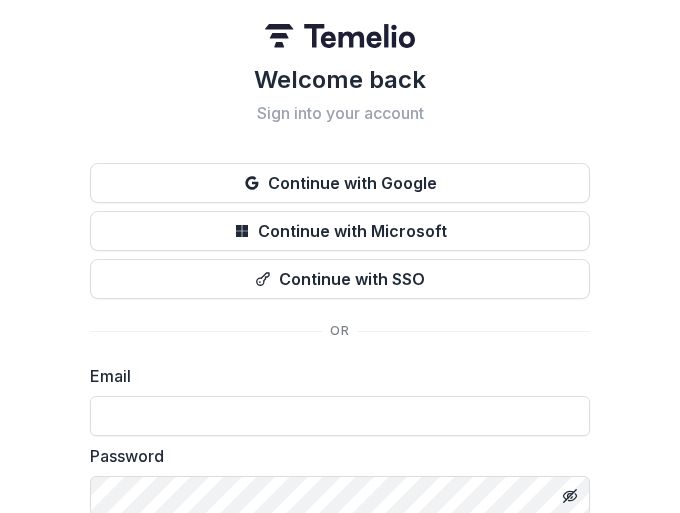 scroll, scrollTop: 0, scrollLeft: 0, axis: both 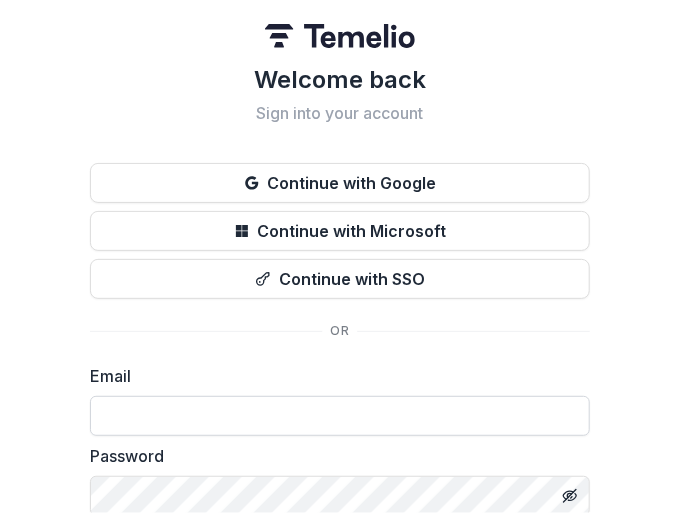 click at bounding box center (340, 416) 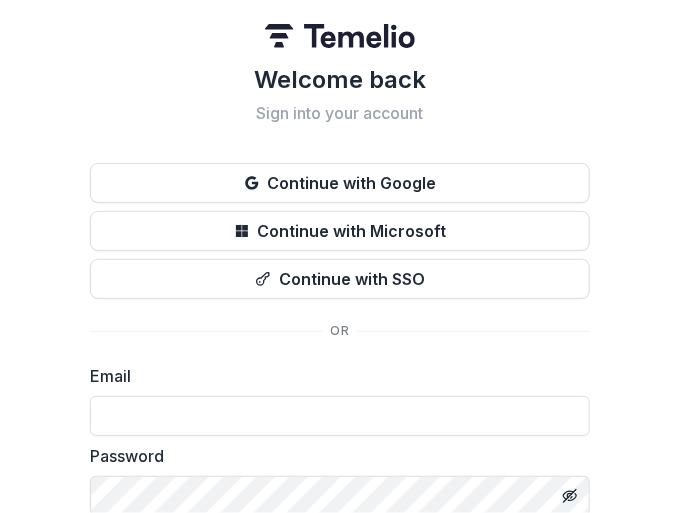 type on "**********" 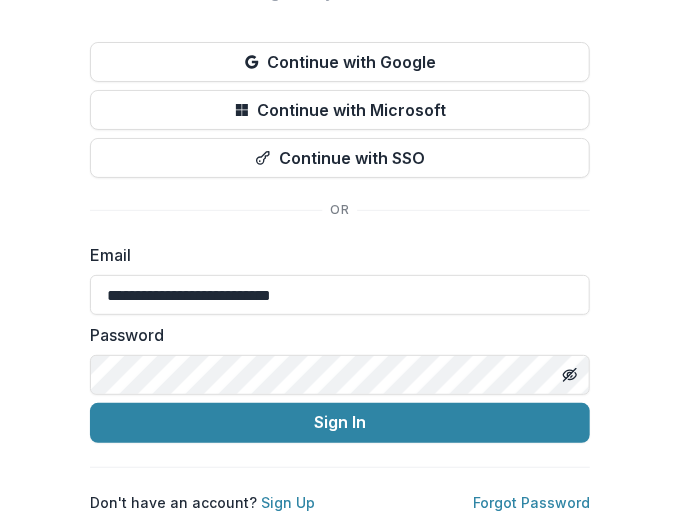 scroll, scrollTop: 136, scrollLeft: 0, axis: vertical 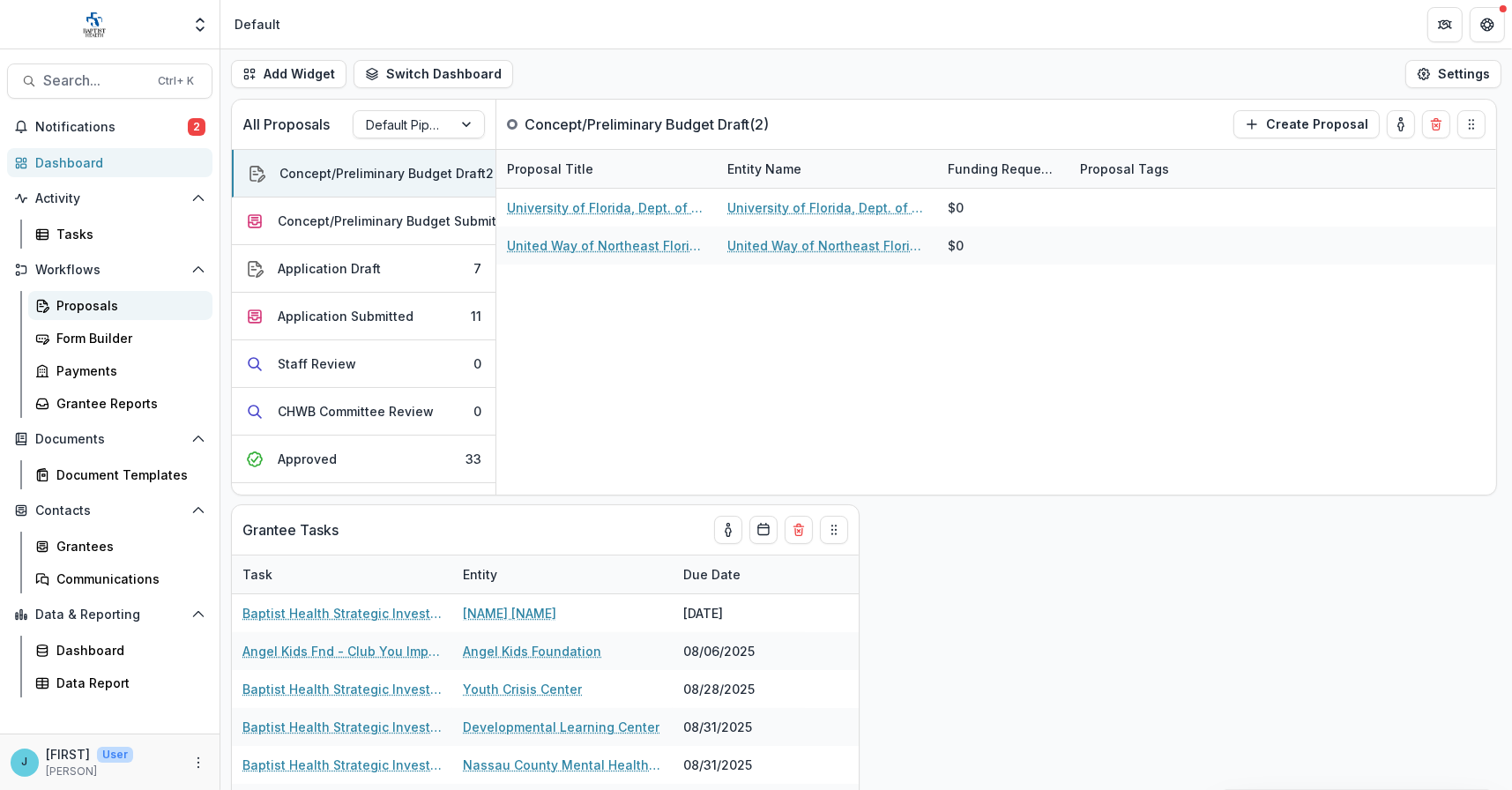click on "Proposals" at bounding box center [127, 305] 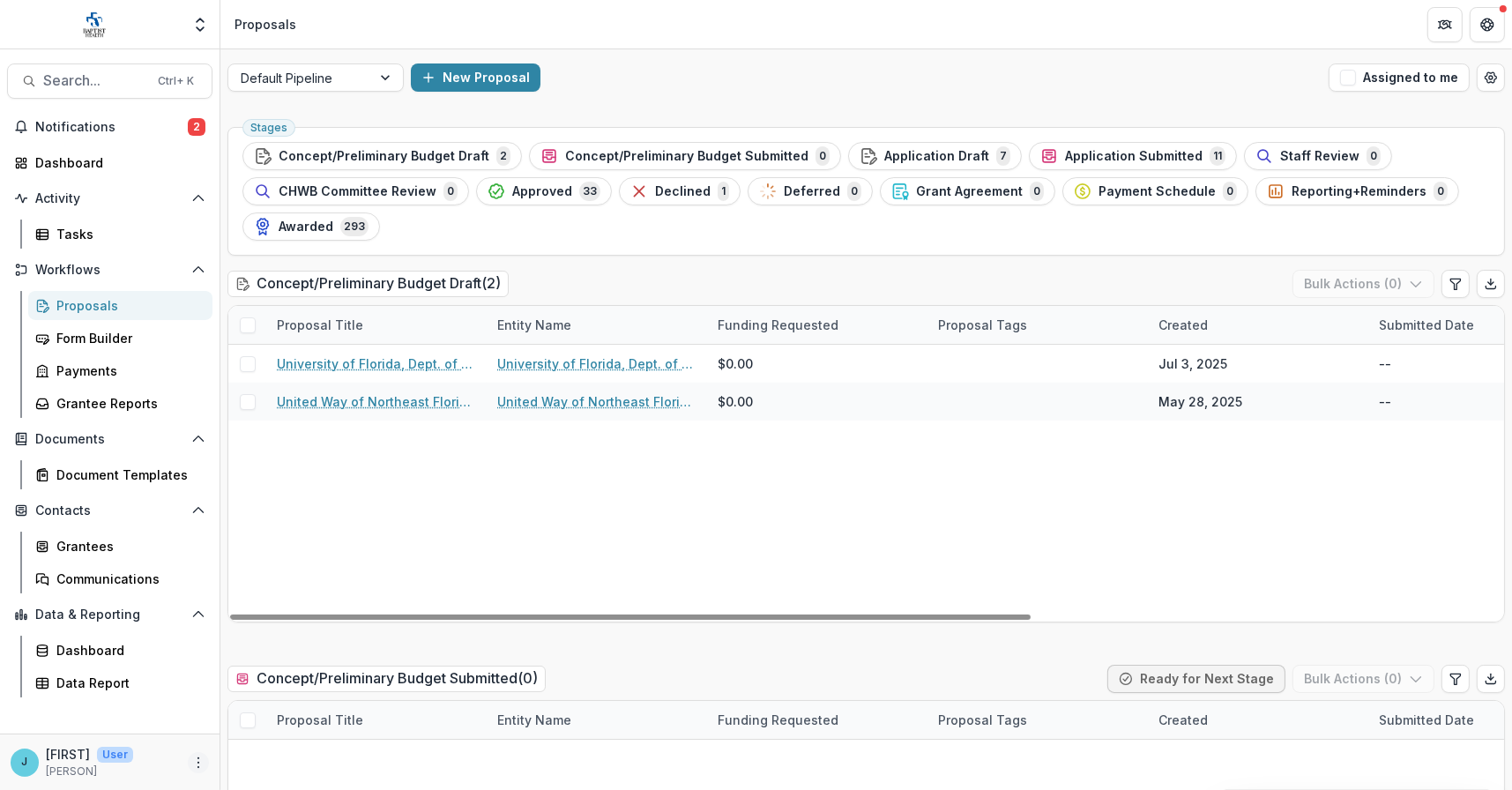click 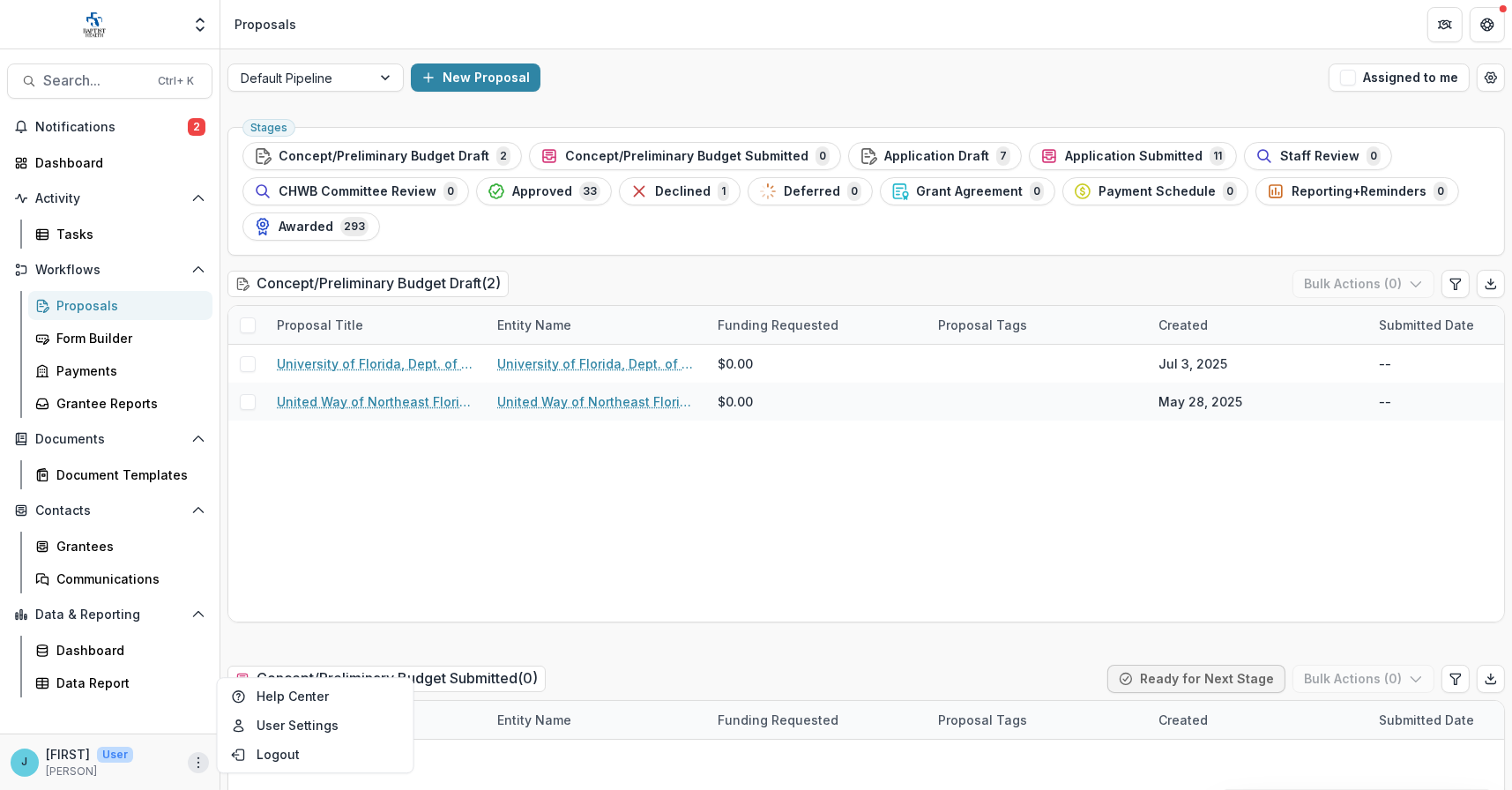 click on "[FIRST] [LAST]" at bounding box center [89, 754] 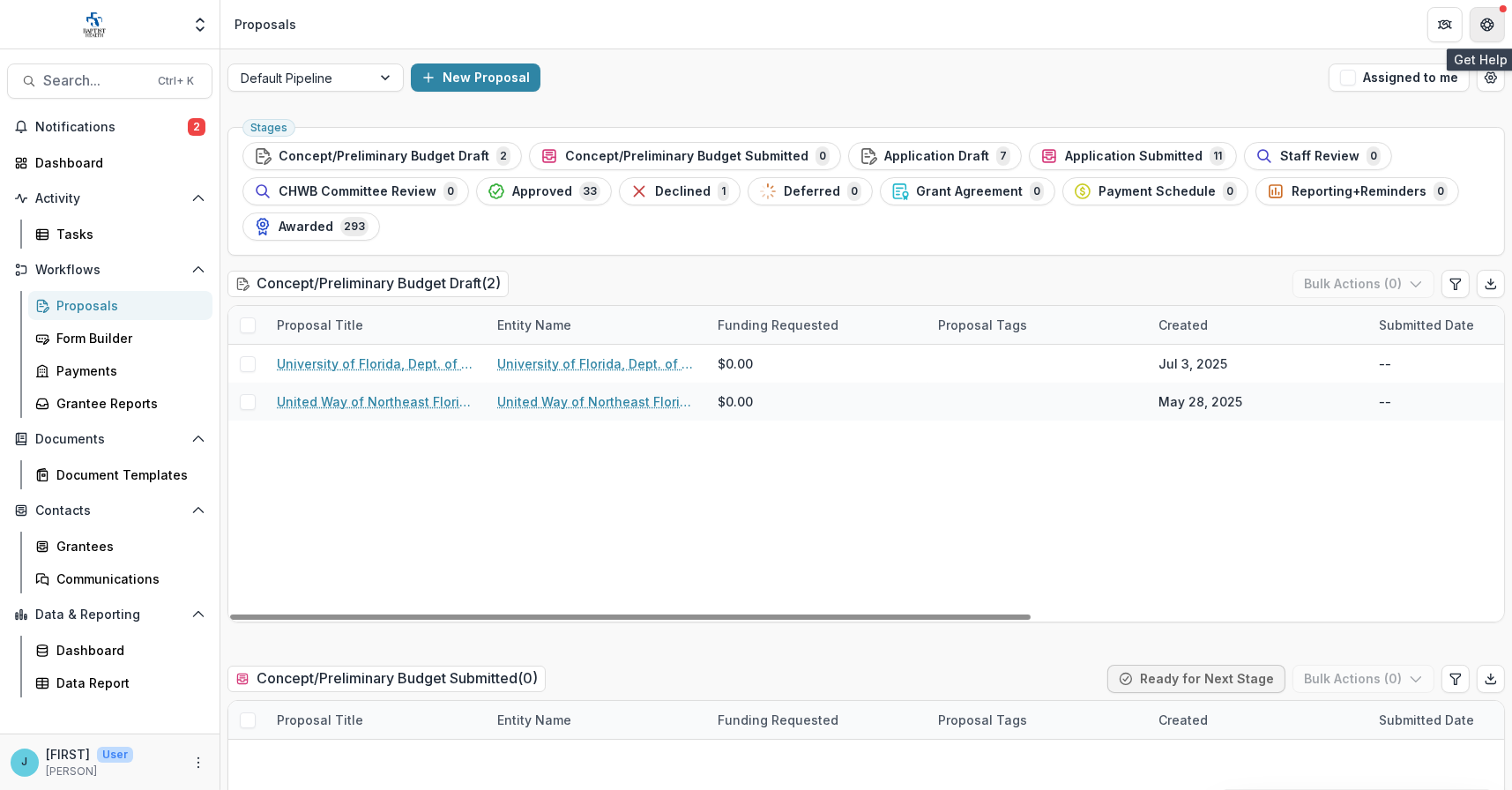 click 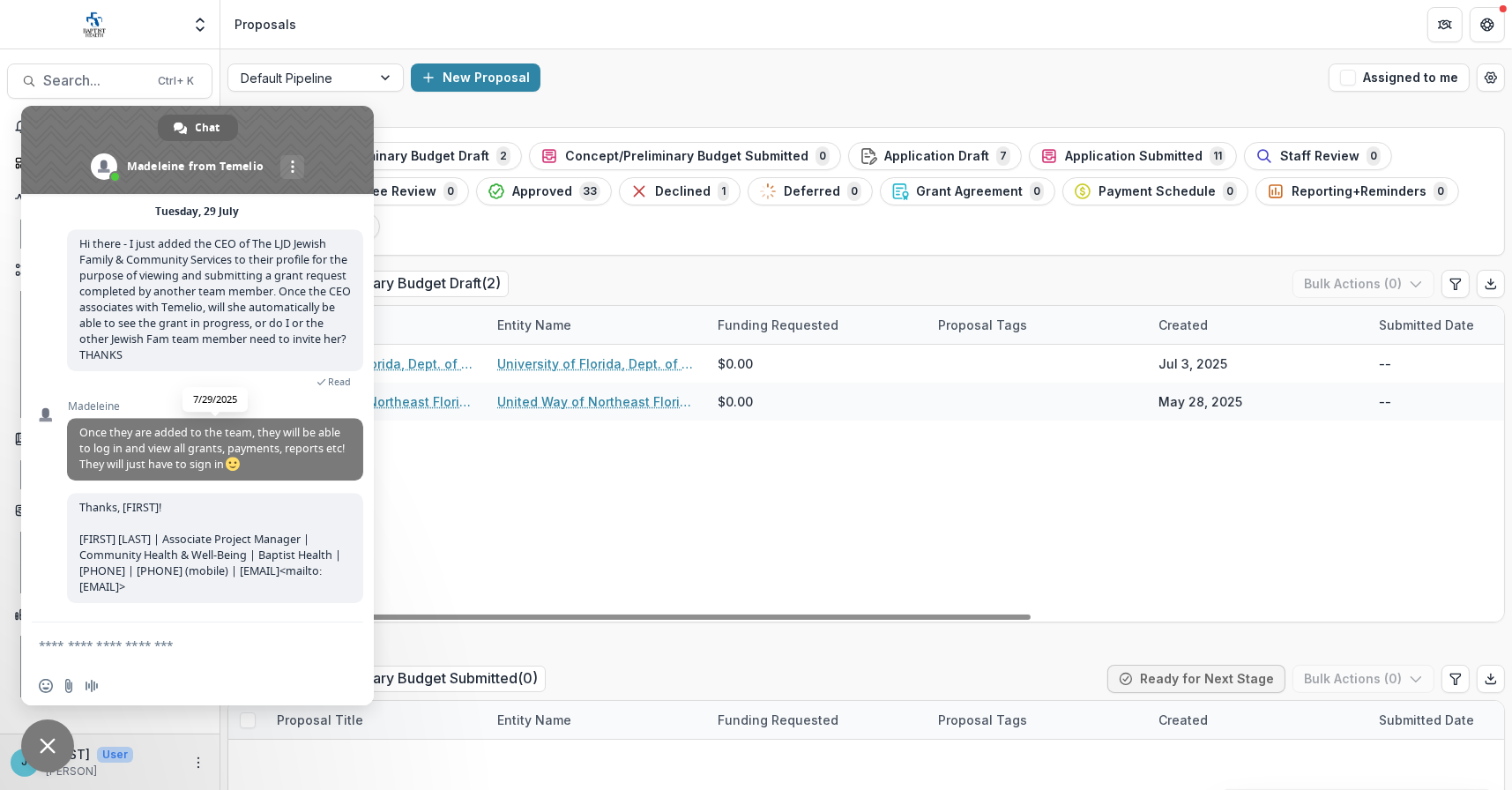scroll, scrollTop: 6770, scrollLeft: 0, axis: vertical 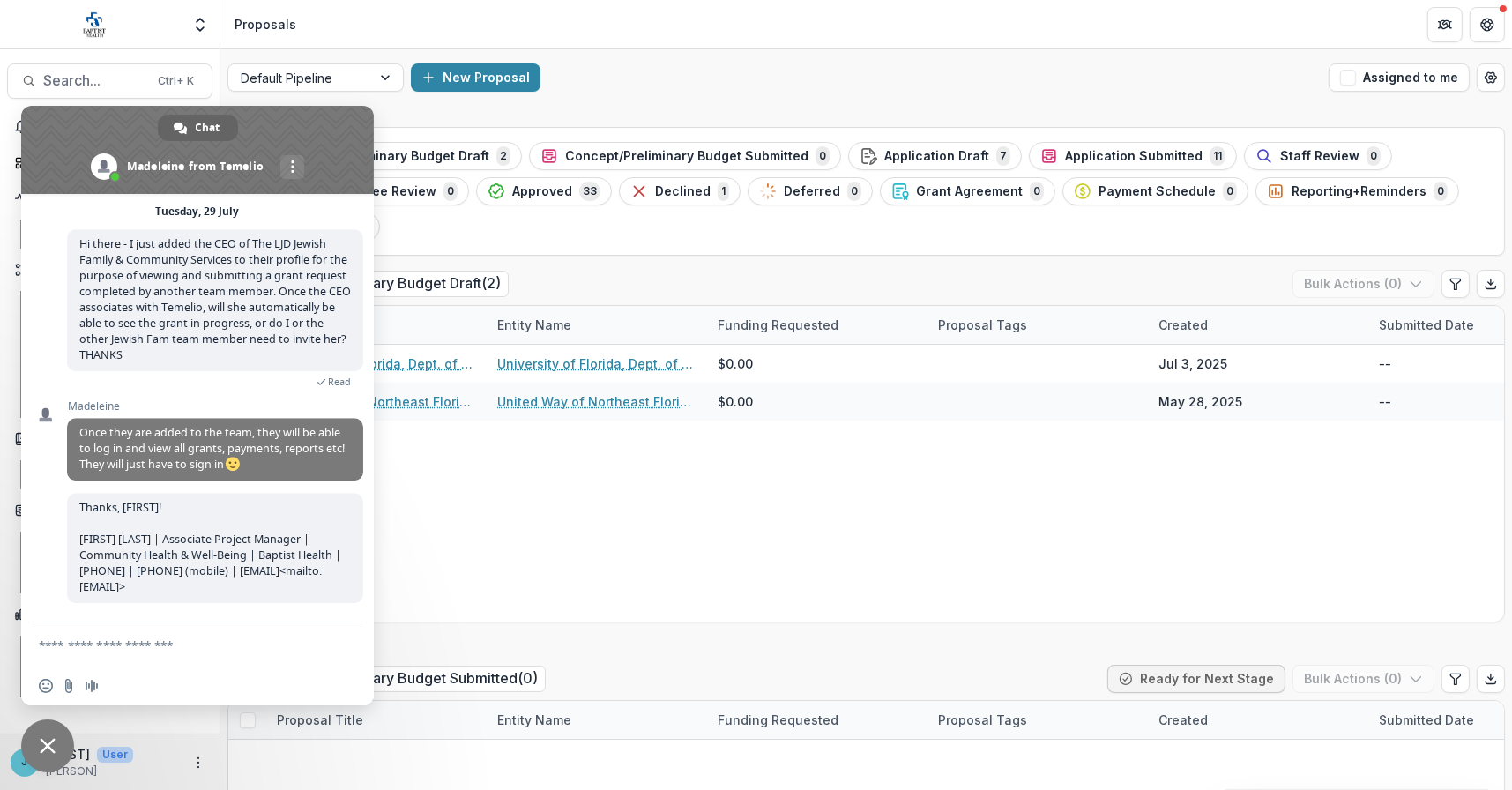click at bounding box center (183, 645) 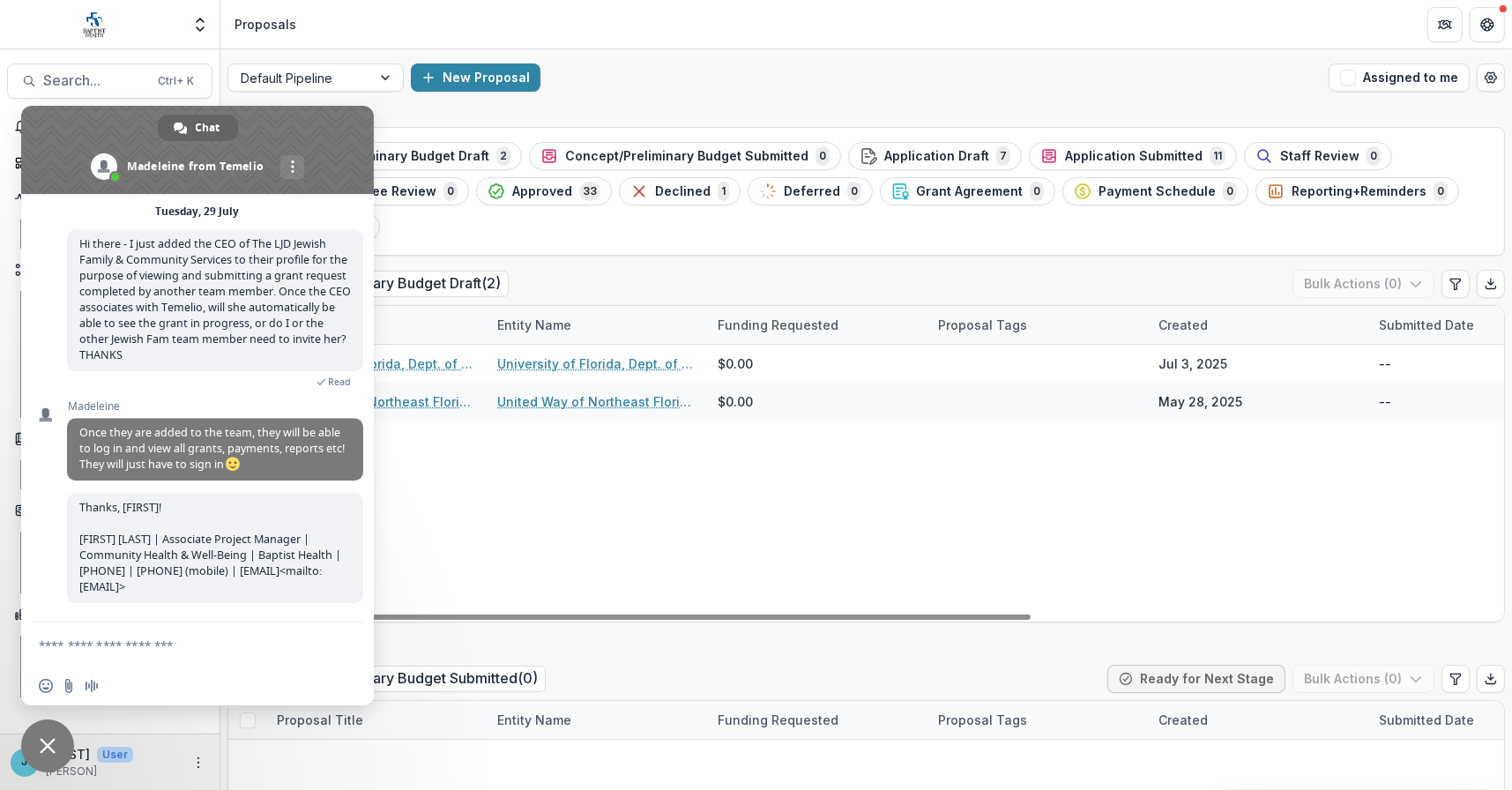 click at bounding box center (183, 645) 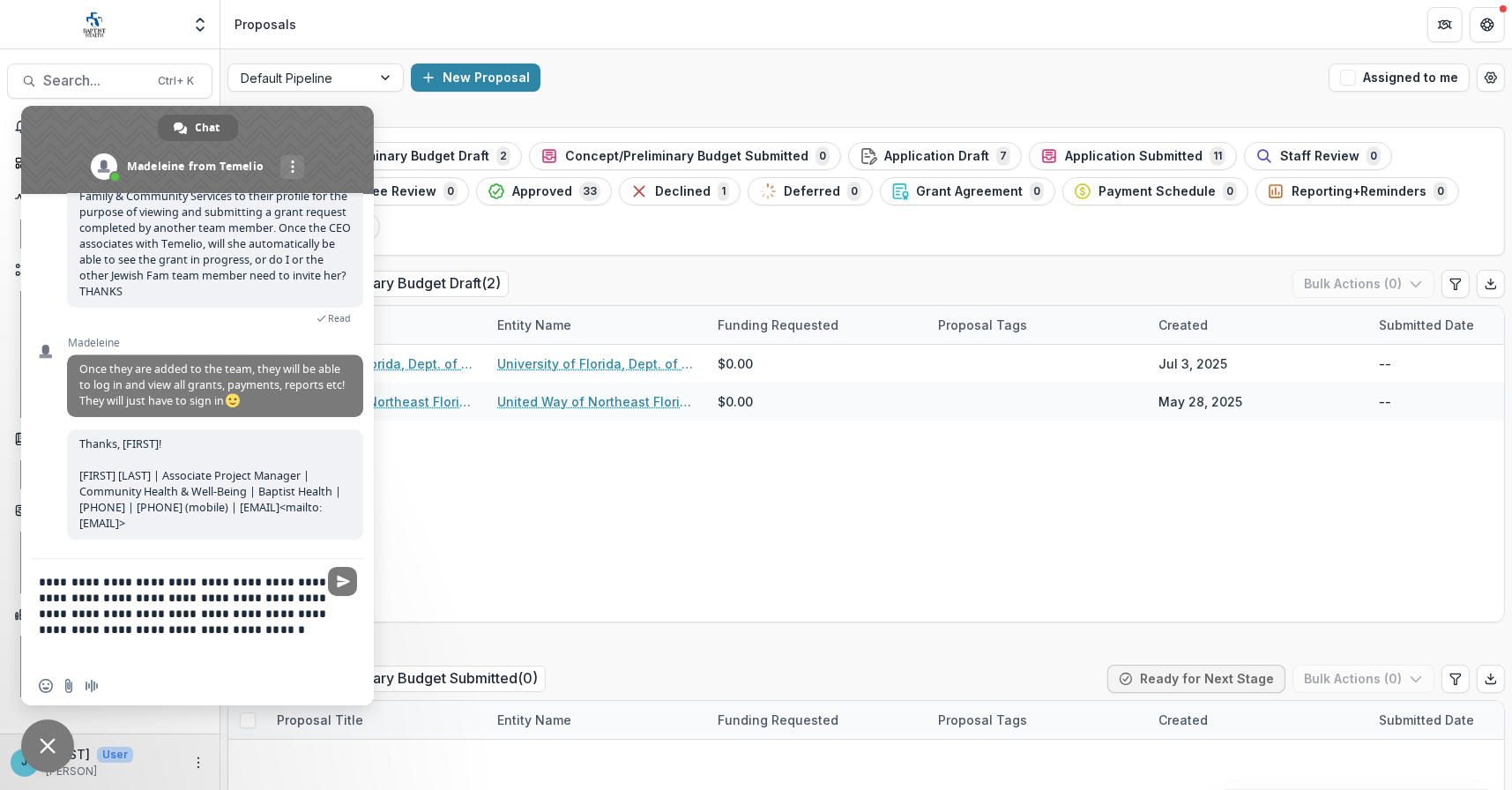 type on "**********" 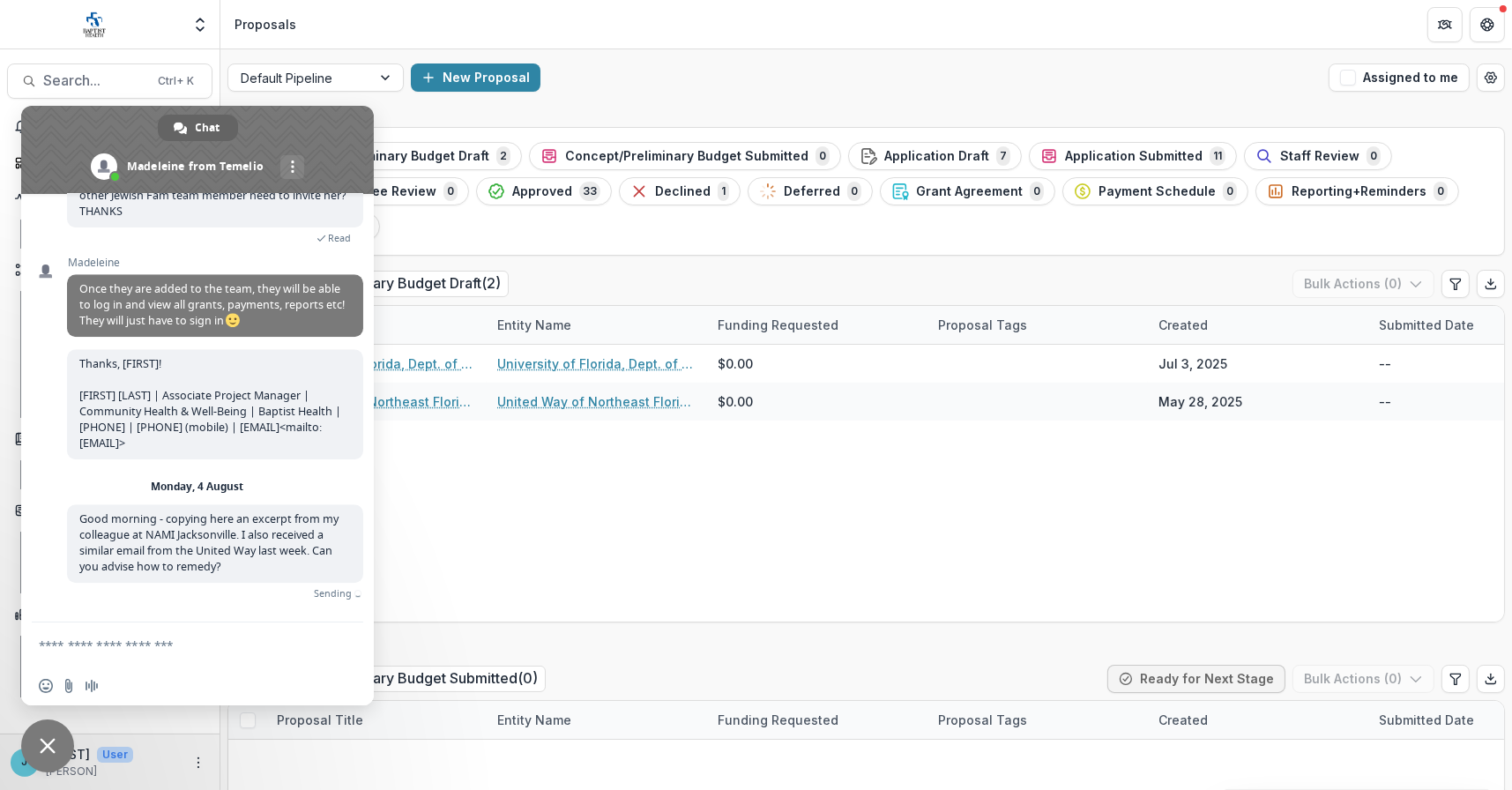 scroll, scrollTop: 6916, scrollLeft: 0, axis: vertical 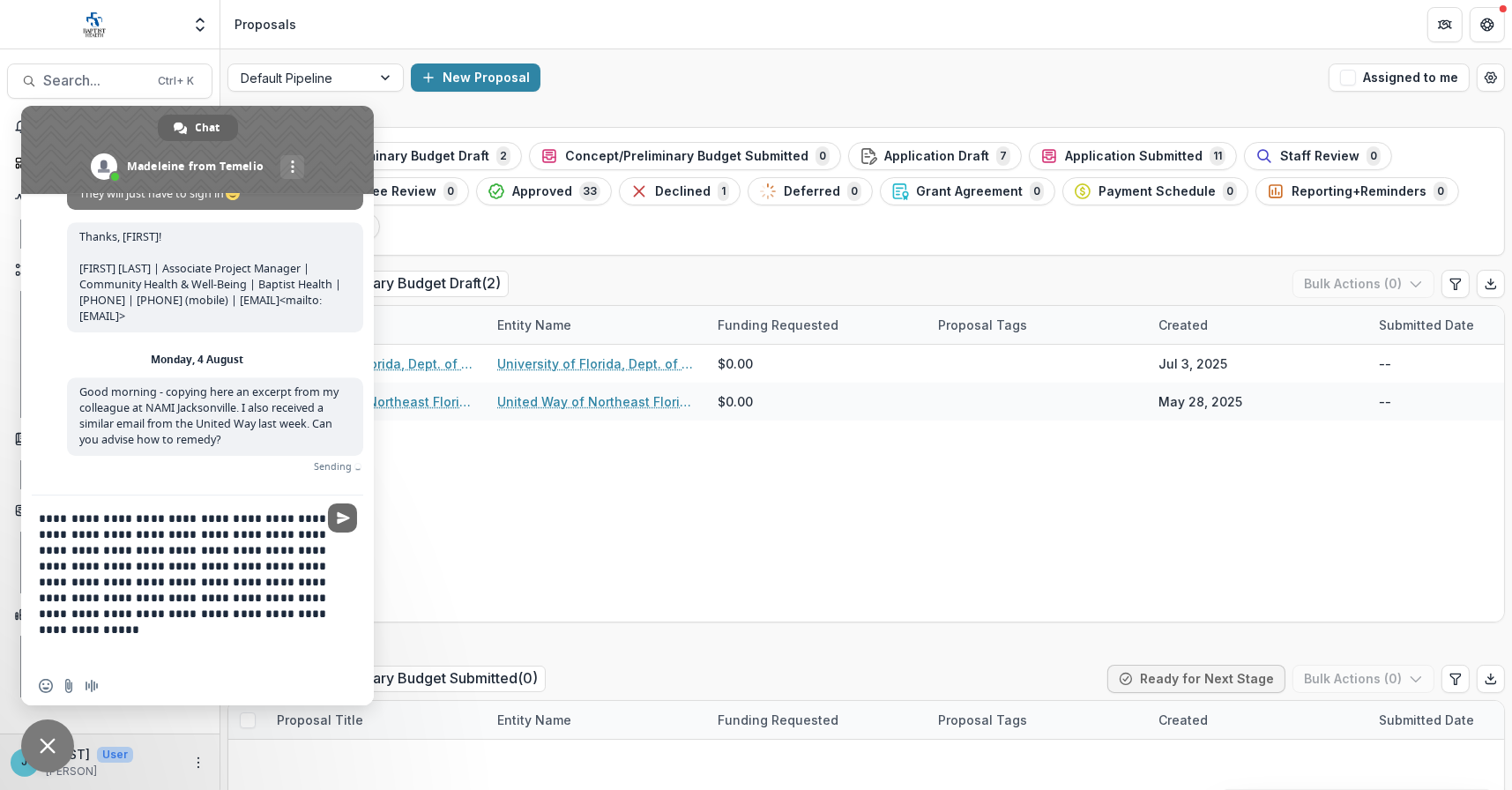 type on "**********" 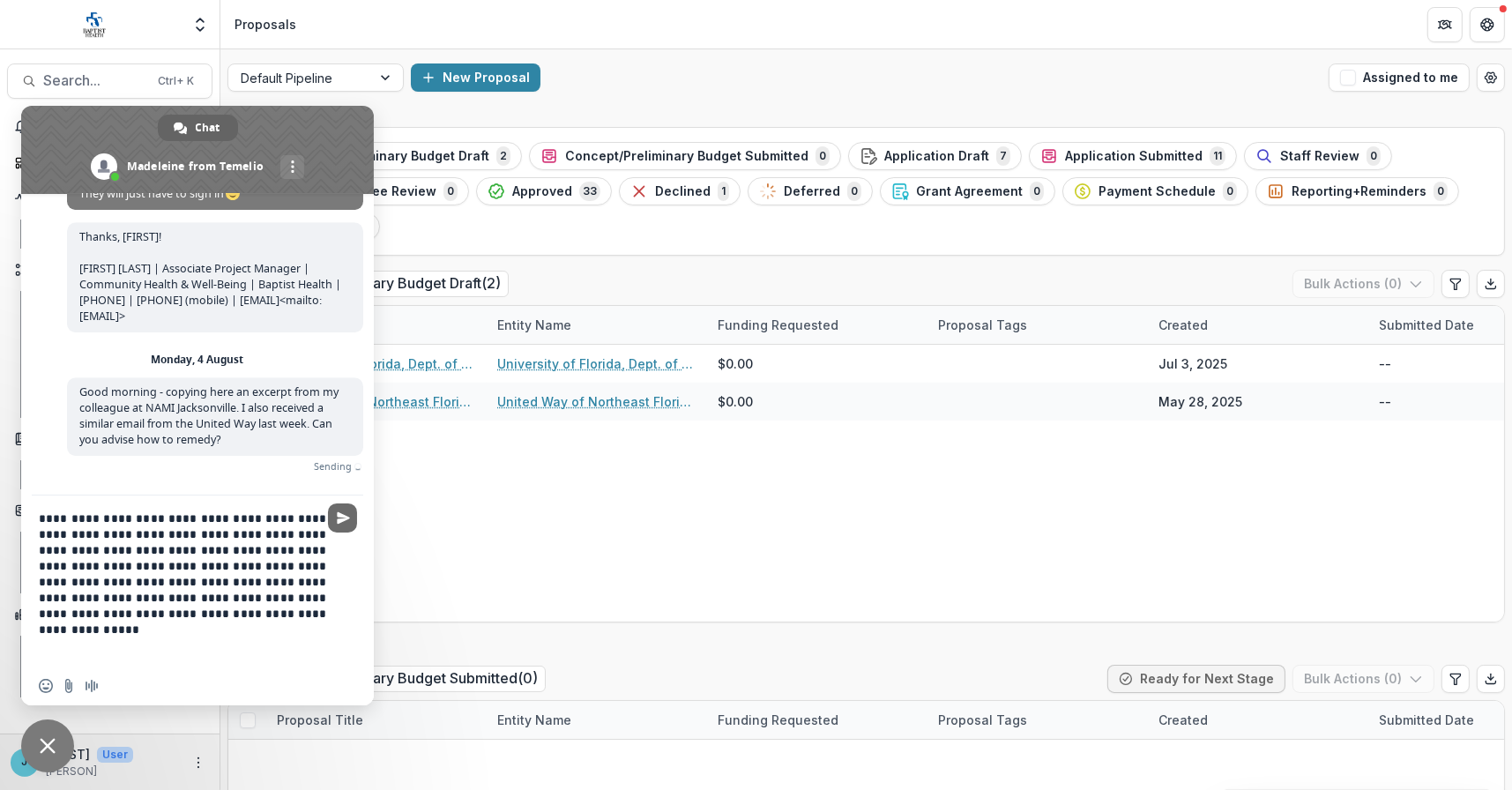 click at bounding box center [343, 518] 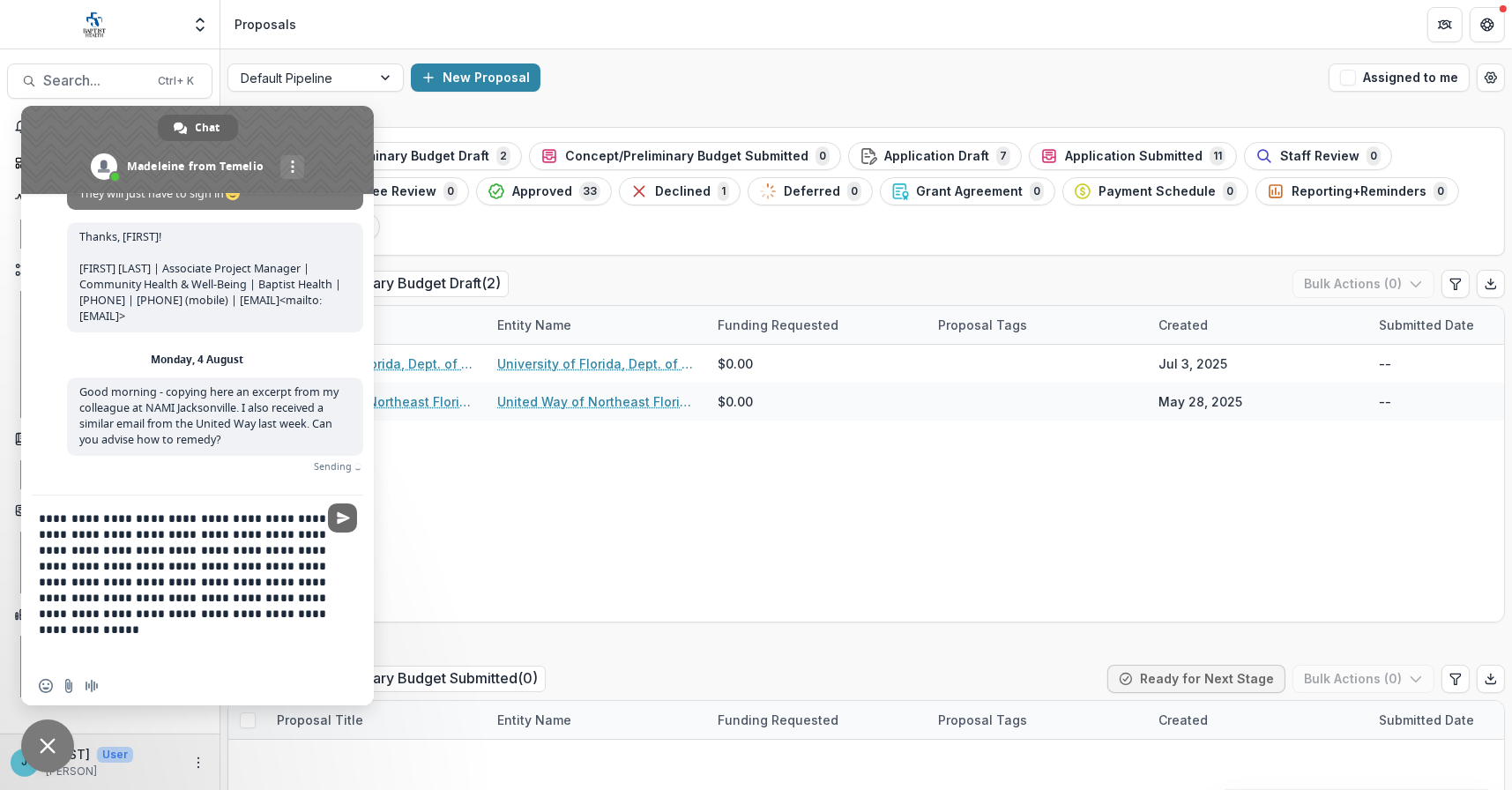 type 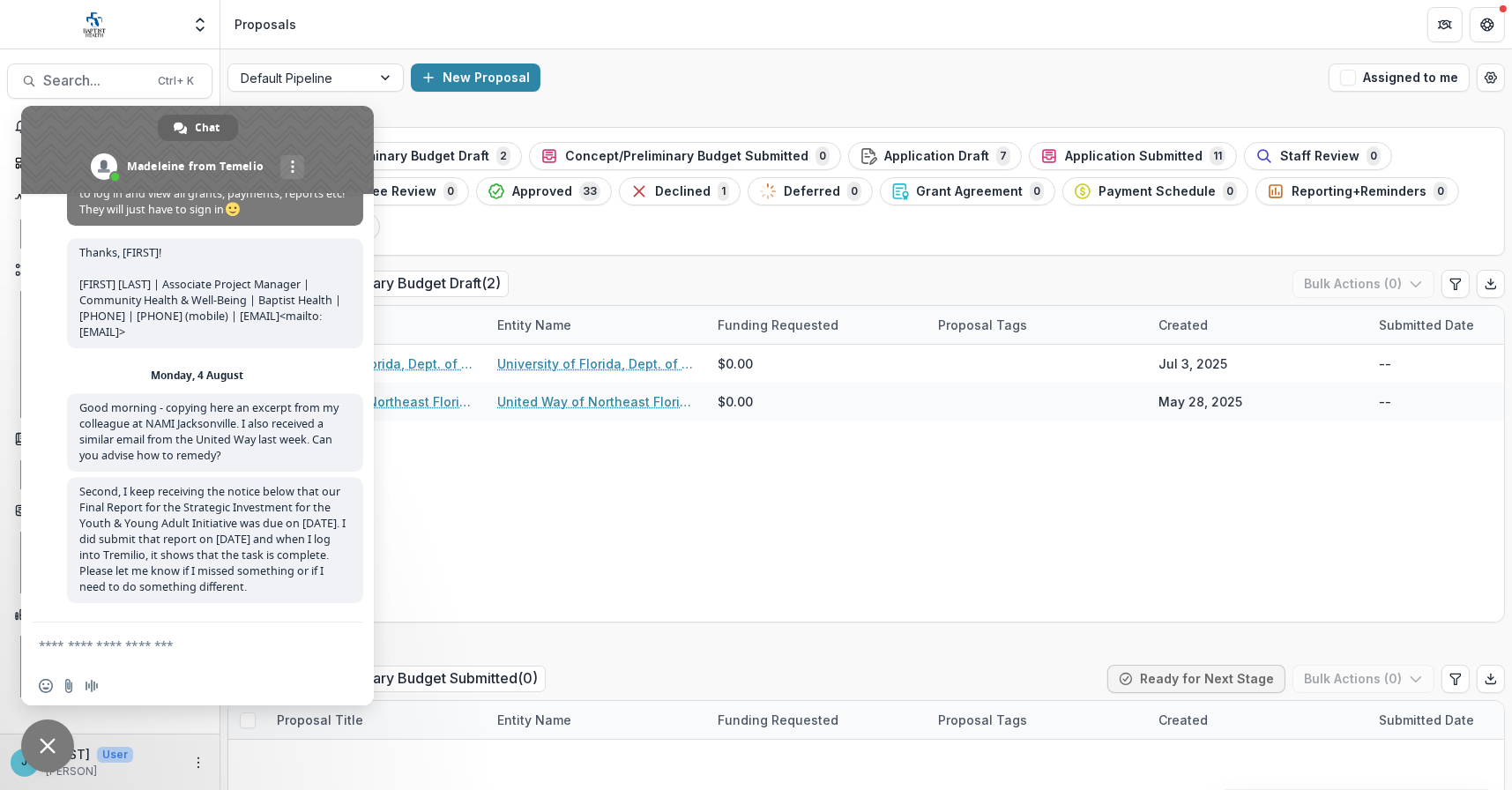 scroll, scrollTop: 7032, scrollLeft: 0, axis: vertical 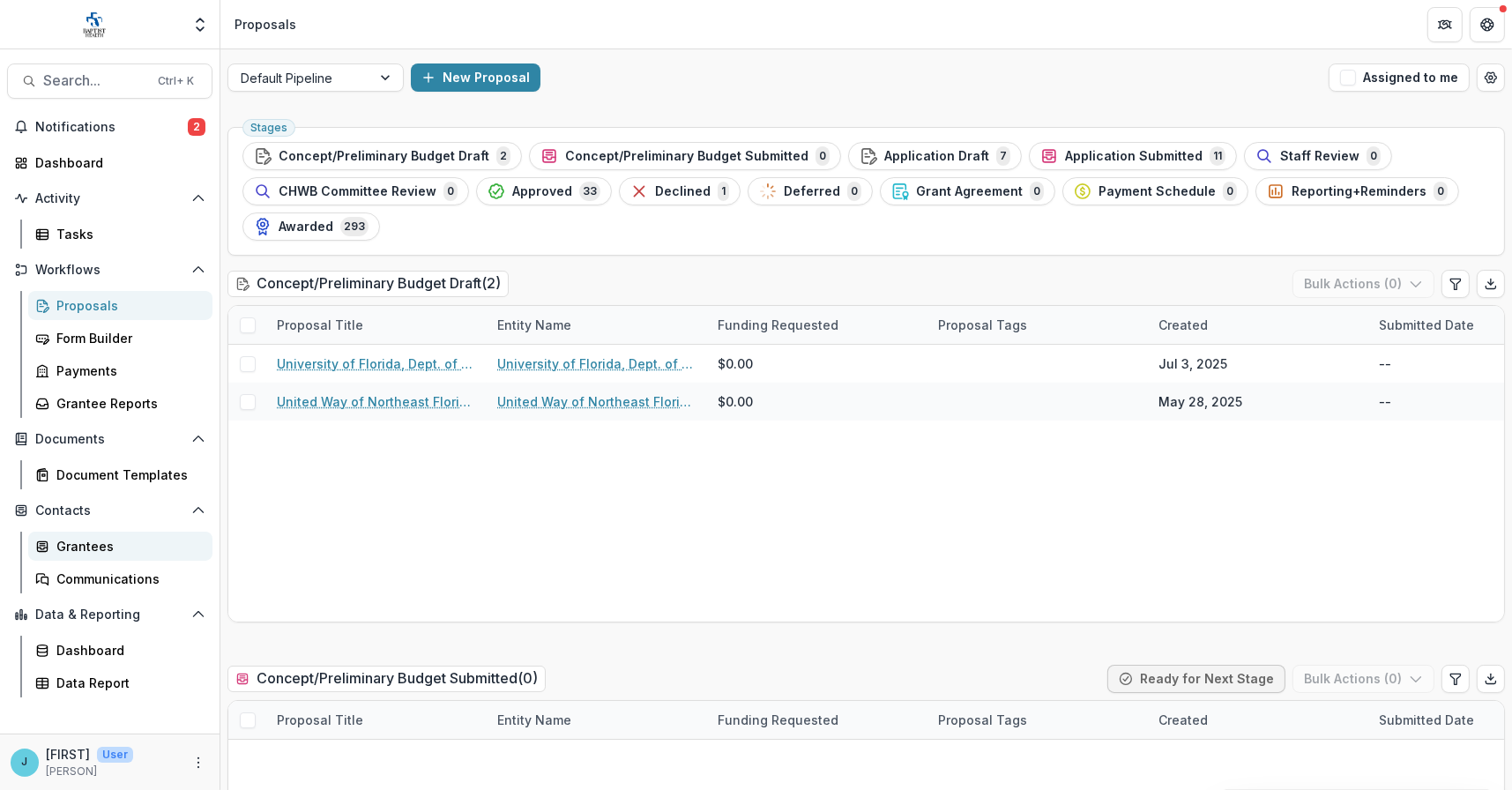 click on "Grantees" at bounding box center (127, 546) 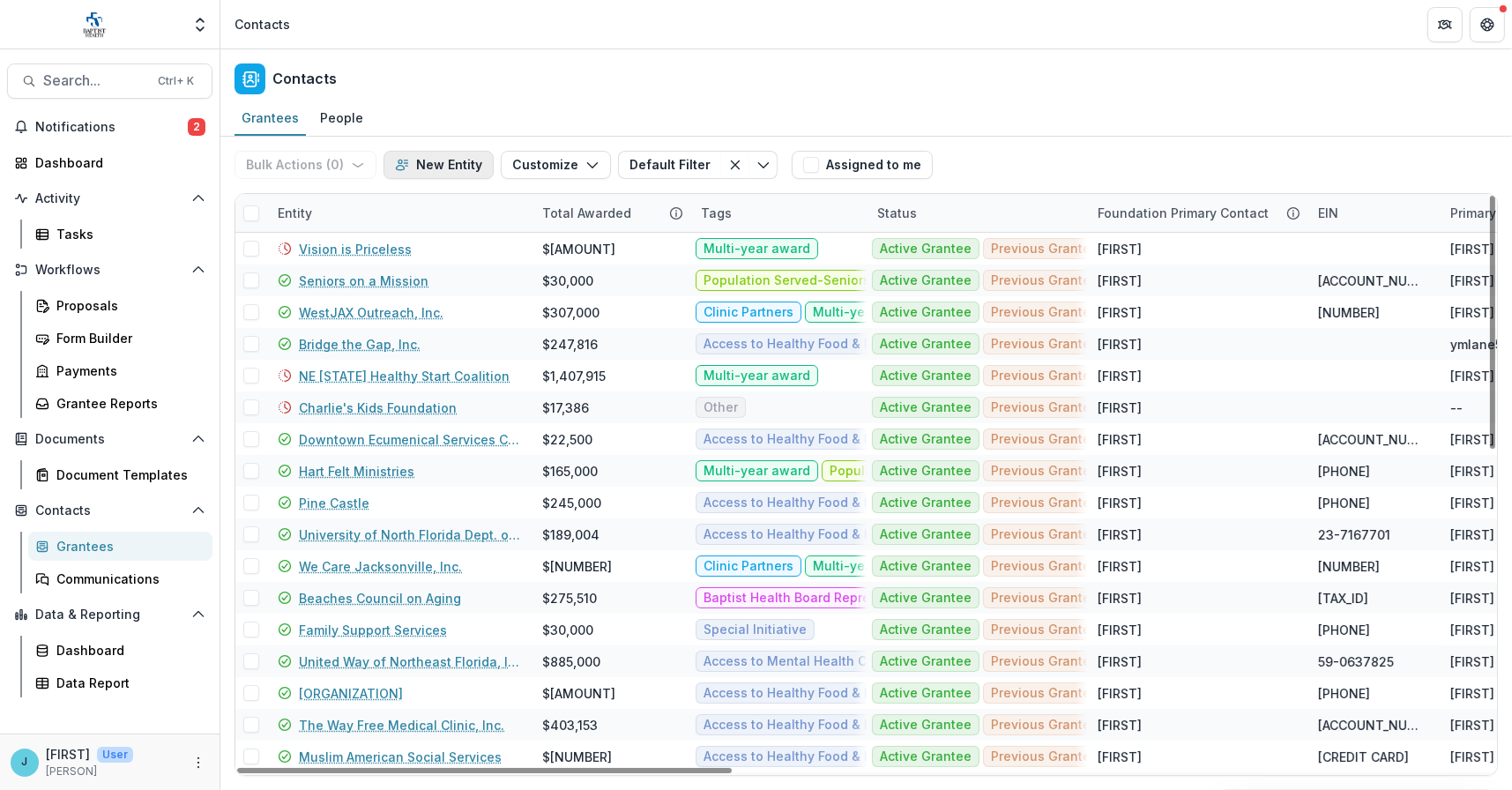 click on "New Entity" at bounding box center [438, 165] 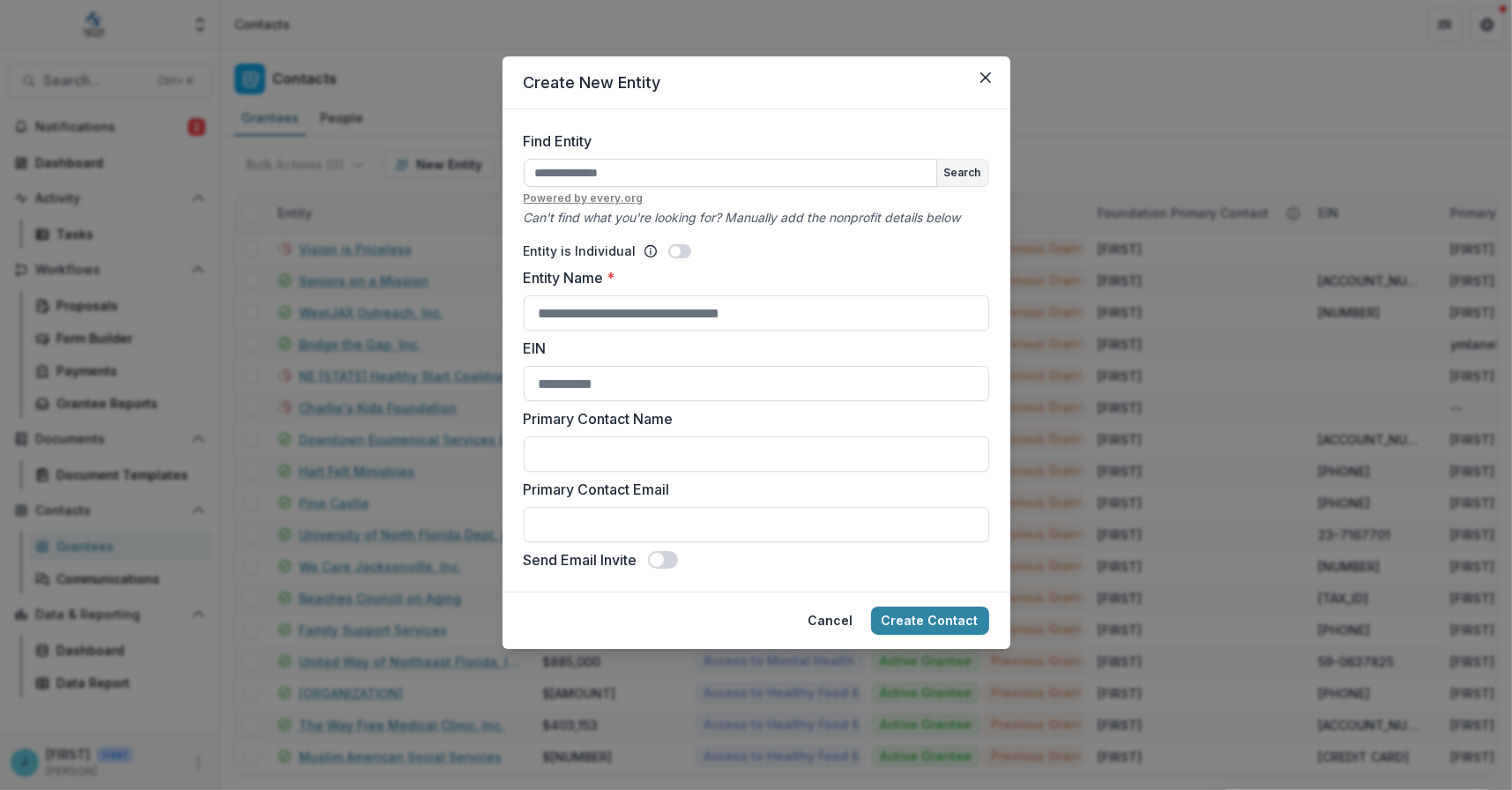 click on "Find Entity" at bounding box center (730, 173) 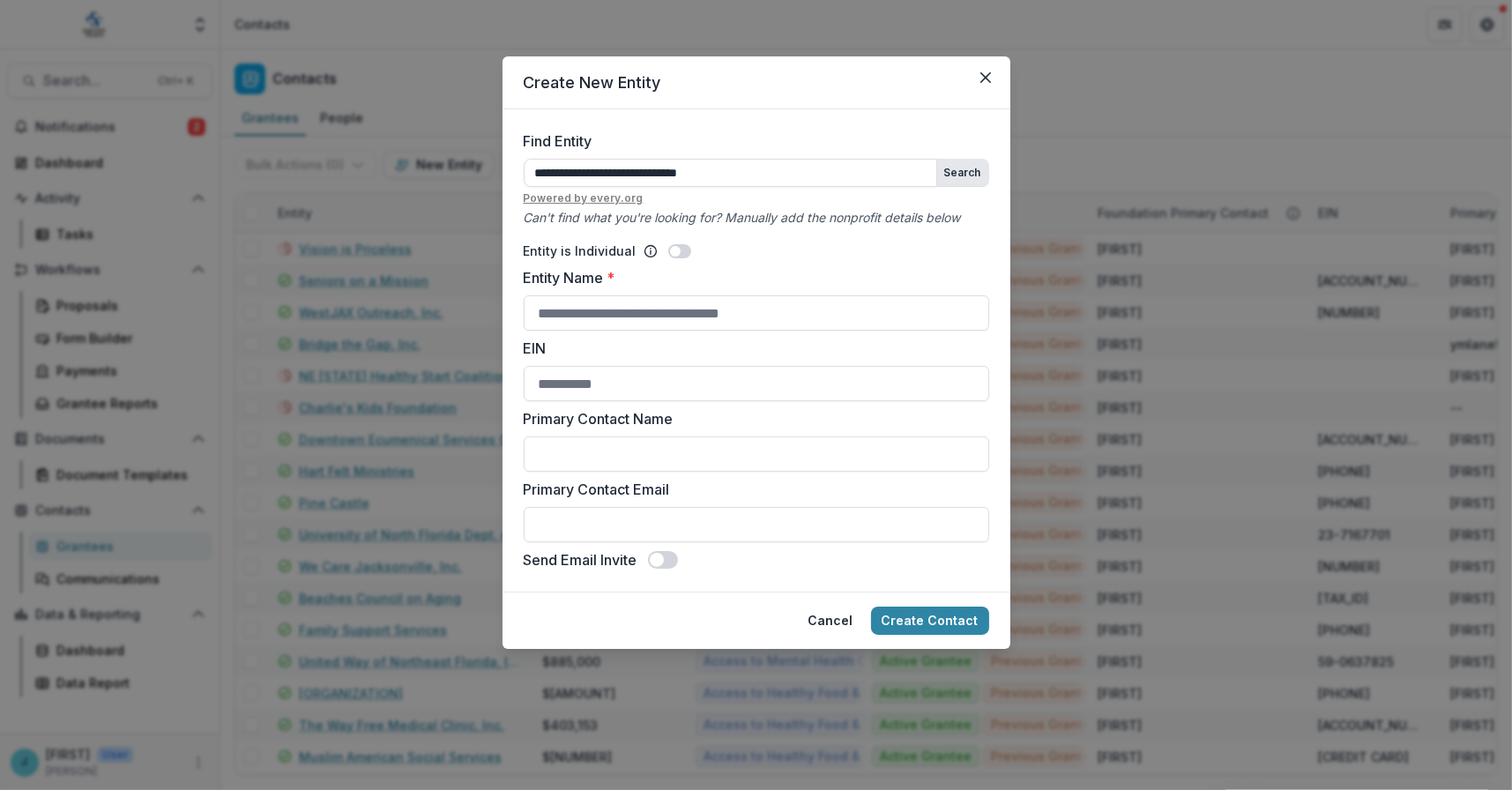 type on "**********" 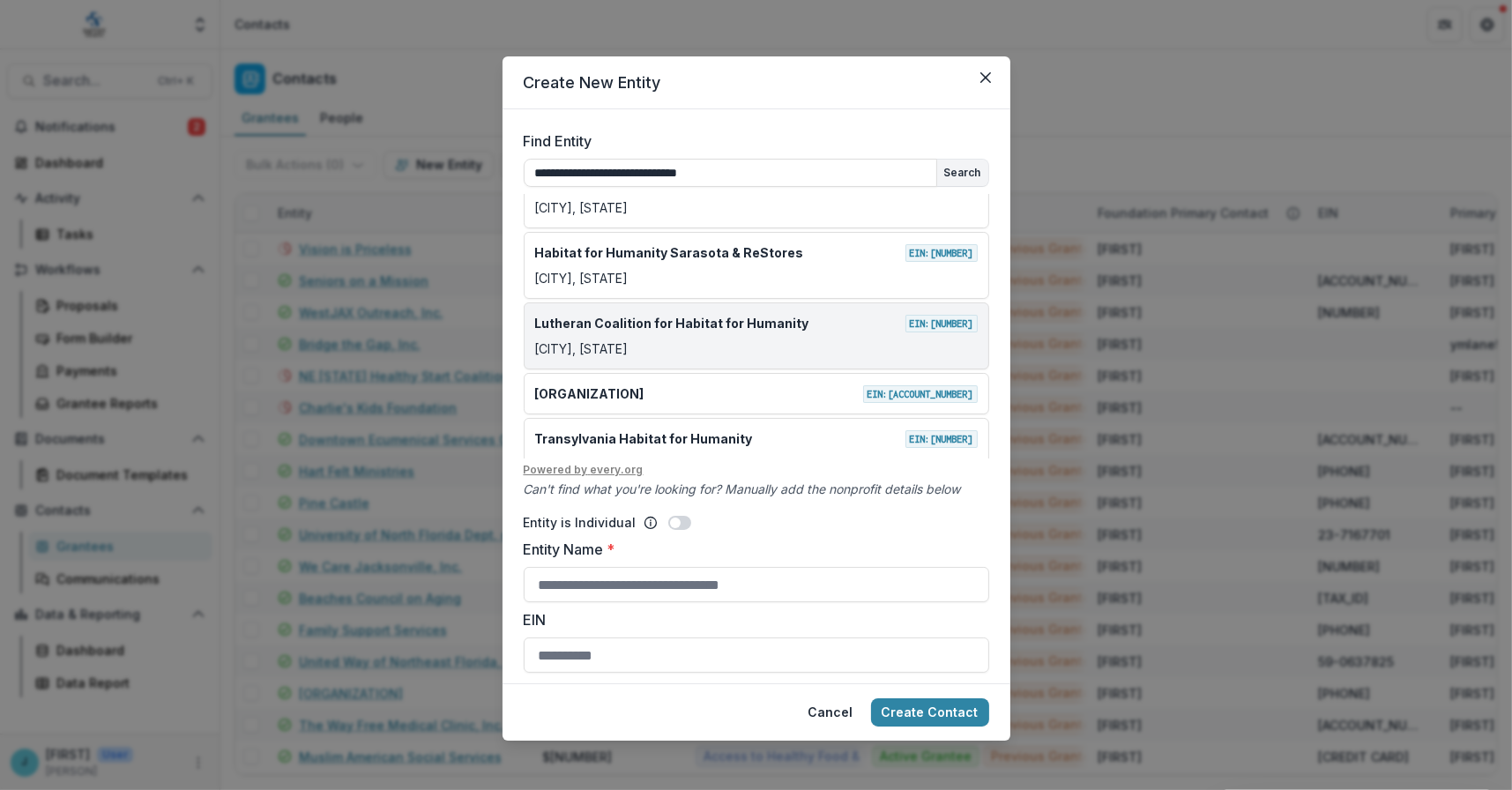 scroll, scrollTop: 58, scrollLeft: 0, axis: vertical 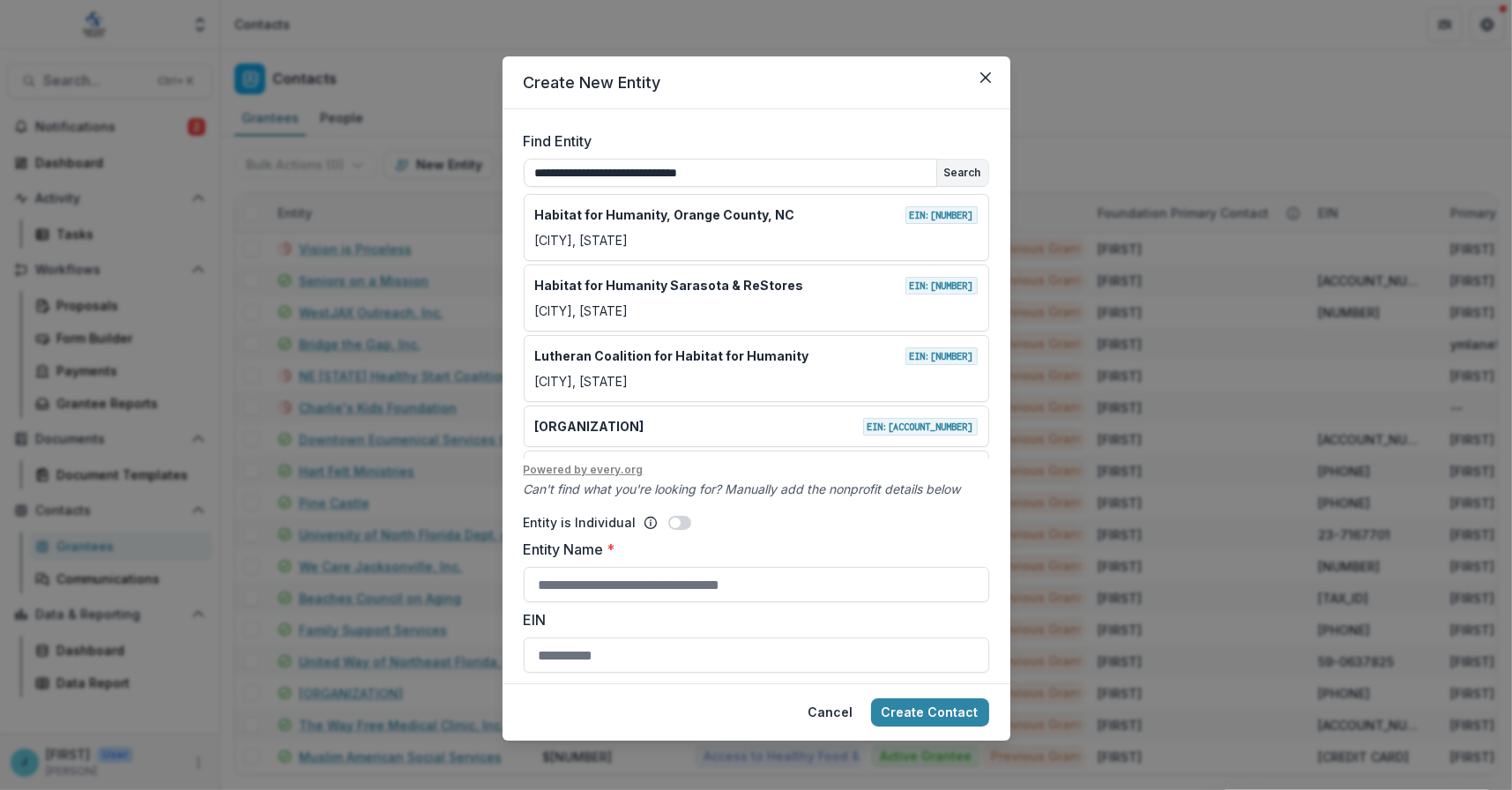 drag, startPoint x: 756, startPoint y: 168, endPoint x: 478, endPoint y: 168, distance: 278 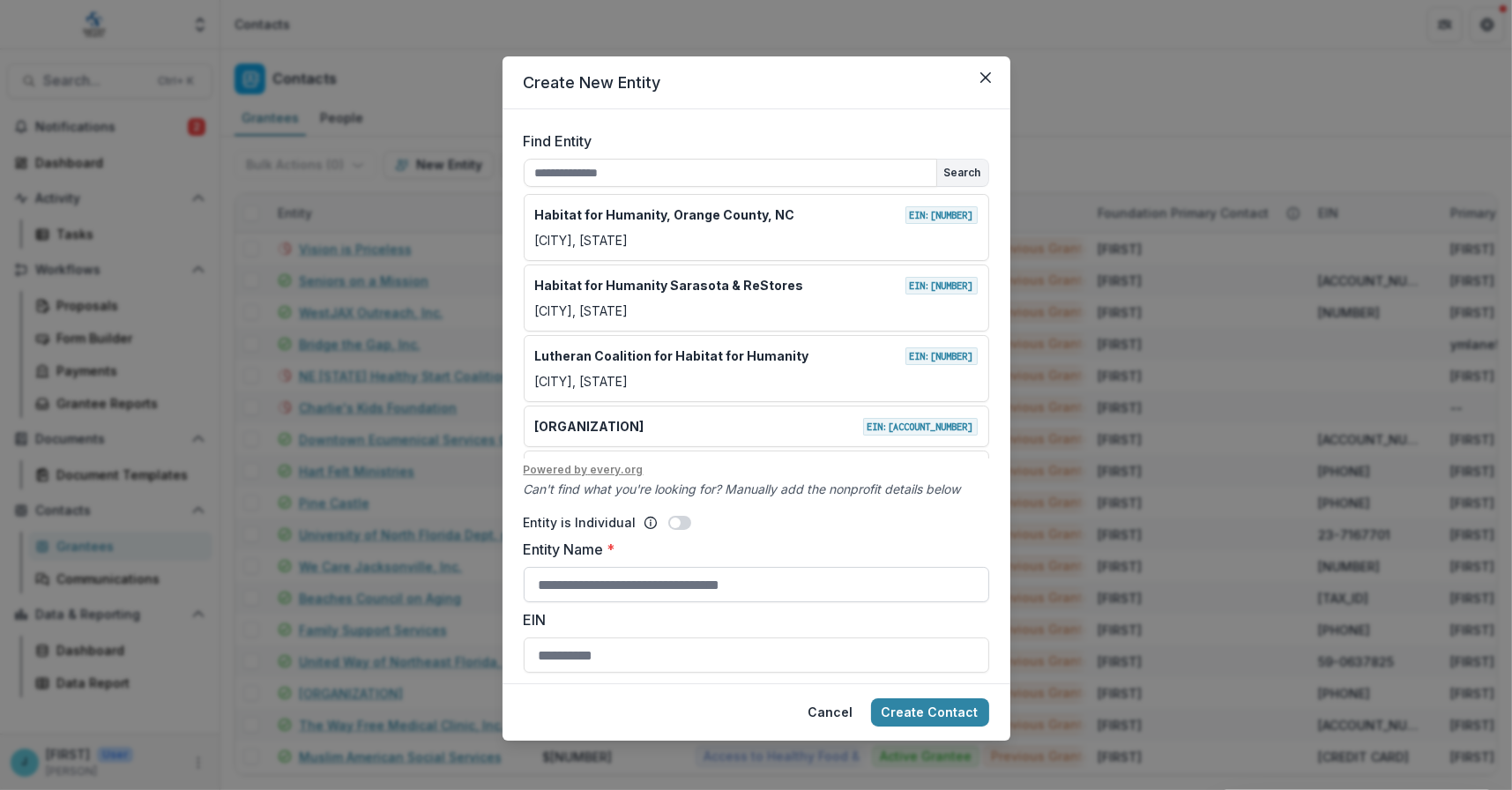 type 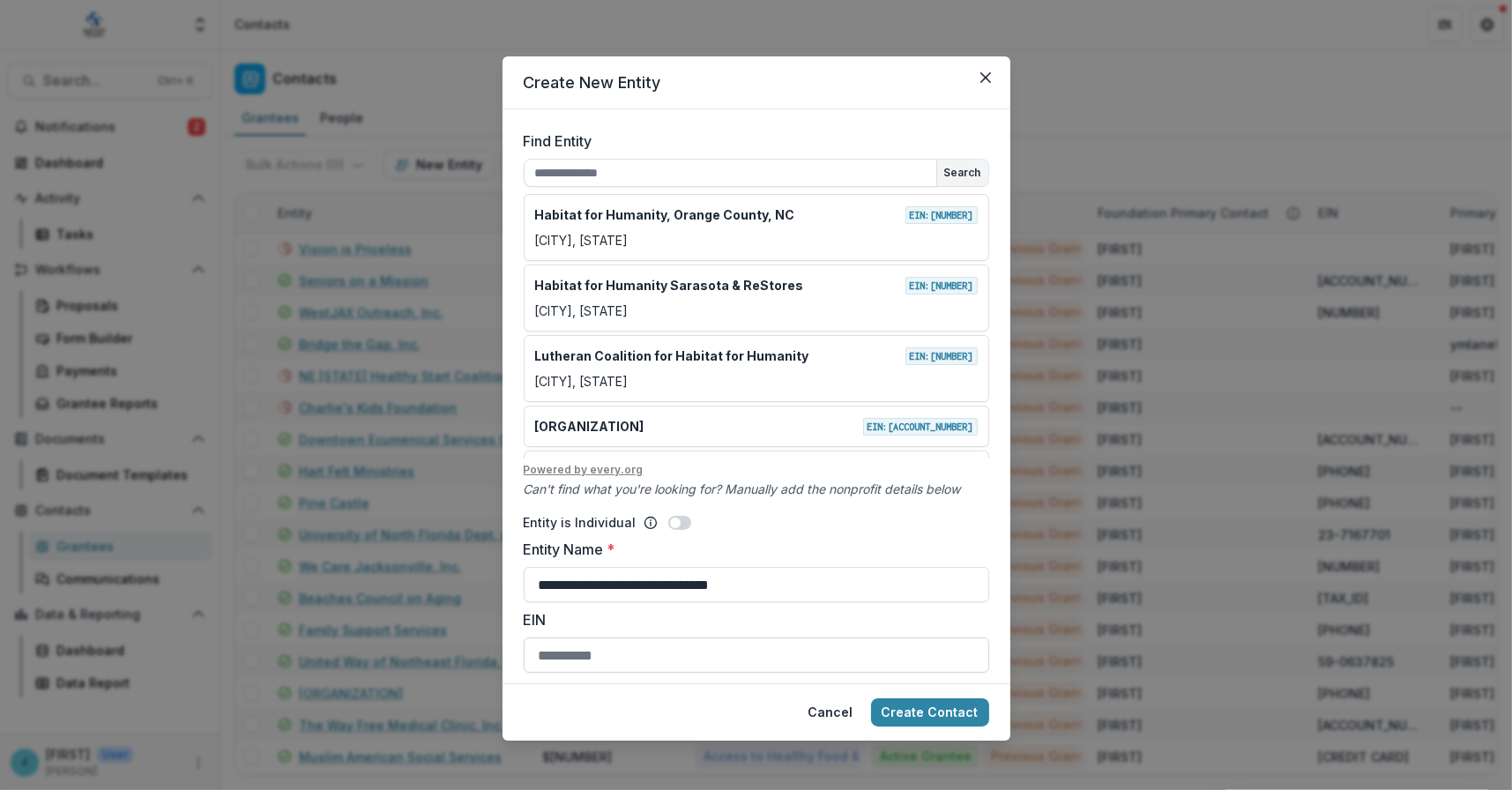 type on "**********" 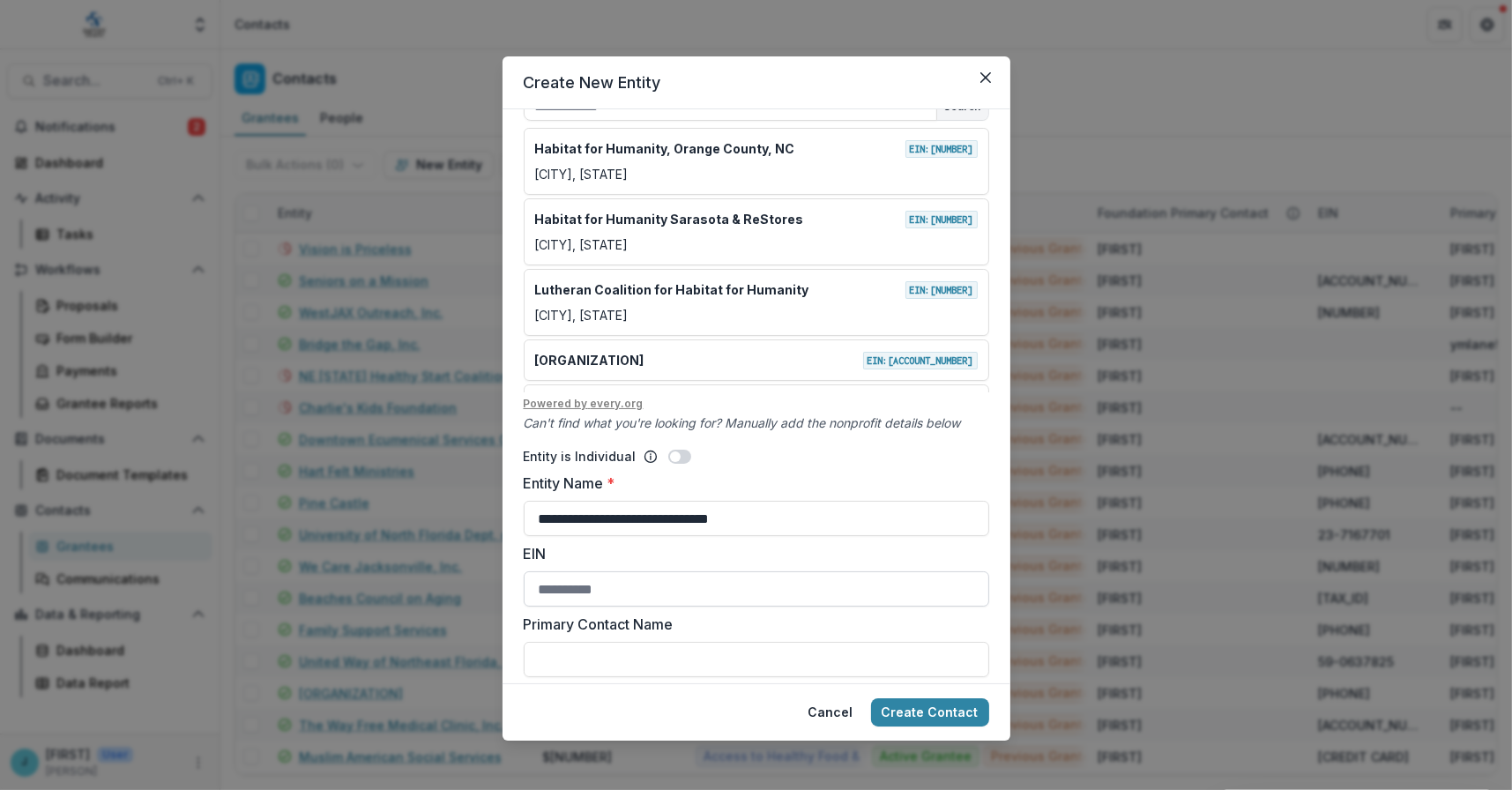 scroll, scrollTop: 176, scrollLeft: 0, axis: vertical 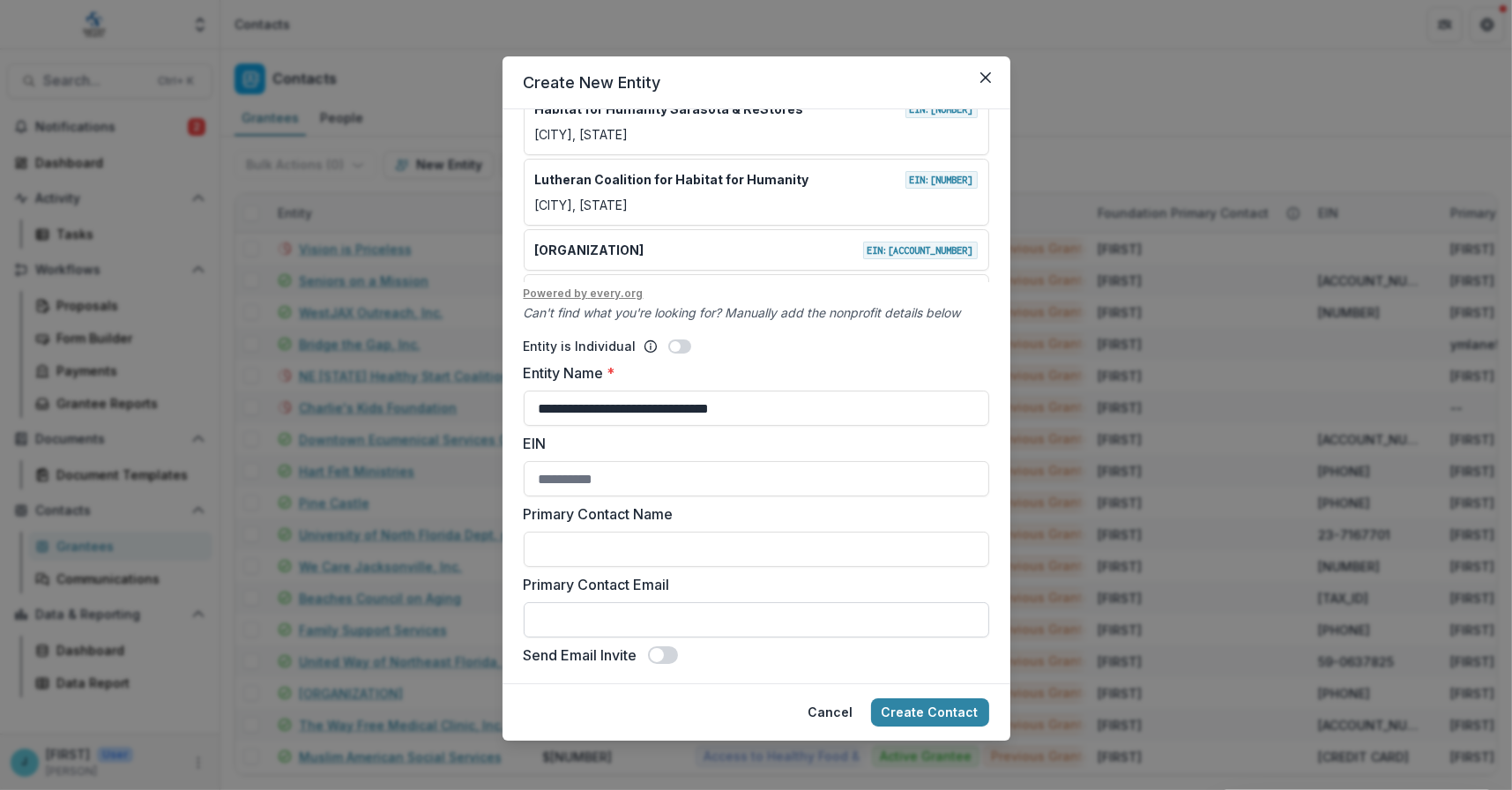 click on "Primary Contact Email" at bounding box center (756, 620) 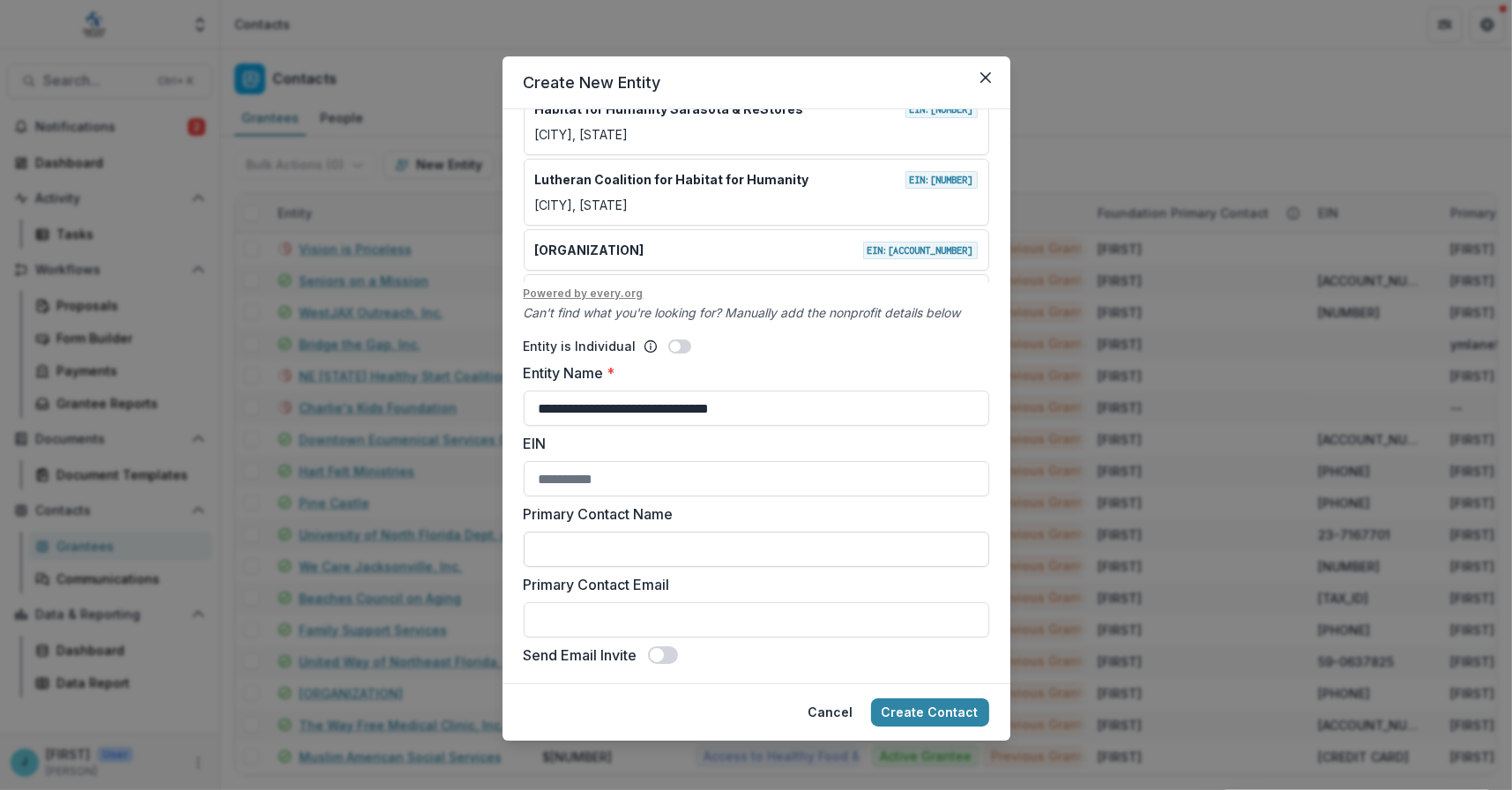 click on "Primary Contact Name" at bounding box center [756, 549] 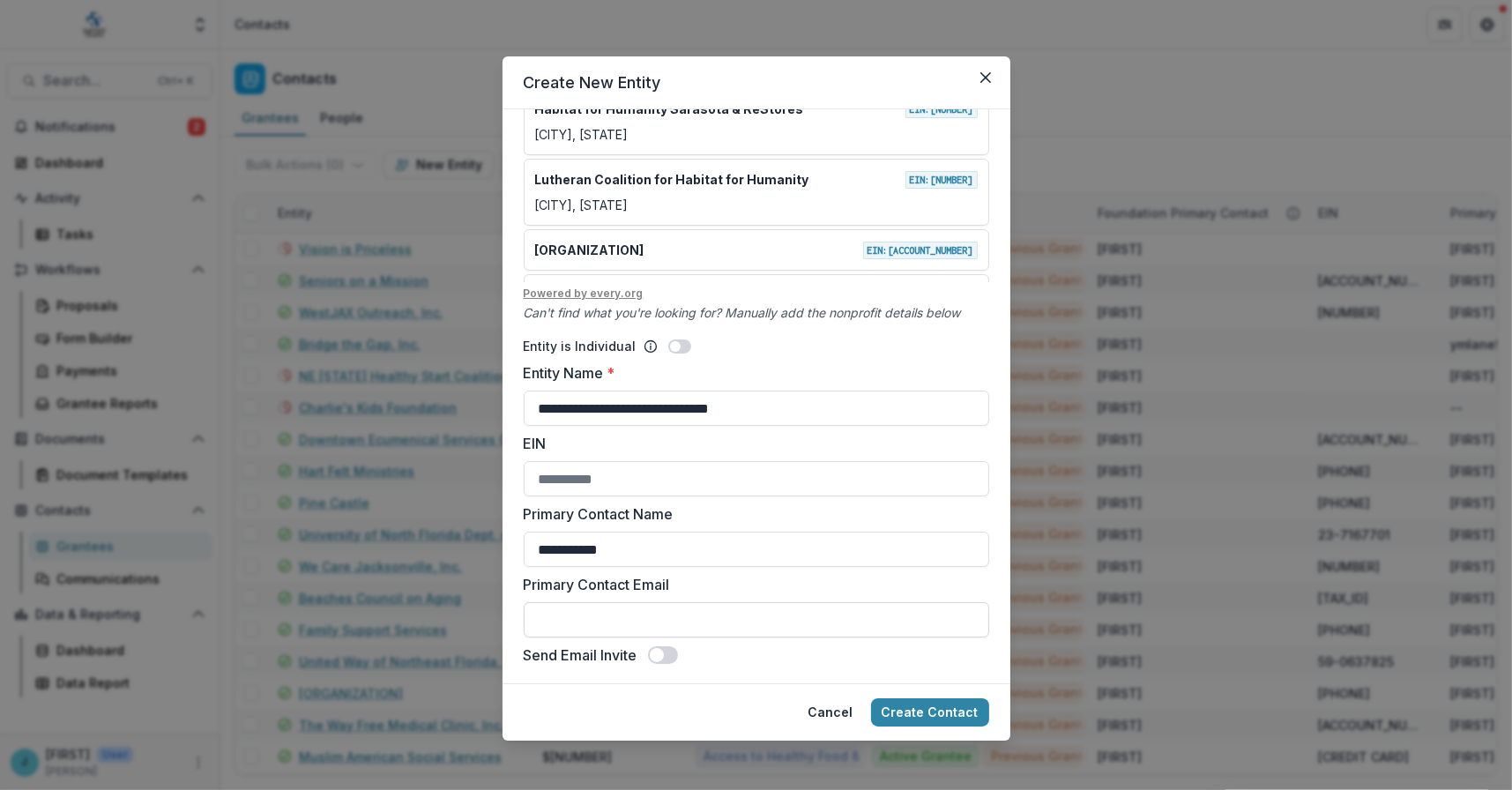 type on "**********" 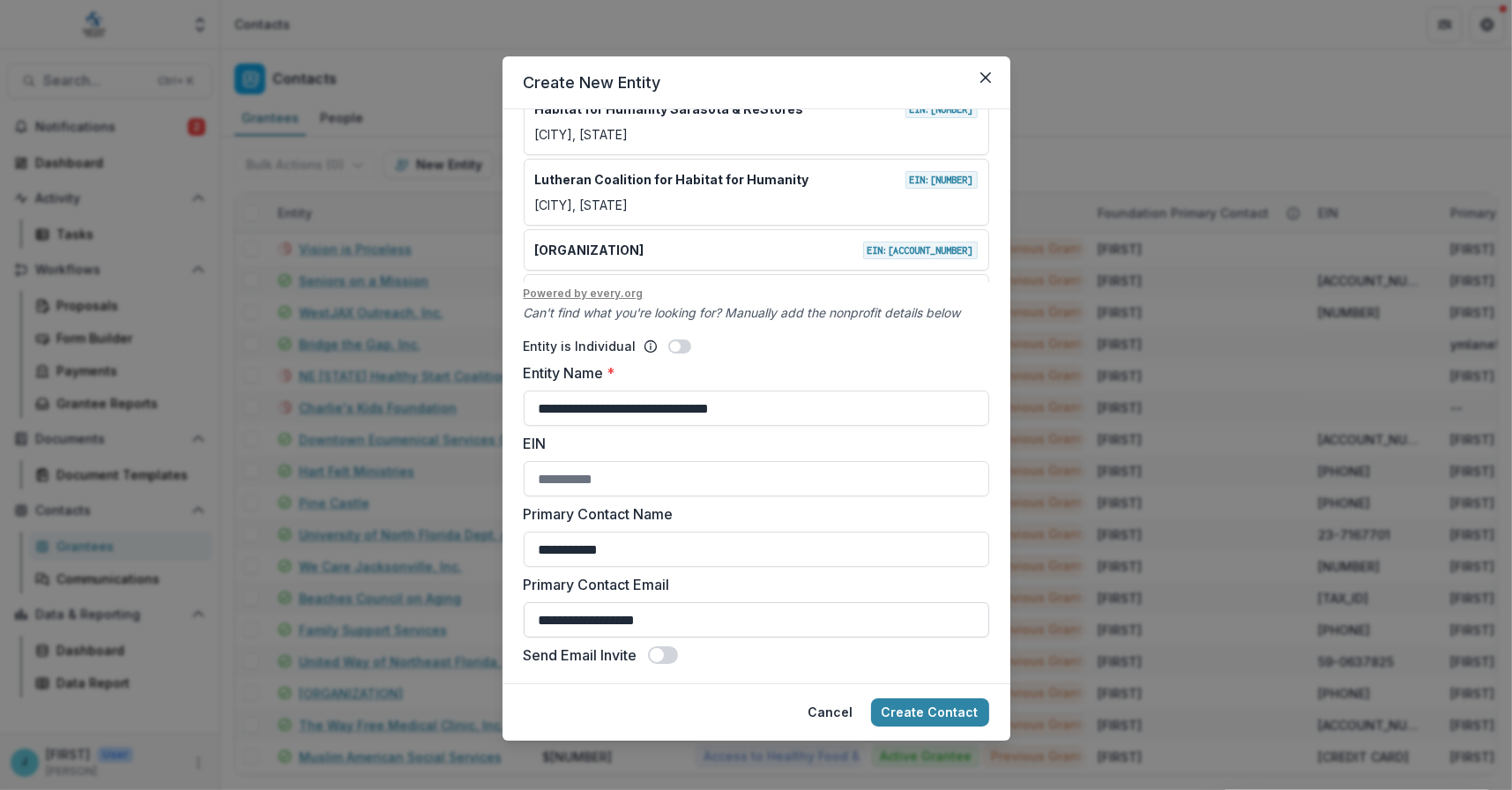 scroll, scrollTop: 178, scrollLeft: 0, axis: vertical 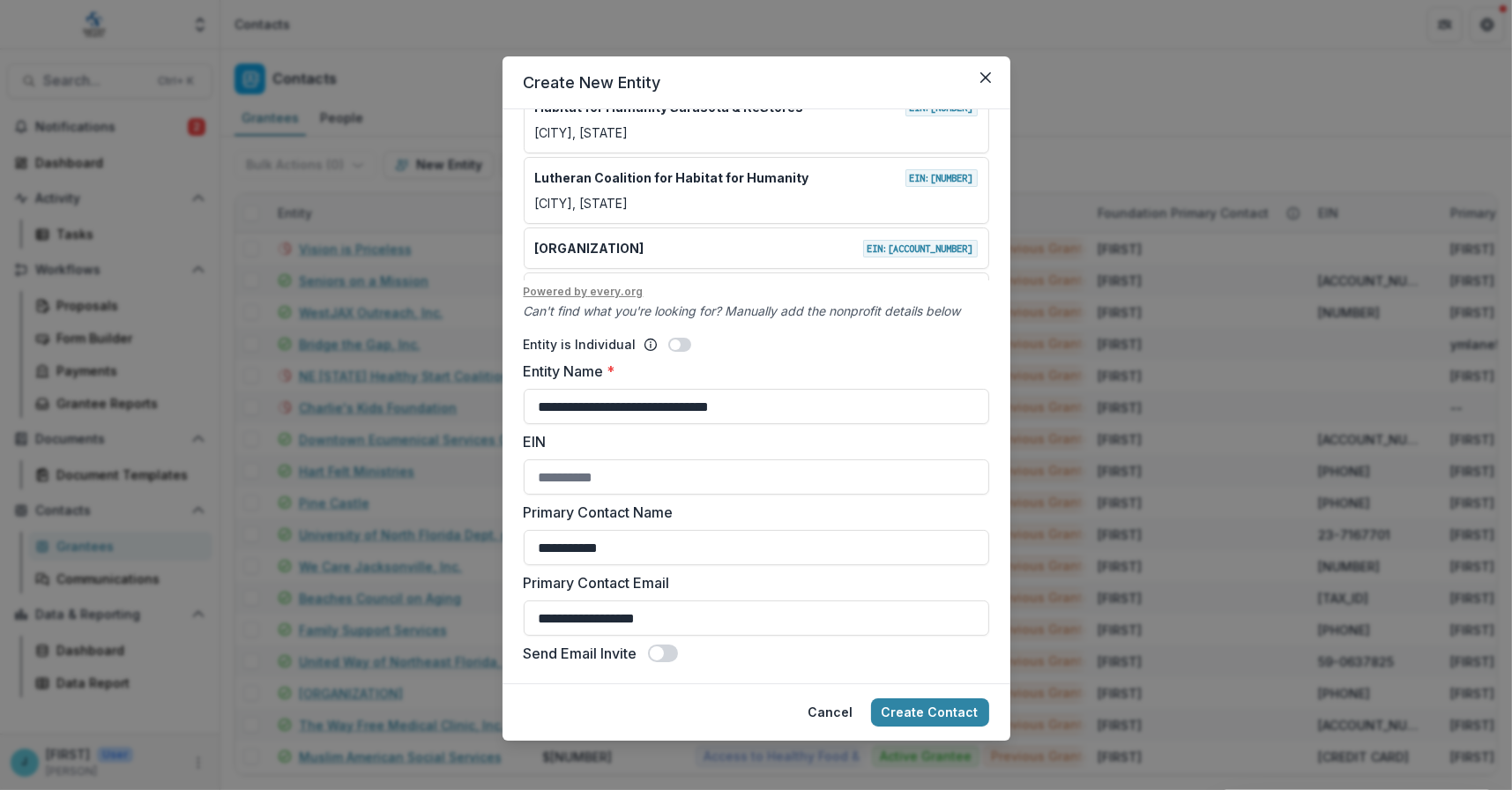 type on "**********" 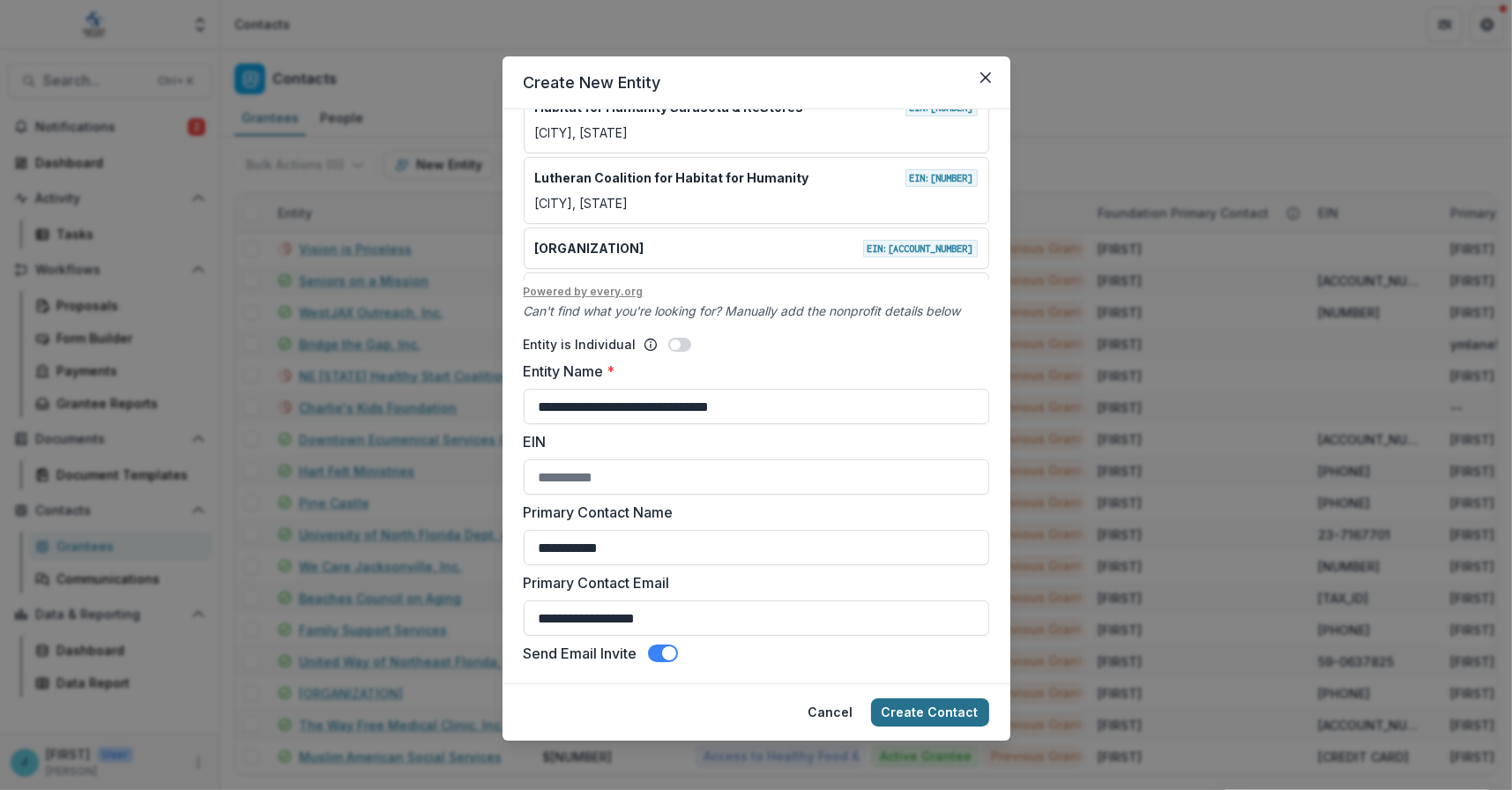 click on "Create Contact" at bounding box center (930, 712) 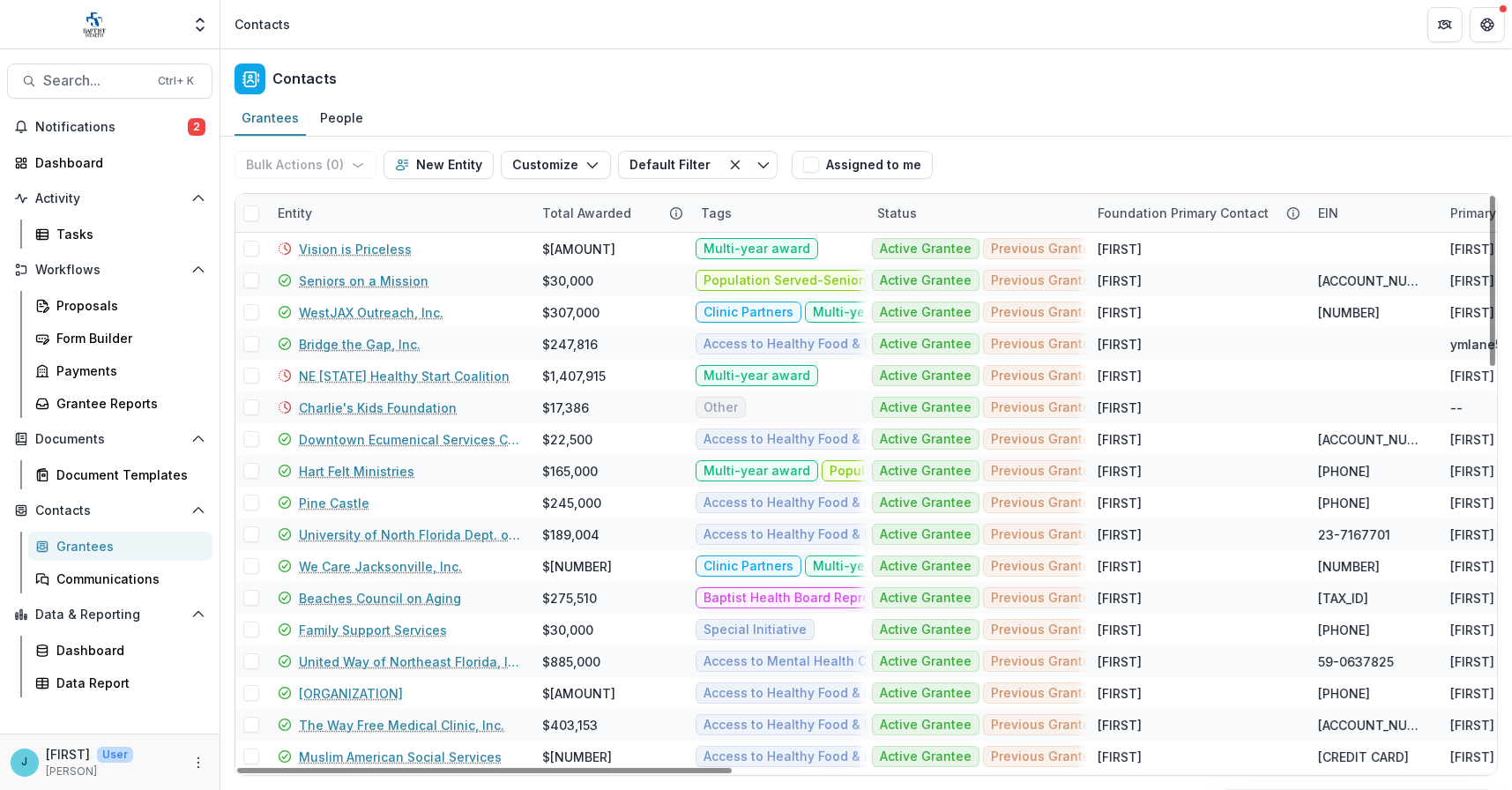click on "Entity" at bounding box center (294, 212) 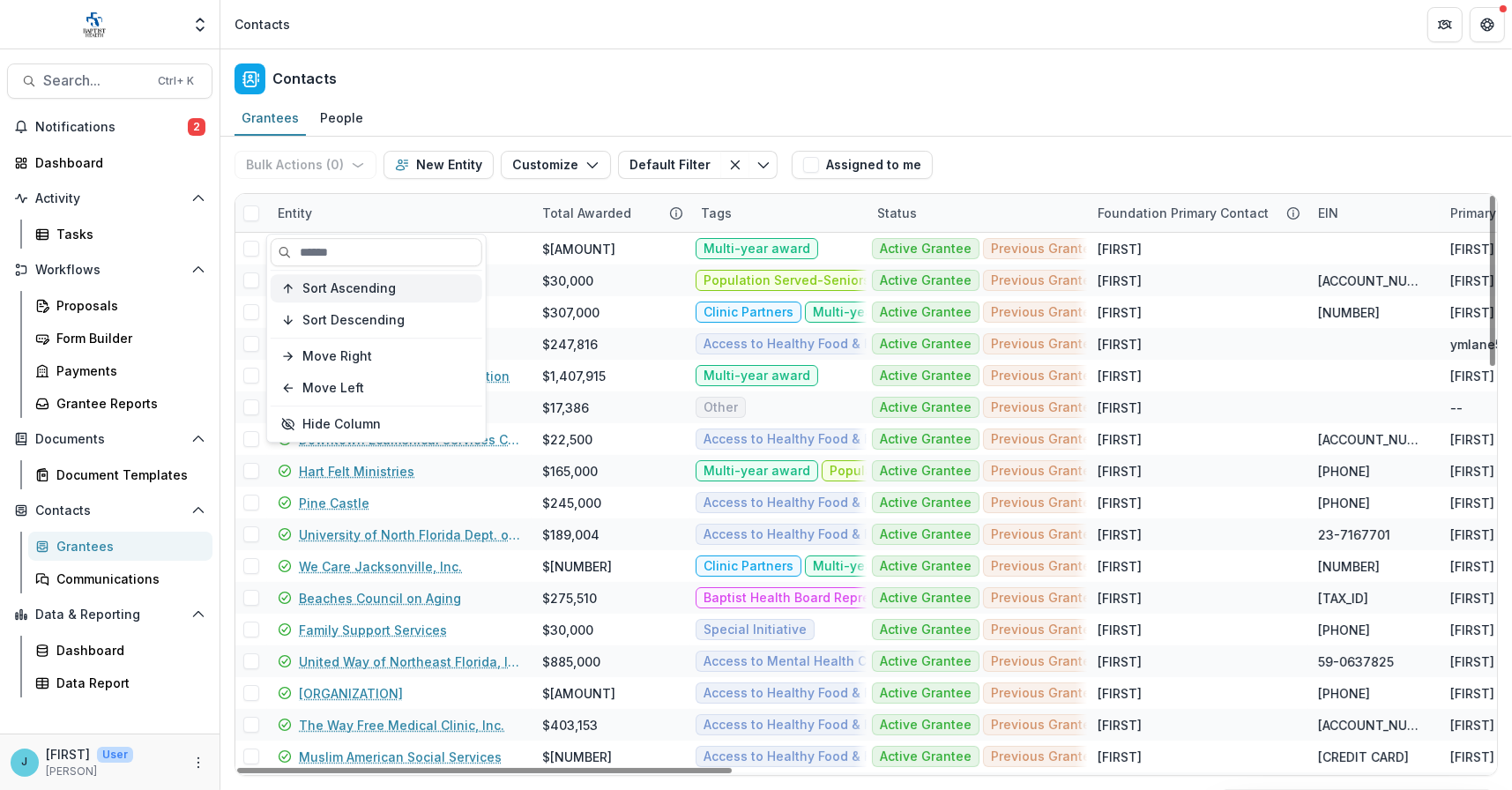 click on "Sort Ascending" at bounding box center (349, 288) 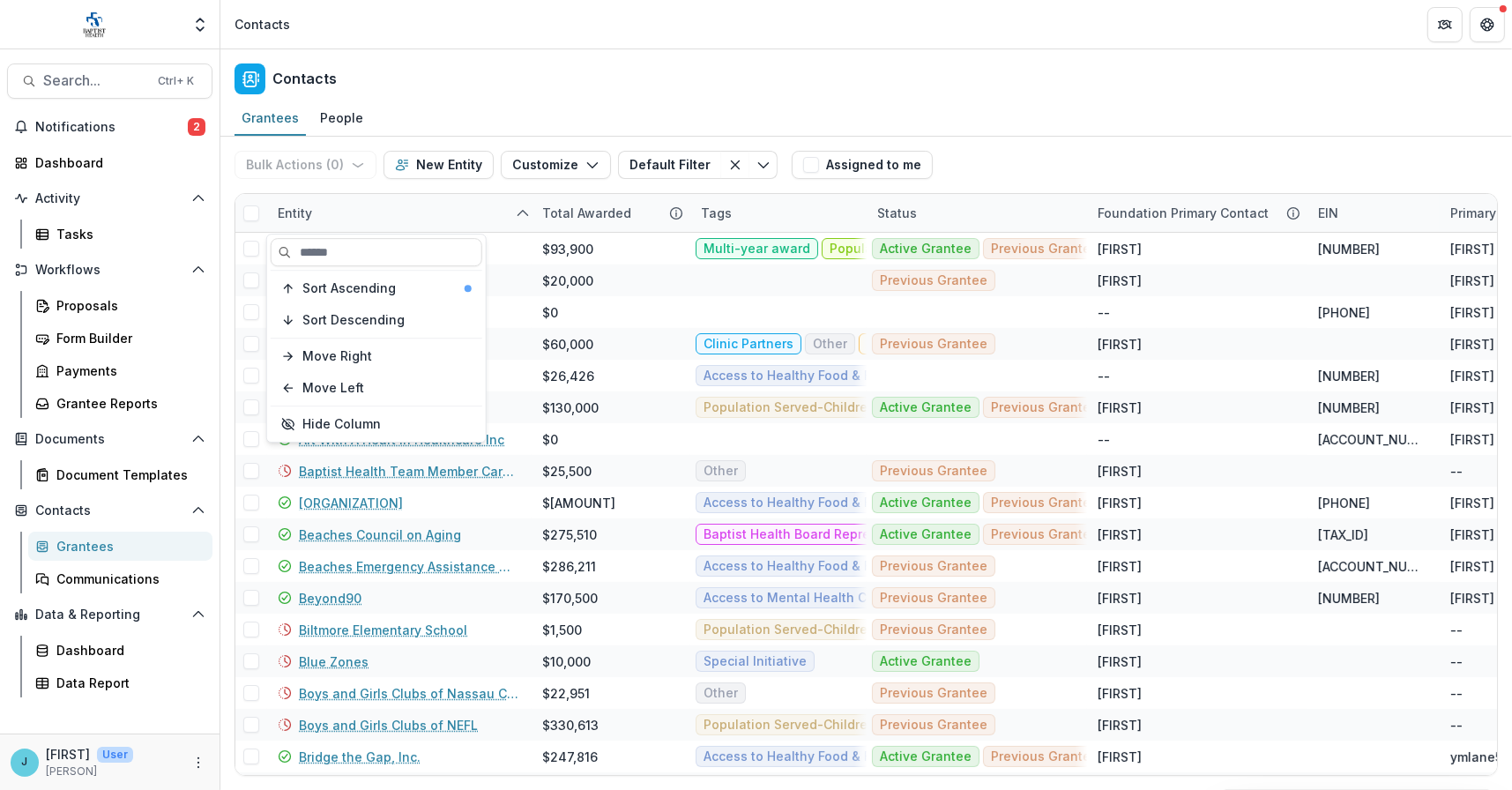 click on "Contacts" at bounding box center (866, 75) 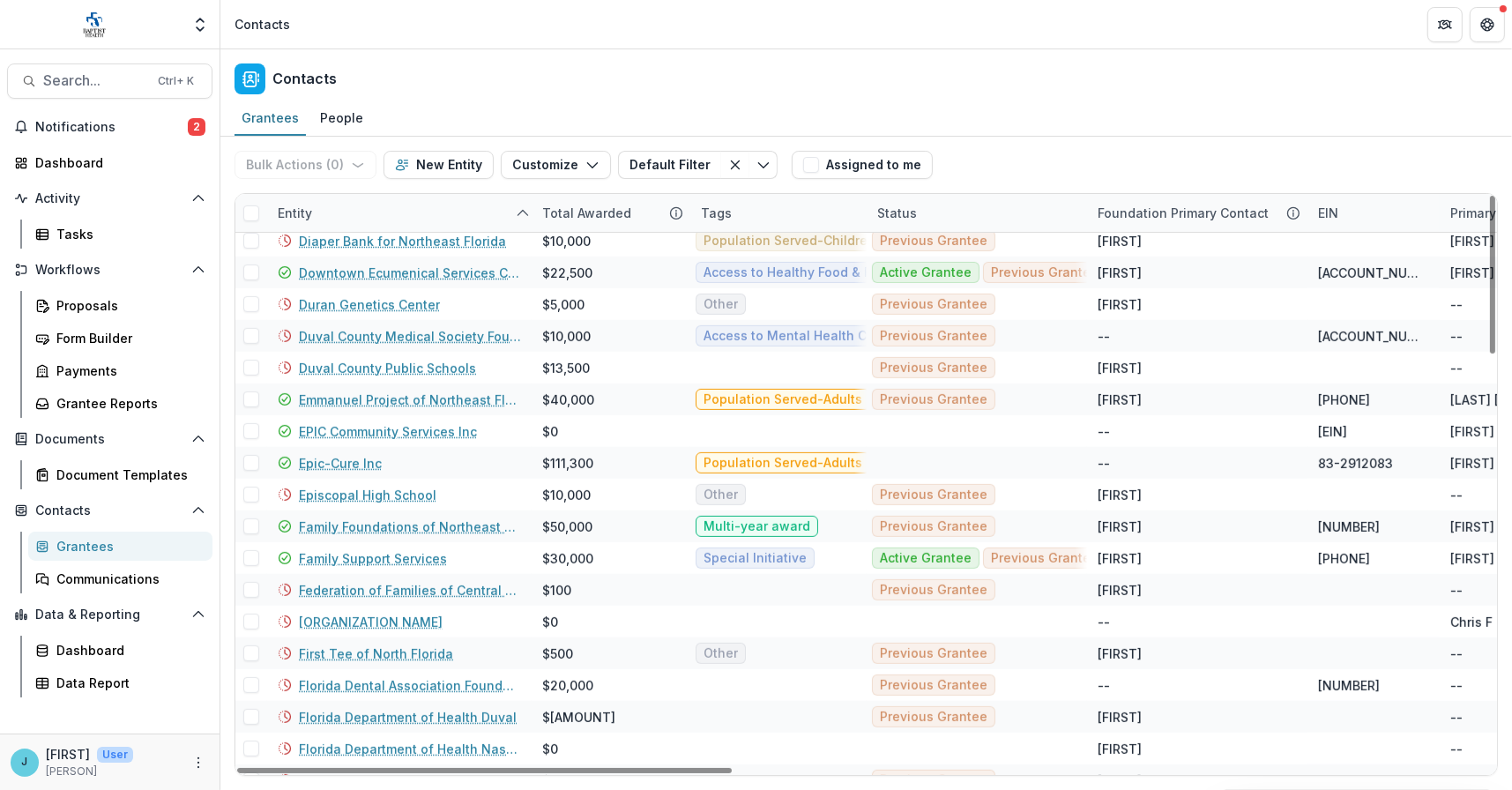 scroll, scrollTop: 1058, scrollLeft: 0, axis: vertical 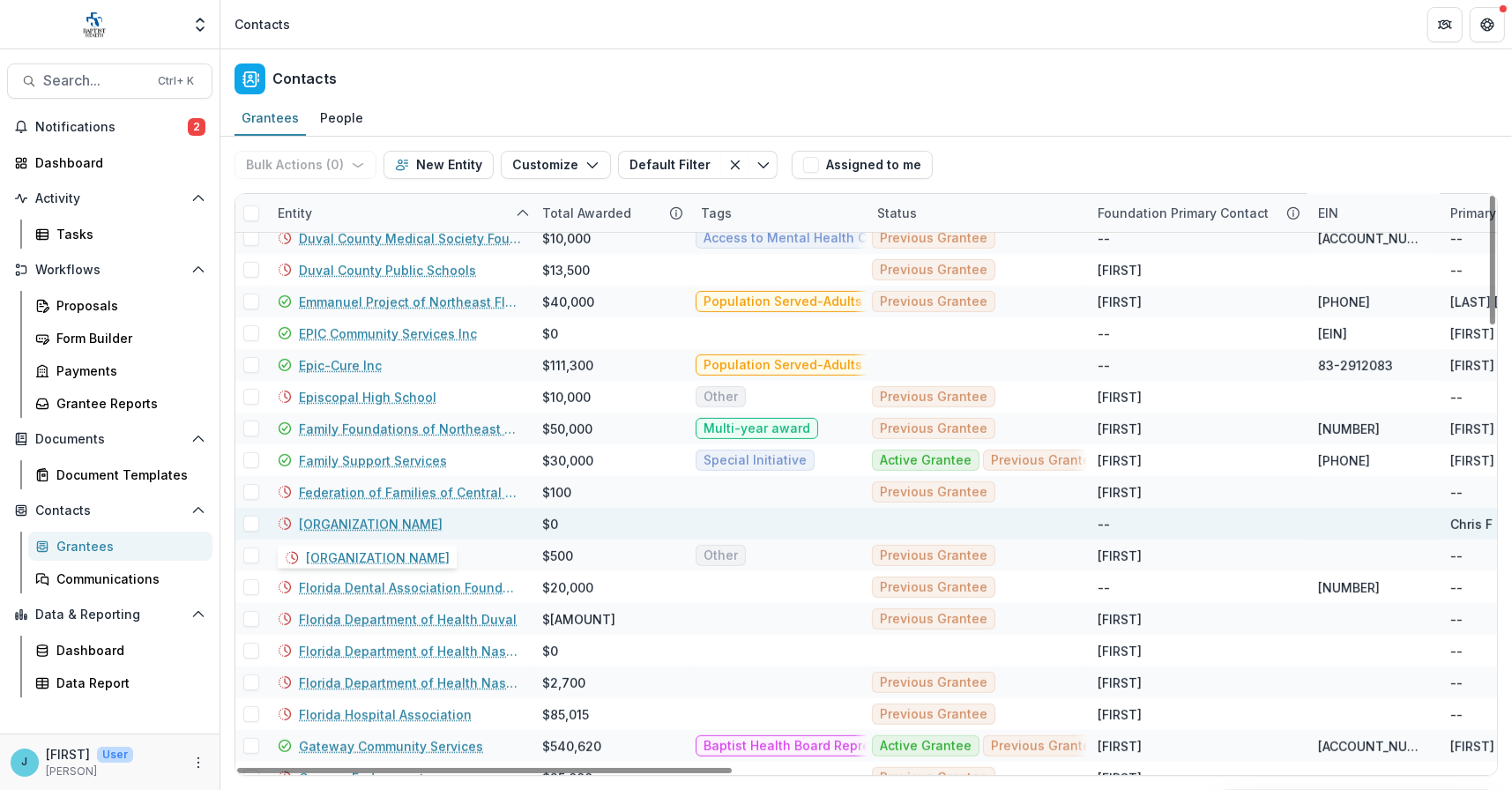 click on "[ORGANIZATION NAME]" at bounding box center [370, 524] 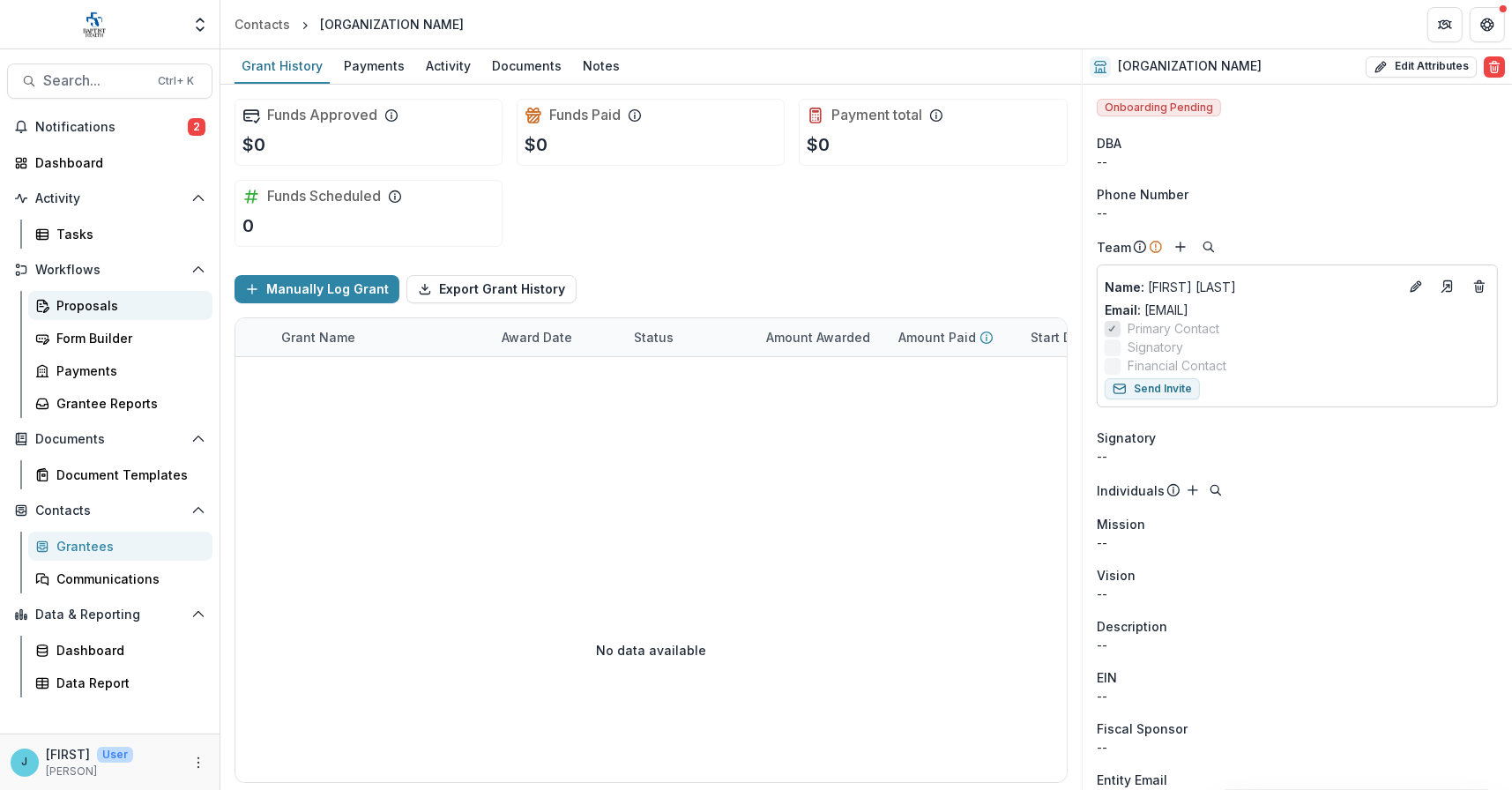 click on "Proposals" at bounding box center [127, 305] 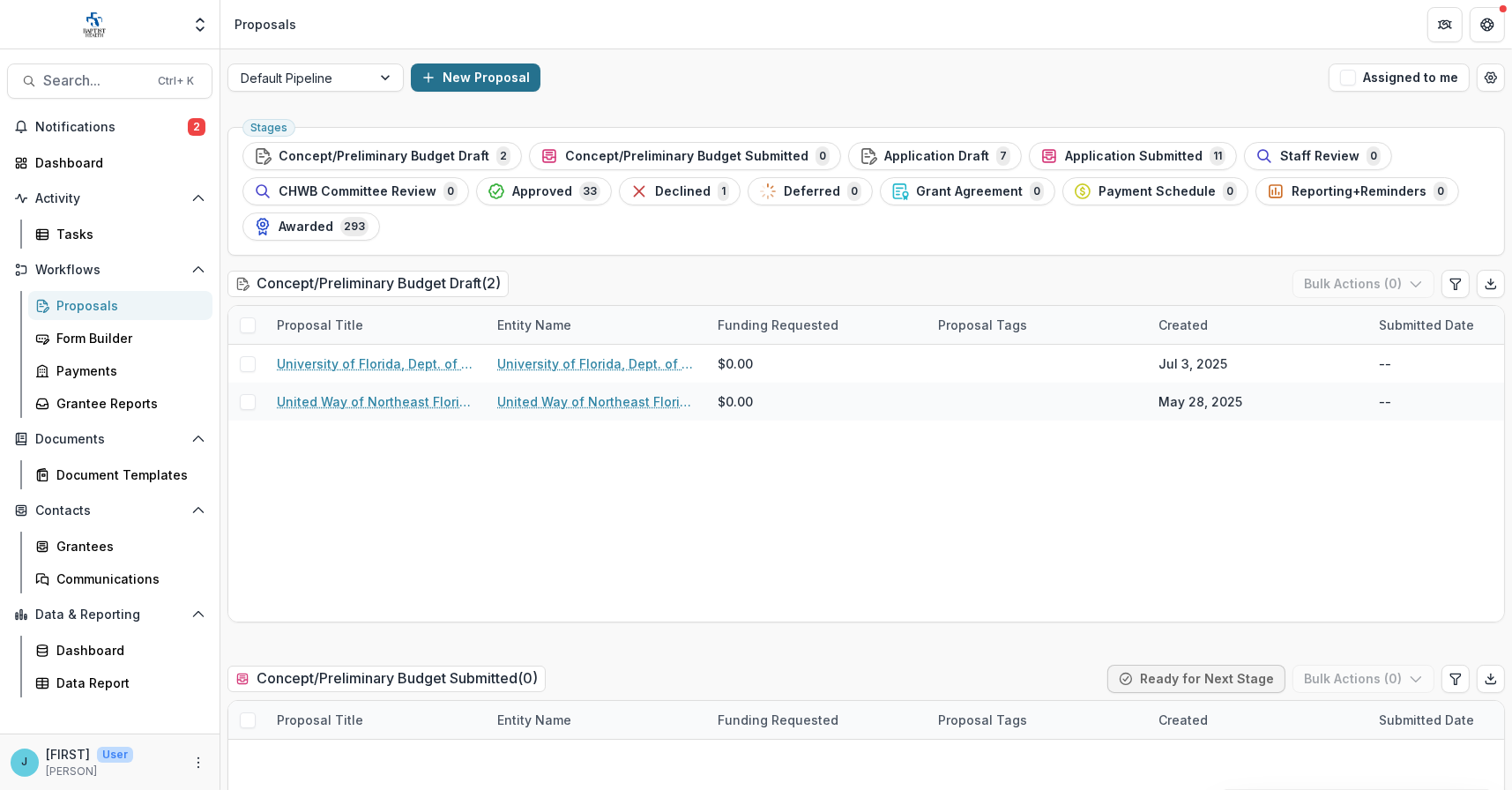 click on "New Proposal" at bounding box center (475, 78) 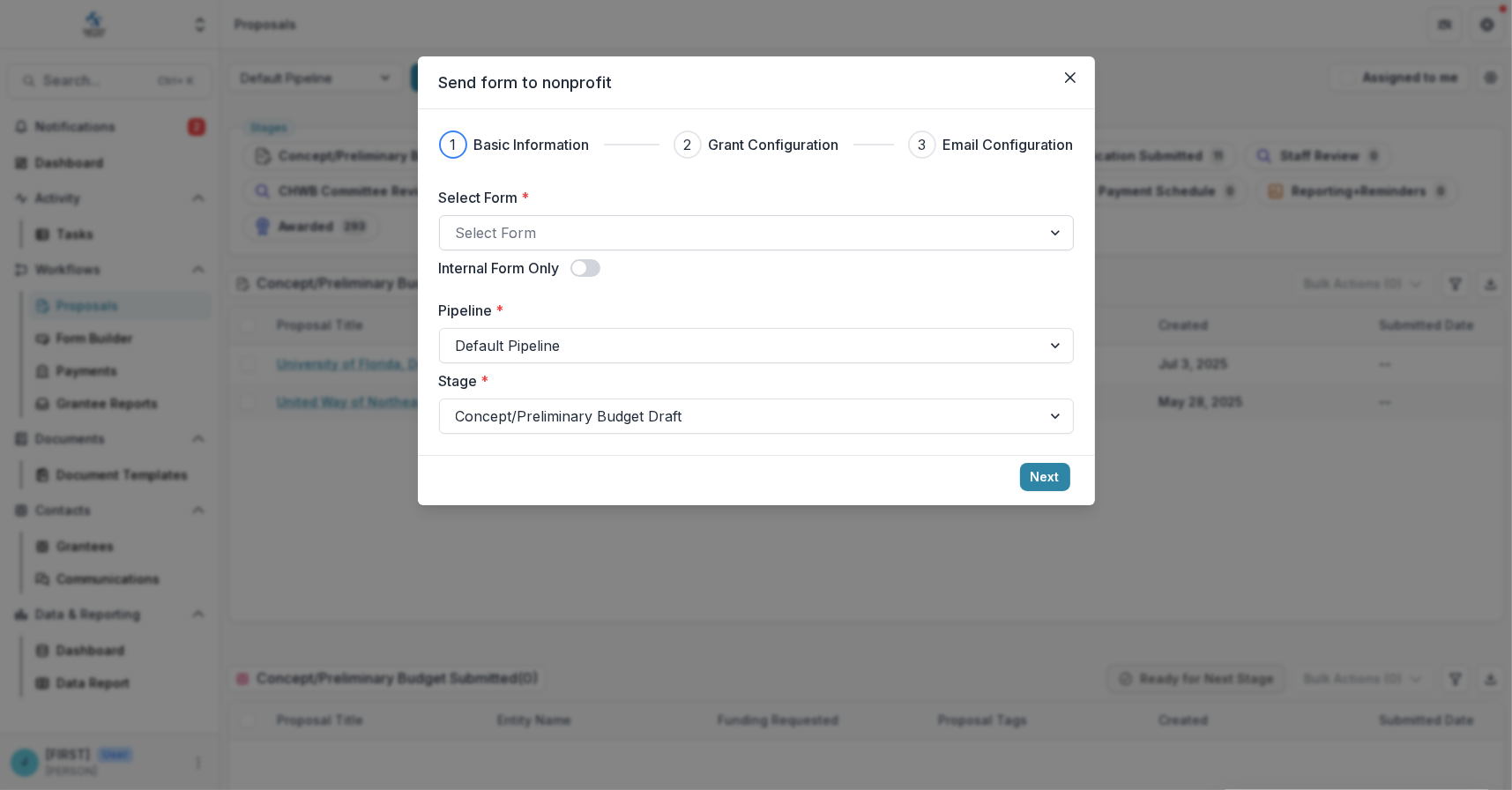 click at bounding box center [741, 233] 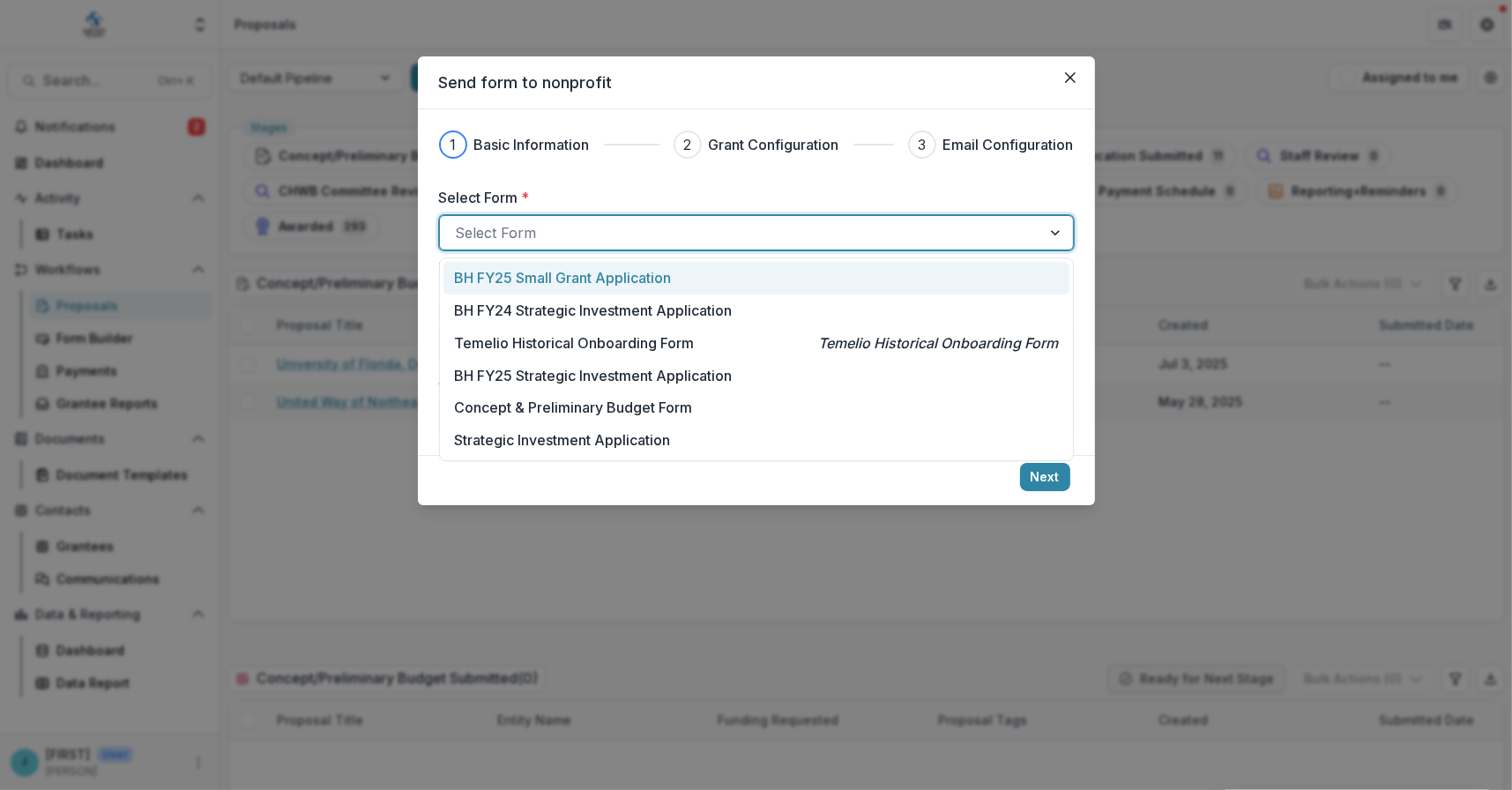 click on "BH FY25 Small Grant Application" at bounding box center (562, 278) 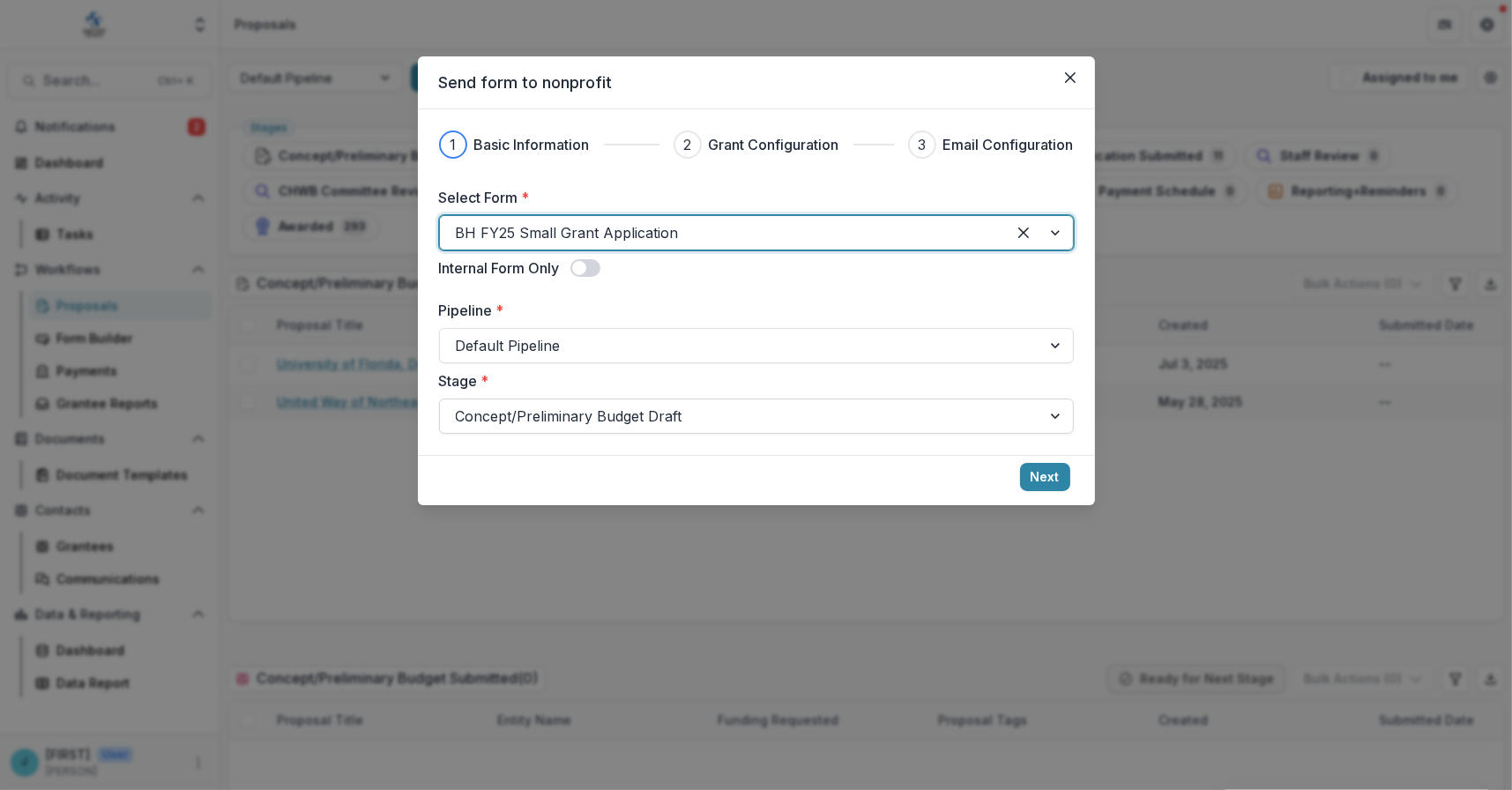 click at bounding box center (741, 416) 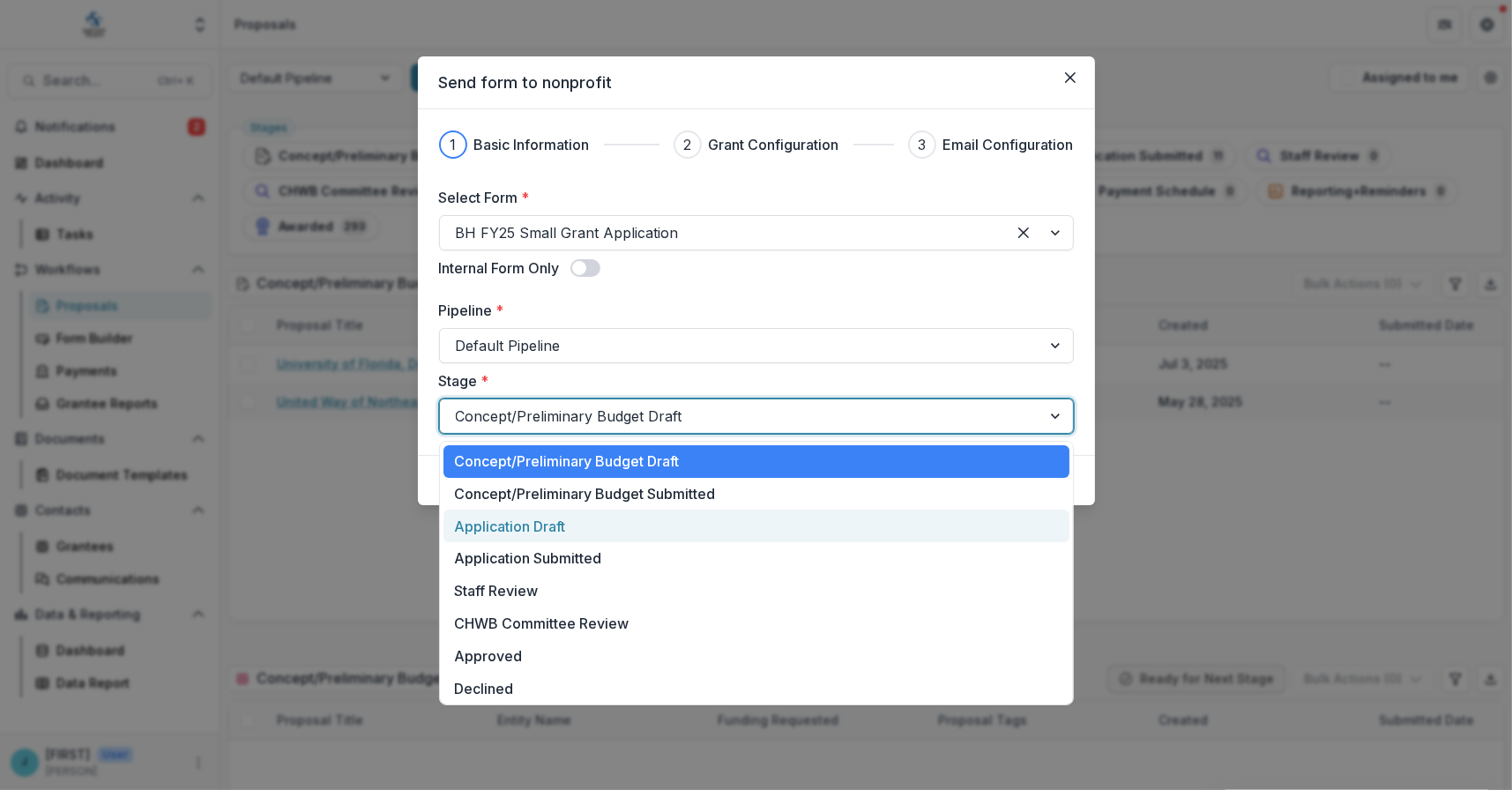 click on "Application Draft" at bounding box center (756, 525) 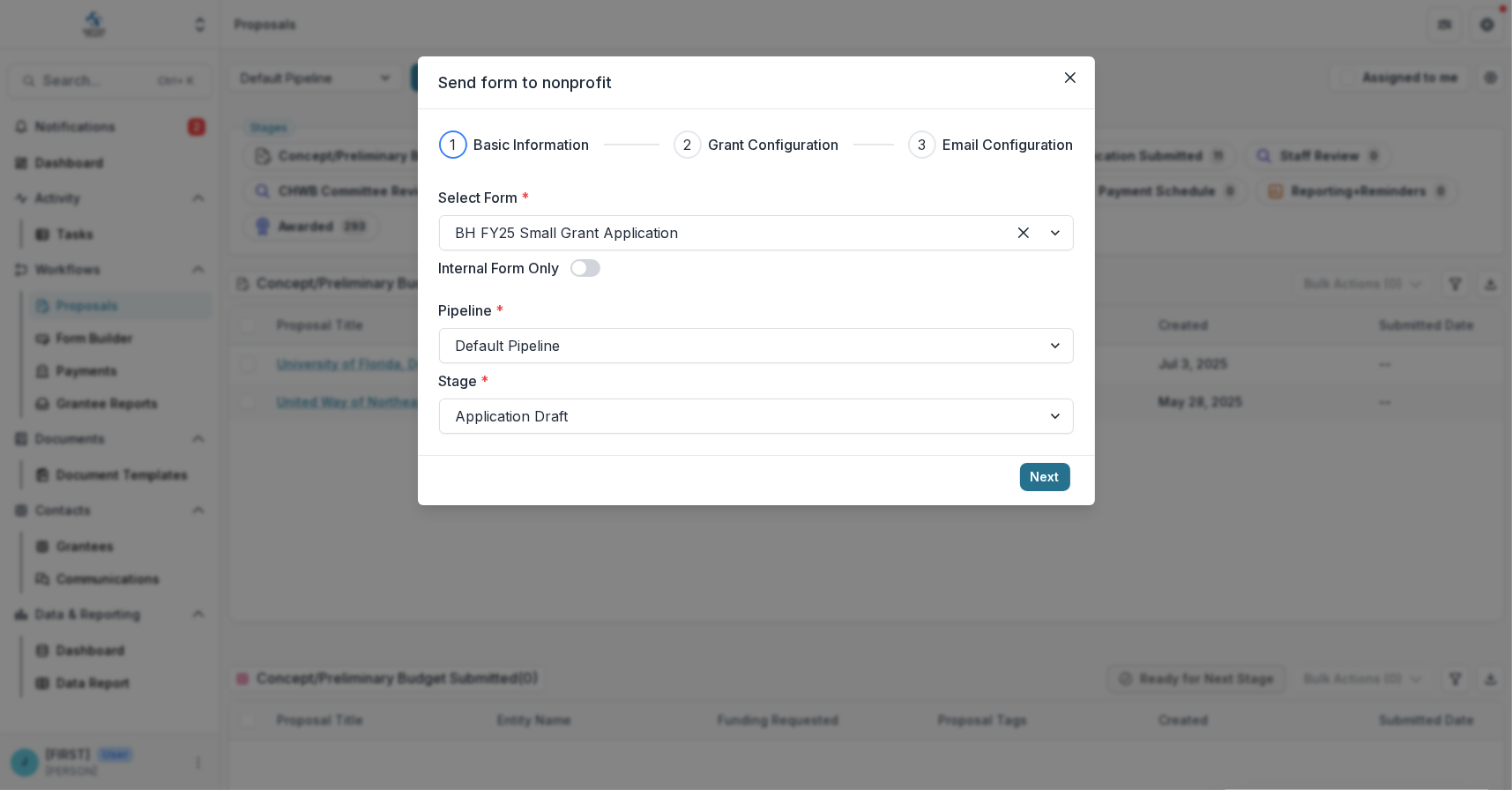 click on "Next" at bounding box center [1045, 477] 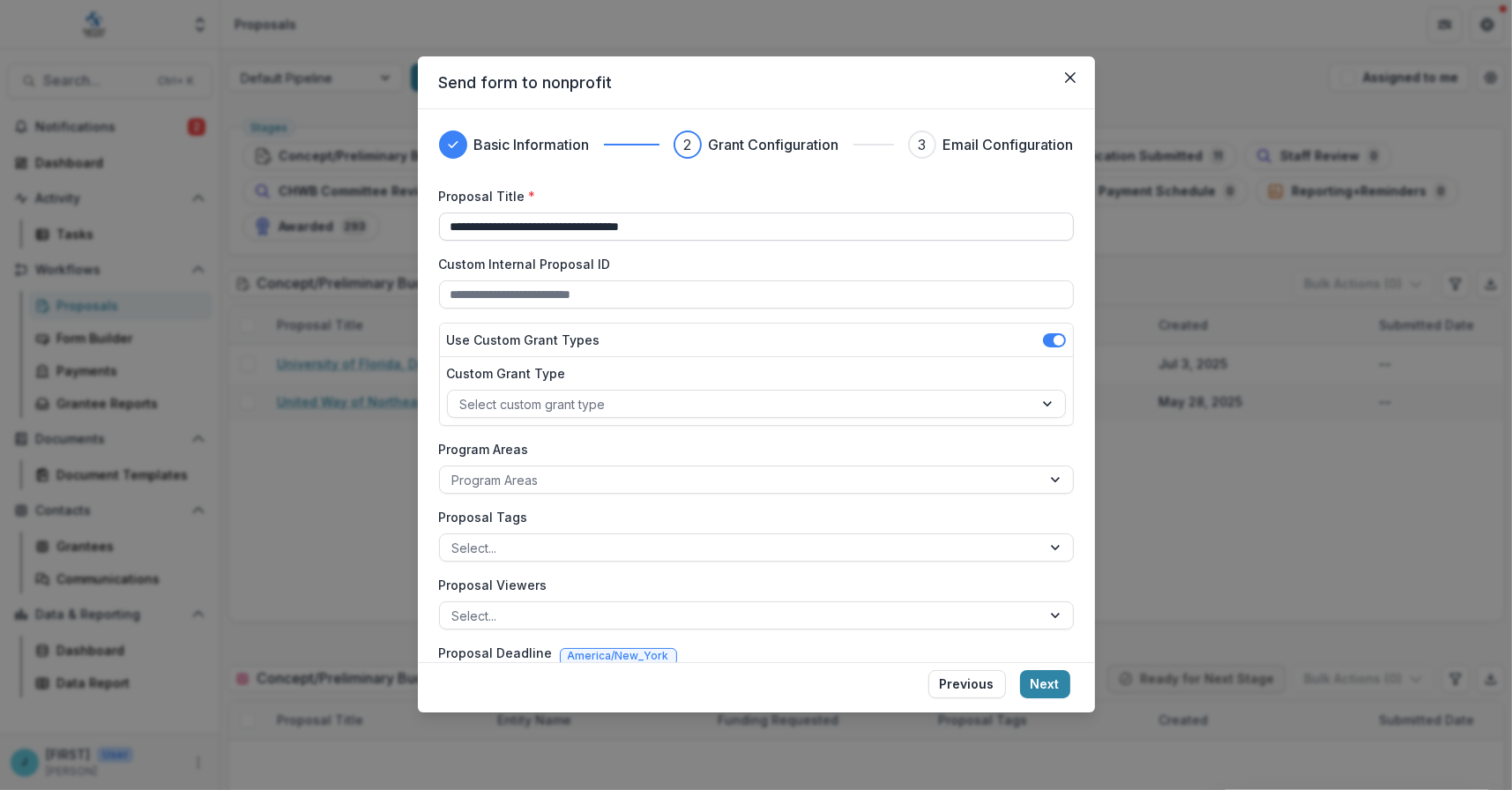 drag, startPoint x: 707, startPoint y: 231, endPoint x: 443, endPoint y: 233, distance: 264.00758 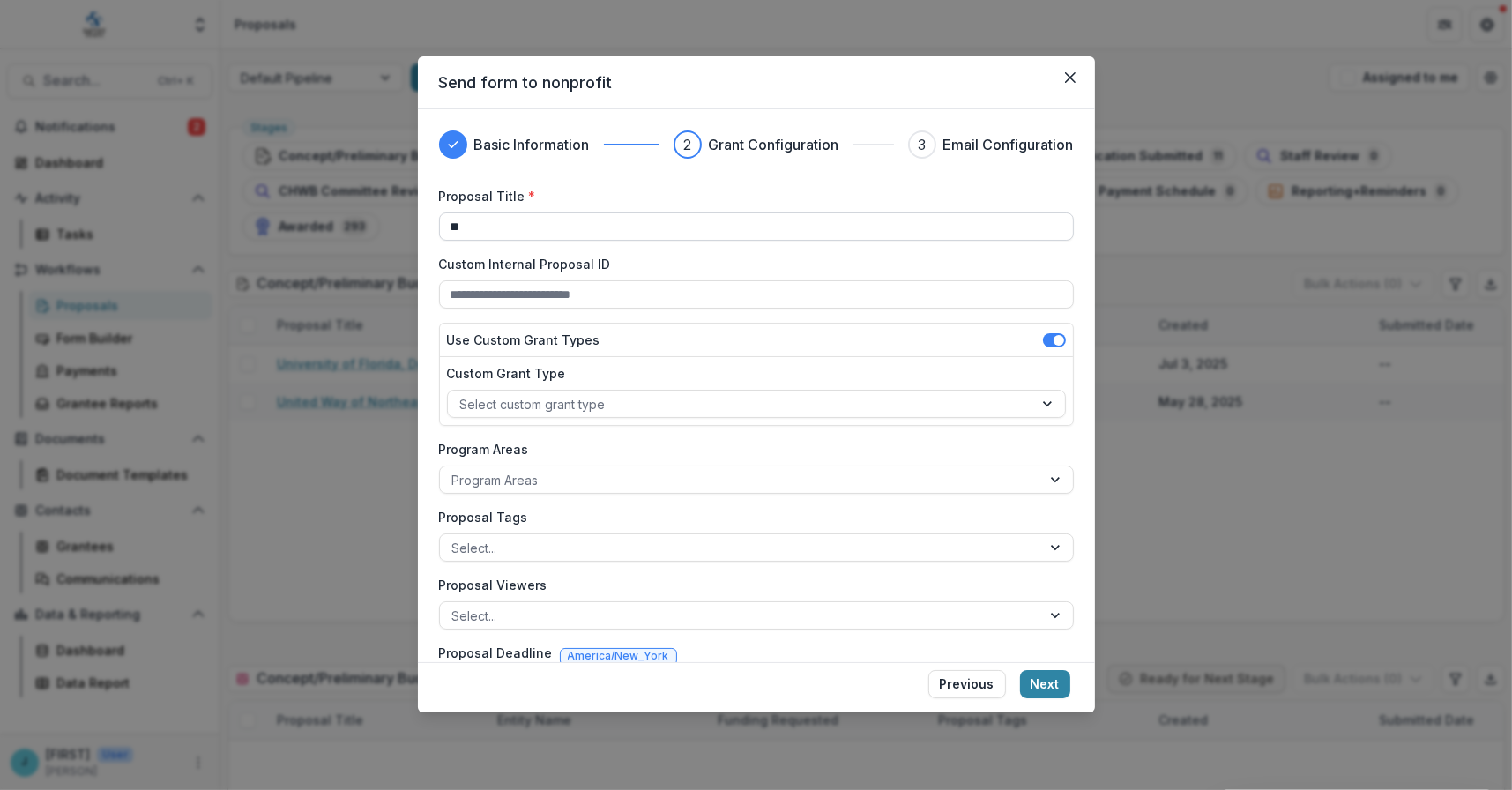 type on "*" 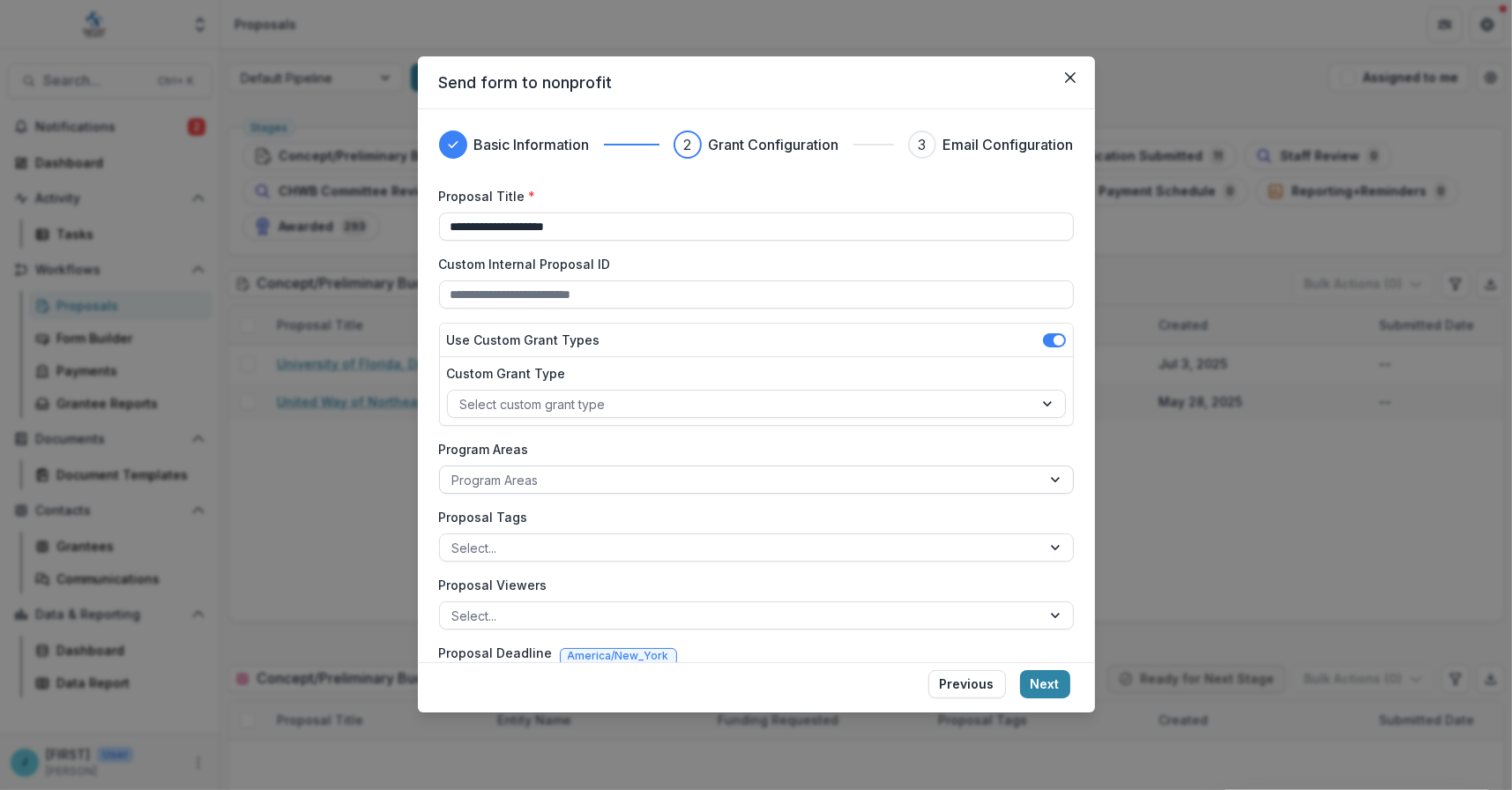 scroll, scrollTop: 55, scrollLeft: 0, axis: vertical 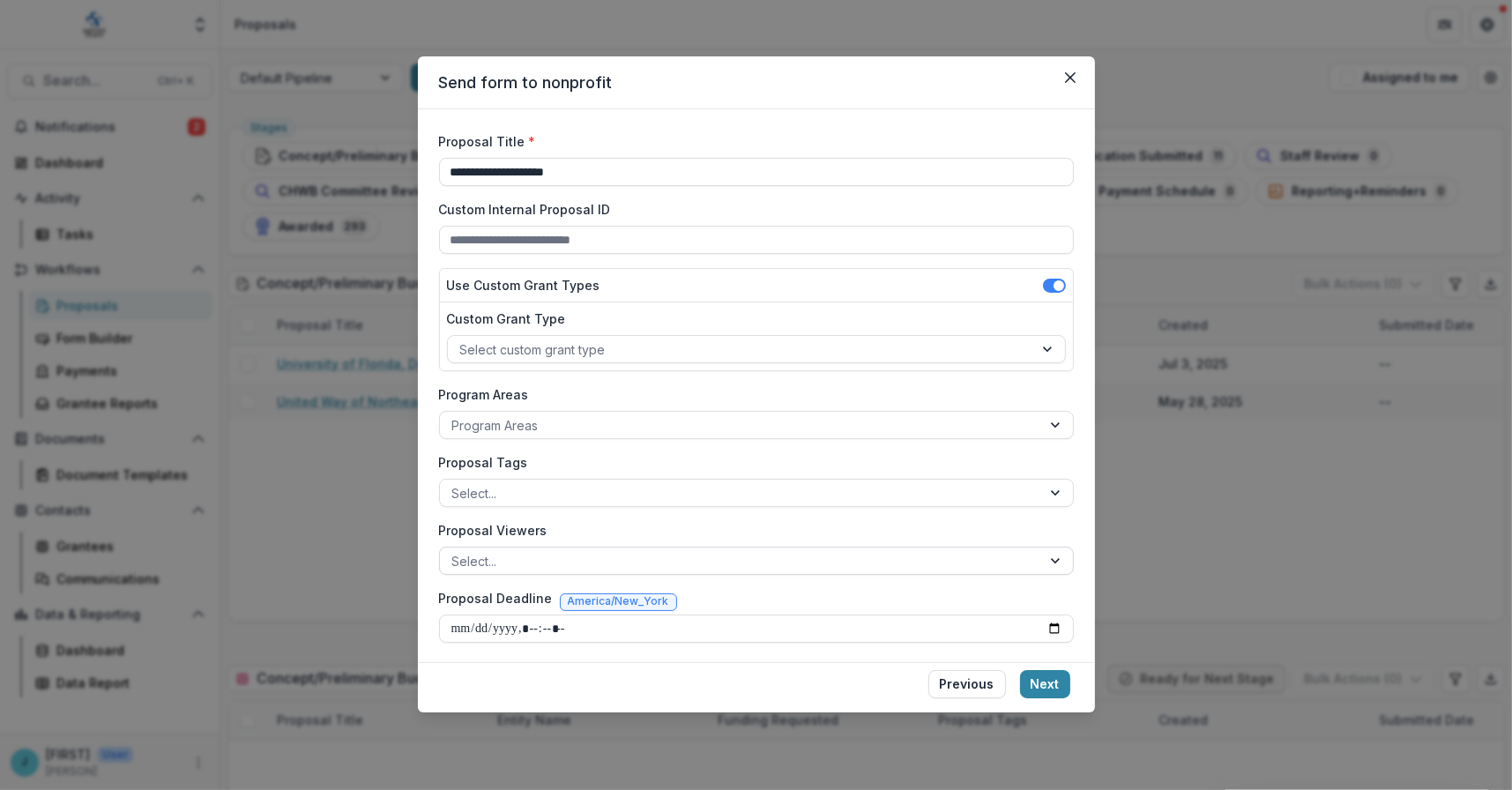 type on "**********" 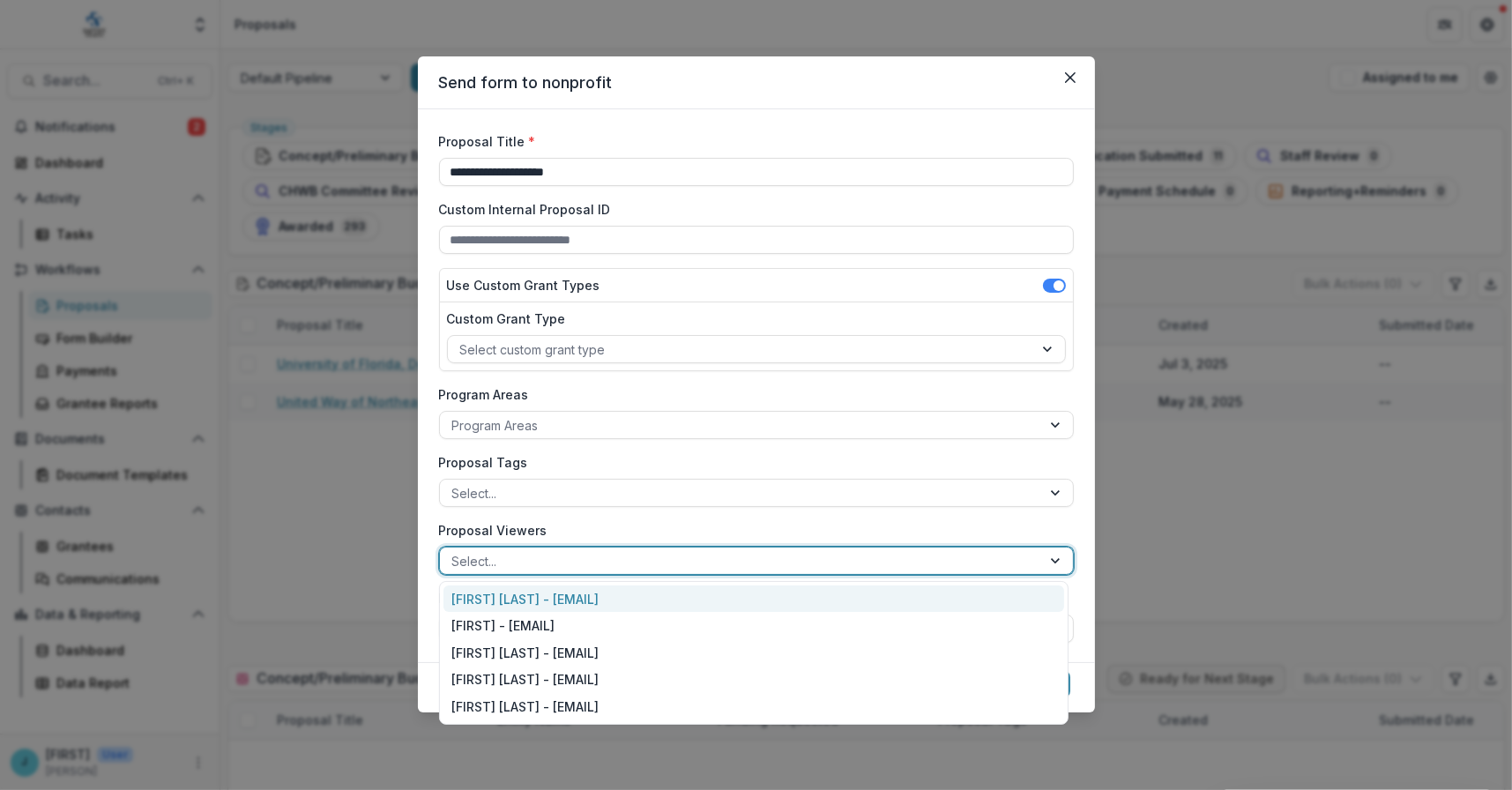 click on "[FIRST] [LAST] - [EMAIL]" at bounding box center (754, 599) 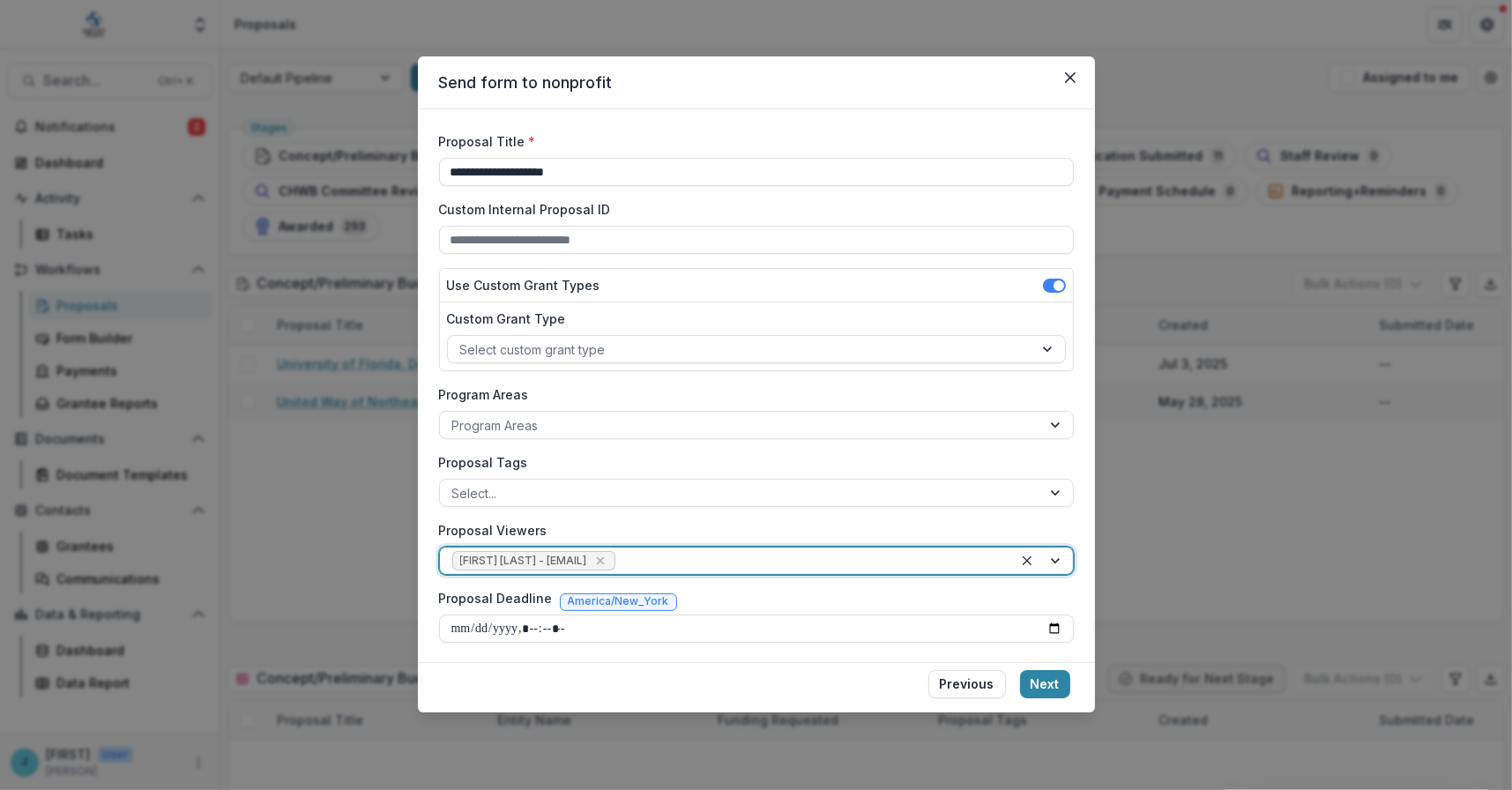 click at bounding box center (1043, 561) 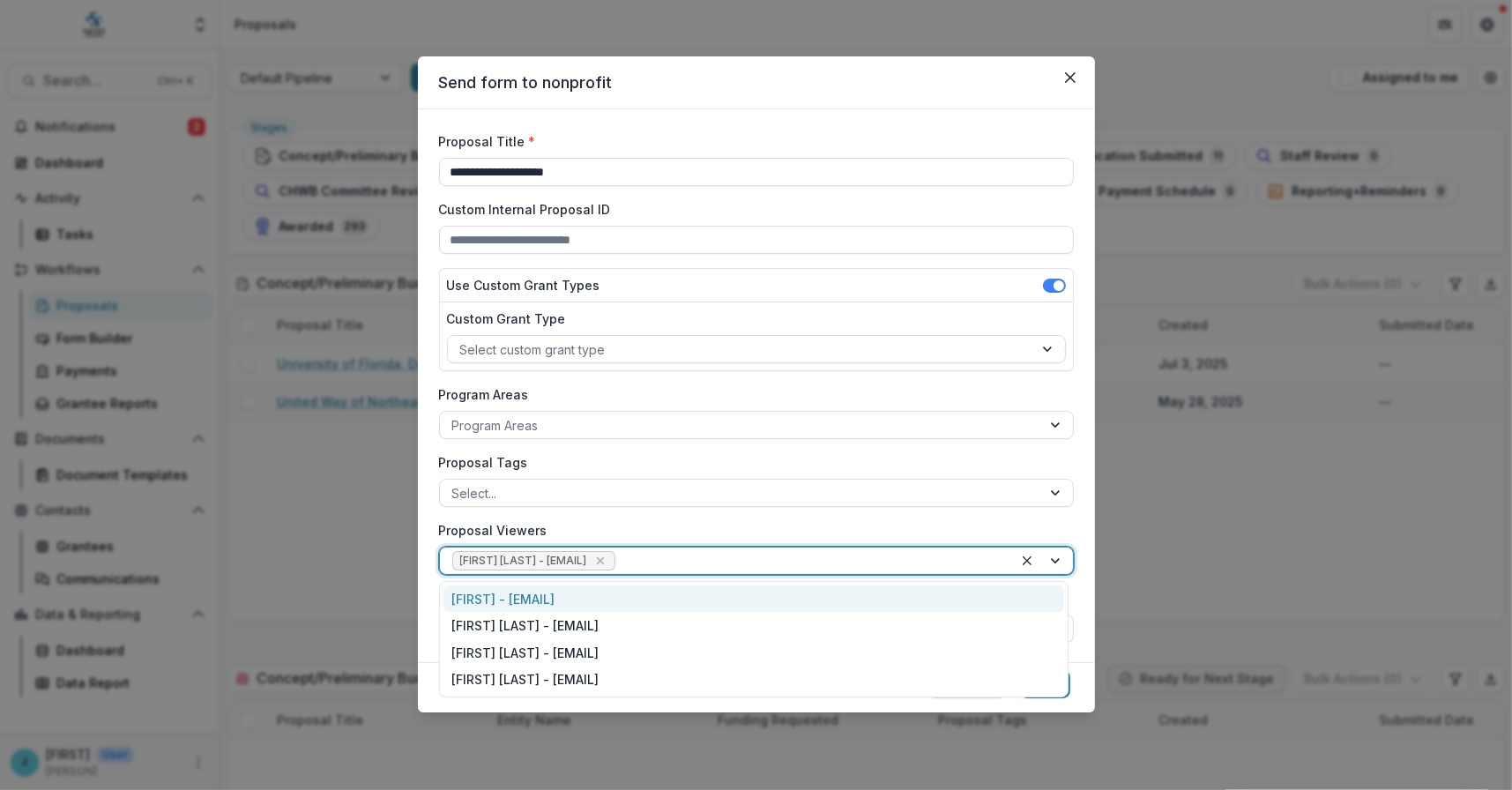 click on "[FIRST] - [EMAIL]" at bounding box center (754, 599) 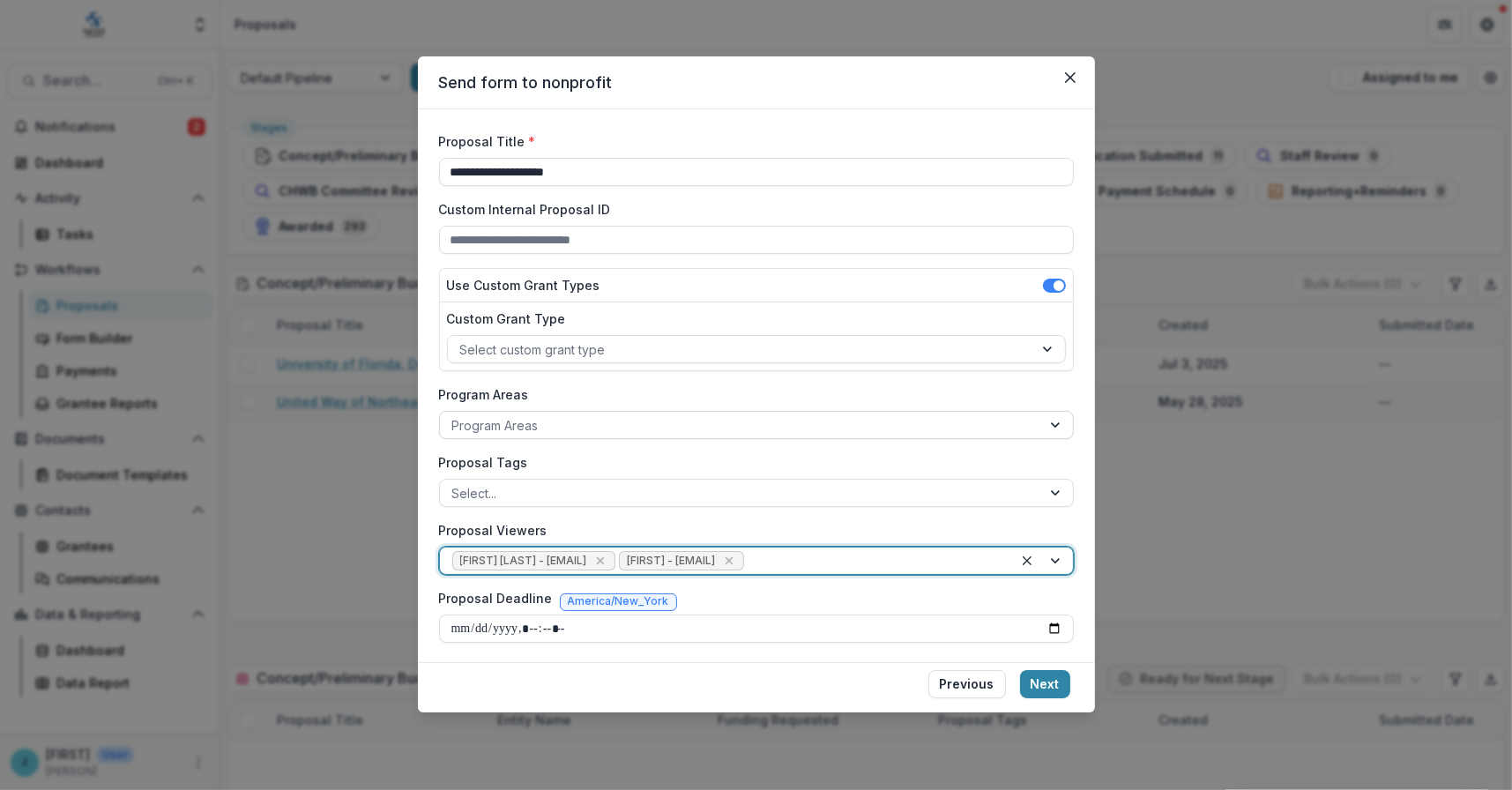 click at bounding box center [741, 425] 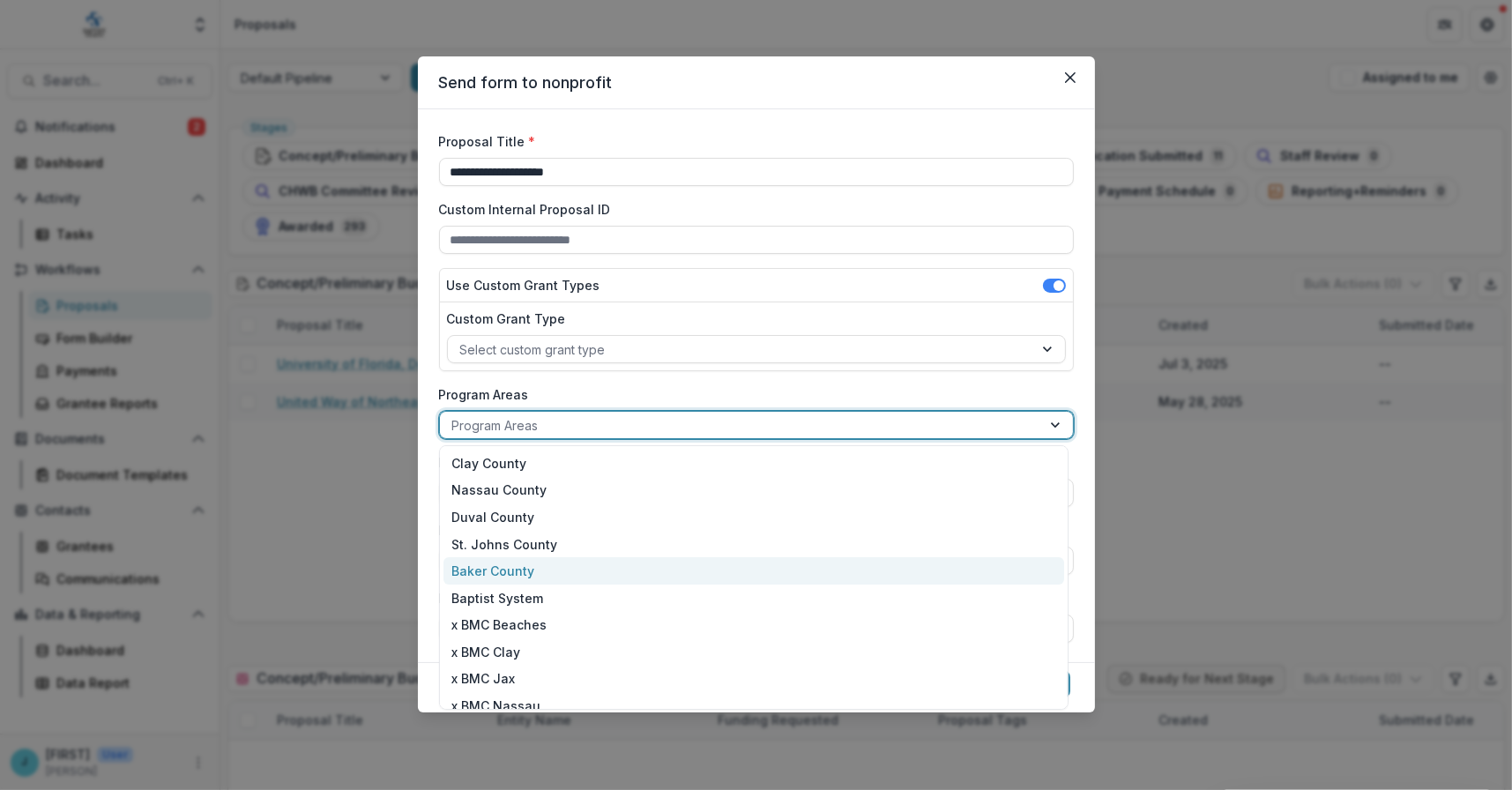 click on "Baker County" at bounding box center (754, 570) 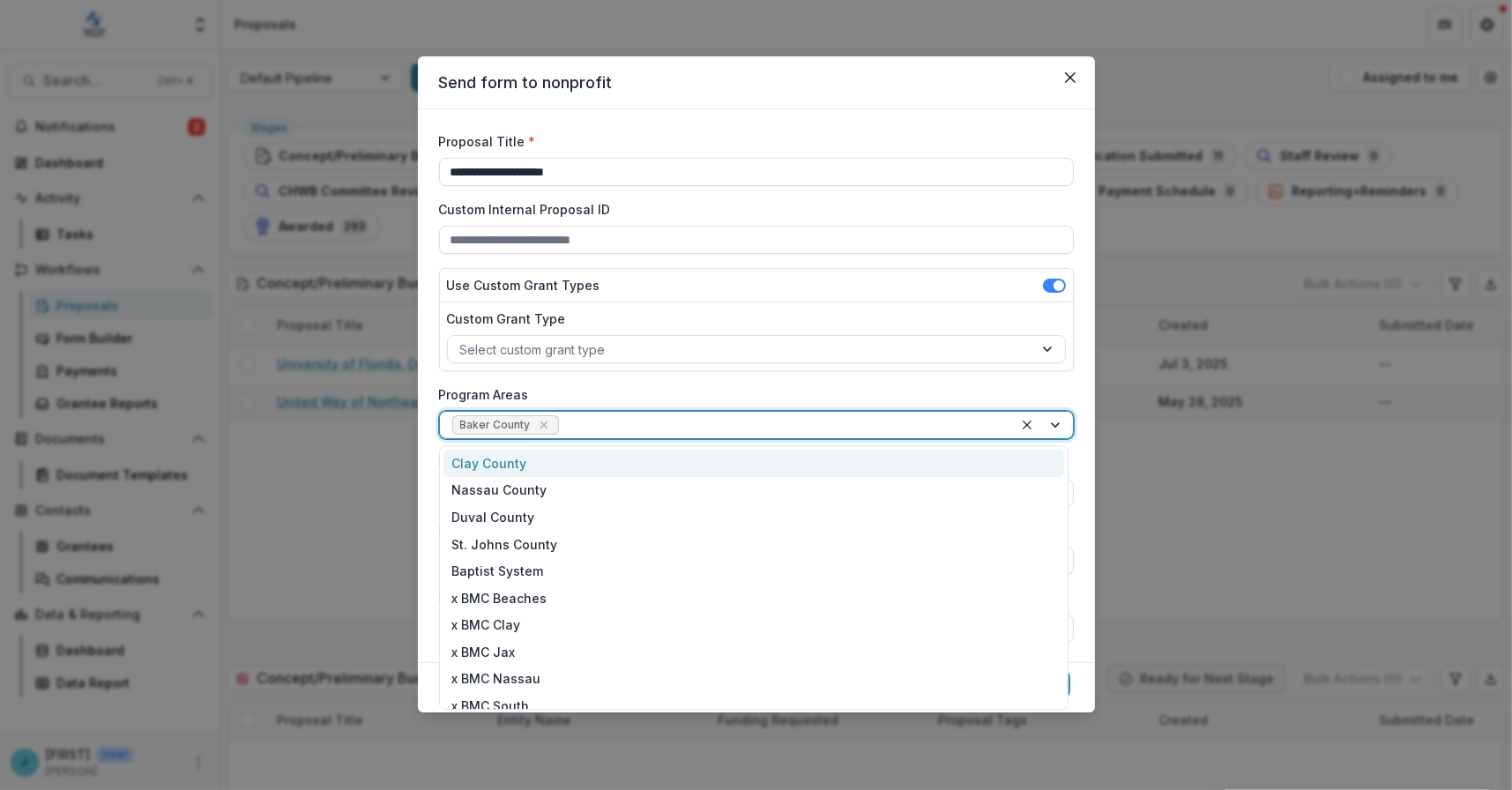 click at bounding box center [1043, 425] 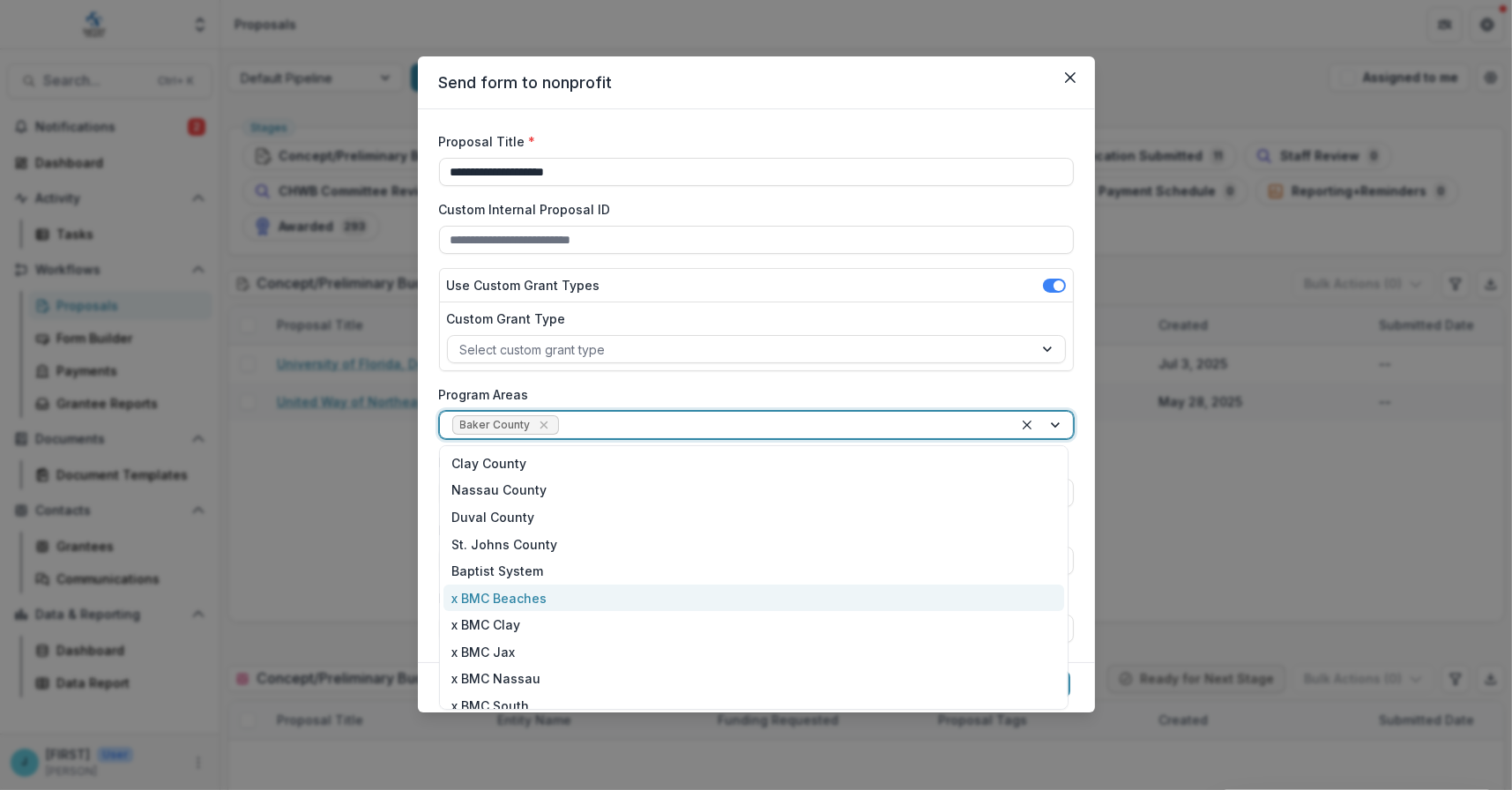 scroll, scrollTop: 41, scrollLeft: 0, axis: vertical 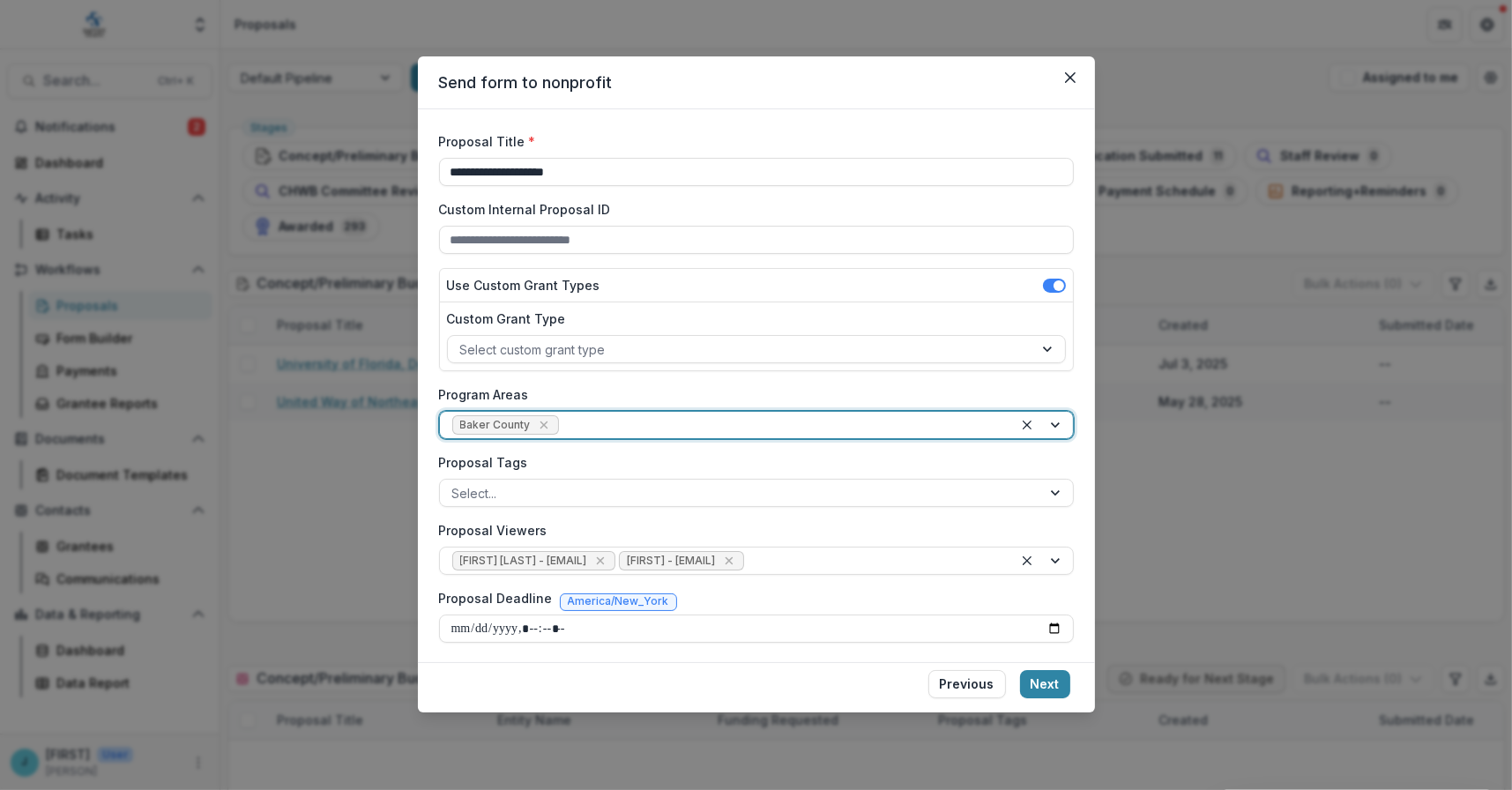 click at bounding box center (781, 425) 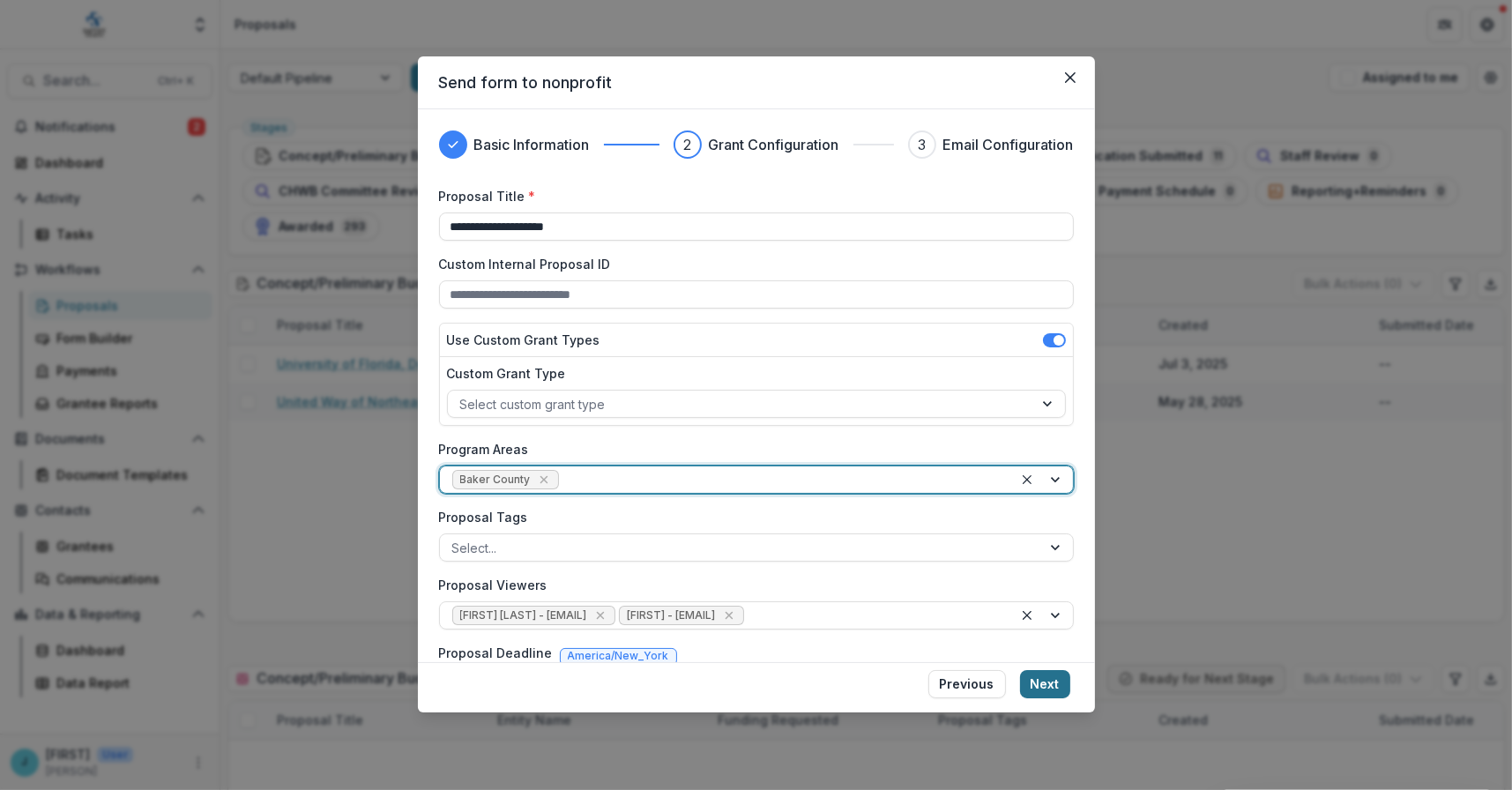 click on "Next" at bounding box center (1045, 684) 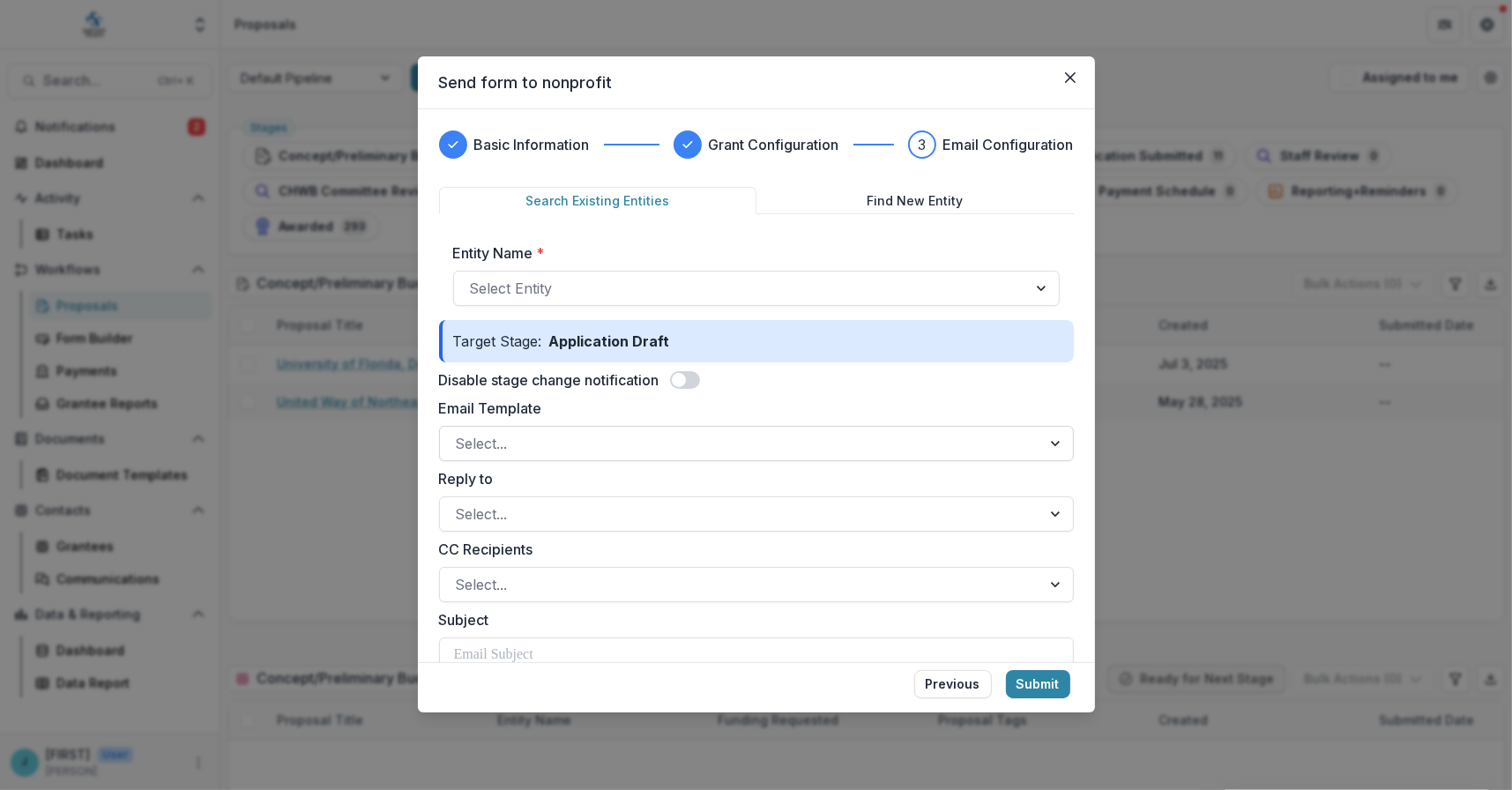 click at bounding box center [741, 443] 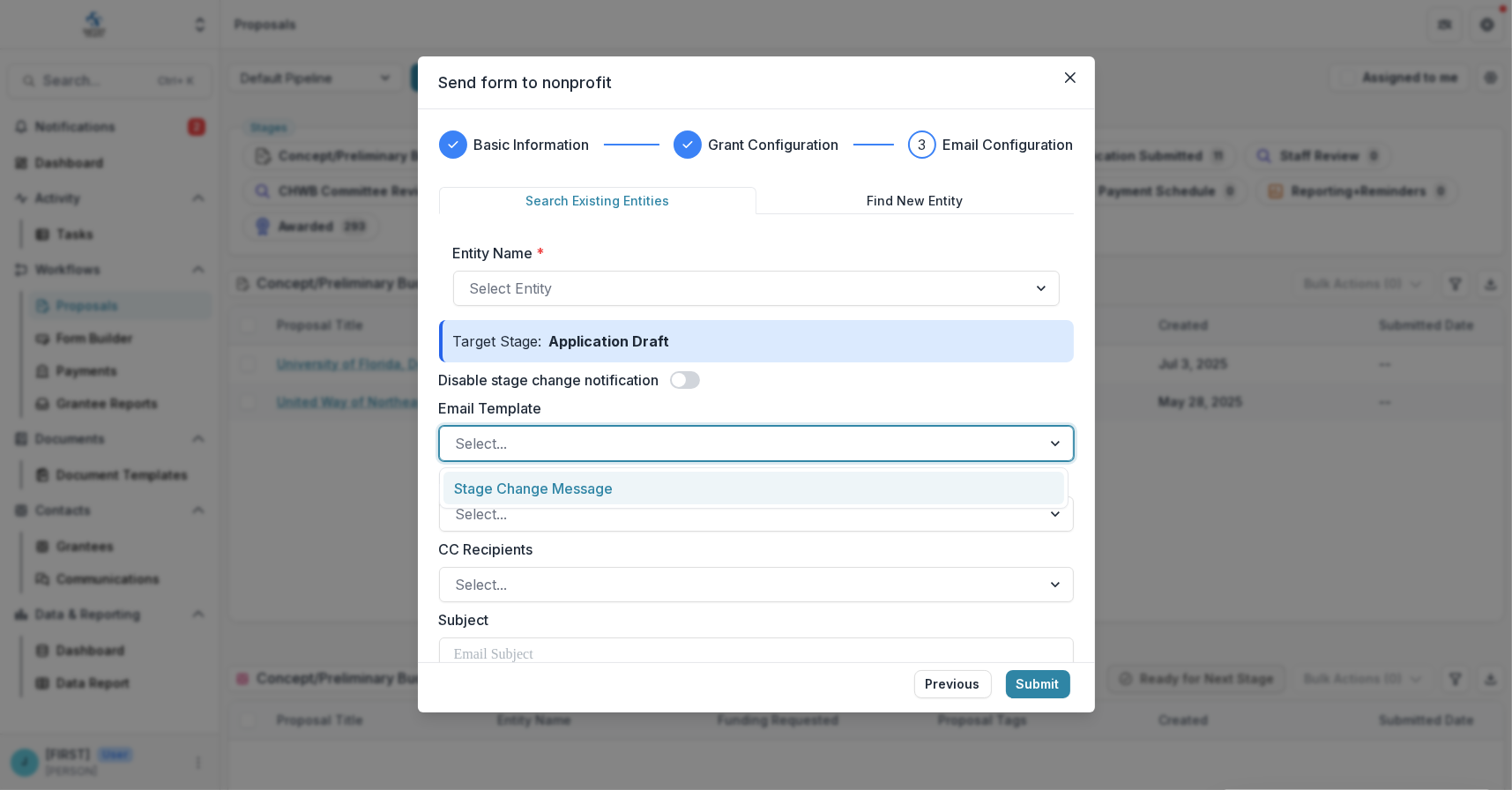click on "Stage Change Message" at bounding box center (754, 488) 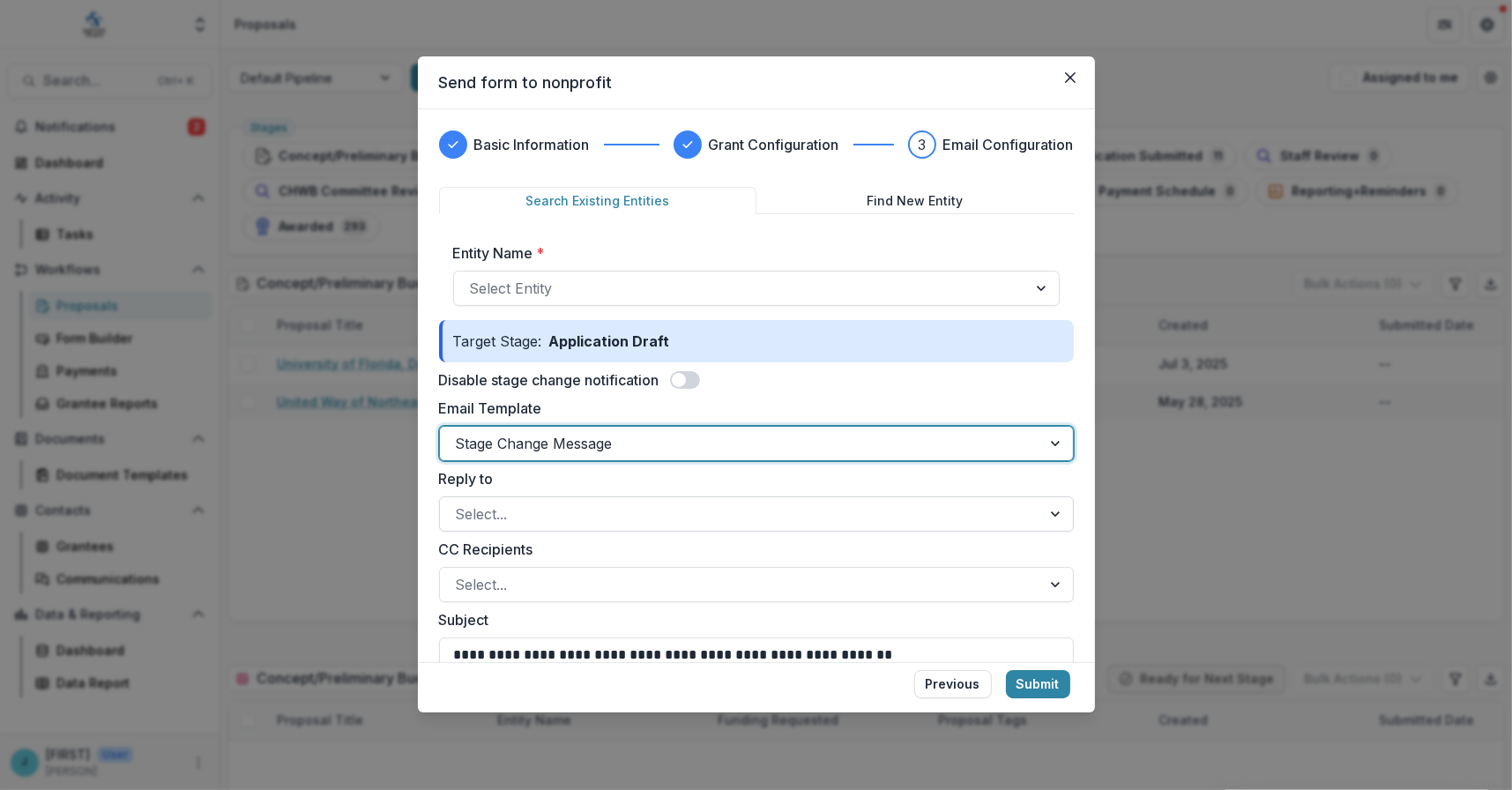 click at bounding box center (741, 514) 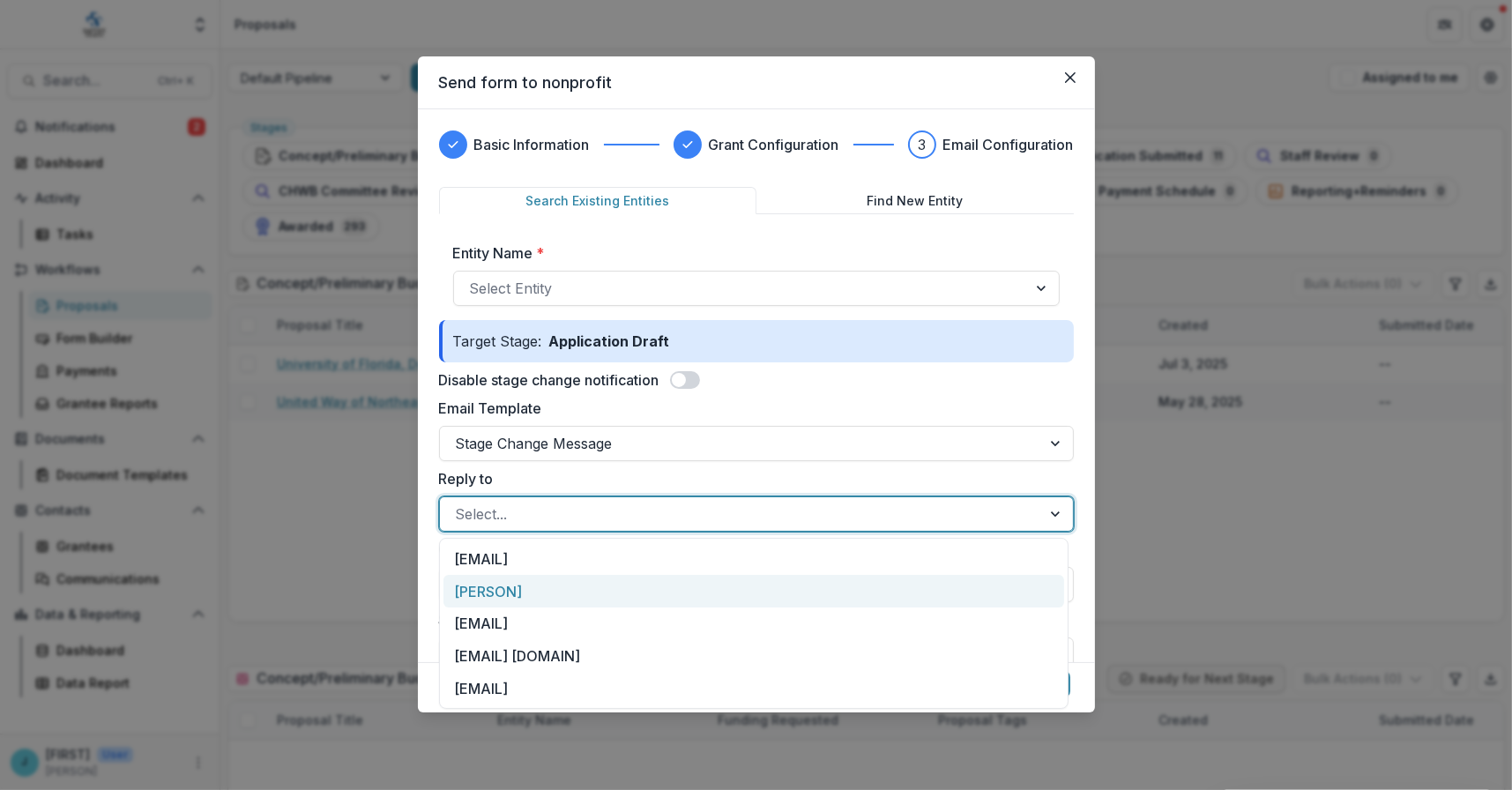 click on "[PERSON]" at bounding box center [754, 591] 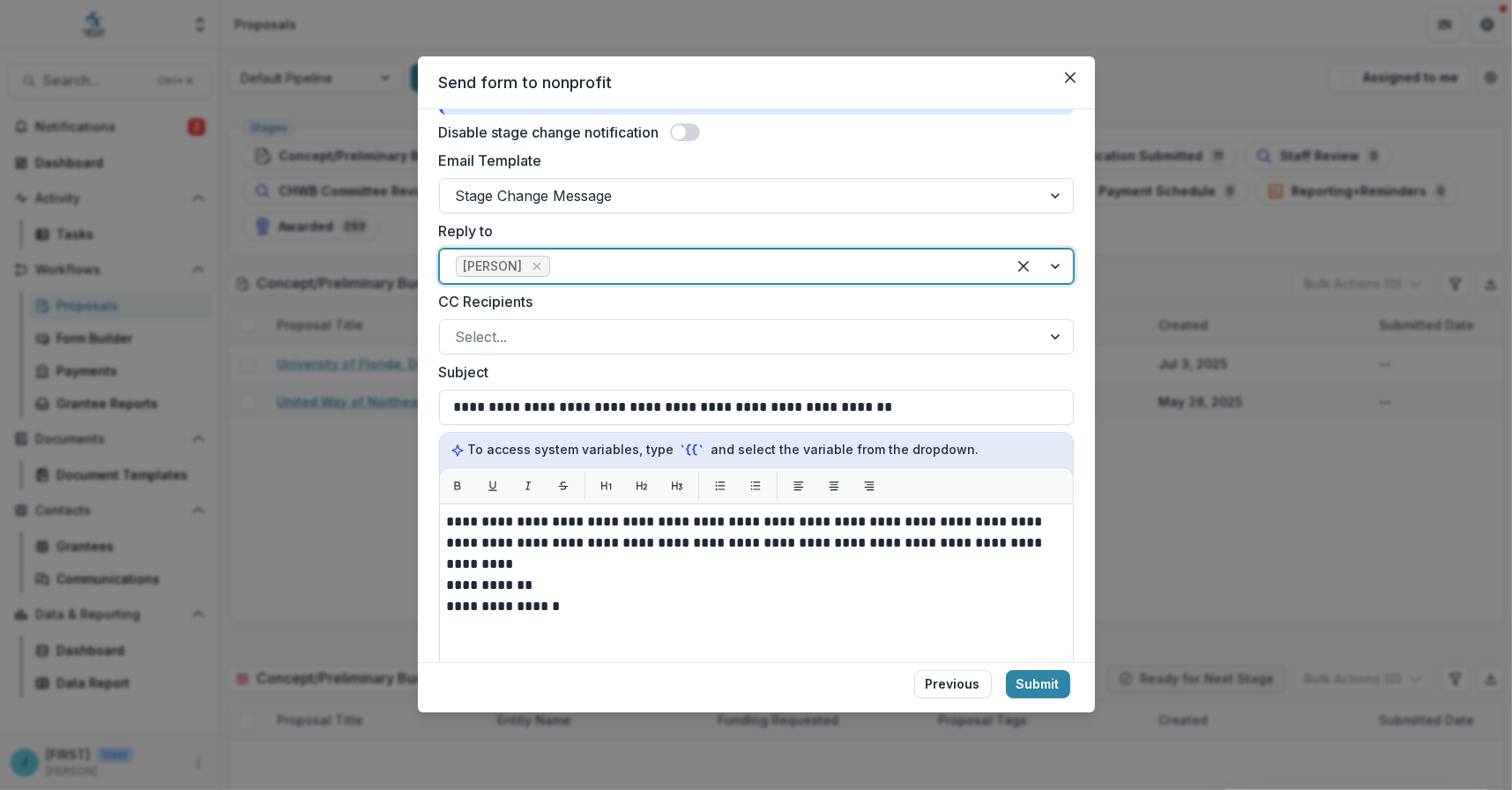 scroll, scrollTop: 265, scrollLeft: 0, axis: vertical 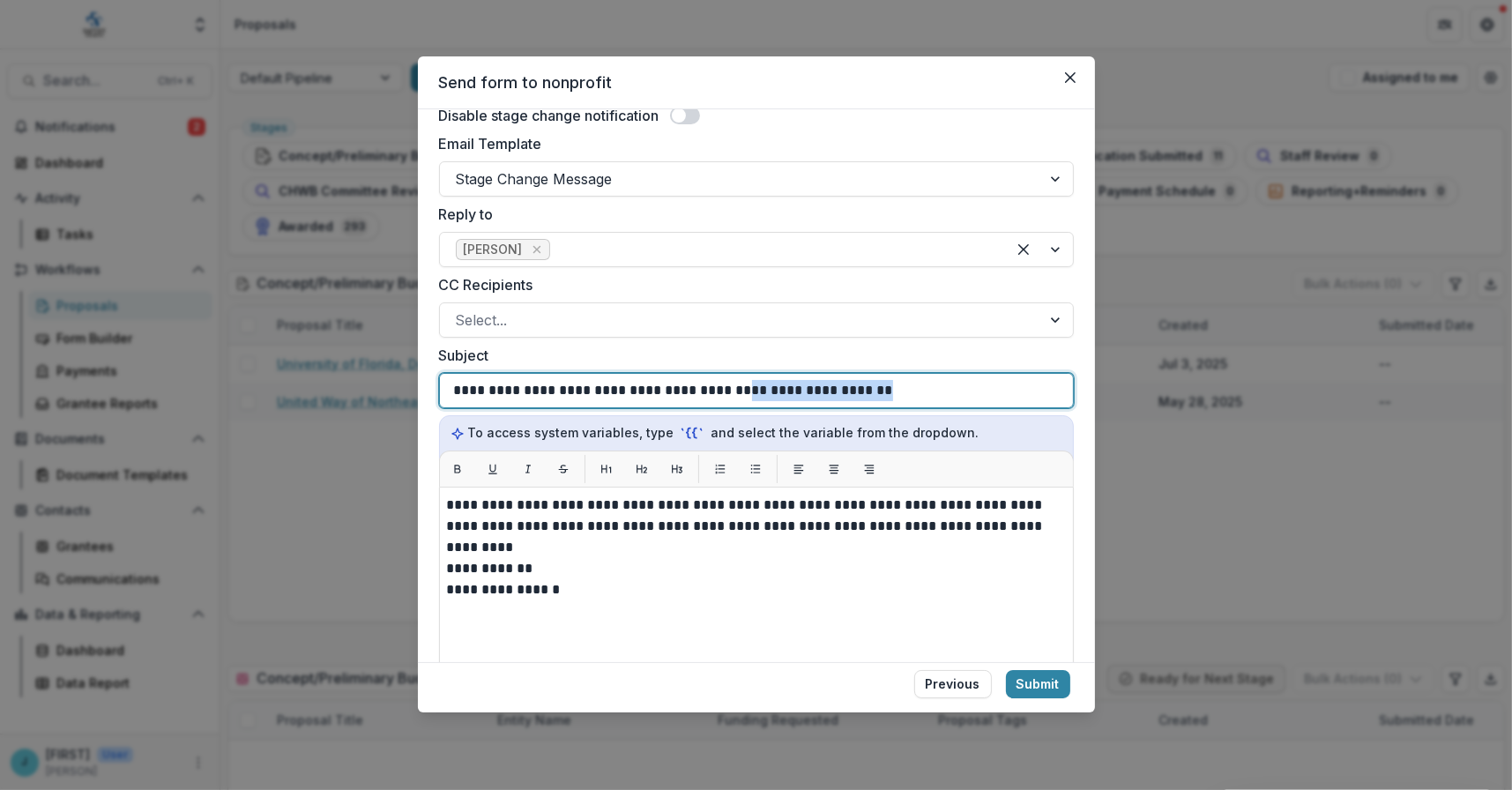 drag, startPoint x: 719, startPoint y: 387, endPoint x: 868, endPoint y: 385, distance: 149.01342 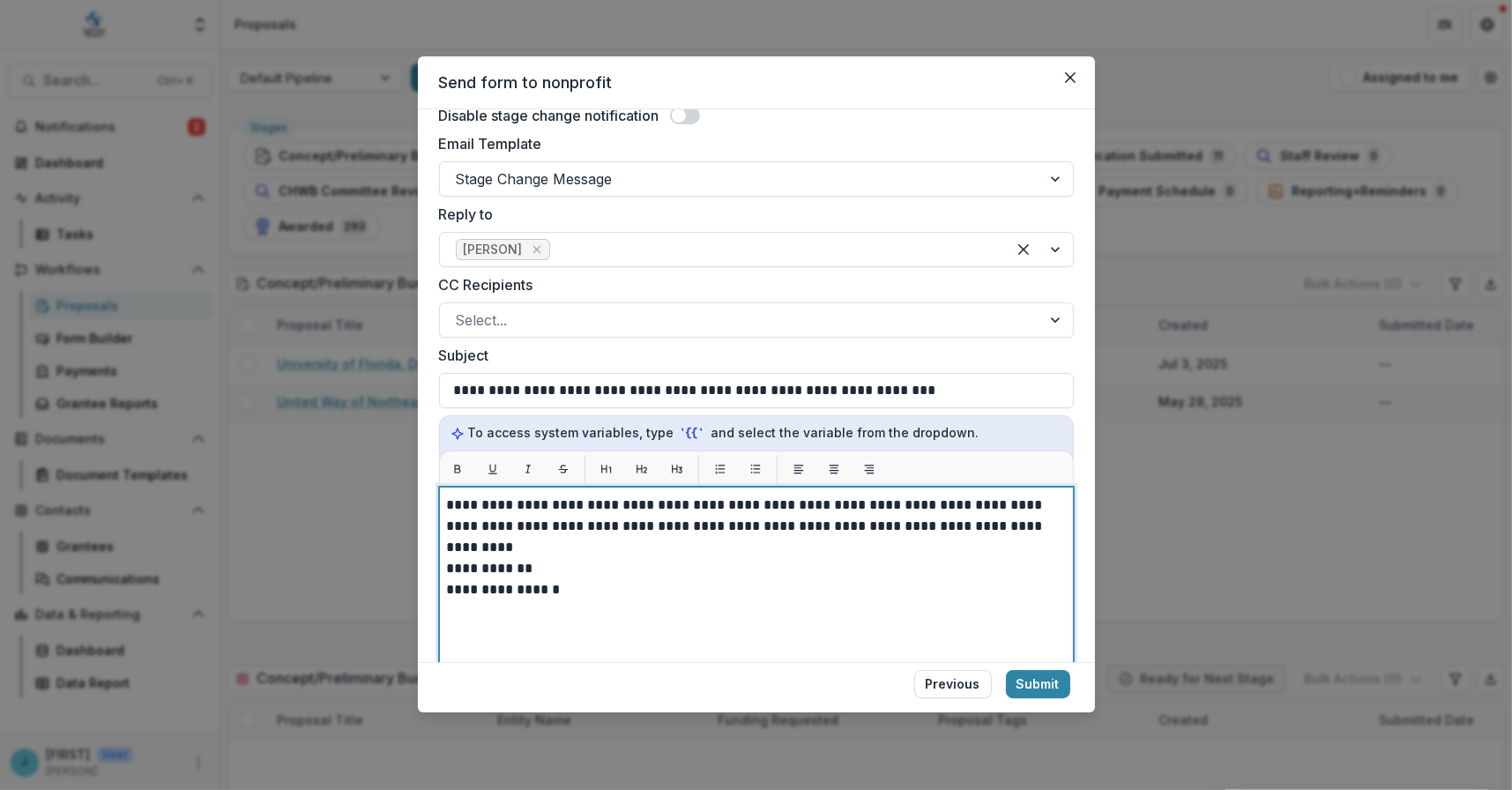 click on "**********" at bounding box center (754, 516) 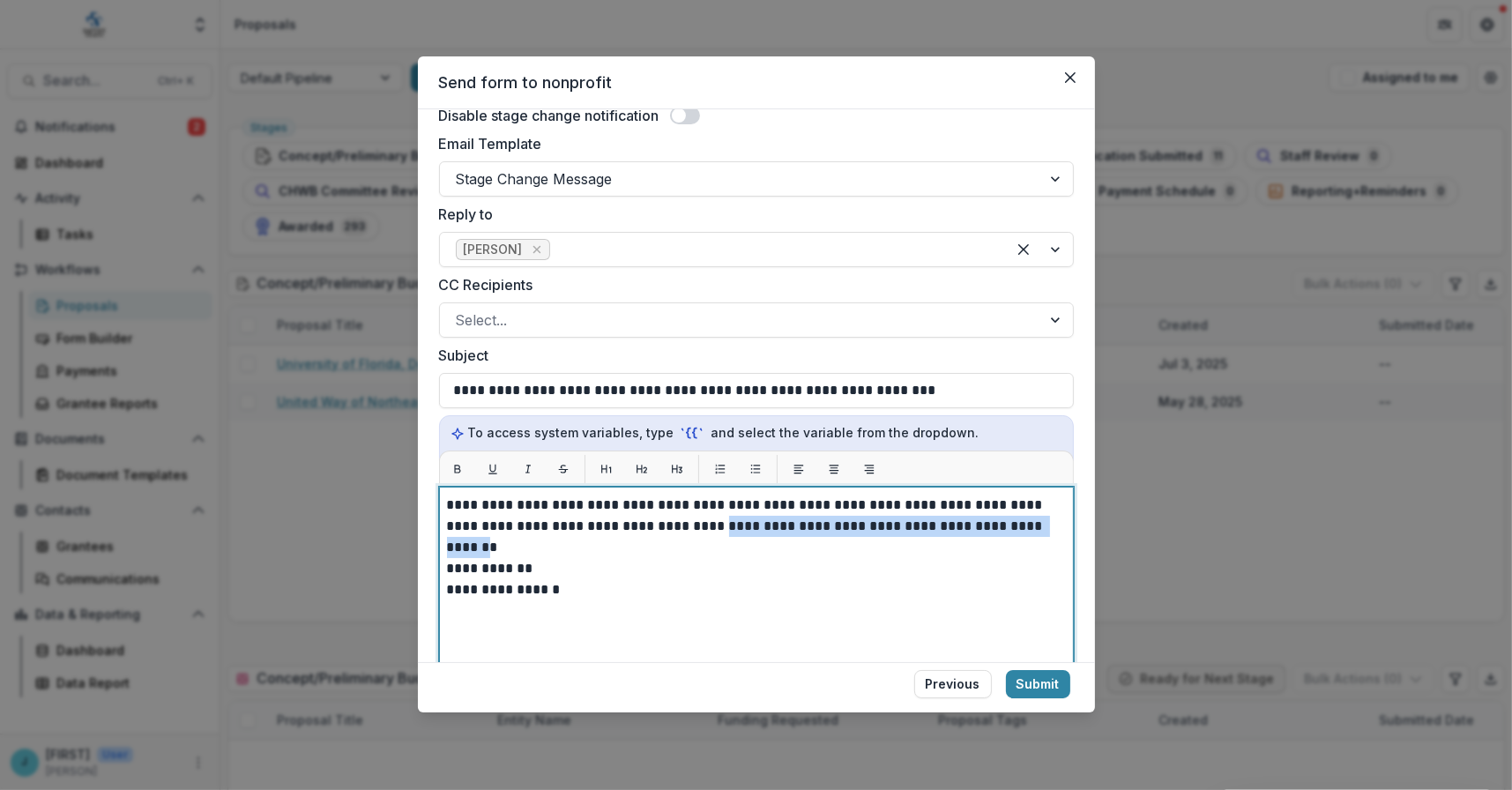 drag, startPoint x: 697, startPoint y: 526, endPoint x: 1028, endPoint y: 522, distance: 331.02417 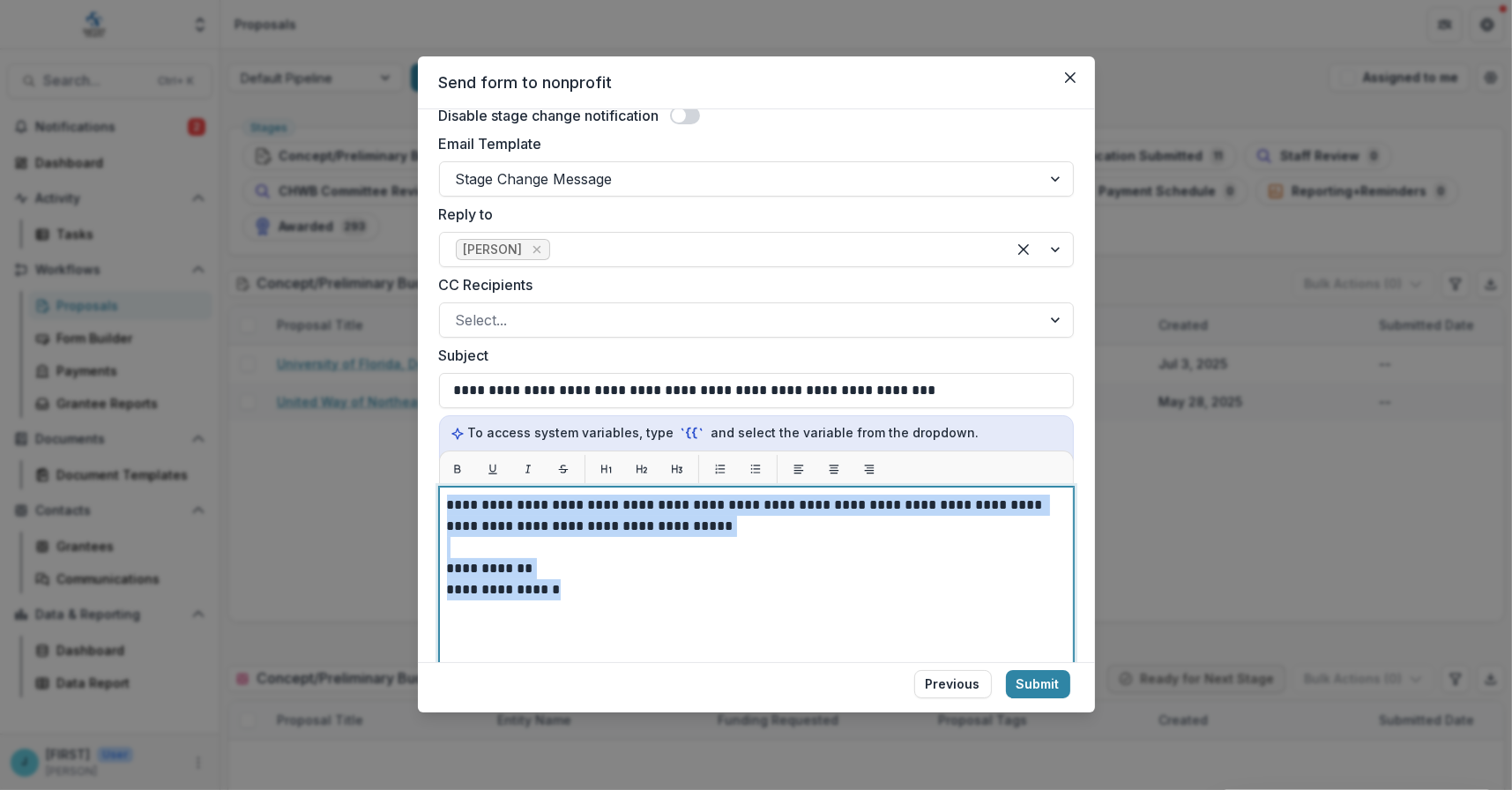 drag, startPoint x: 662, startPoint y: 594, endPoint x: 439, endPoint y: 496, distance: 243.58366 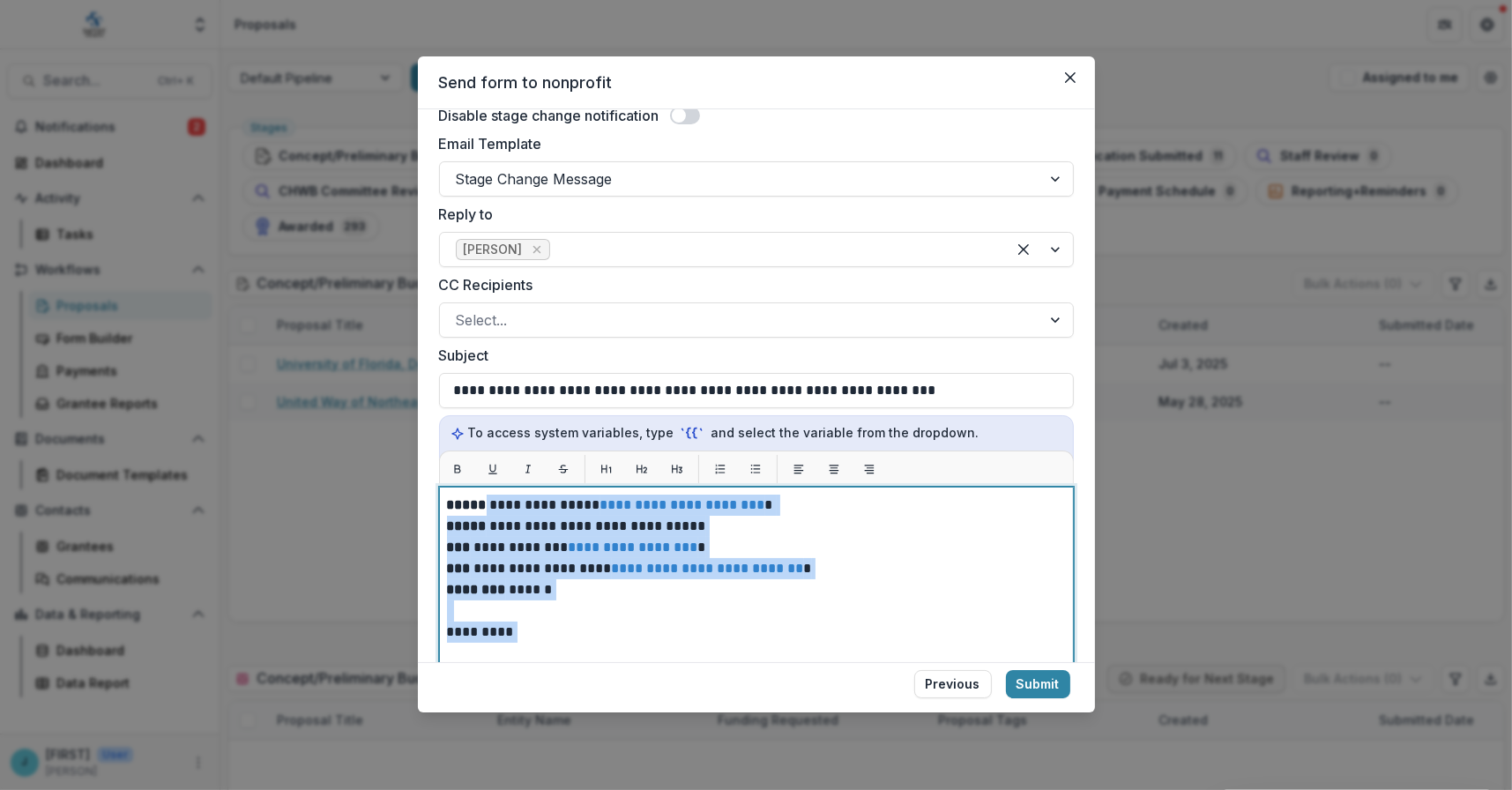 scroll, scrollTop: 205, scrollLeft: 0, axis: vertical 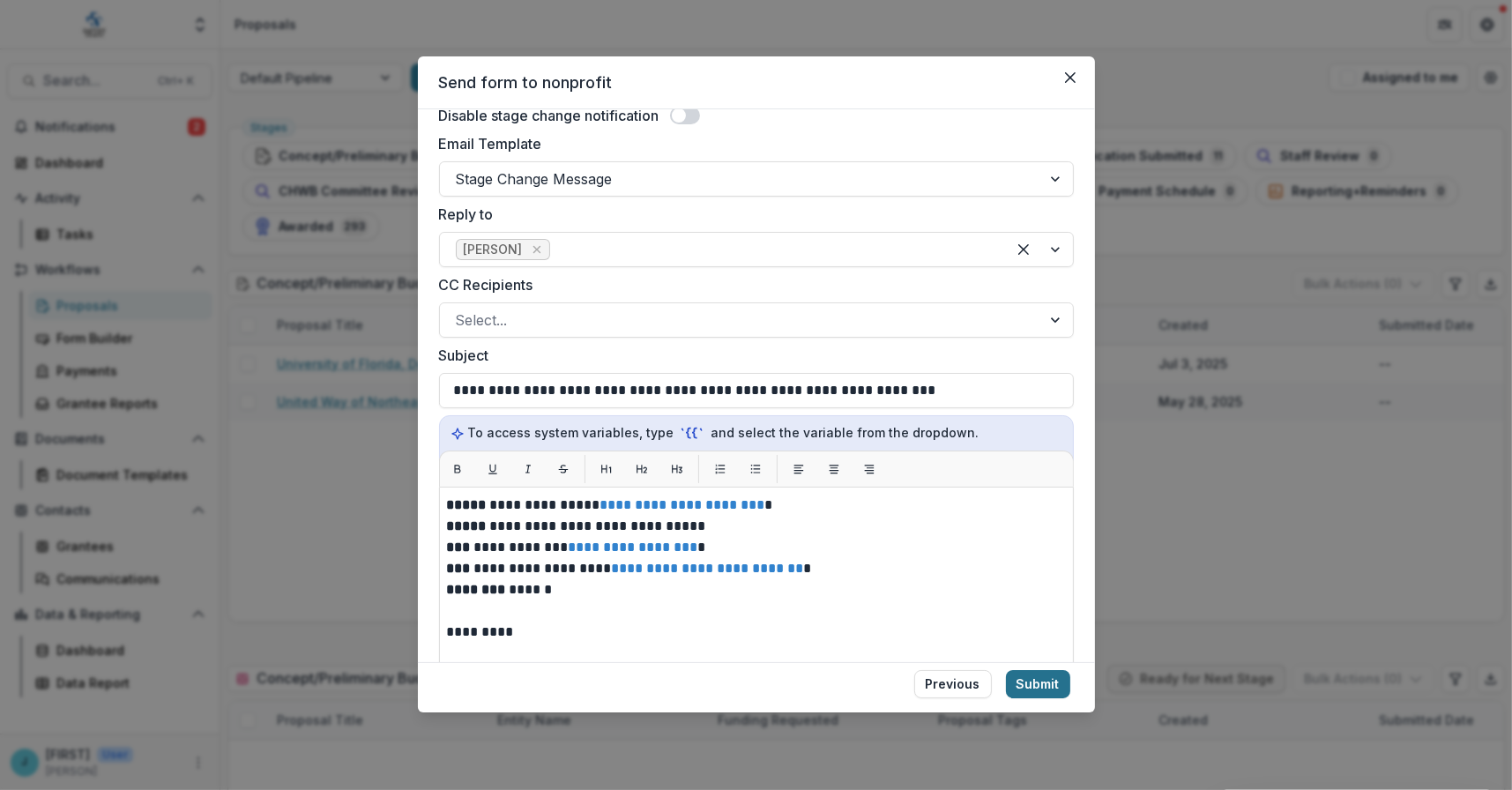 click on "Submit" at bounding box center [1038, 684] 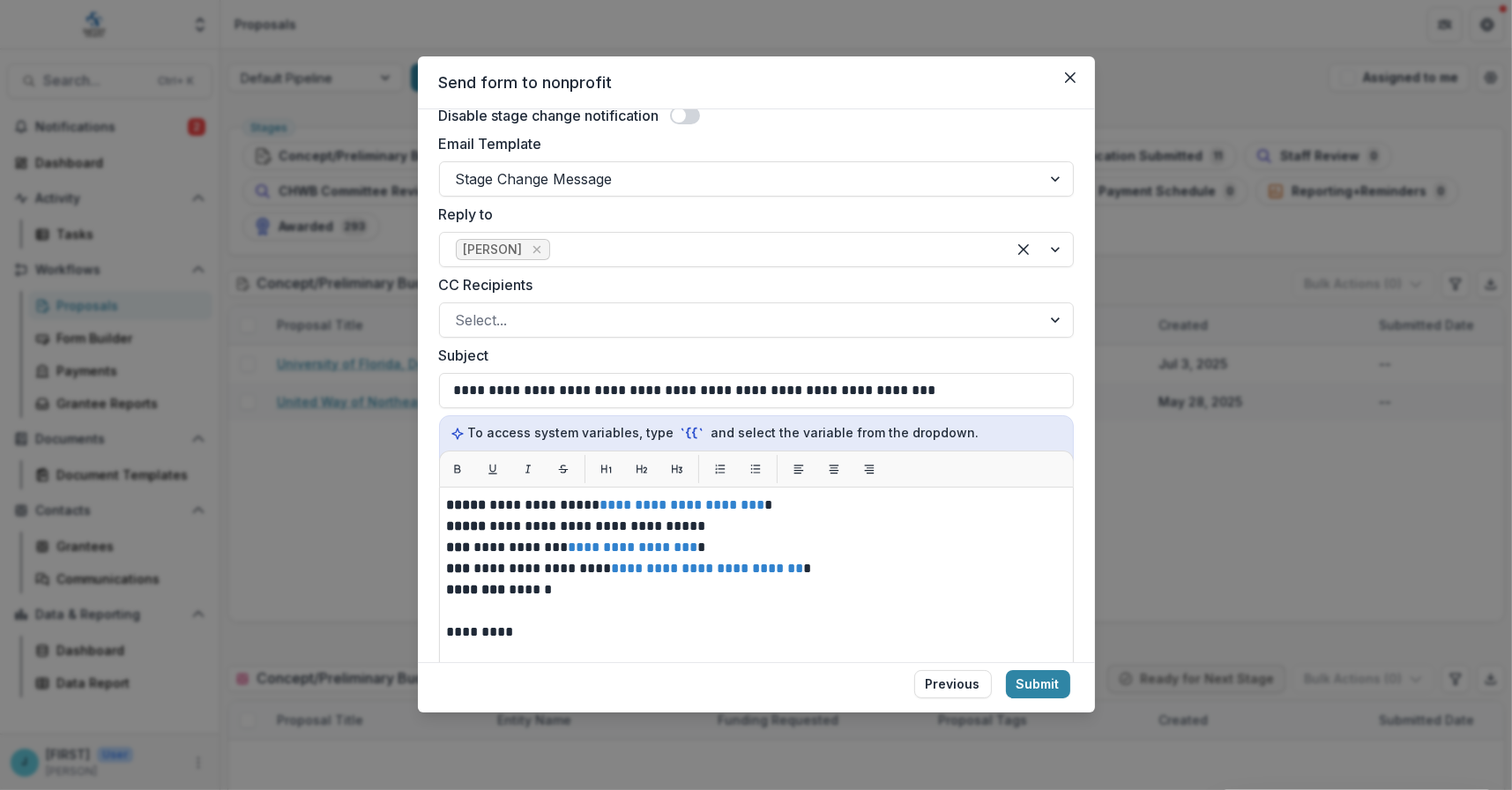 scroll, scrollTop: 0, scrollLeft: 0, axis: both 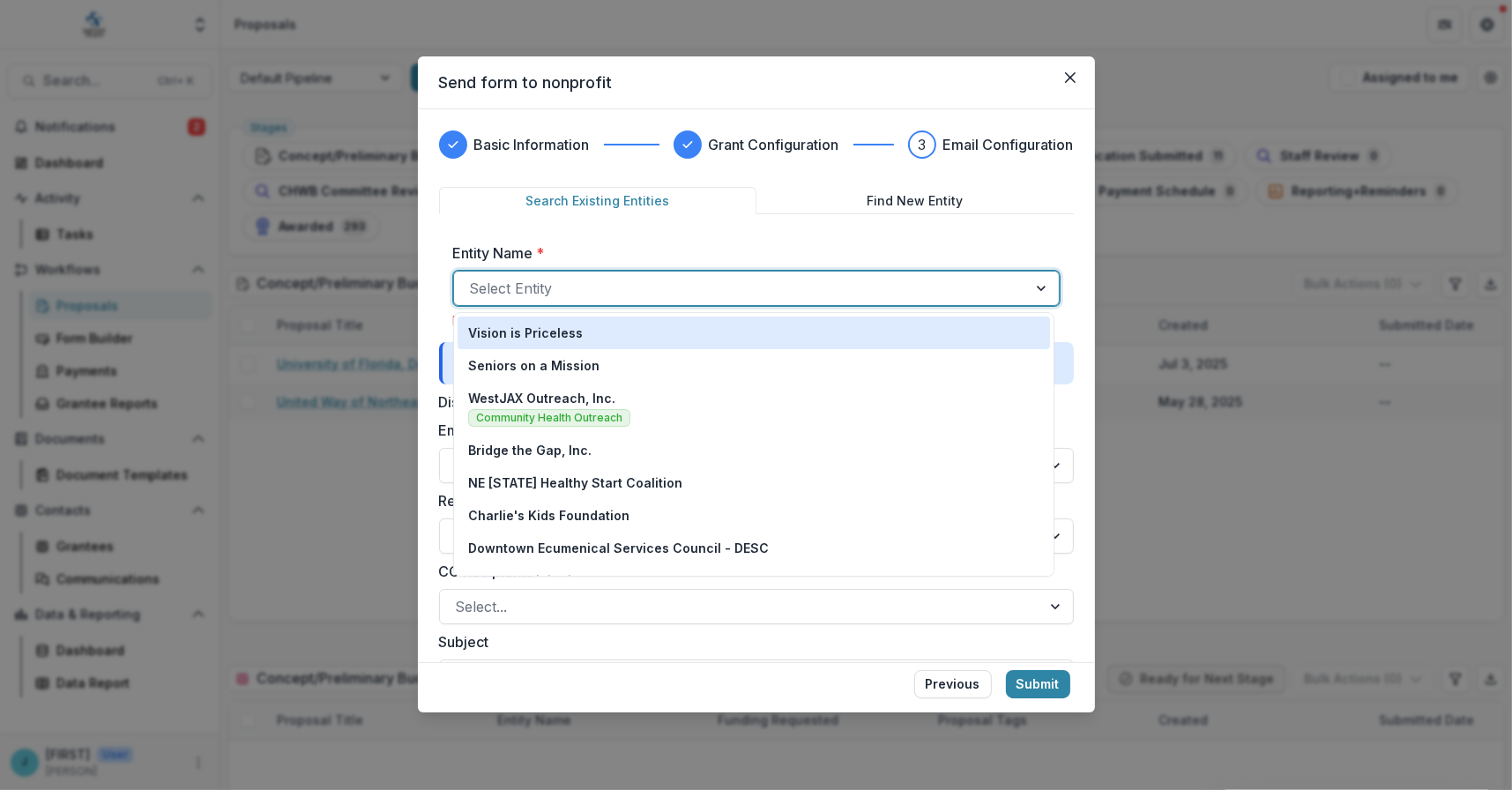 click at bounding box center (741, 288) 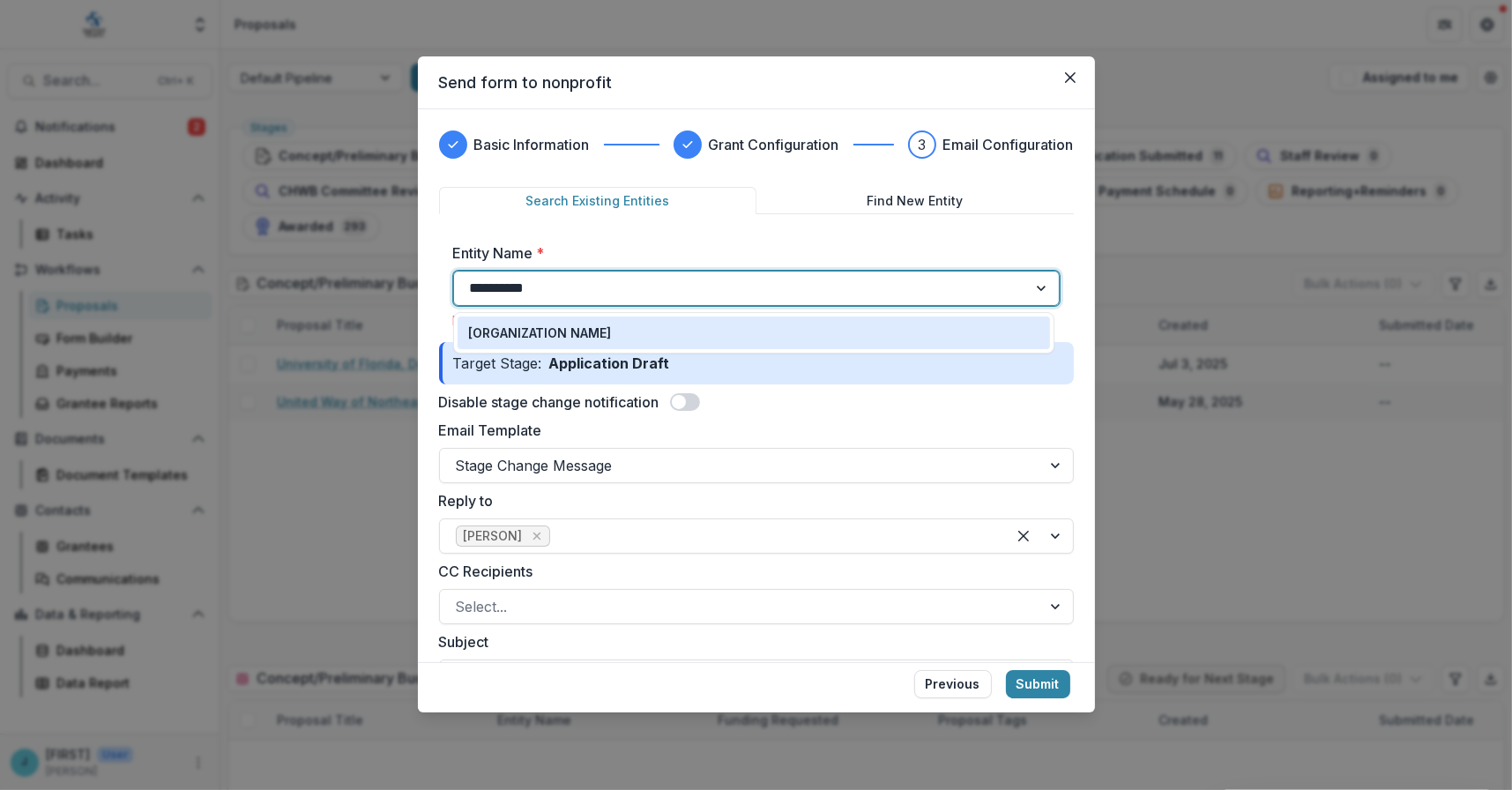 type on "**********" 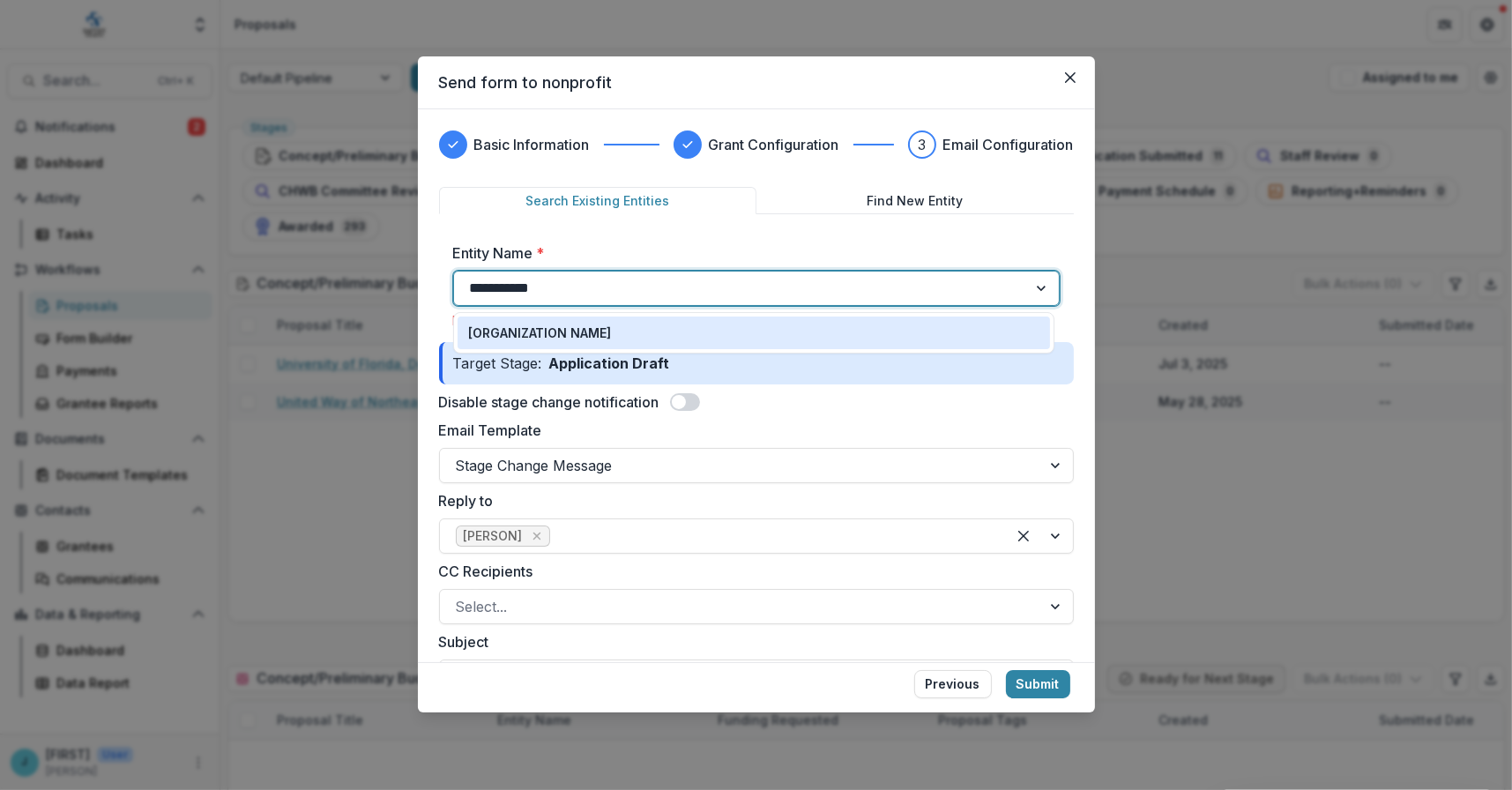click on "[ORGANIZATION NAME]" at bounding box center [540, 332] 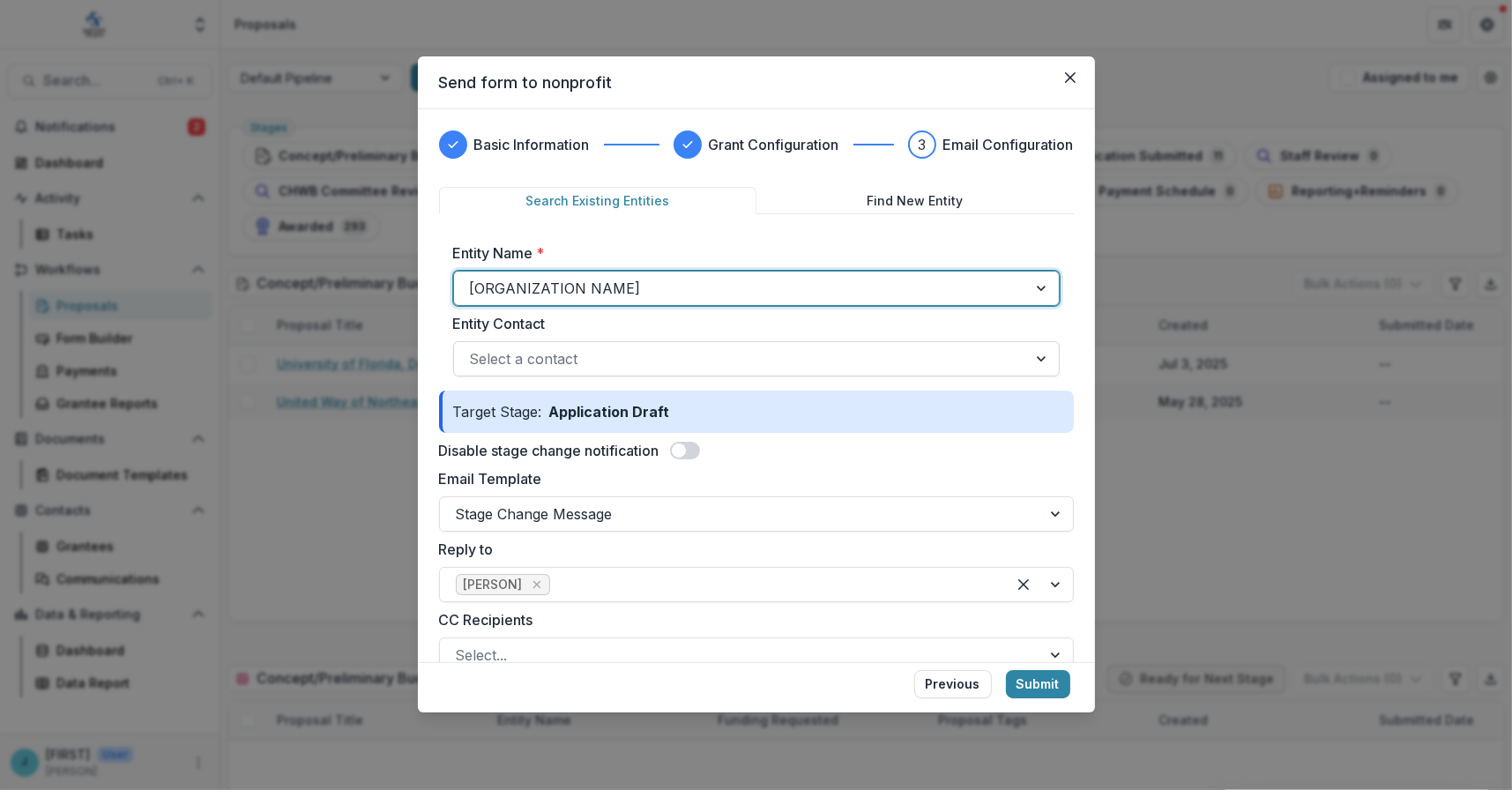 click at bounding box center [741, 359] 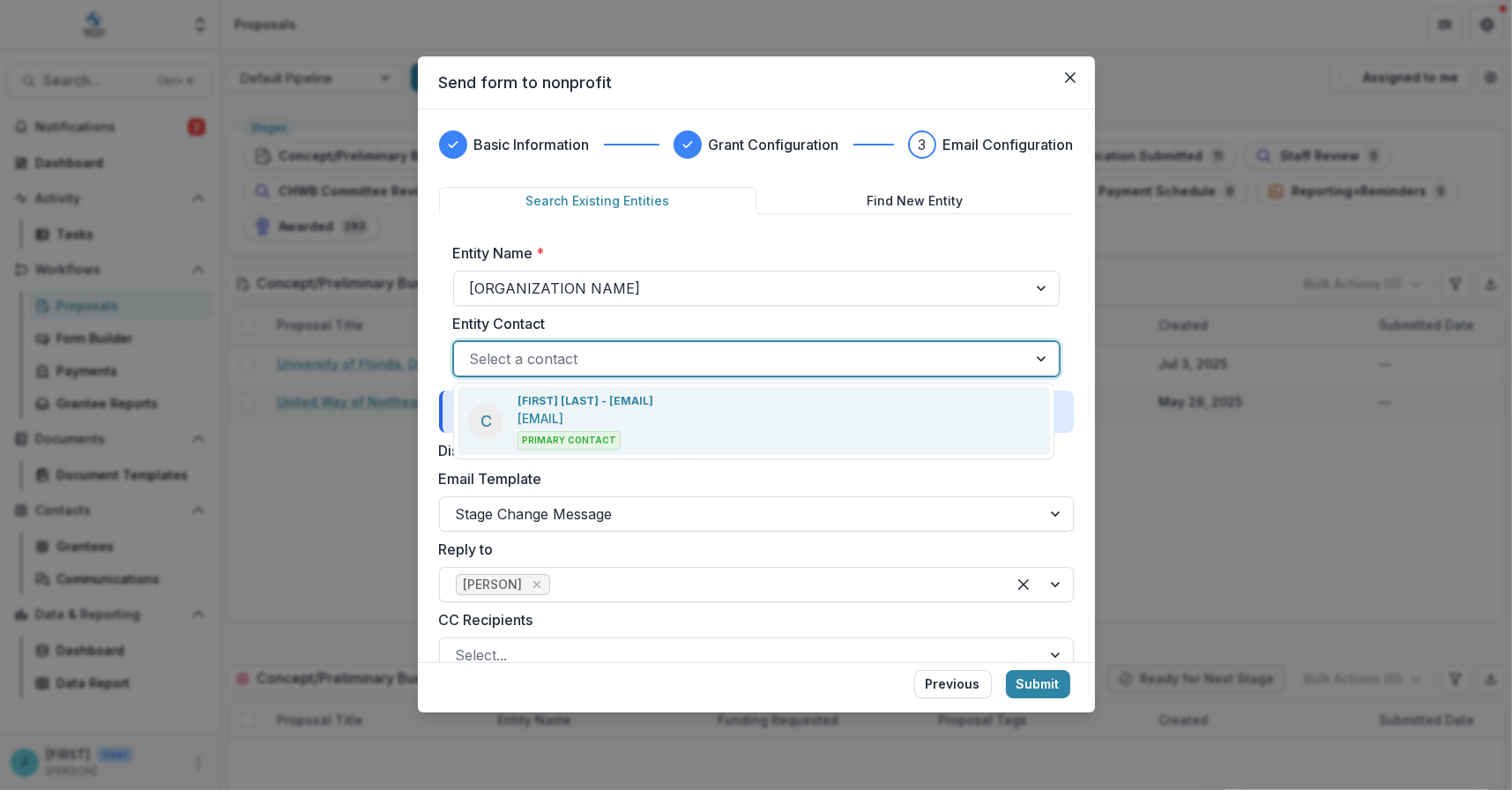 click on "[EMAIL]" at bounding box center [540, 418] 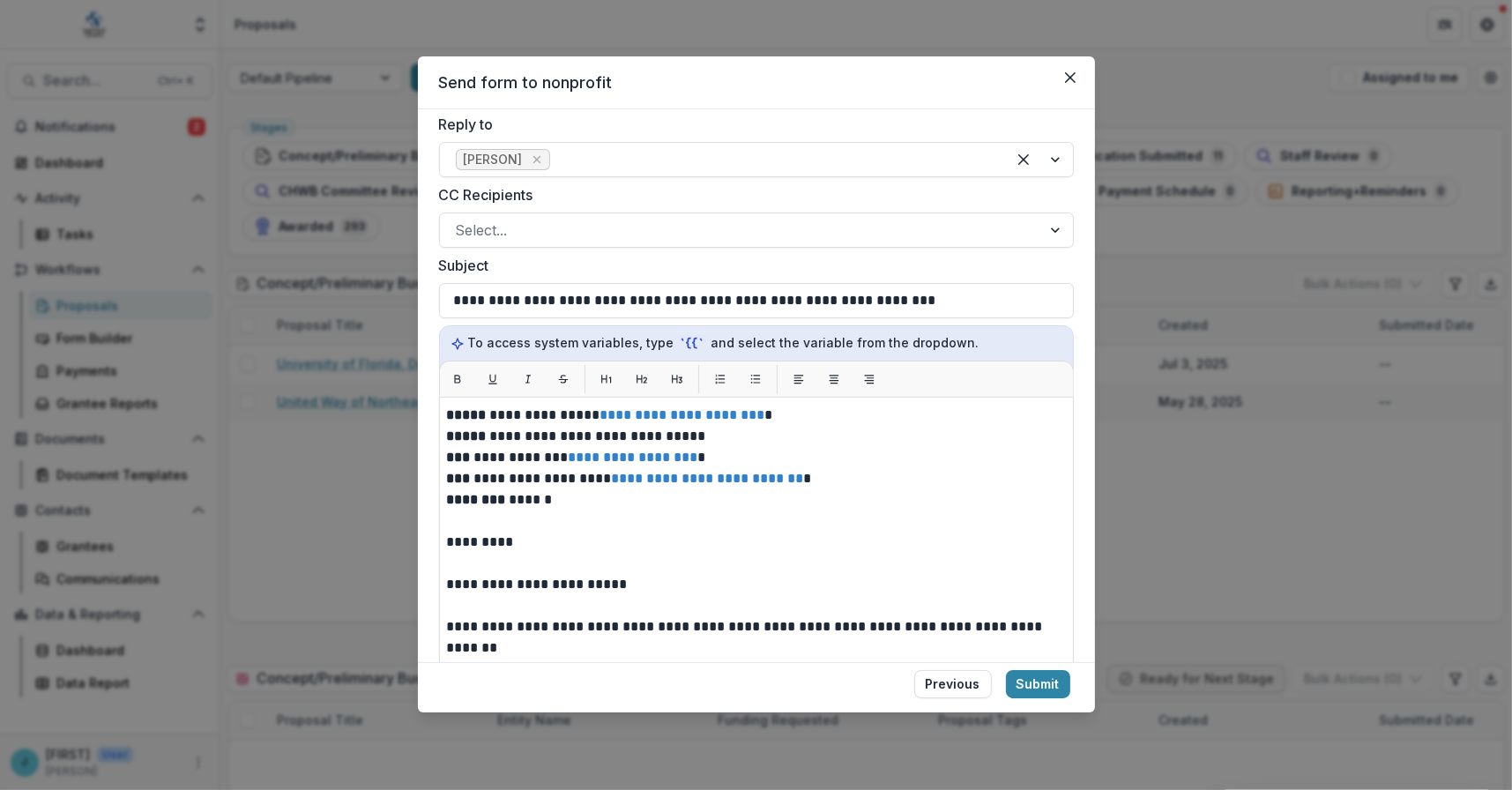 scroll, scrollTop: 441, scrollLeft: 0, axis: vertical 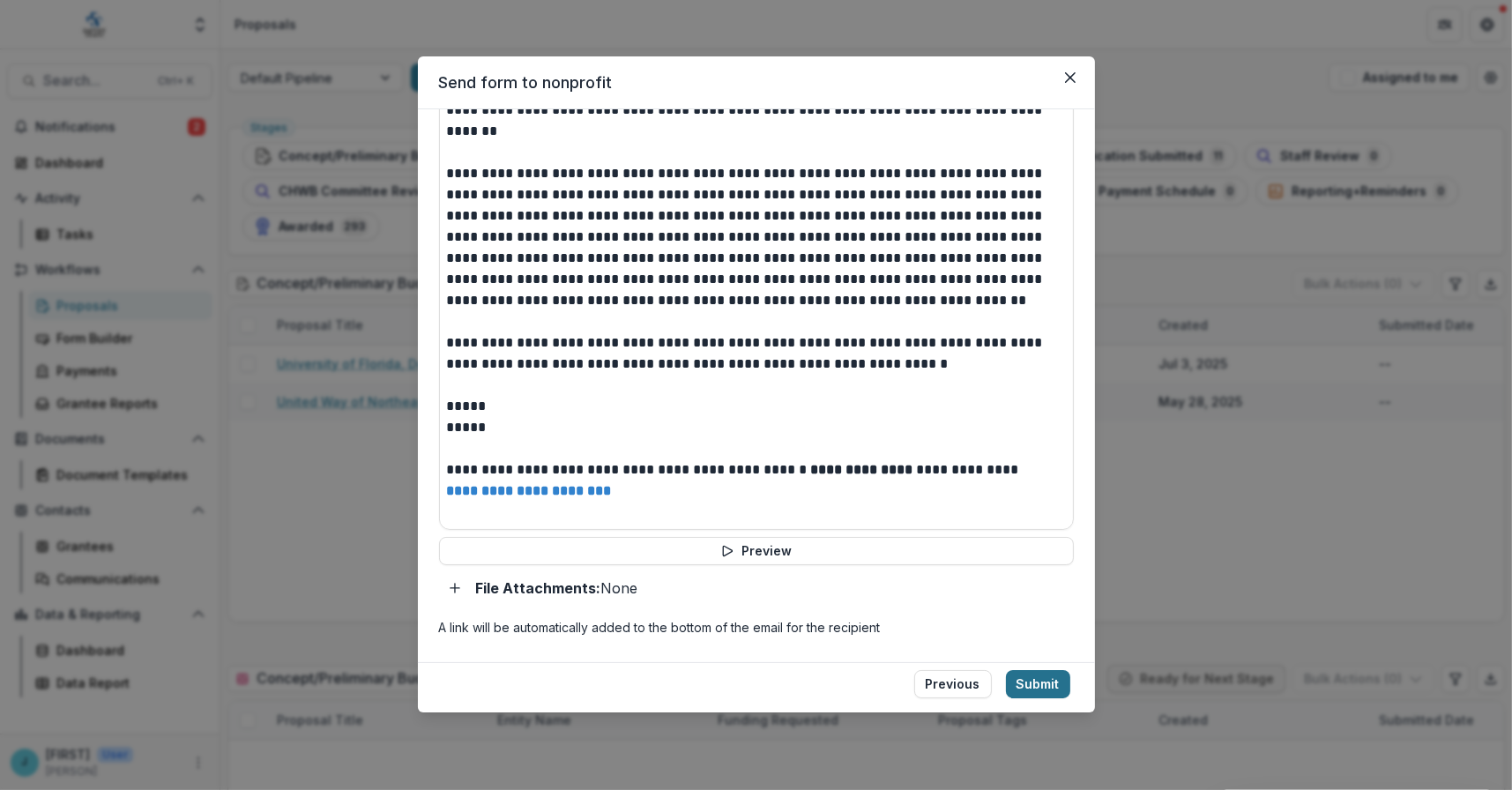 click on "Submit" at bounding box center [1038, 684] 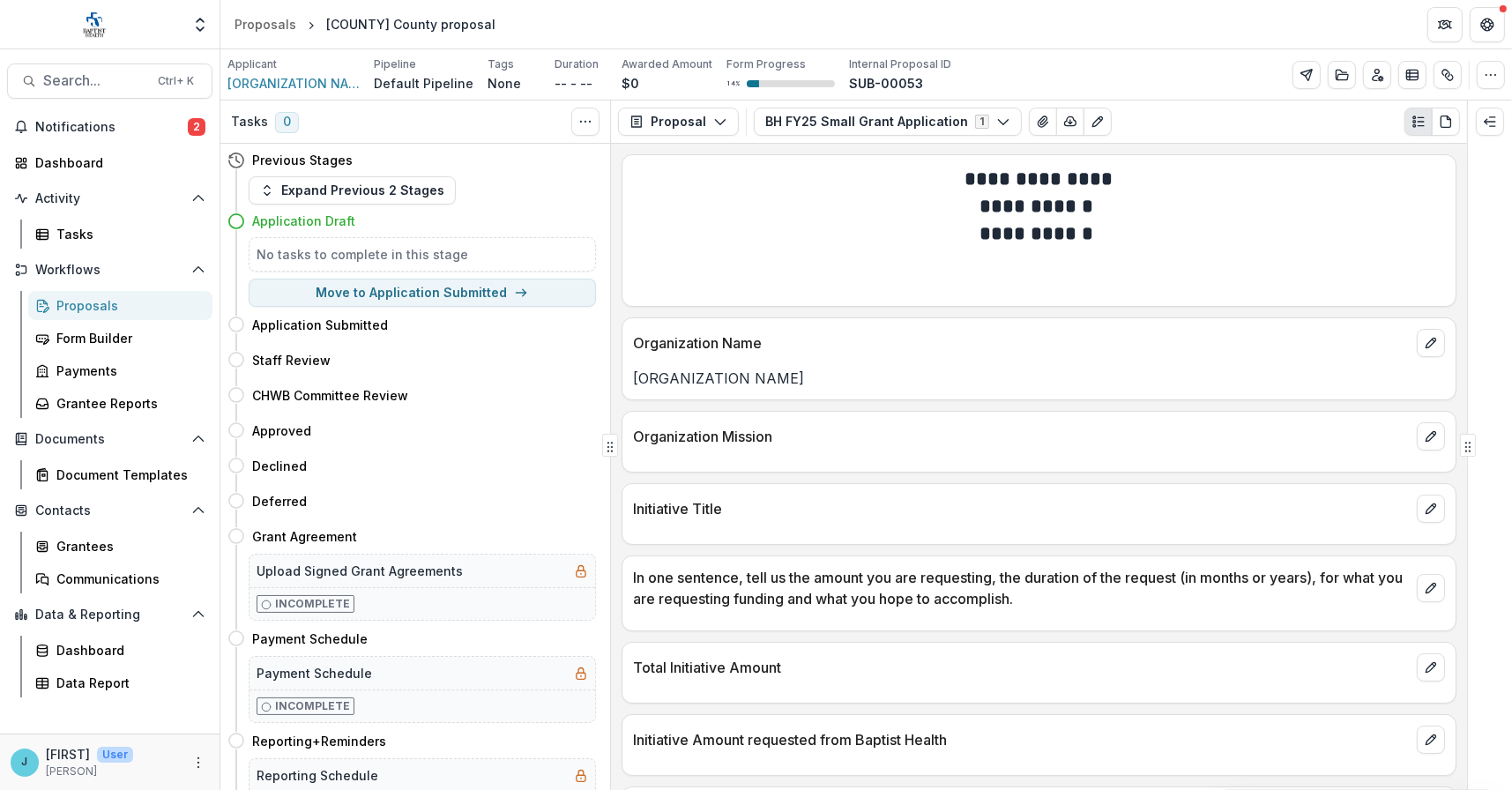 click on "Proposals" at bounding box center [127, 305] 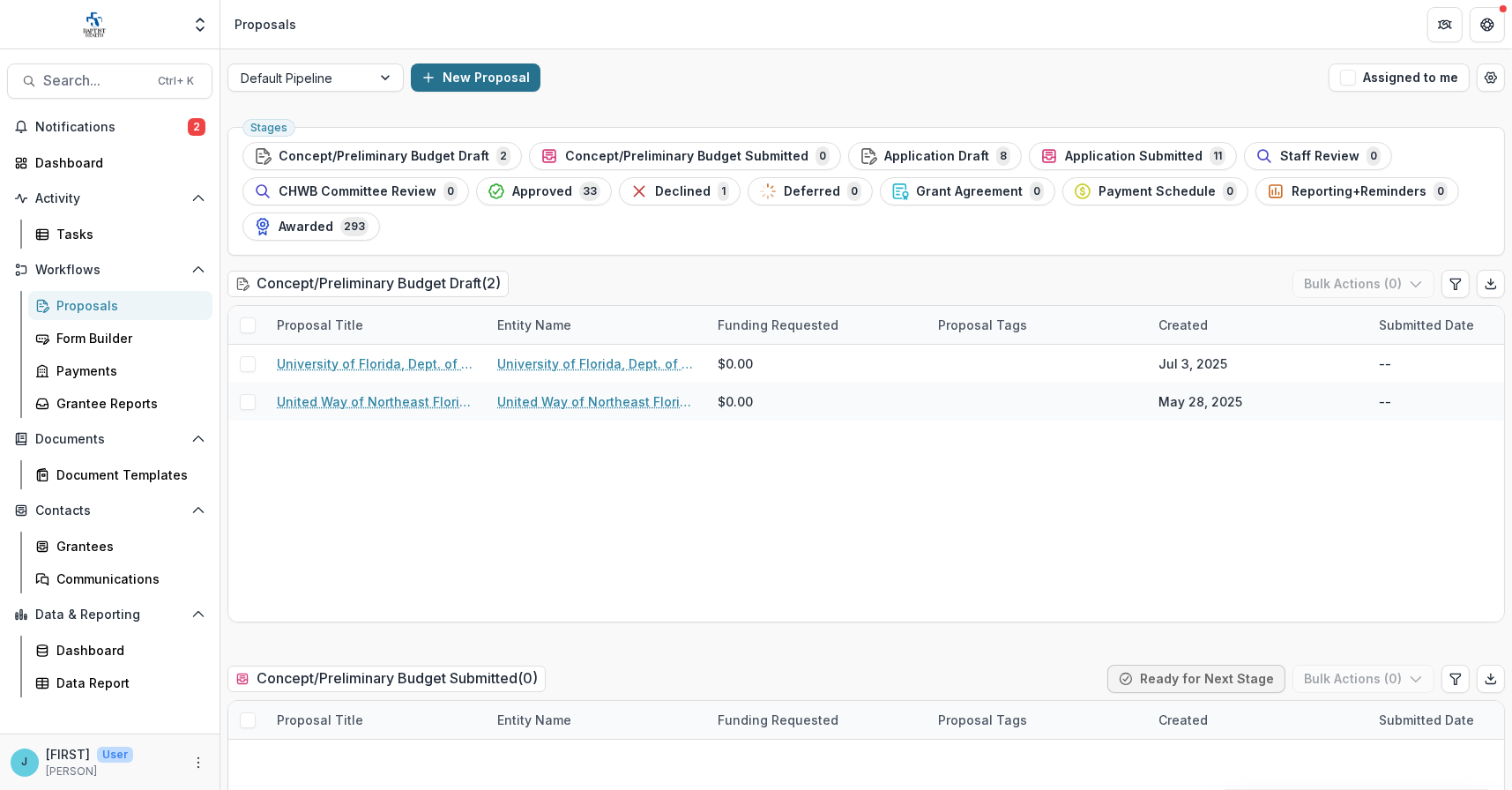 click on "New Proposal" at bounding box center (475, 78) 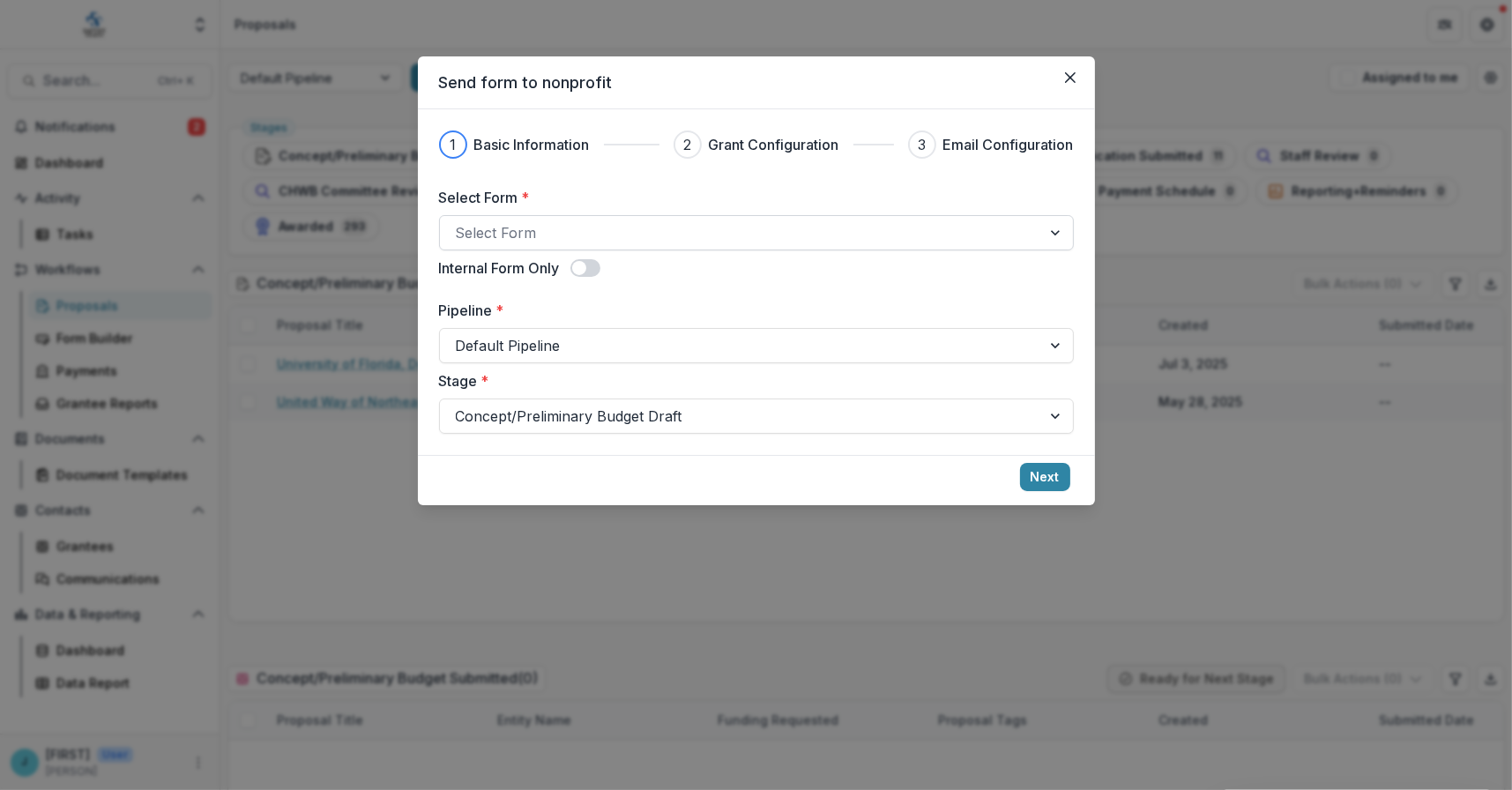 click at bounding box center [741, 233] 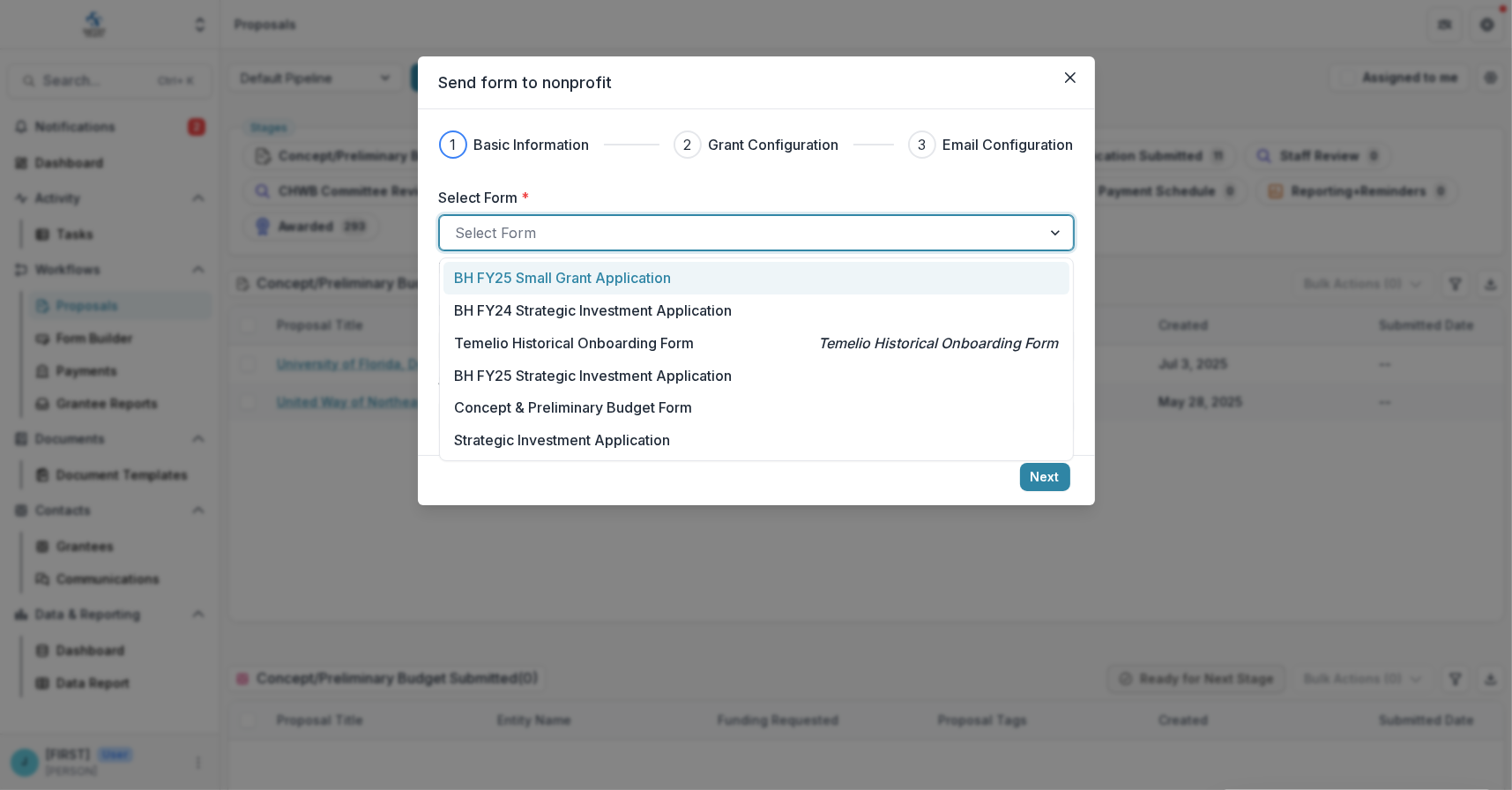 click on "BH FY25 Small Grant Application" at bounding box center (562, 278) 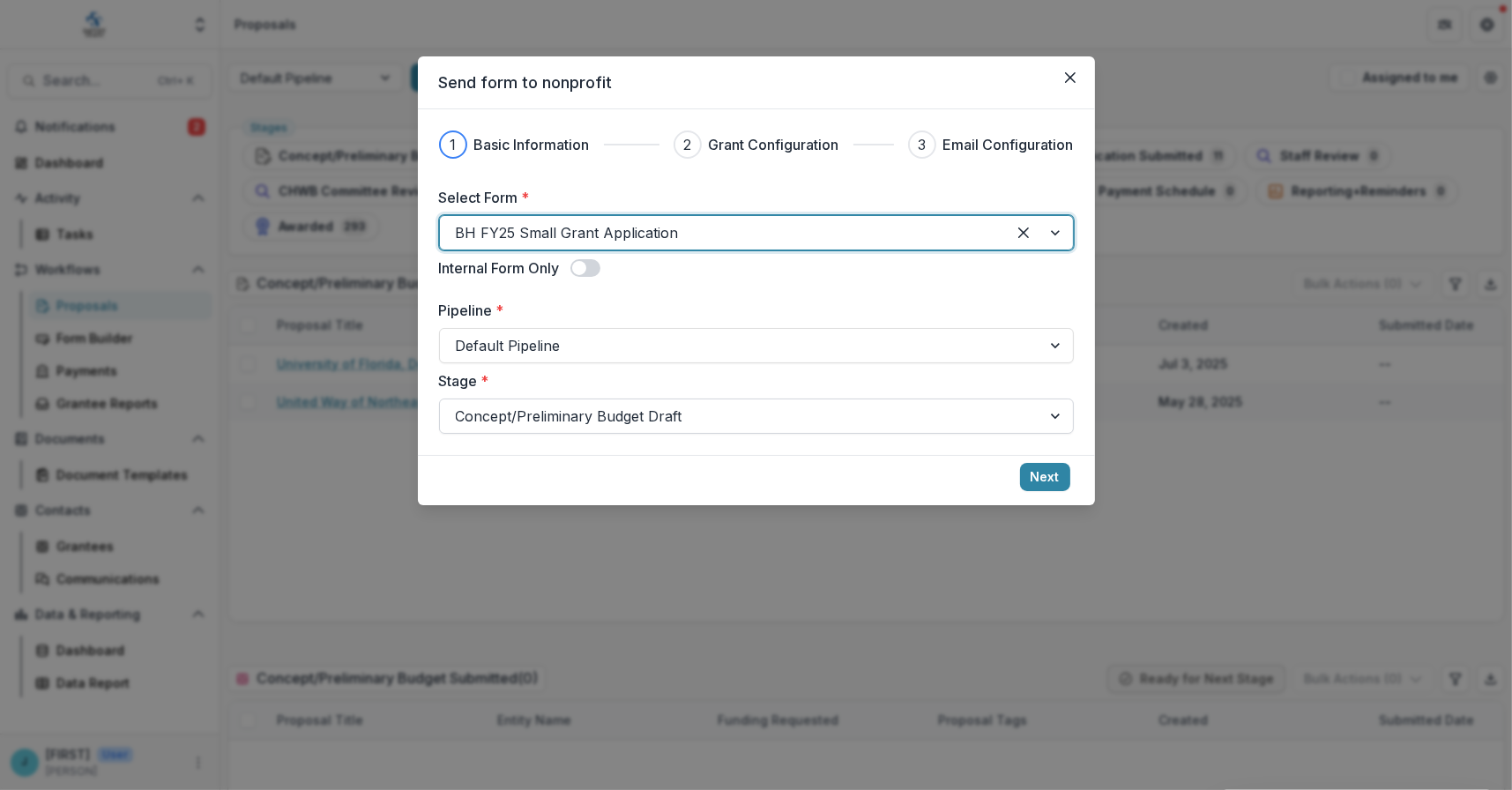 click at bounding box center (741, 416) 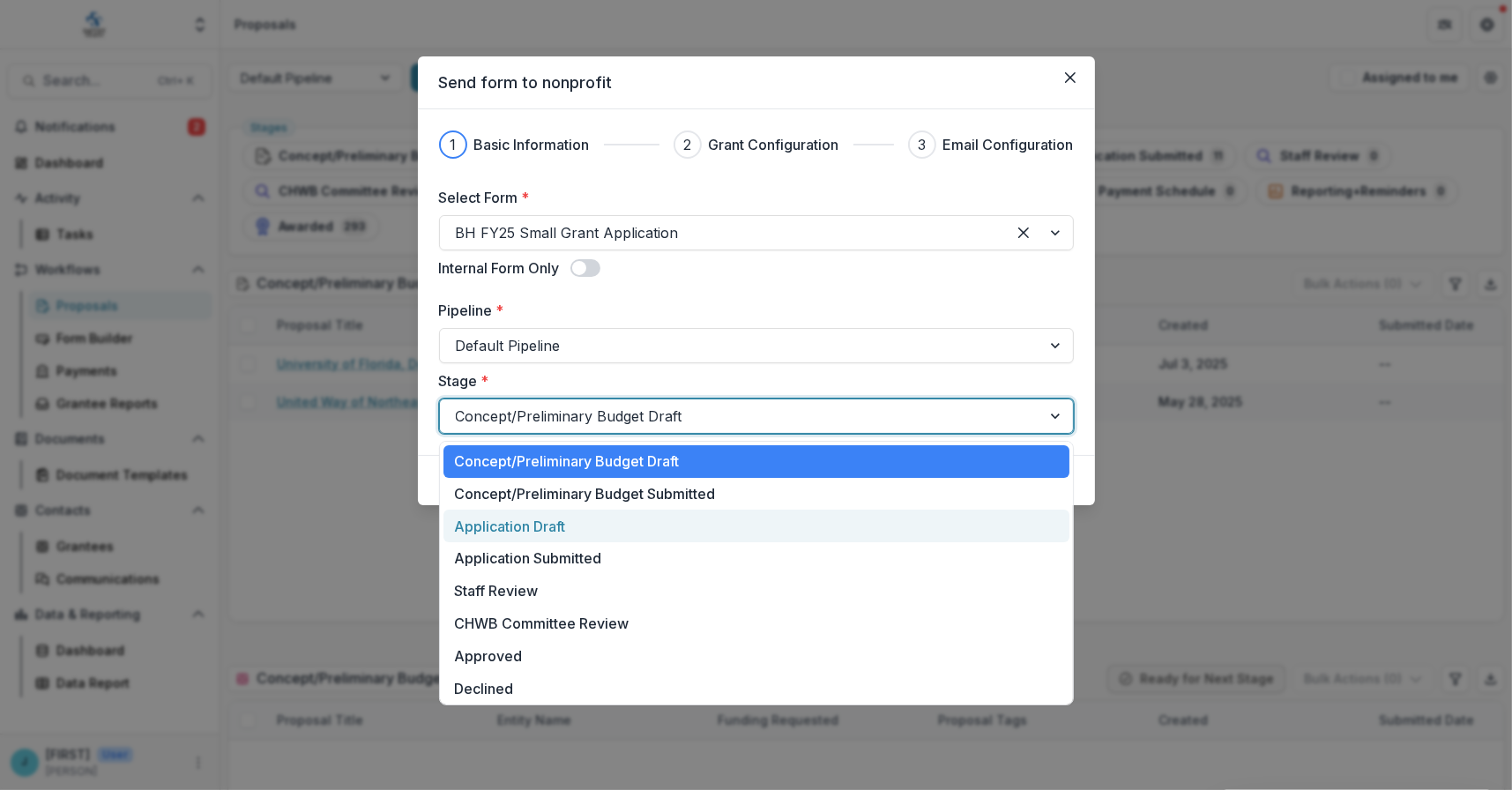click on "Application Draft" at bounding box center (756, 525) 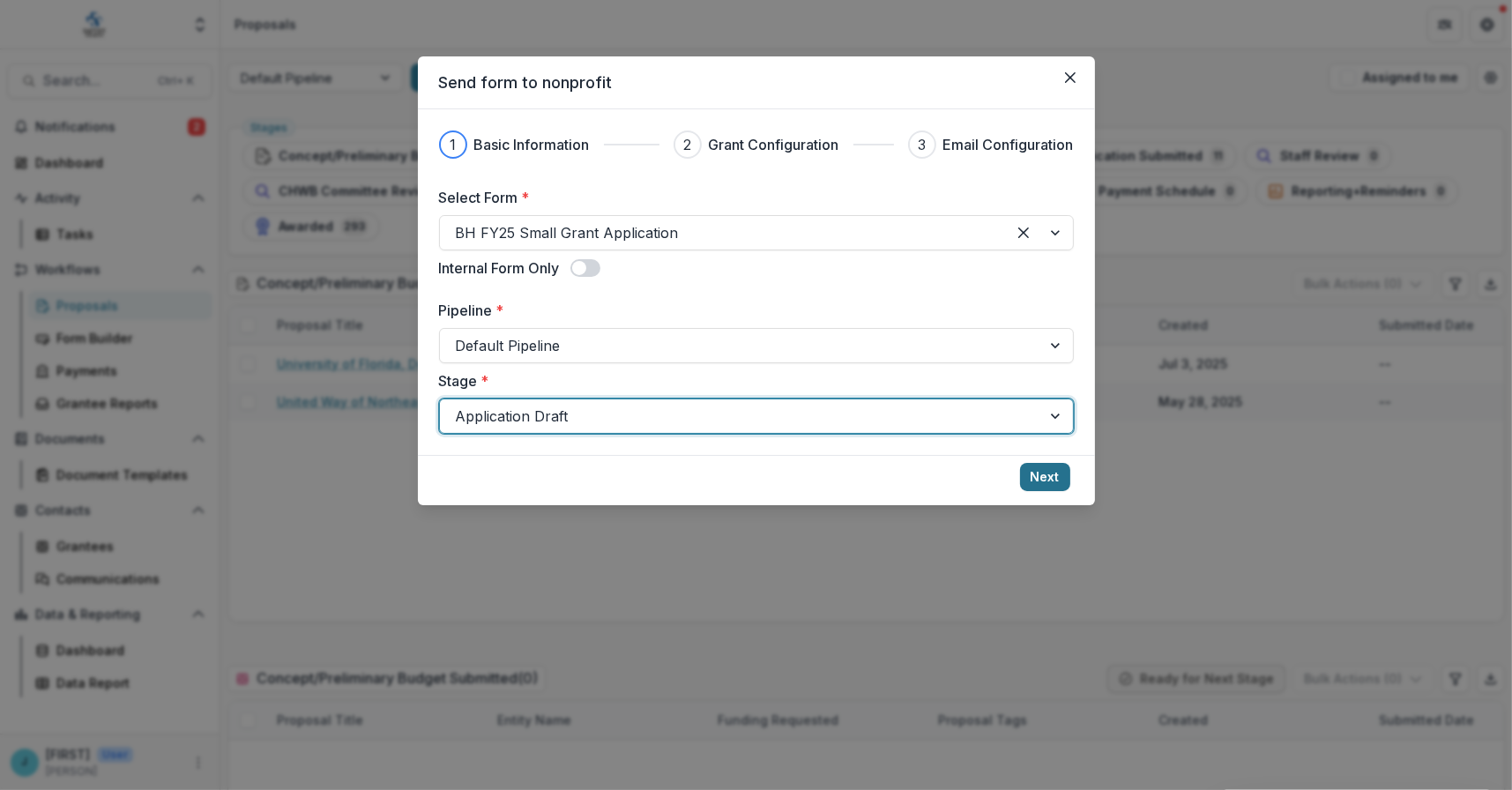 click on "Next" at bounding box center [1045, 477] 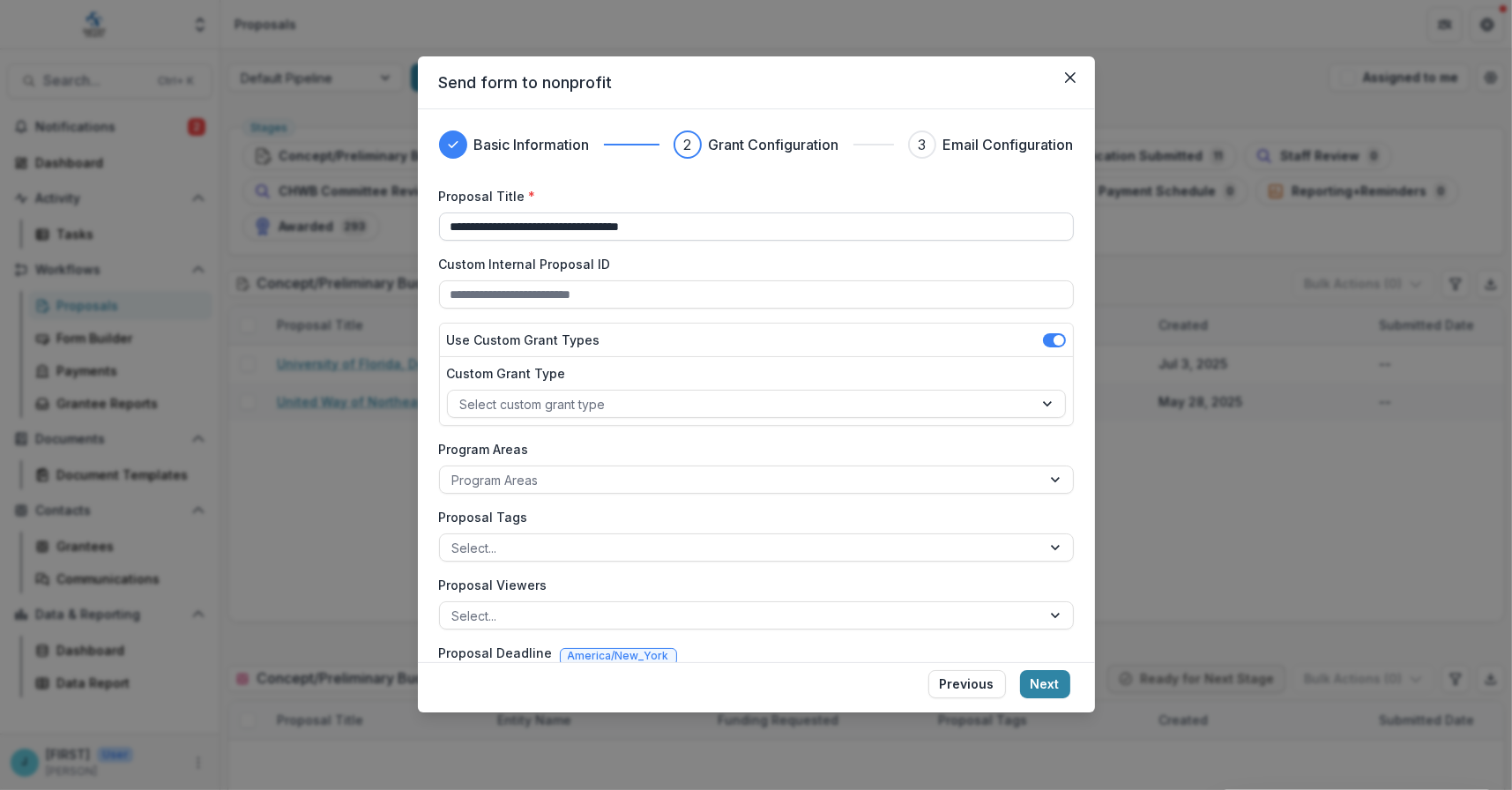 drag, startPoint x: 734, startPoint y: 231, endPoint x: 441, endPoint y: 228, distance: 293.01536 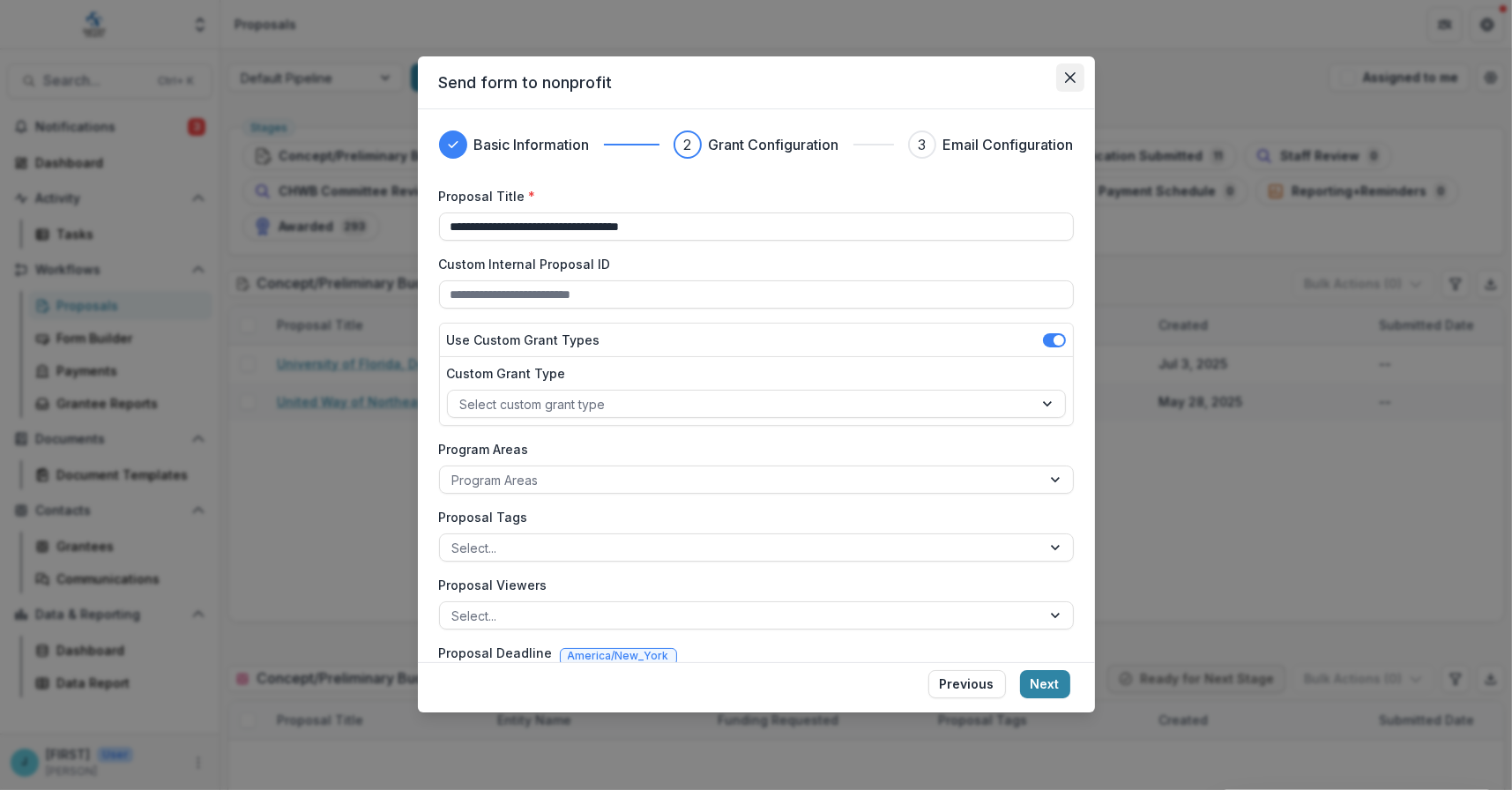 click 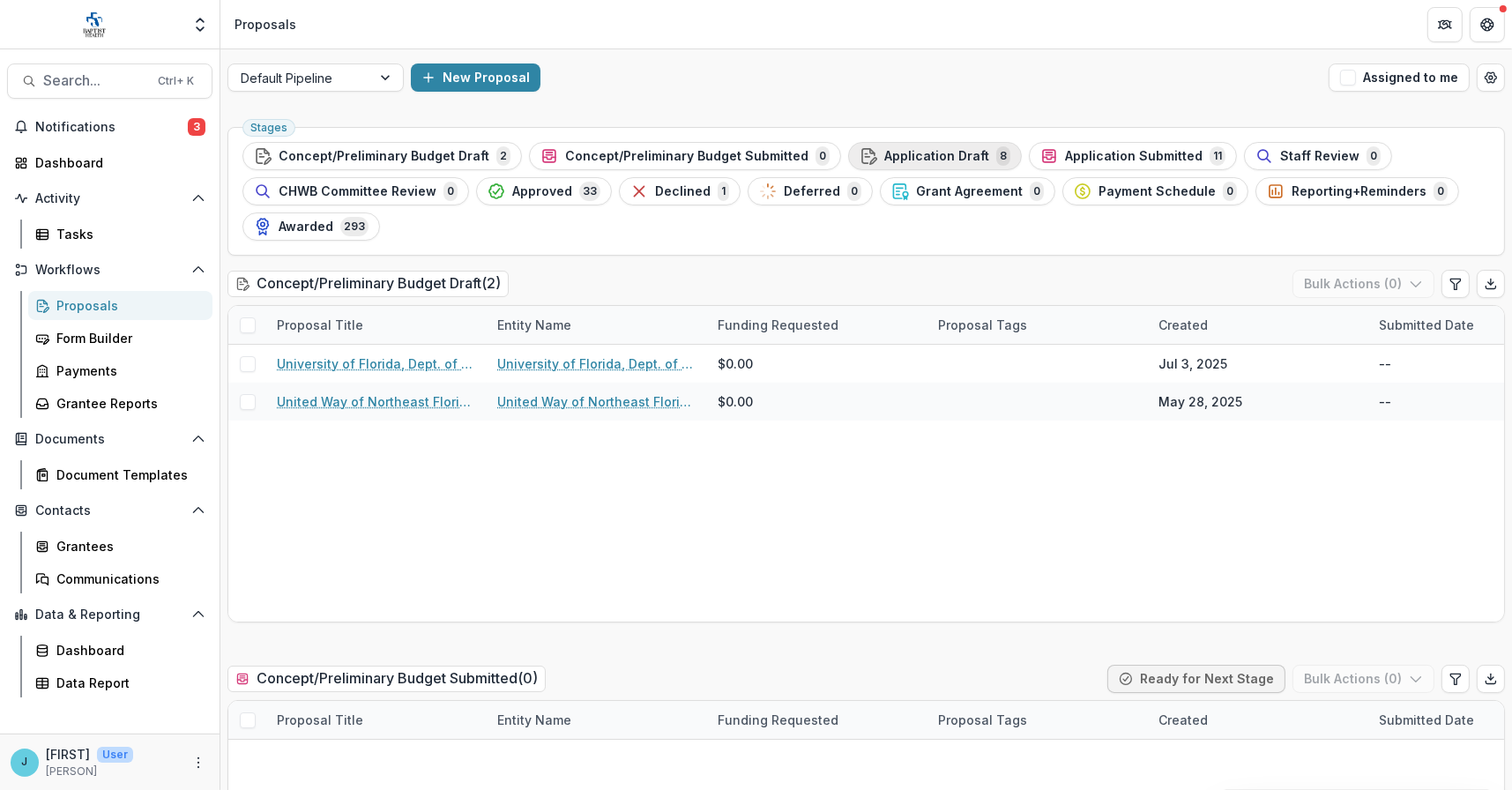 click on "Application Draft" at bounding box center [936, 156] 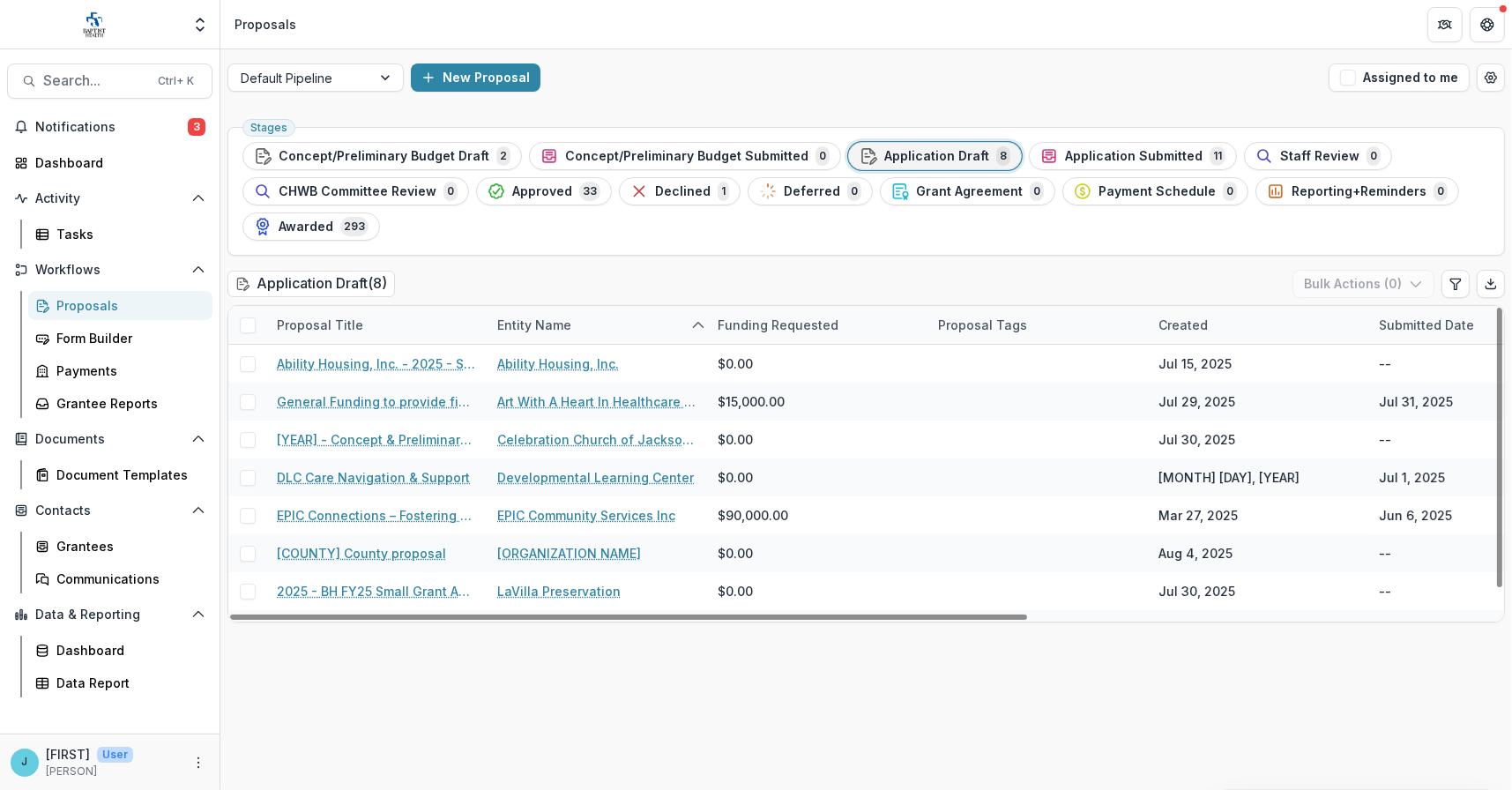 click on "Entity Name" at bounding box center [534, 324] 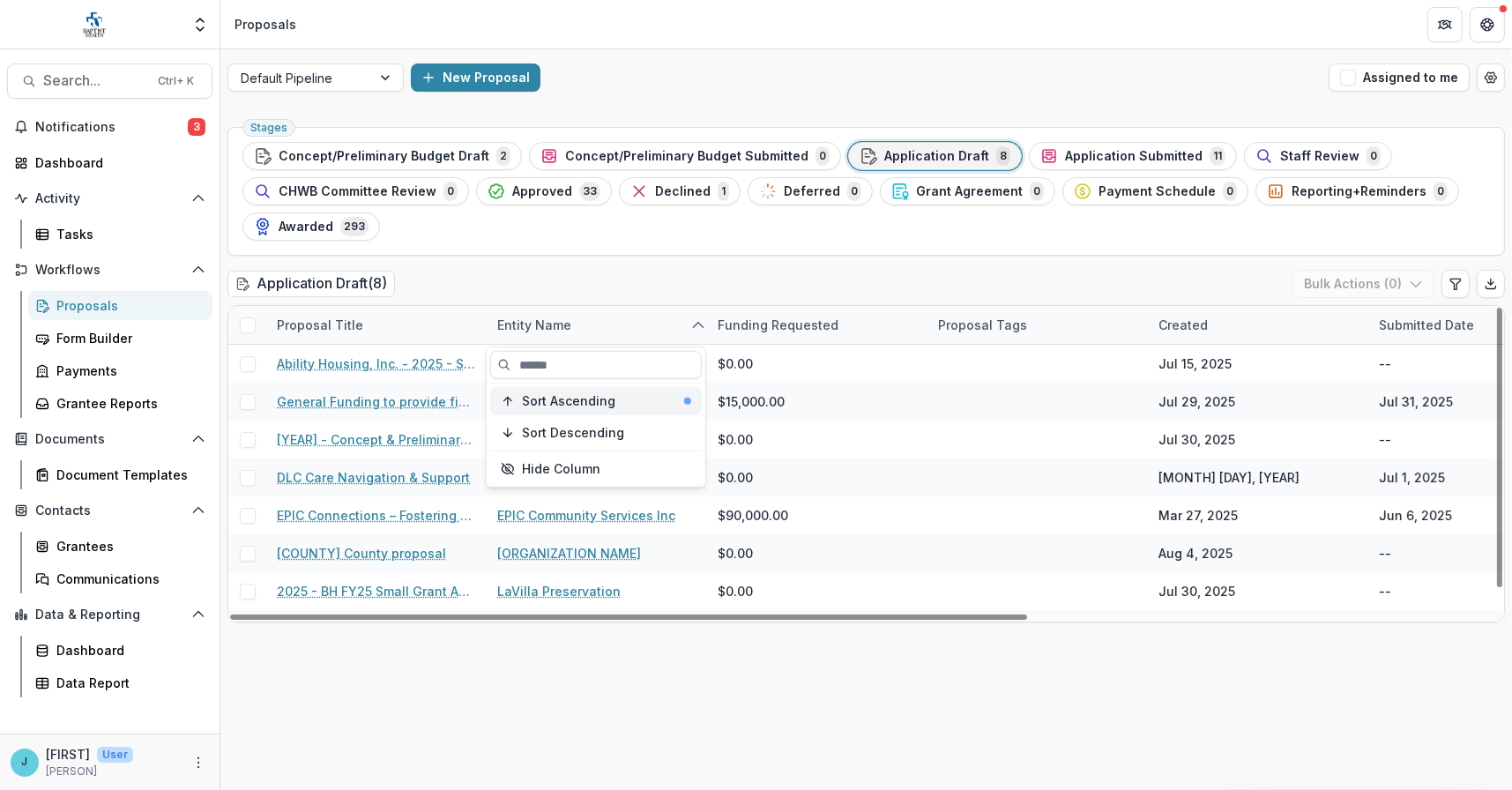 click on "Sort Ascending" at bounding box center [569, 400] 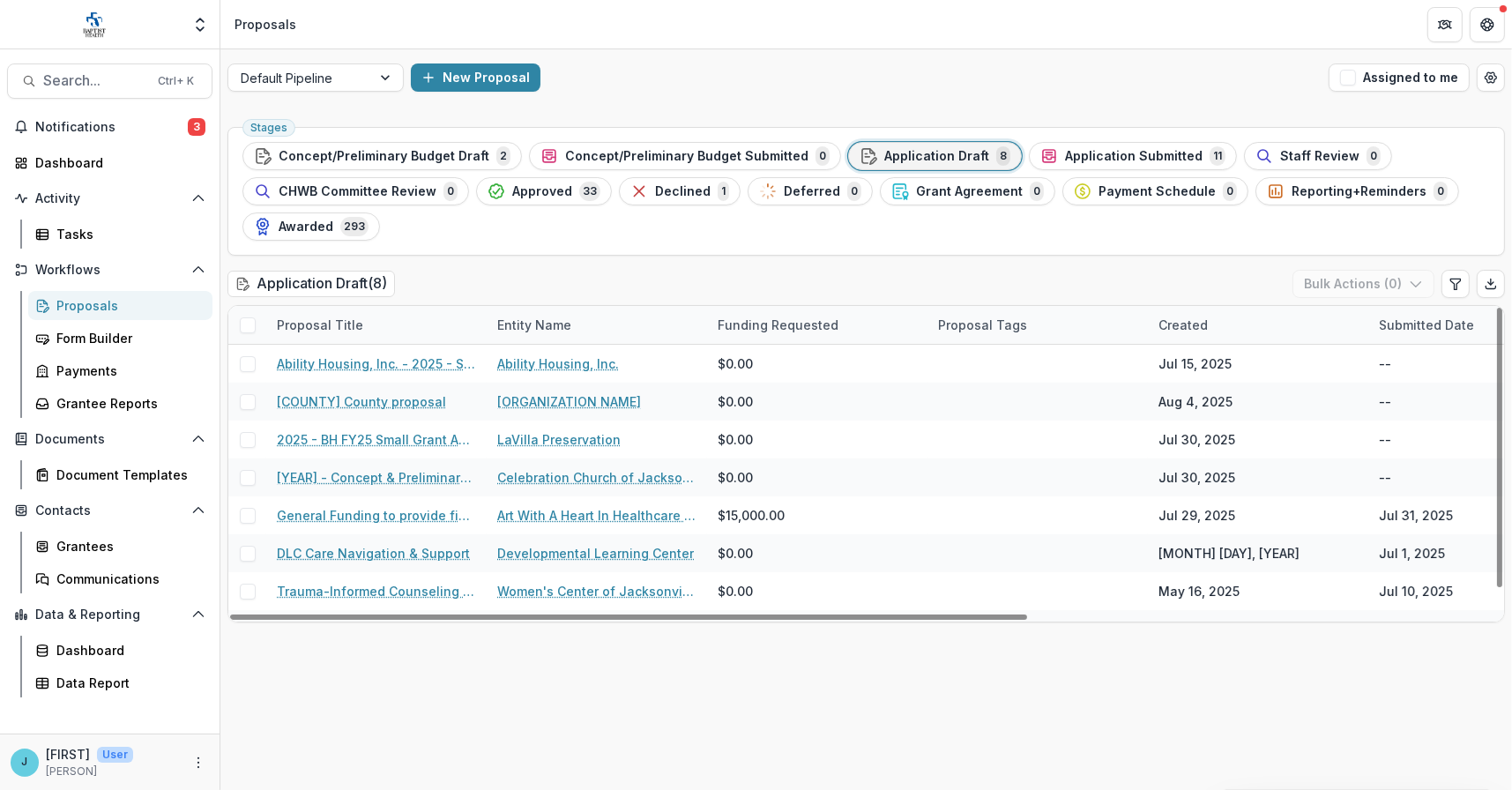 click on "Application Draft  ( 8 ) Bulk Actions ( 0 )" at bounding box center (866, 287) 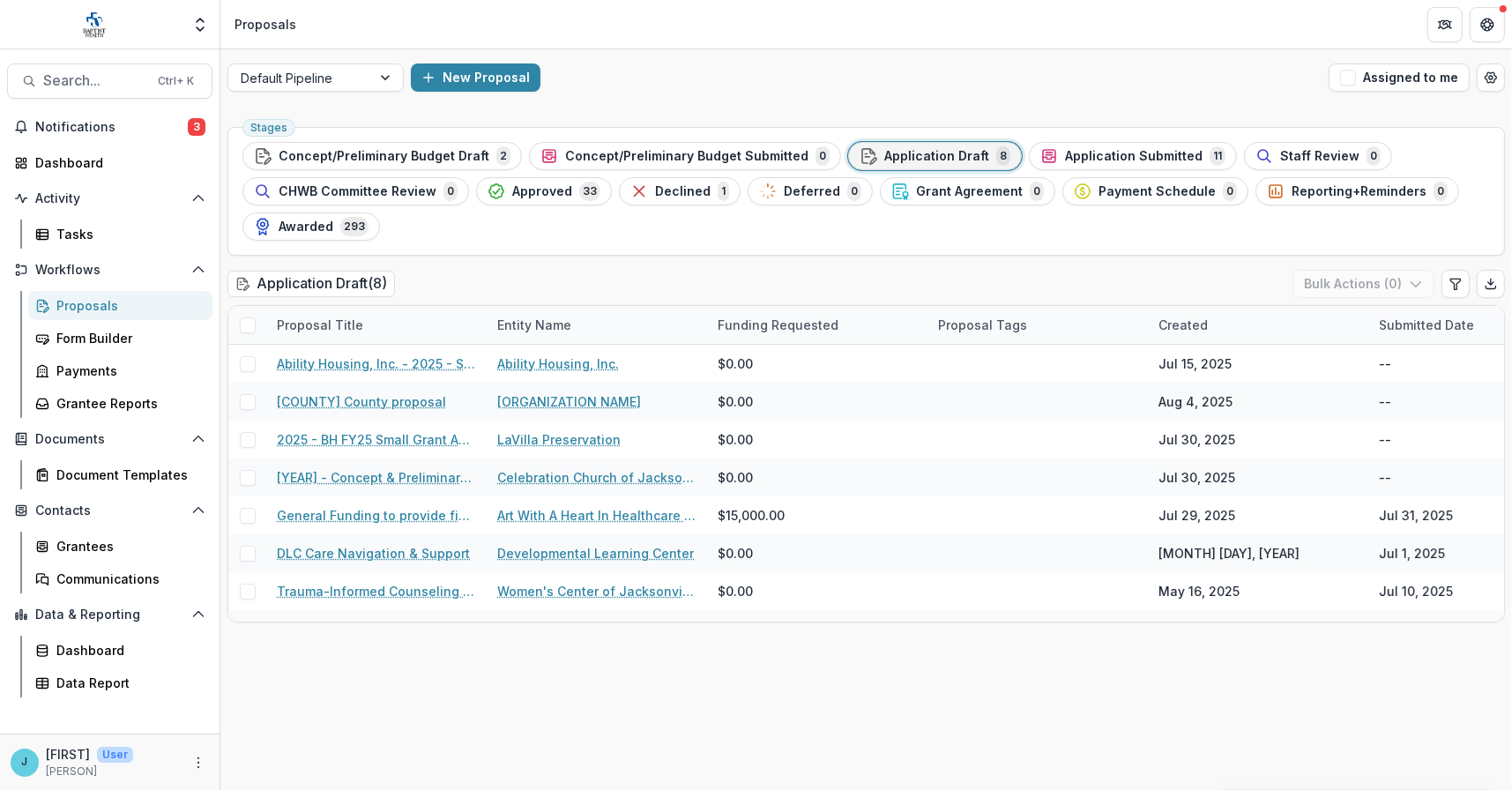 click on "Proposals" at bounding box center [127, 305] 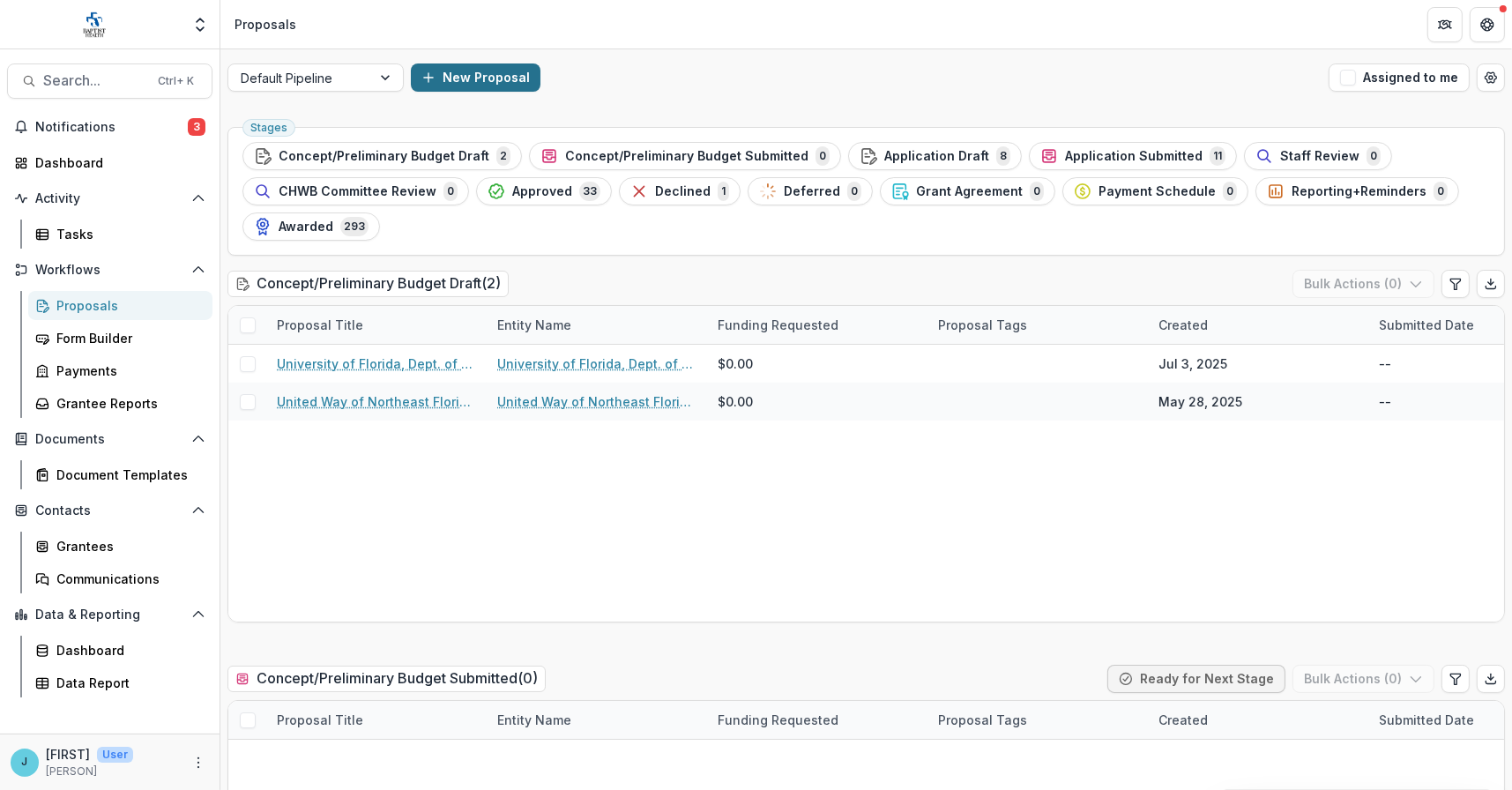 click on "New Proposal" at bounding box center (475, 78) 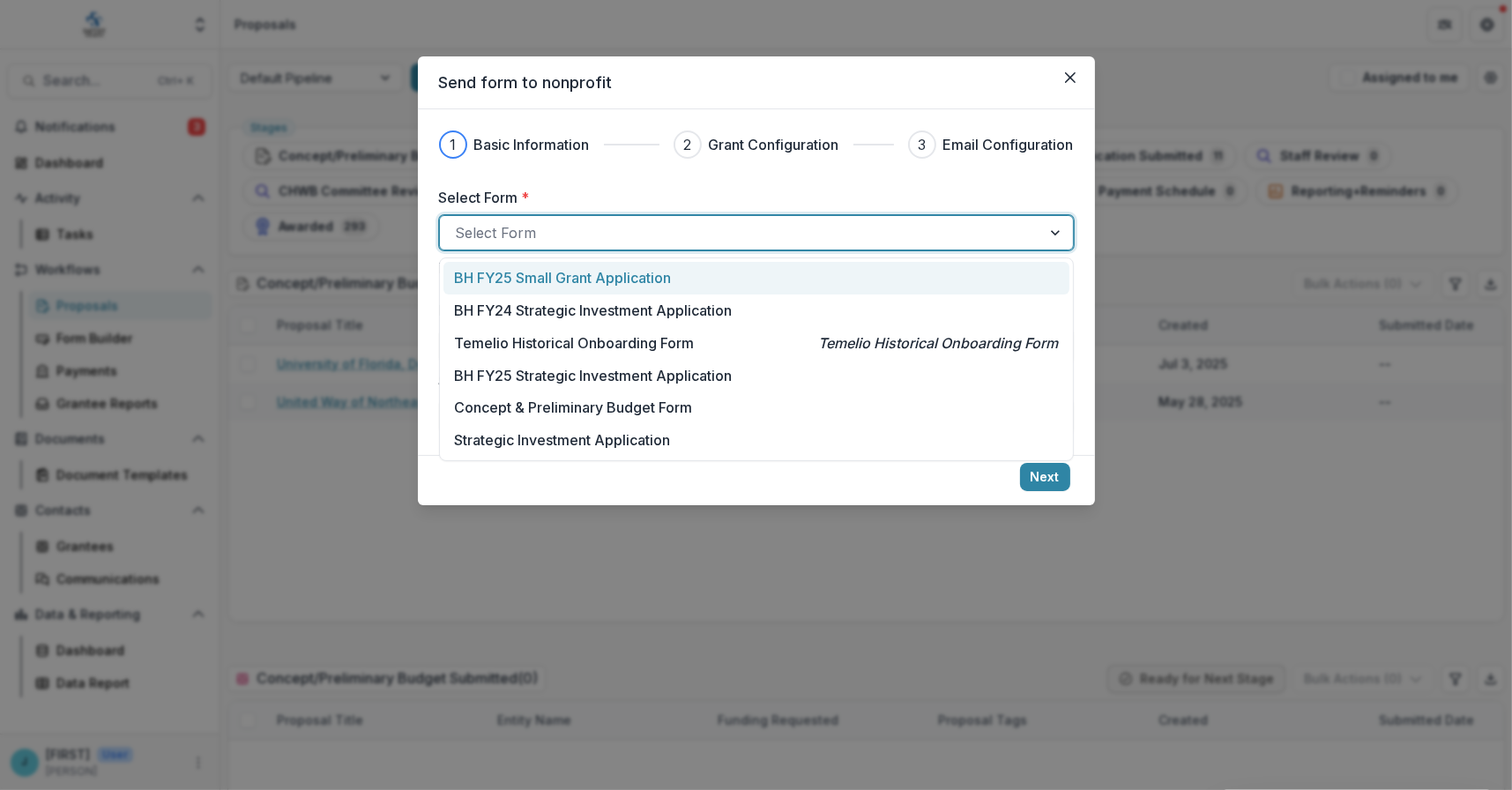 click at bounding box center [741, 233] 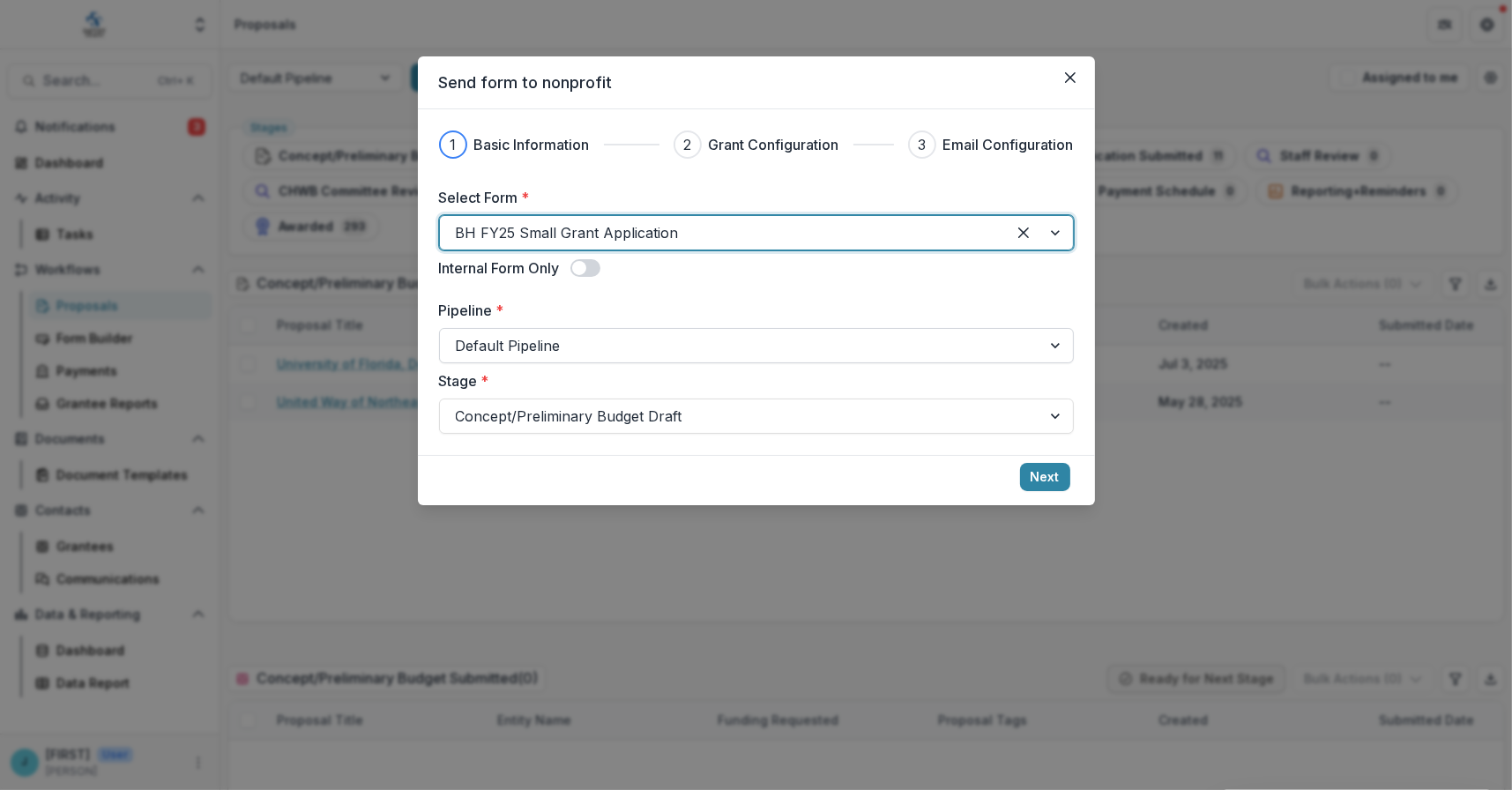 click at bounding box center (741, 346) 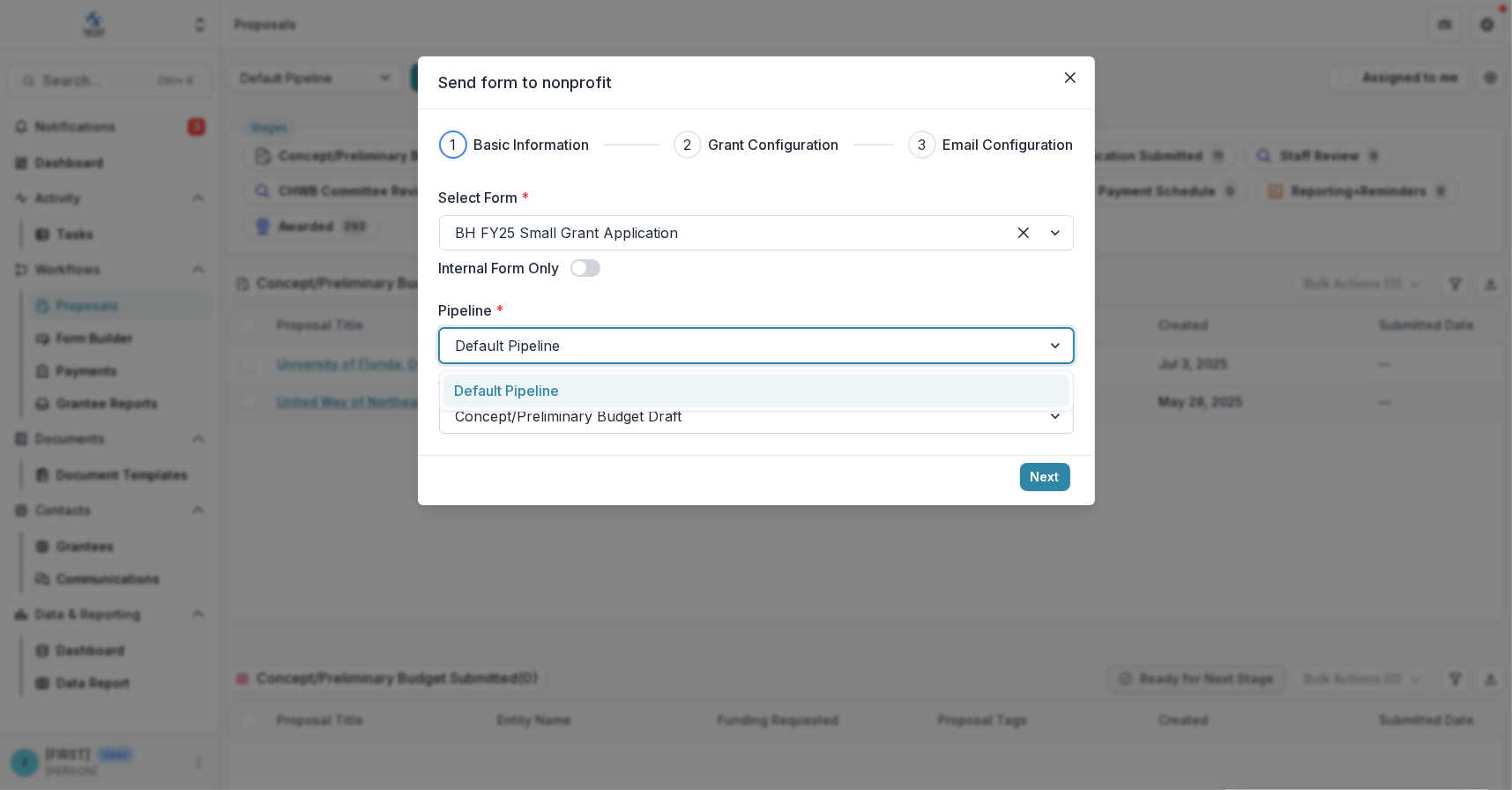 click at bounding box center (741, 416) 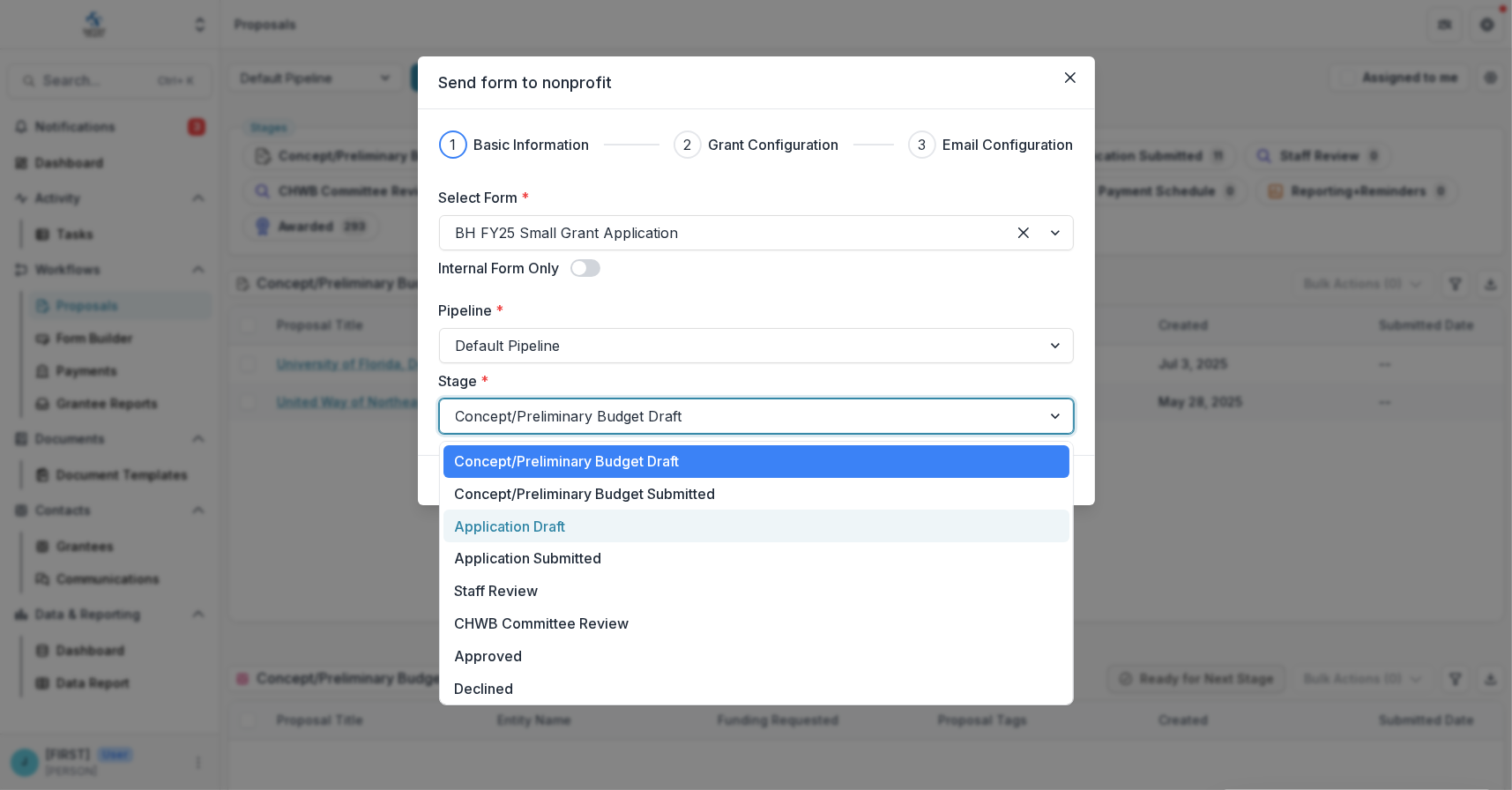 click on "Application Draft" at bounding box center [756, 525] 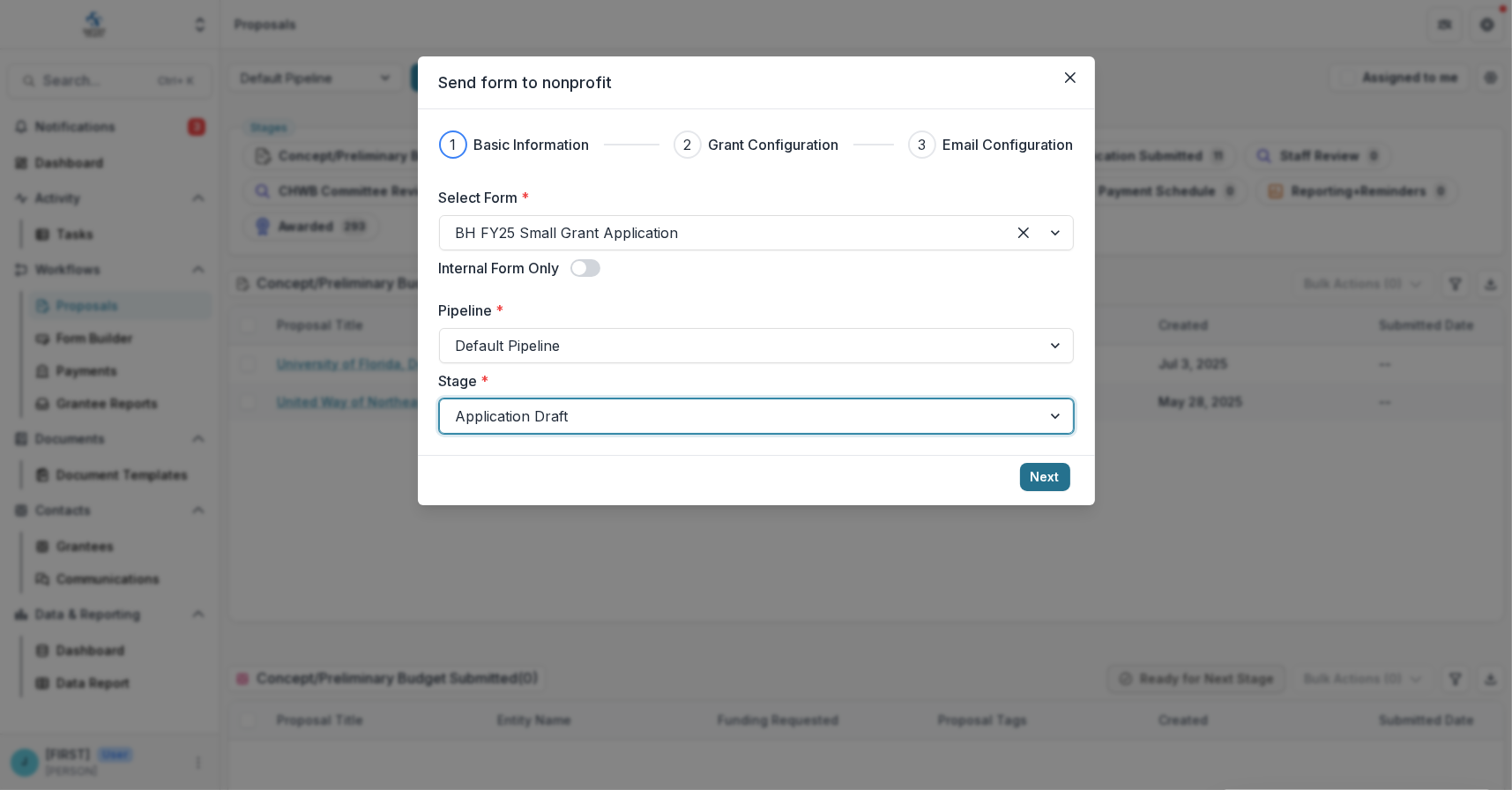 click on "Next" at bounding box center (1045, 477) 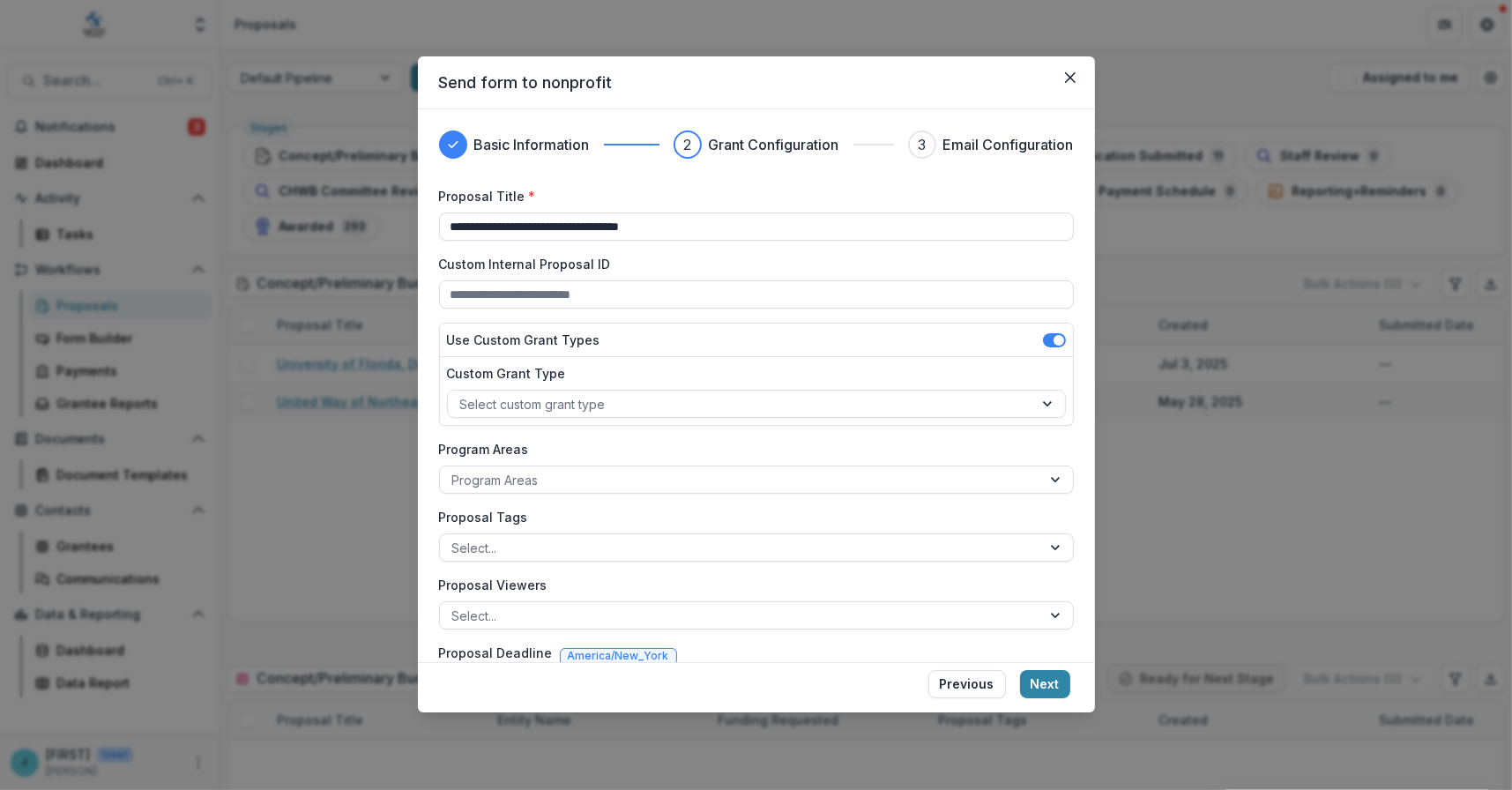 drag, startPoint x: 659, startPoint y: 227, endPoint x: 235, endPoint y: 227, distance: 424 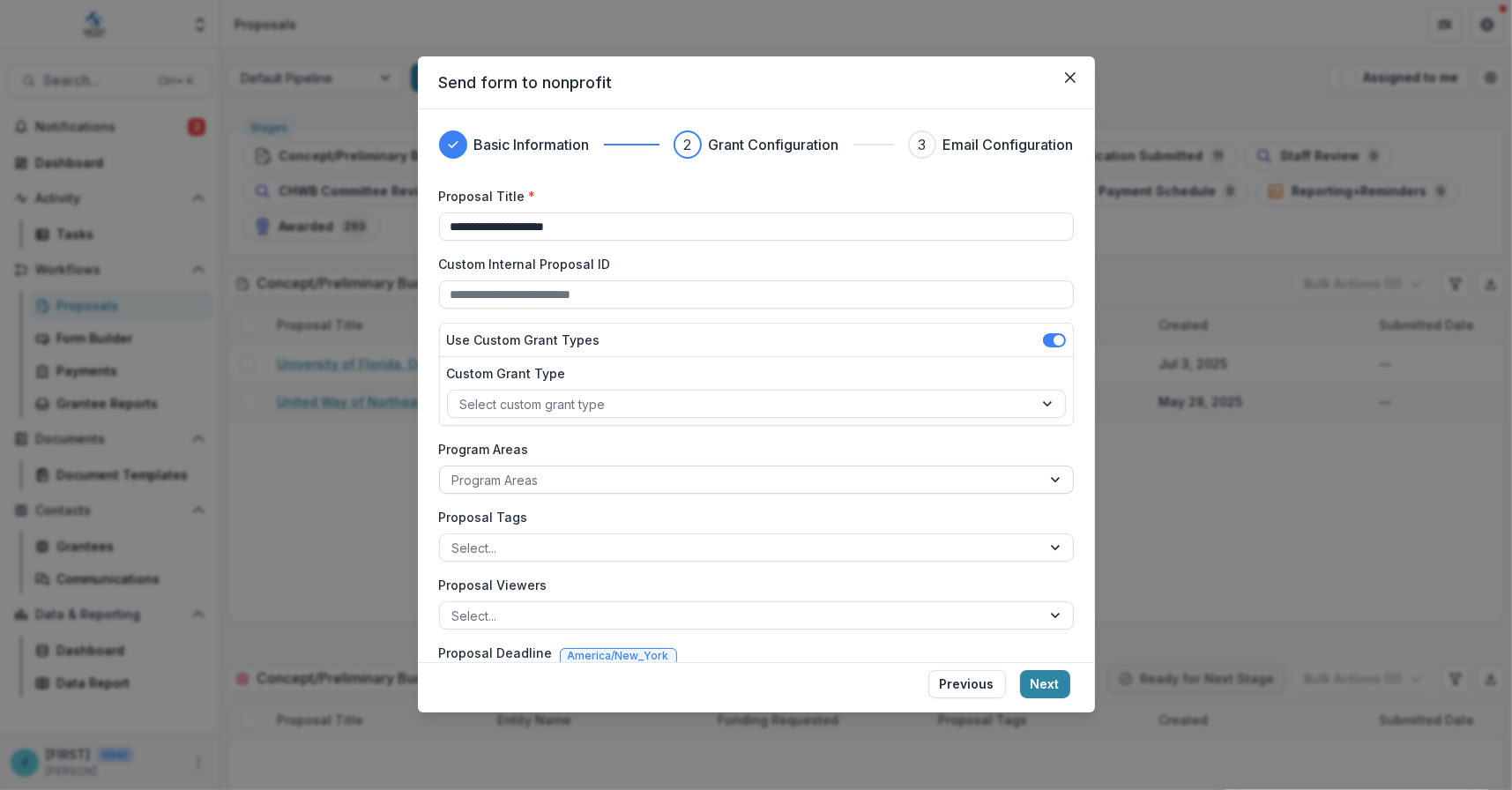 type on "**********" 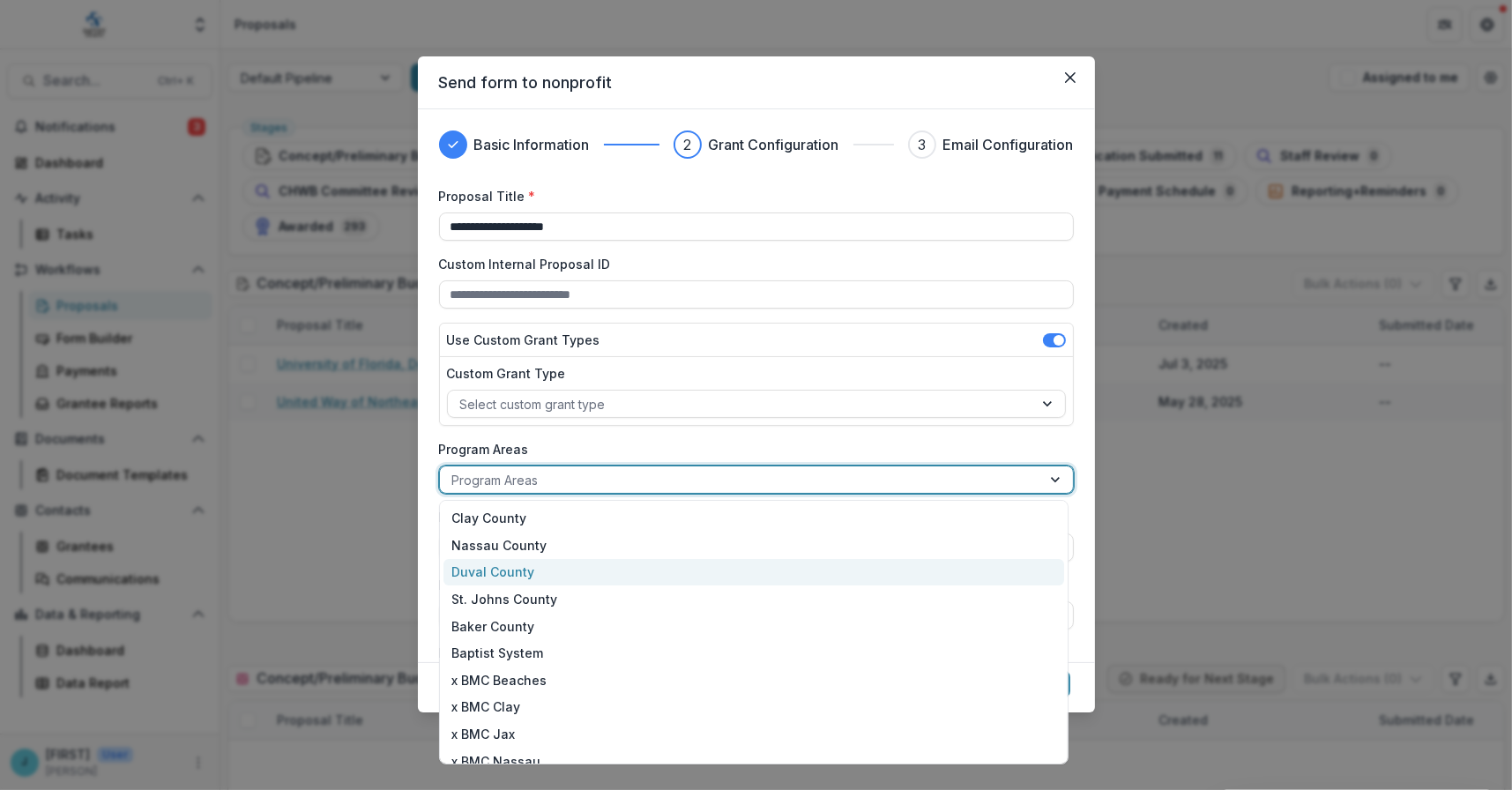 click on "Duval County" at bounding box center (754, 572) 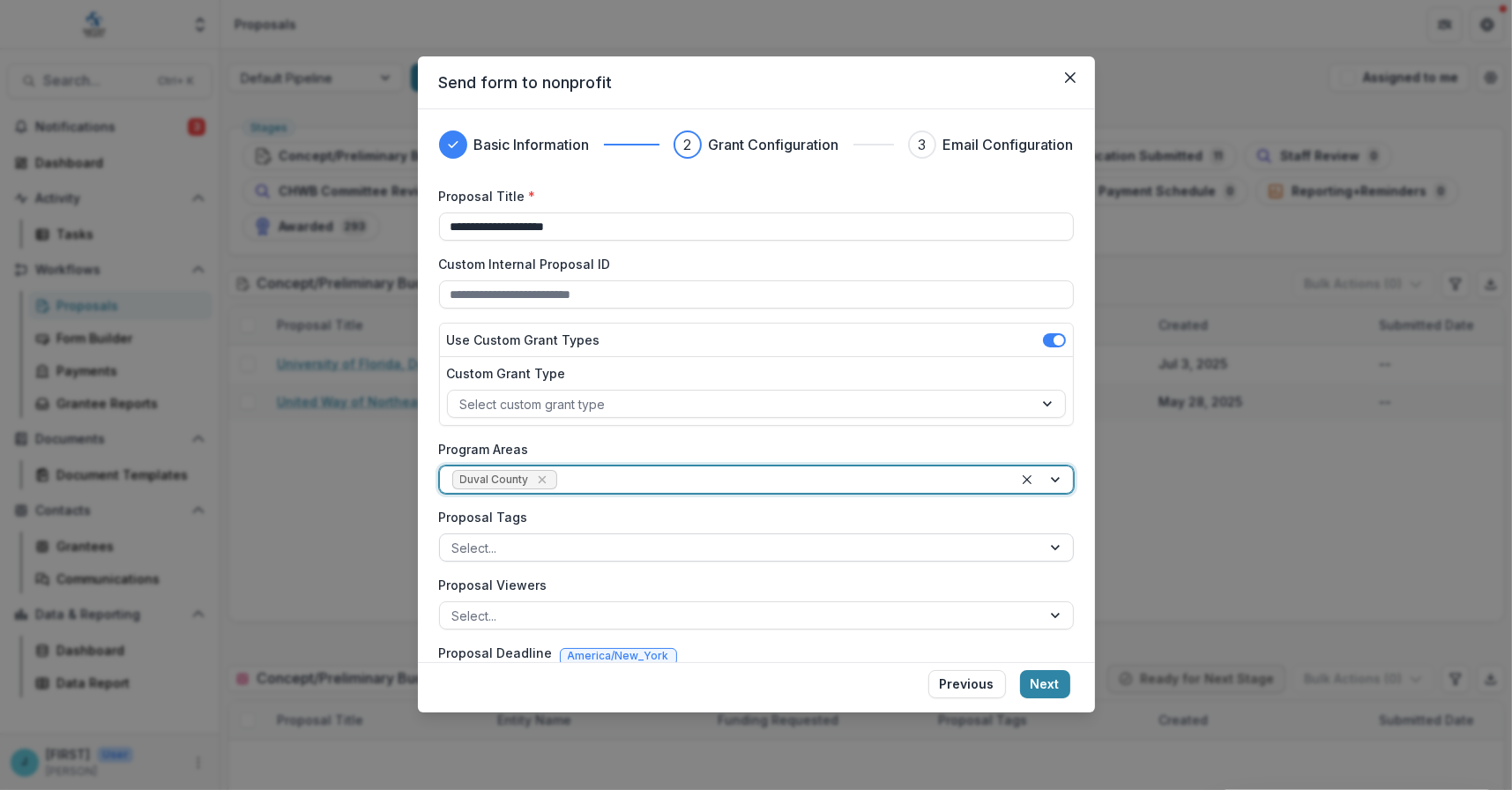 click at bounding box center (741, 548) 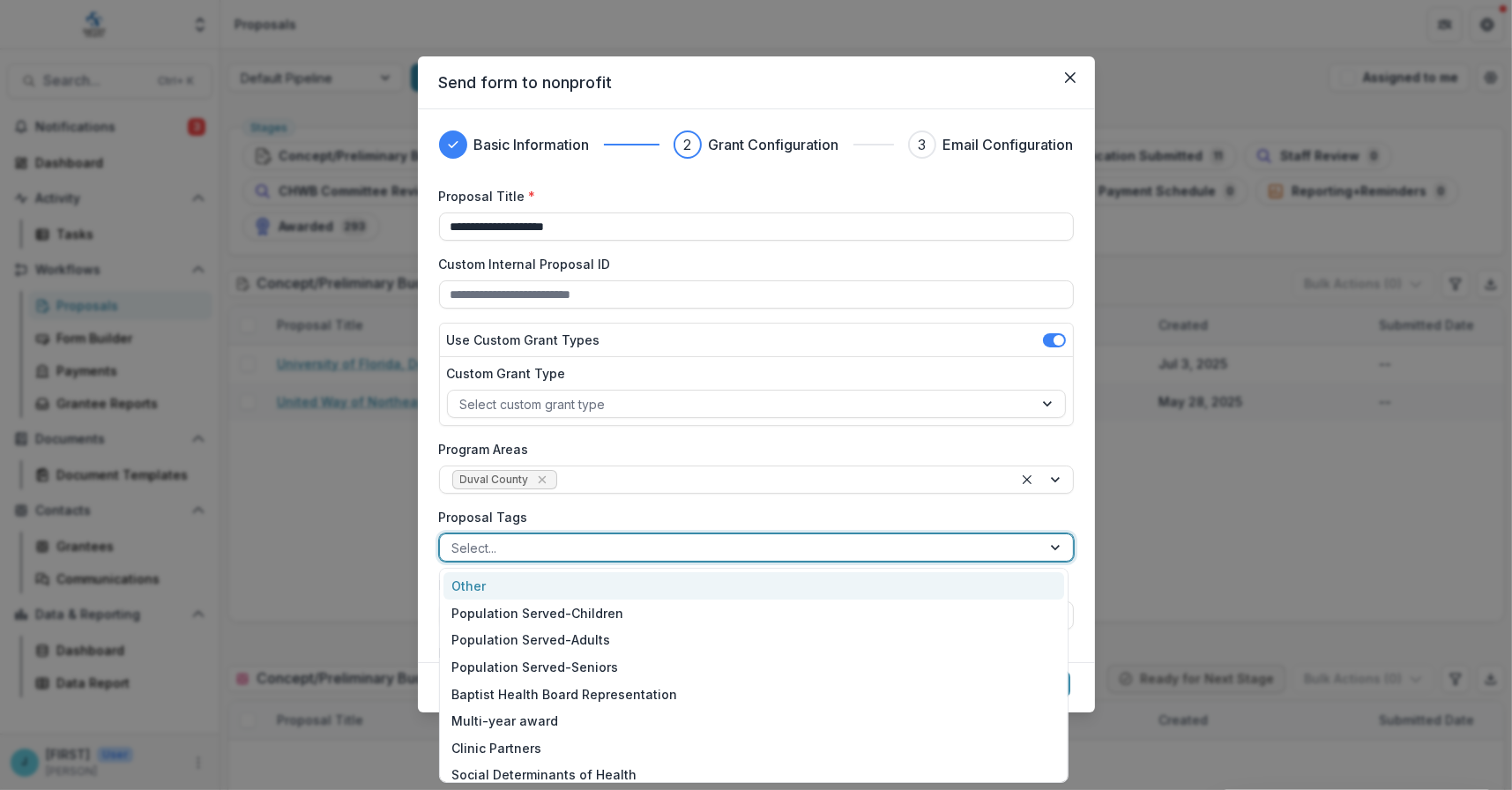 click at bounding box center (741, 548) 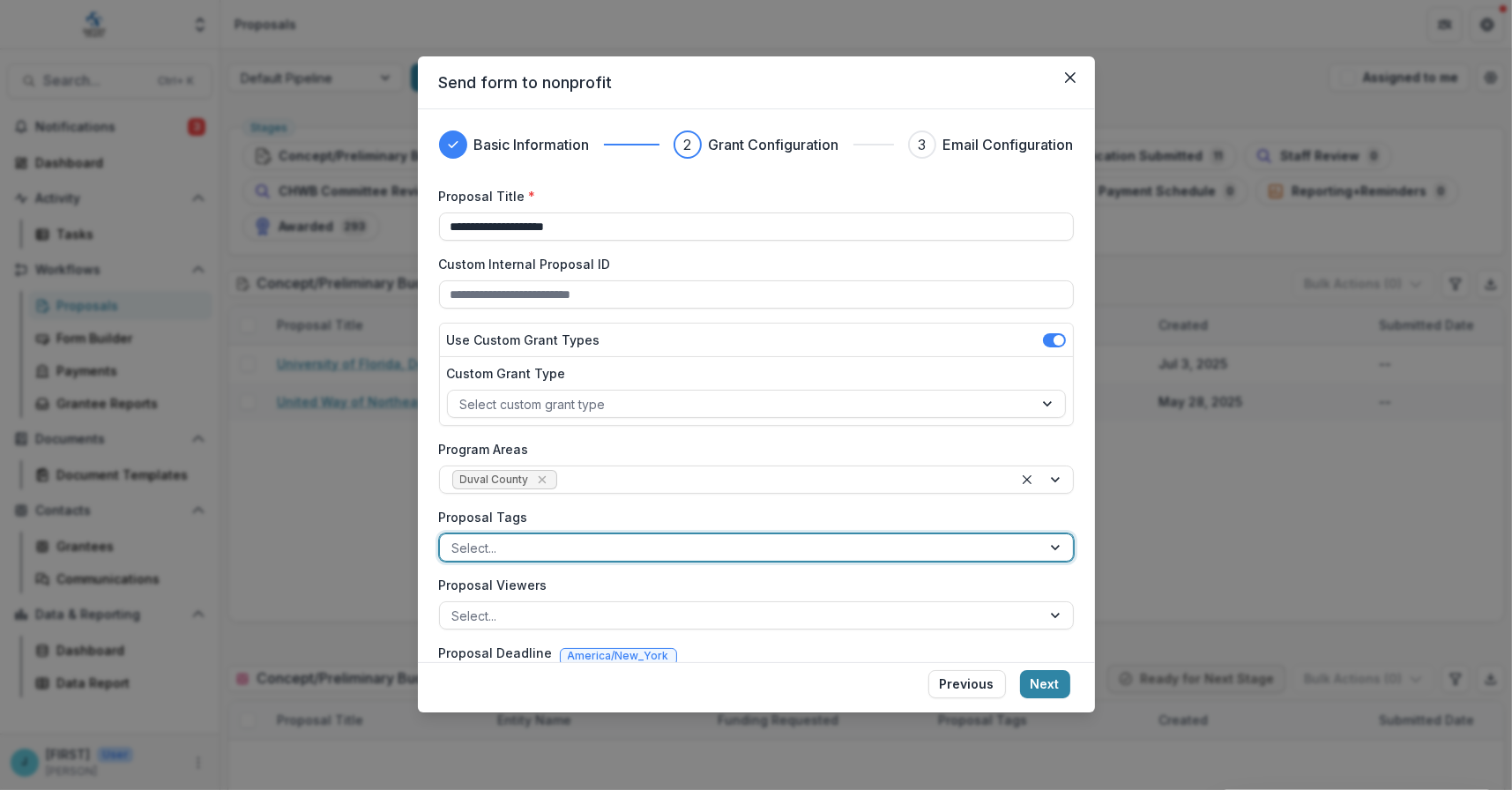 scroll, scrollTop: 55, scrollLeft: 0, axis: vertical 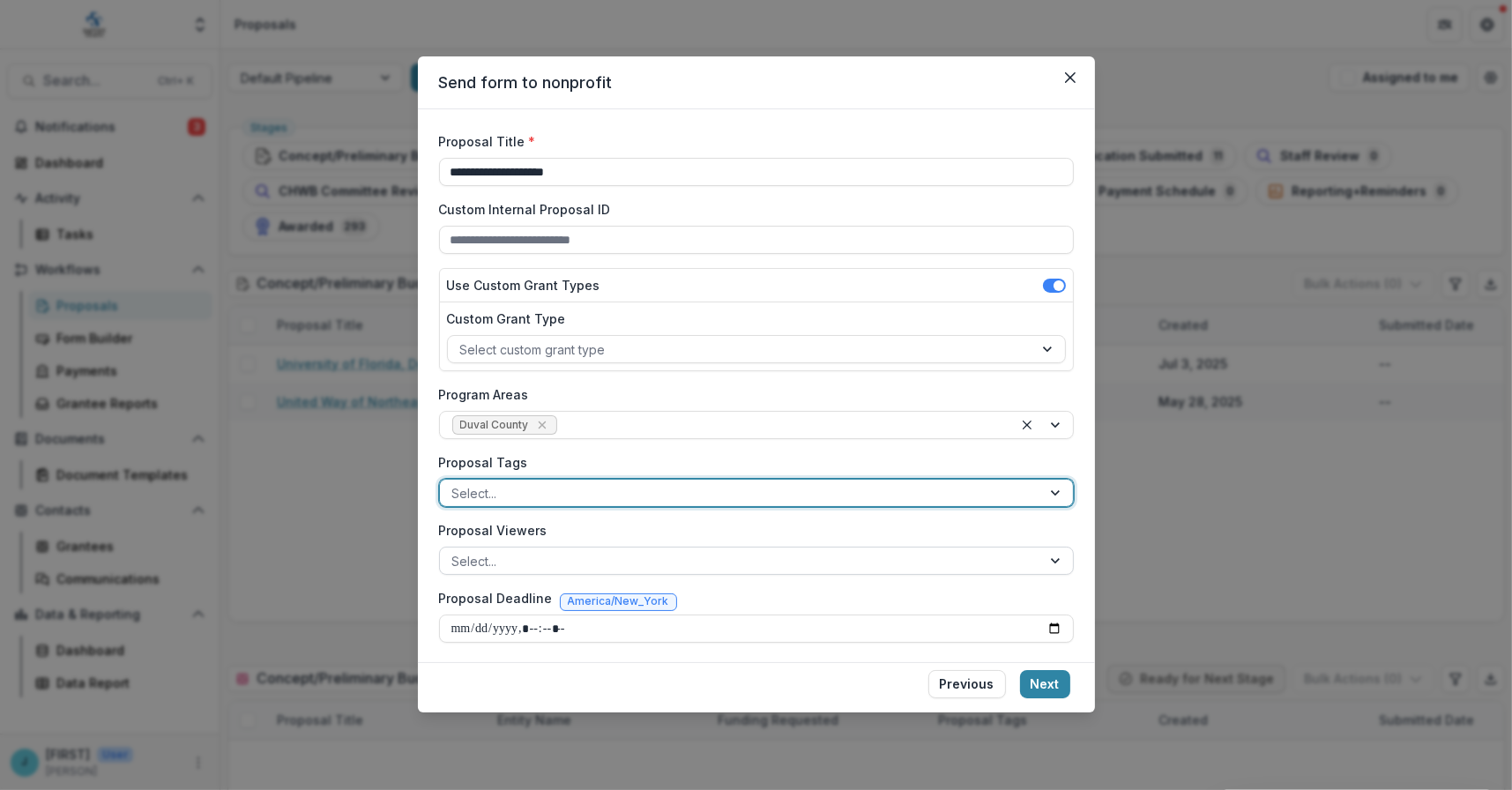 click at bounding box center [741, 561] 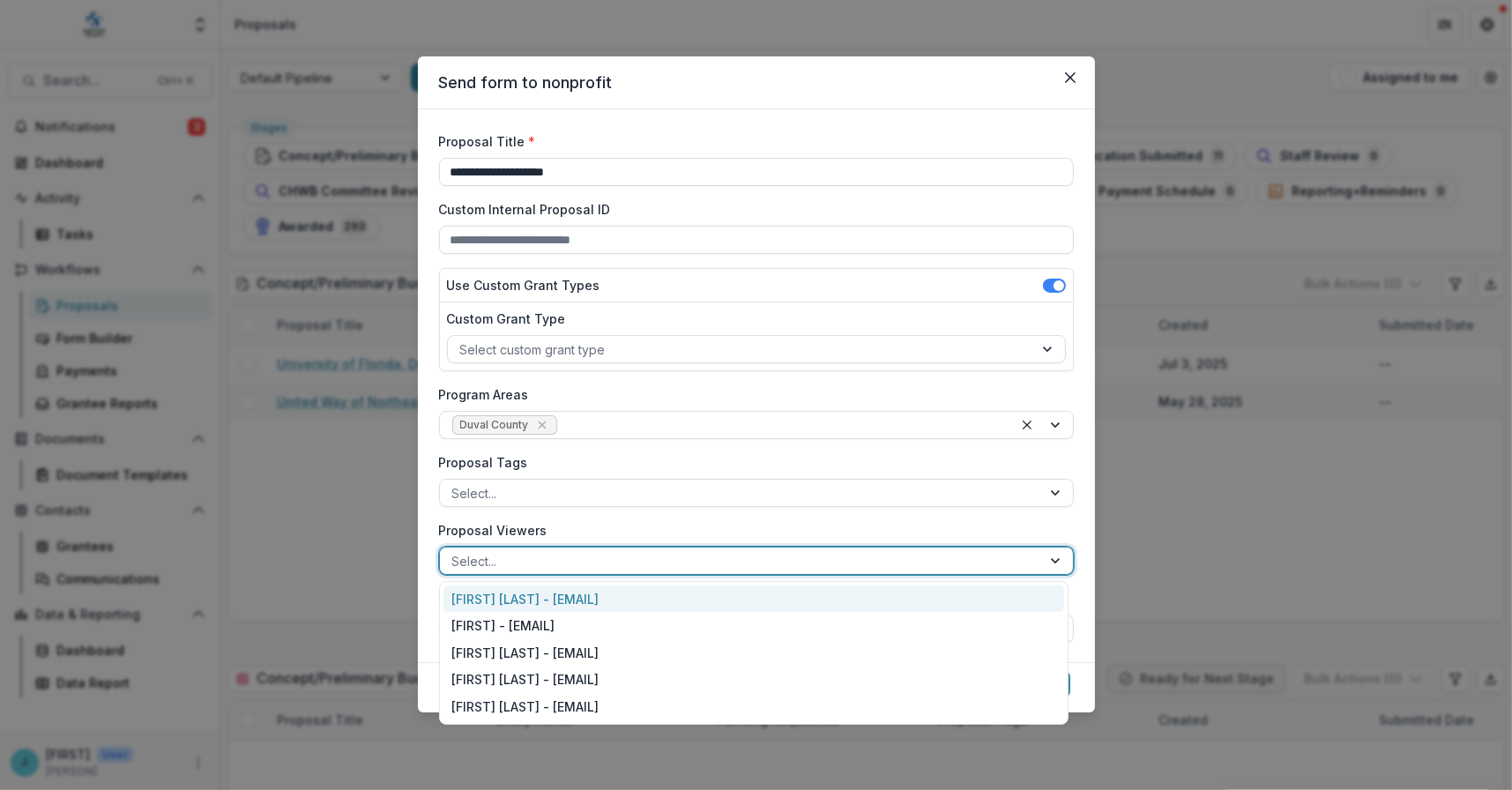 click on "[FIRST] [LAST] - [EMAIL]" at bounding box center (754, 599) 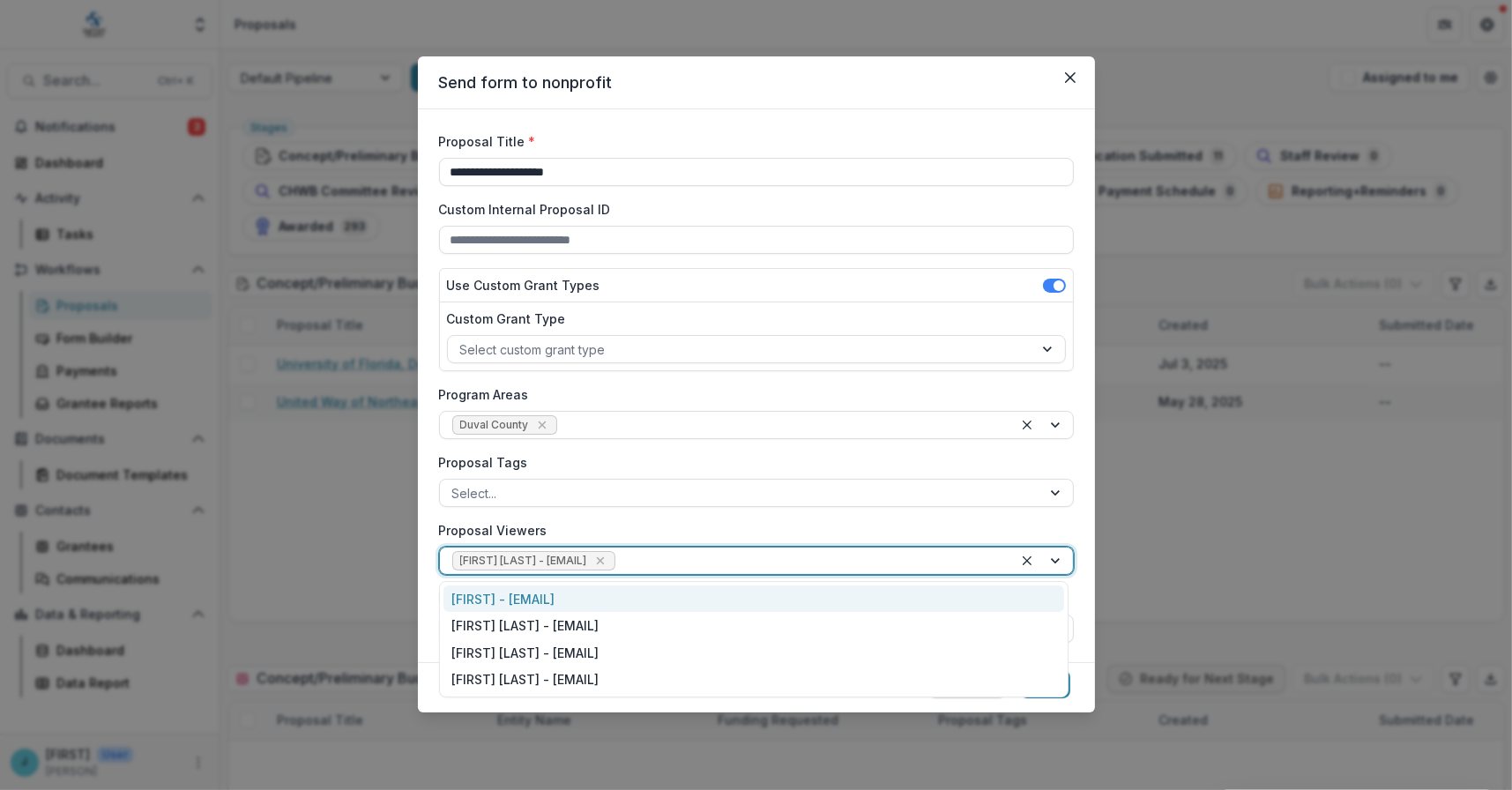 click at bounding box center (1043, 561) 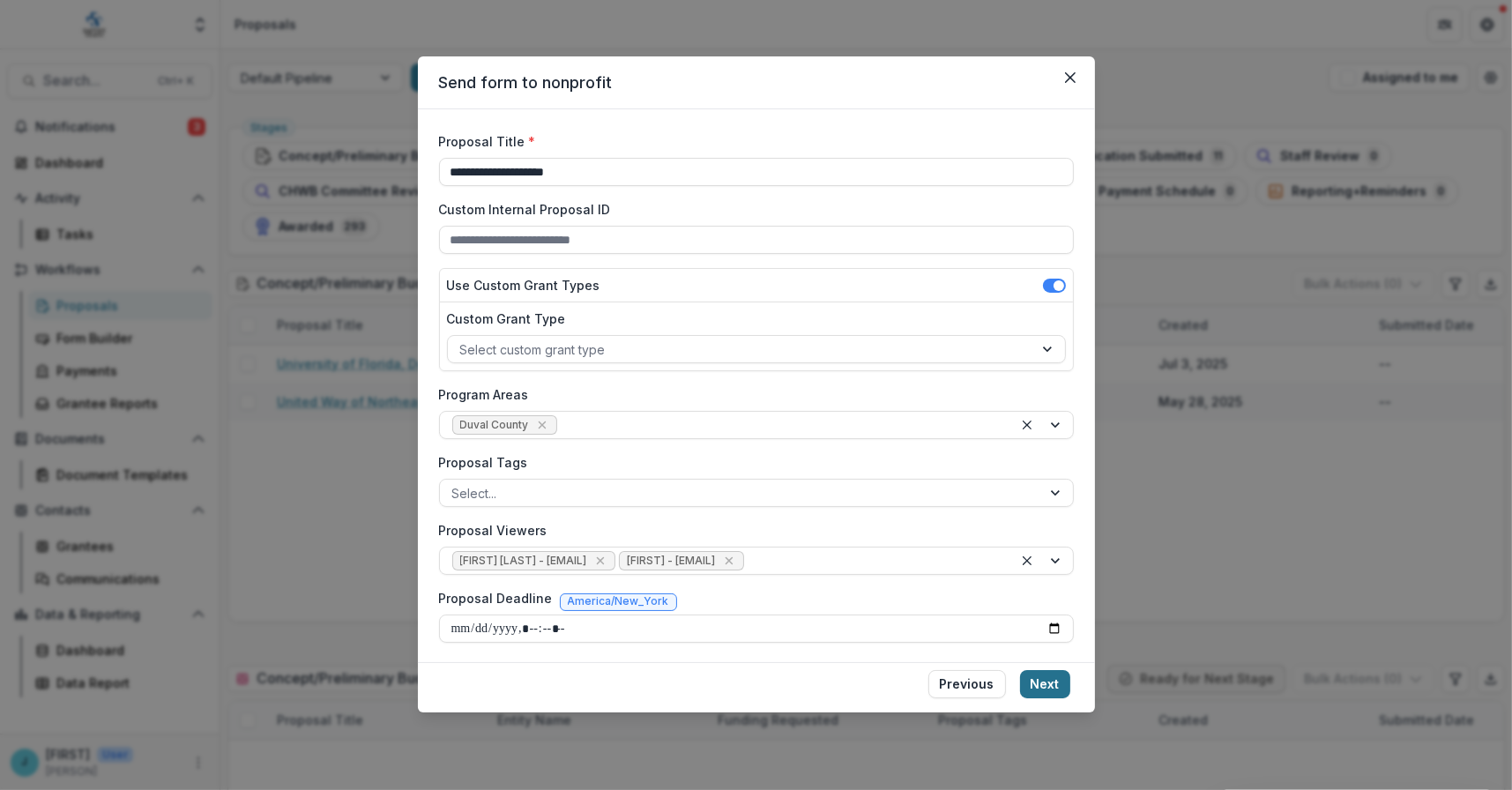 click on "Next" at bounding box center [1045, 684] 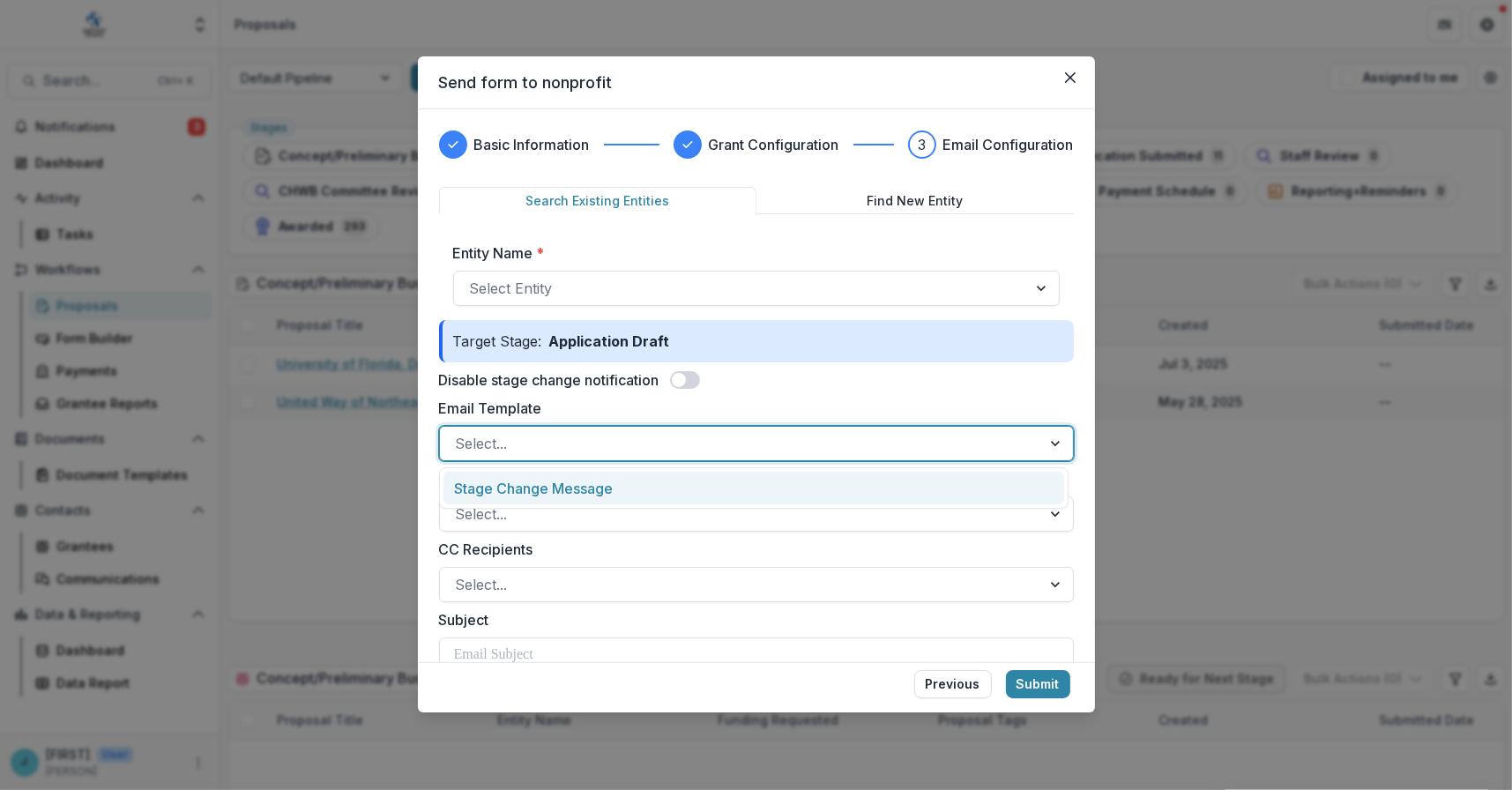 click at bounding box center [741, 443] 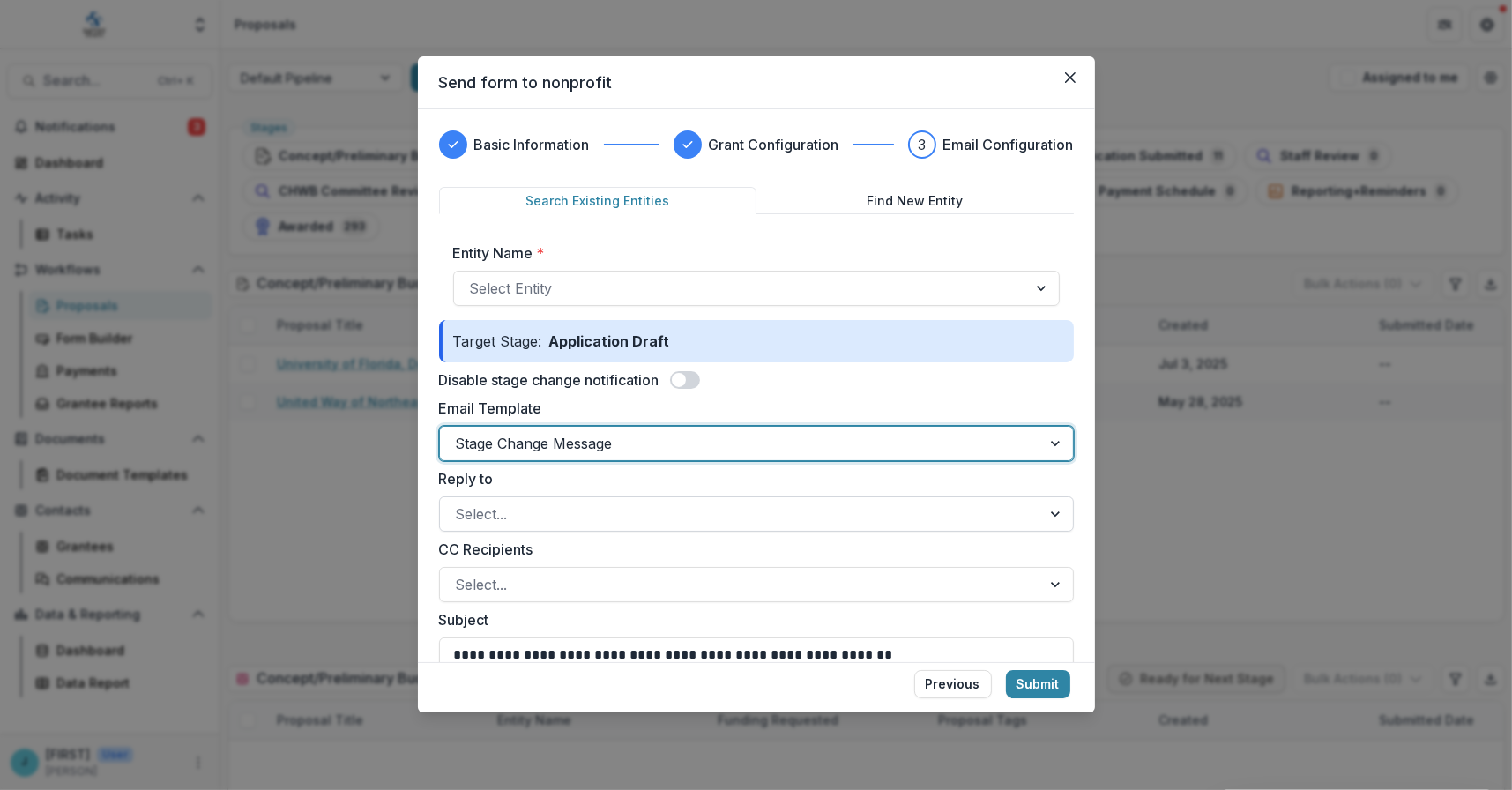 click at bounding box center (741, 514) 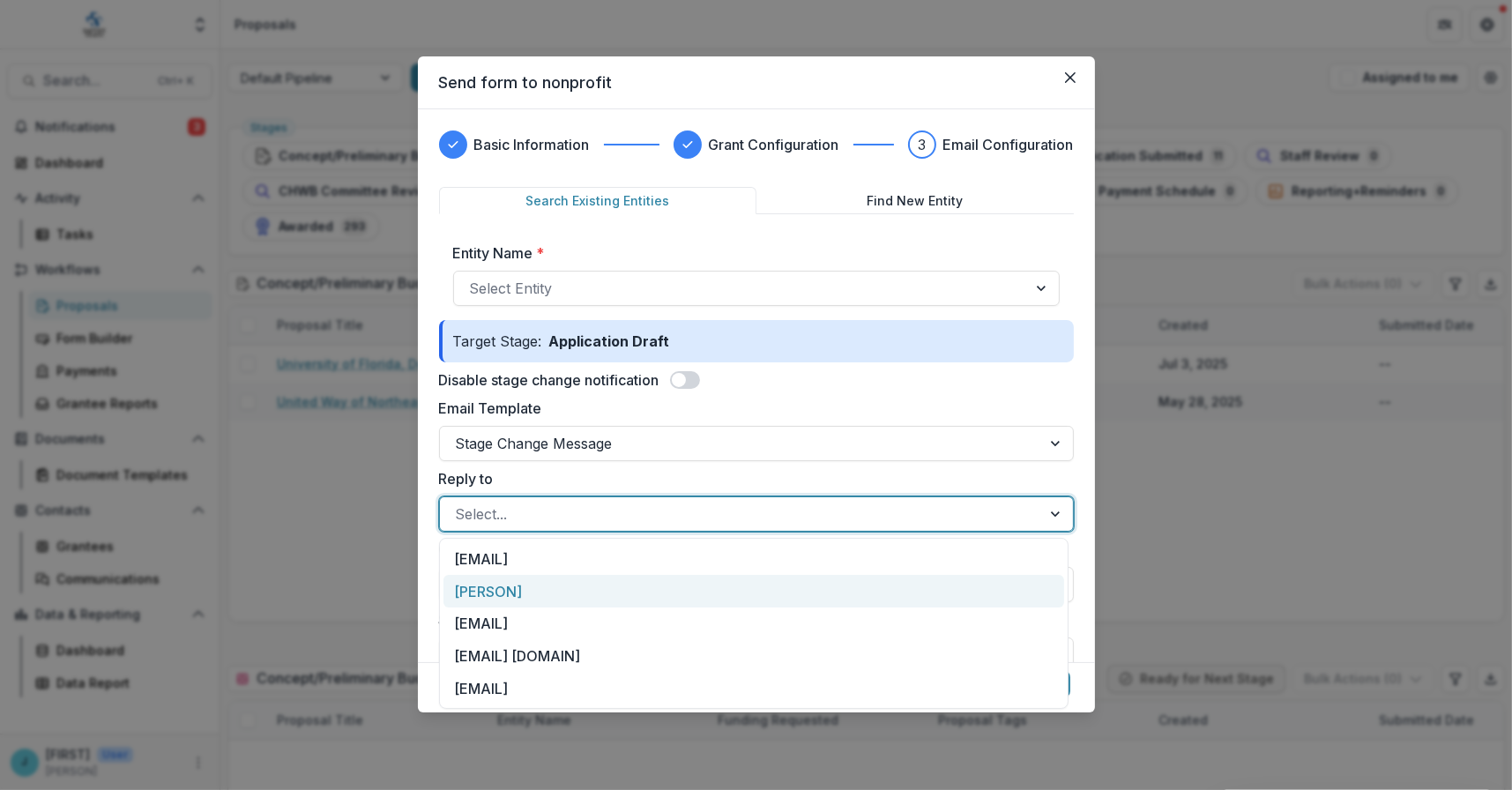 click on "[PERSON]" at bounding box center (754, 591) 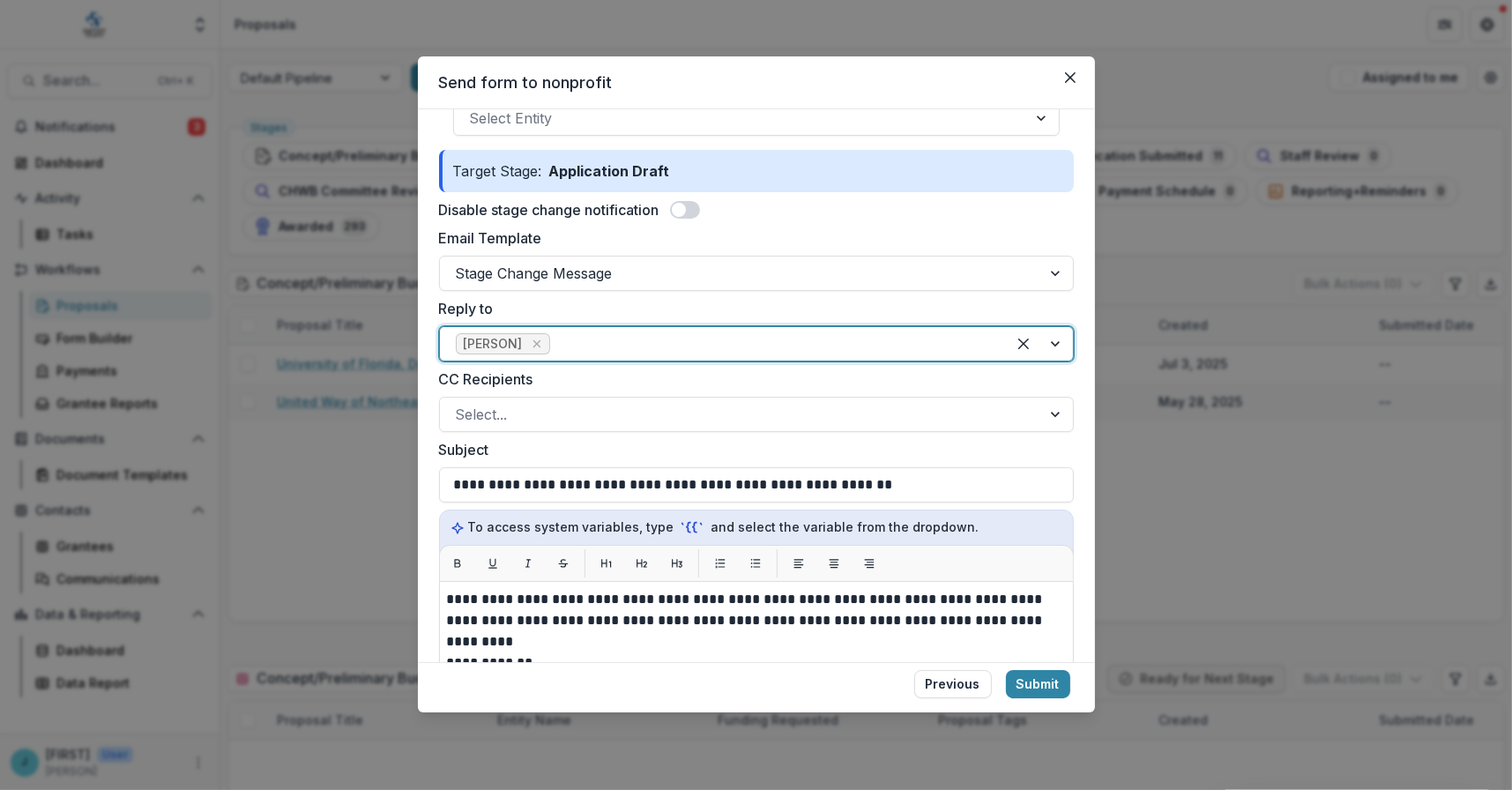 scroll, scrollTop: 176, scrollLeft: 0, axis: vertical 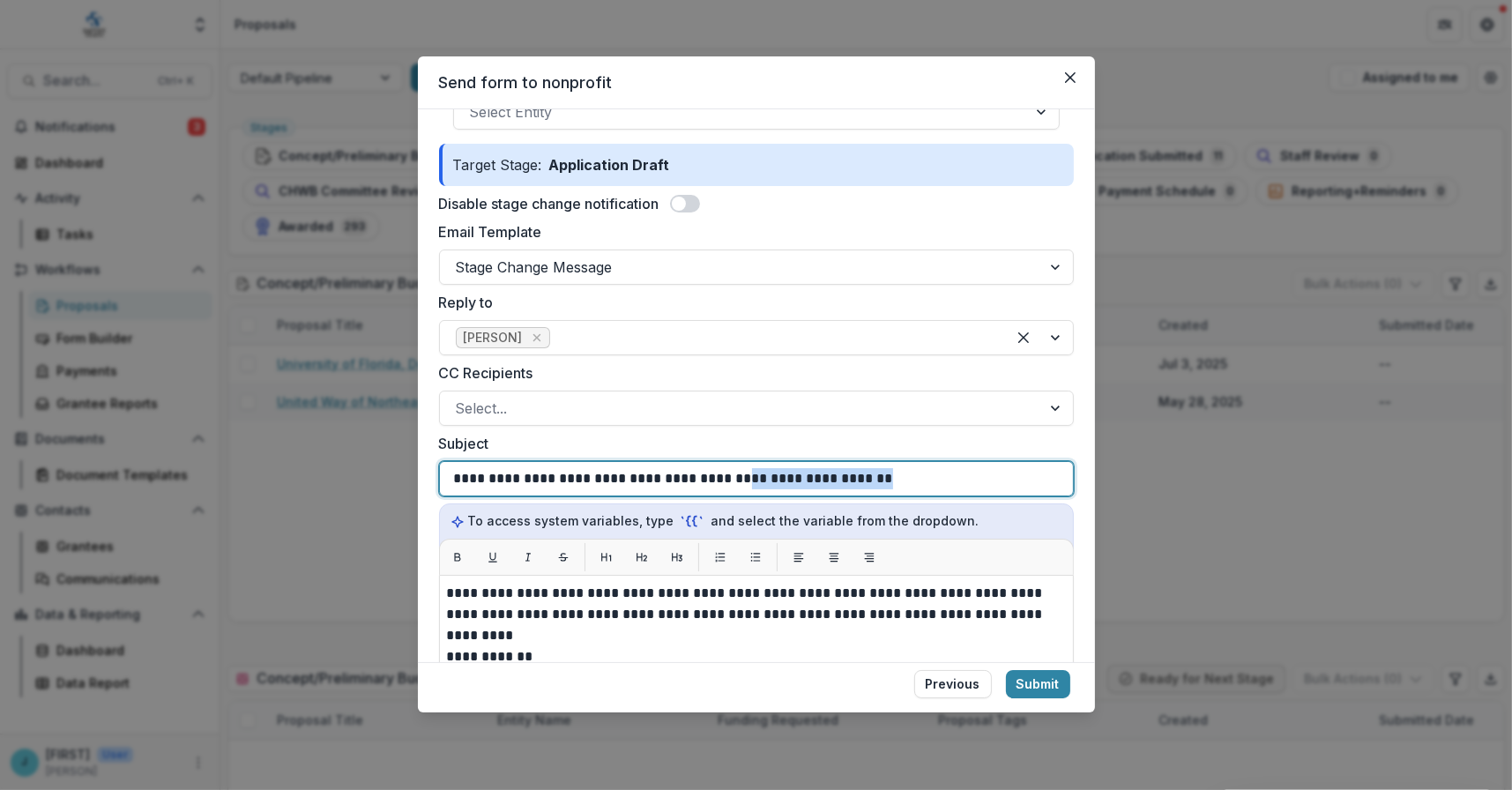 drag, startPoint x: 889, startPoint y: 481, endPoint x: 718, endPoint y: 479, distance: 171.0117 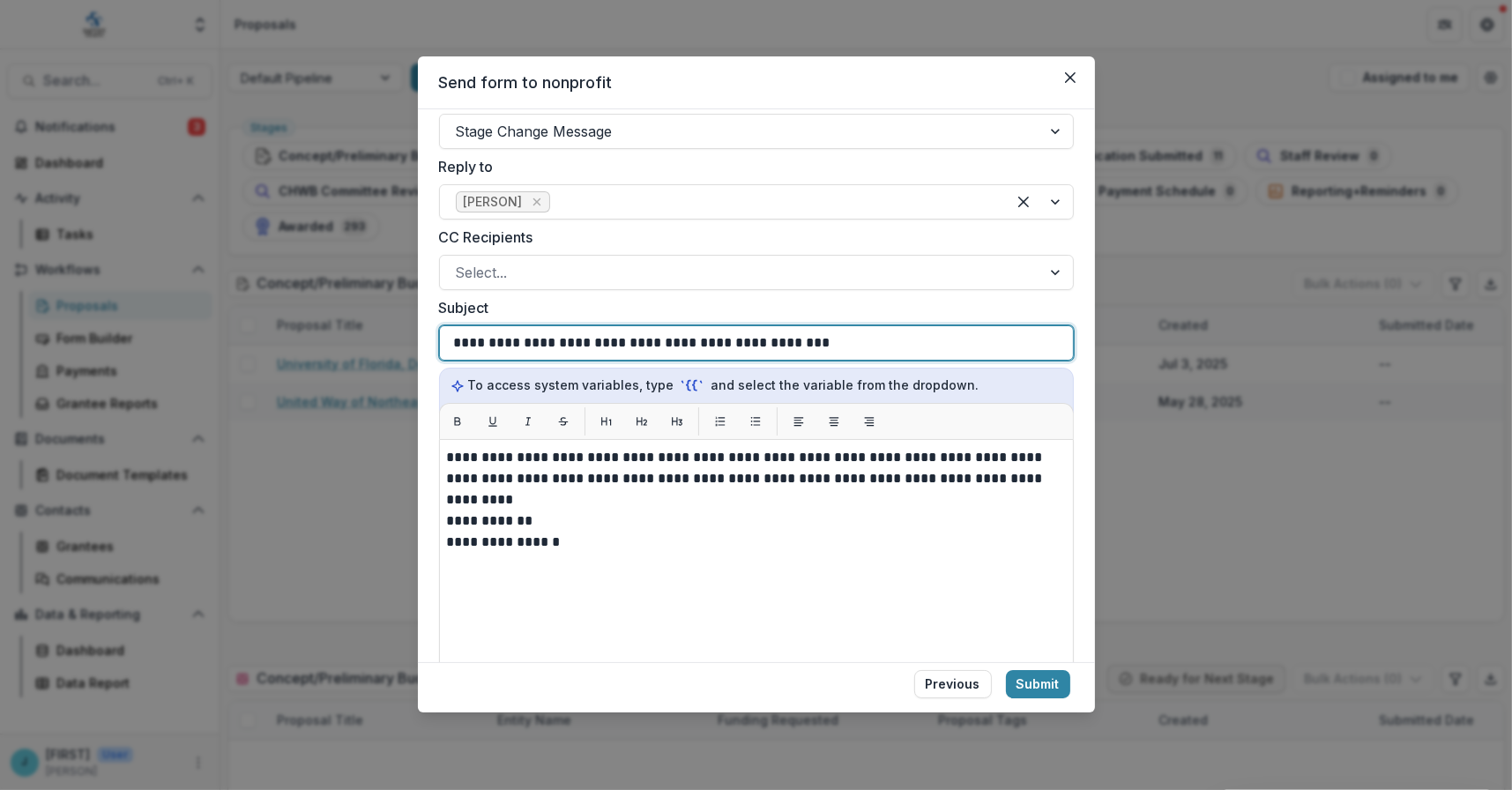 scroll, scrollTop: 441, scrollLeft: 0, axis: vertical 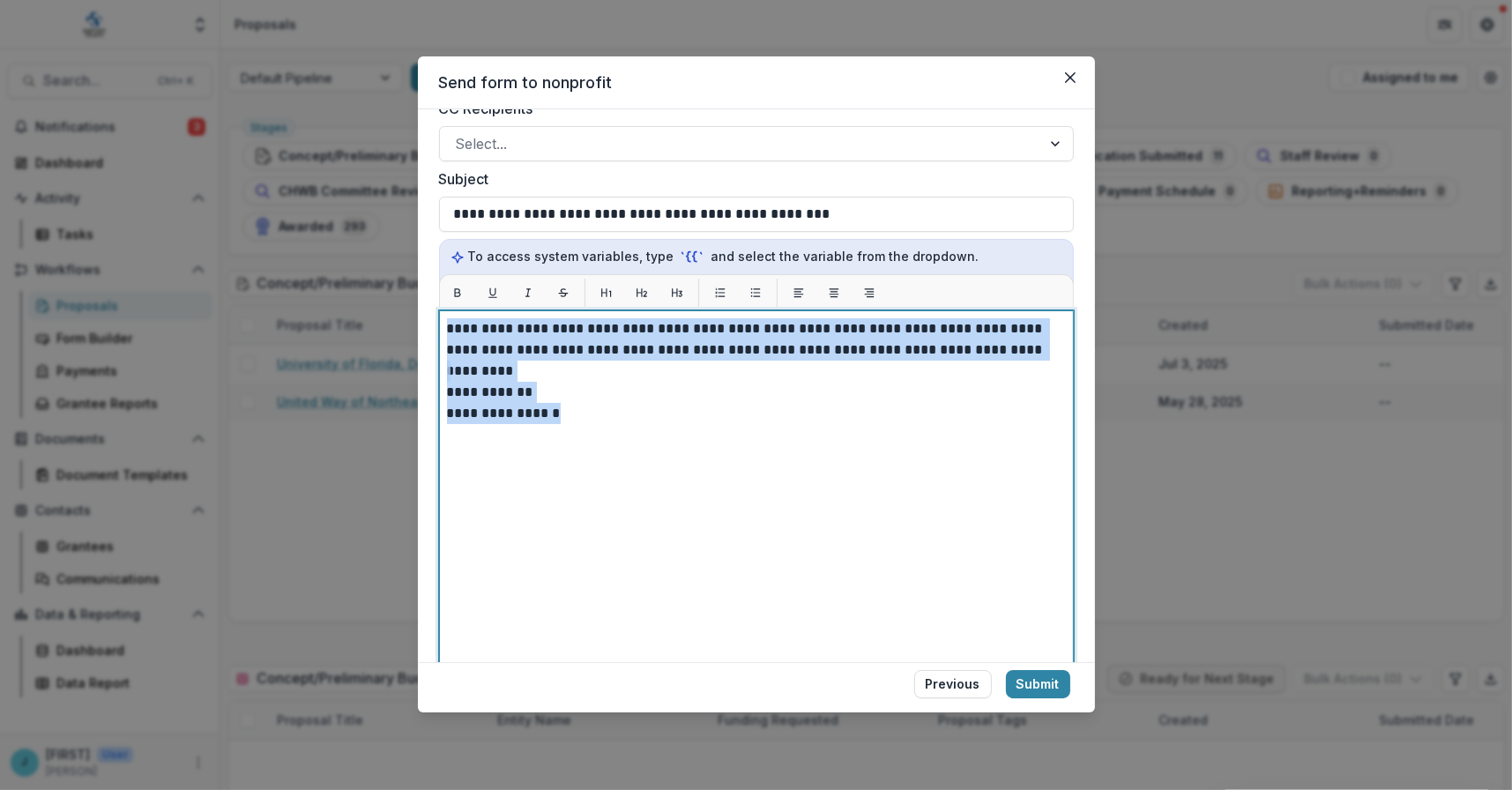 drag, startPoint x: 592, startPoint y: 416, endPoint x: 439, endPoint y: 324, distance: 178.53011 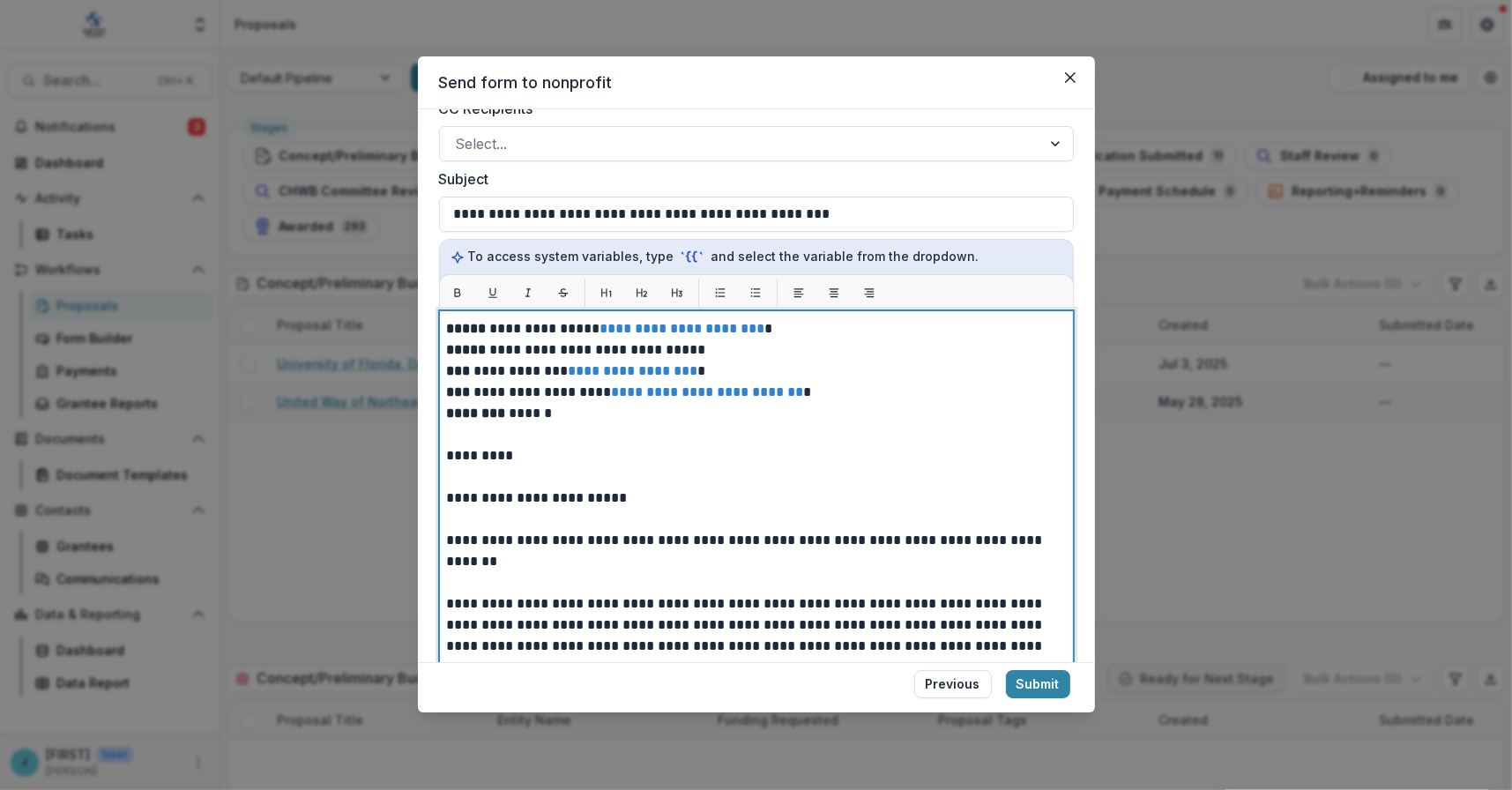 scroll, scrollTop: 205, scrollLeft: 0, axis: vertical 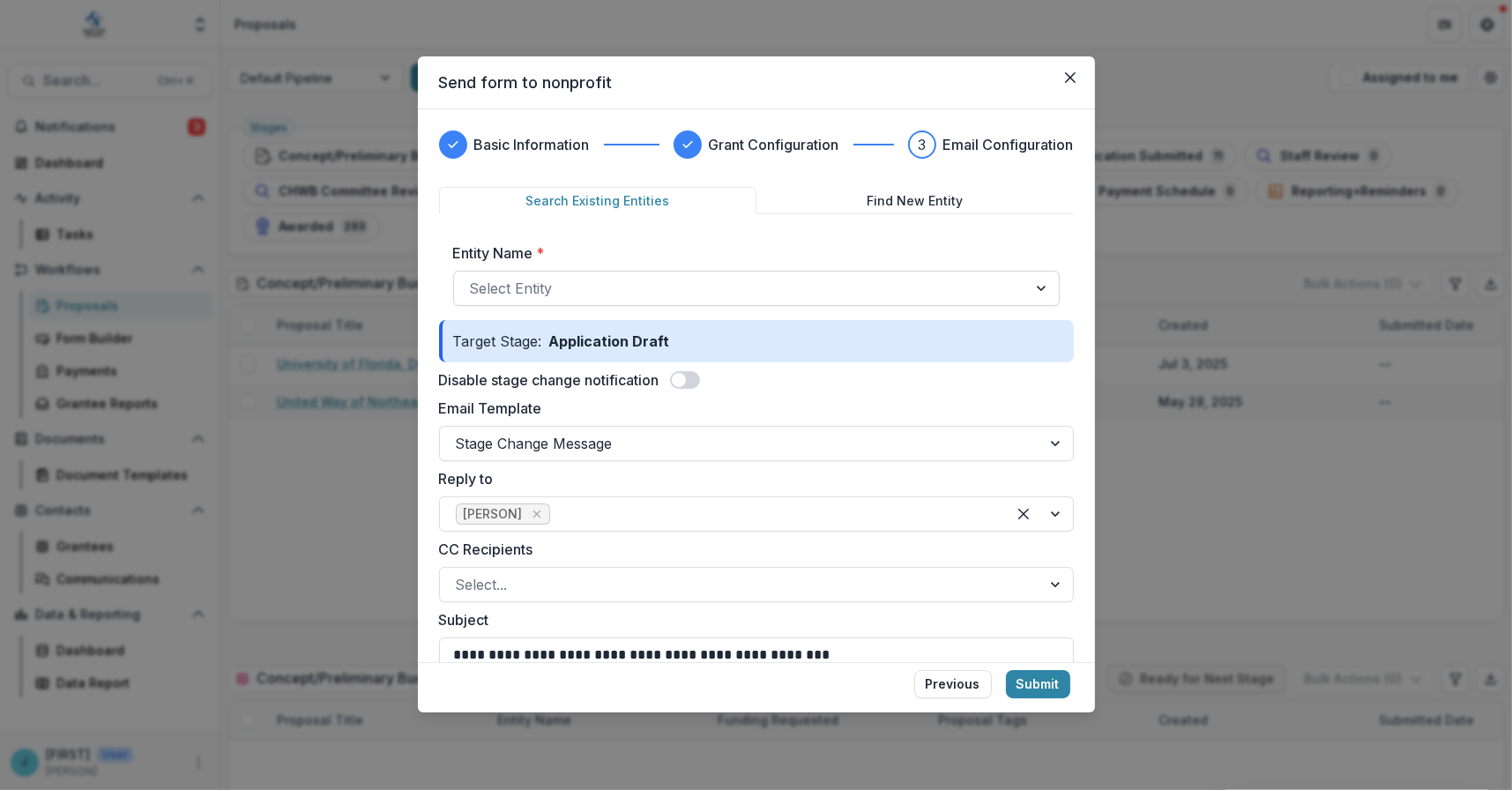 click at bounding box center [741, 288] 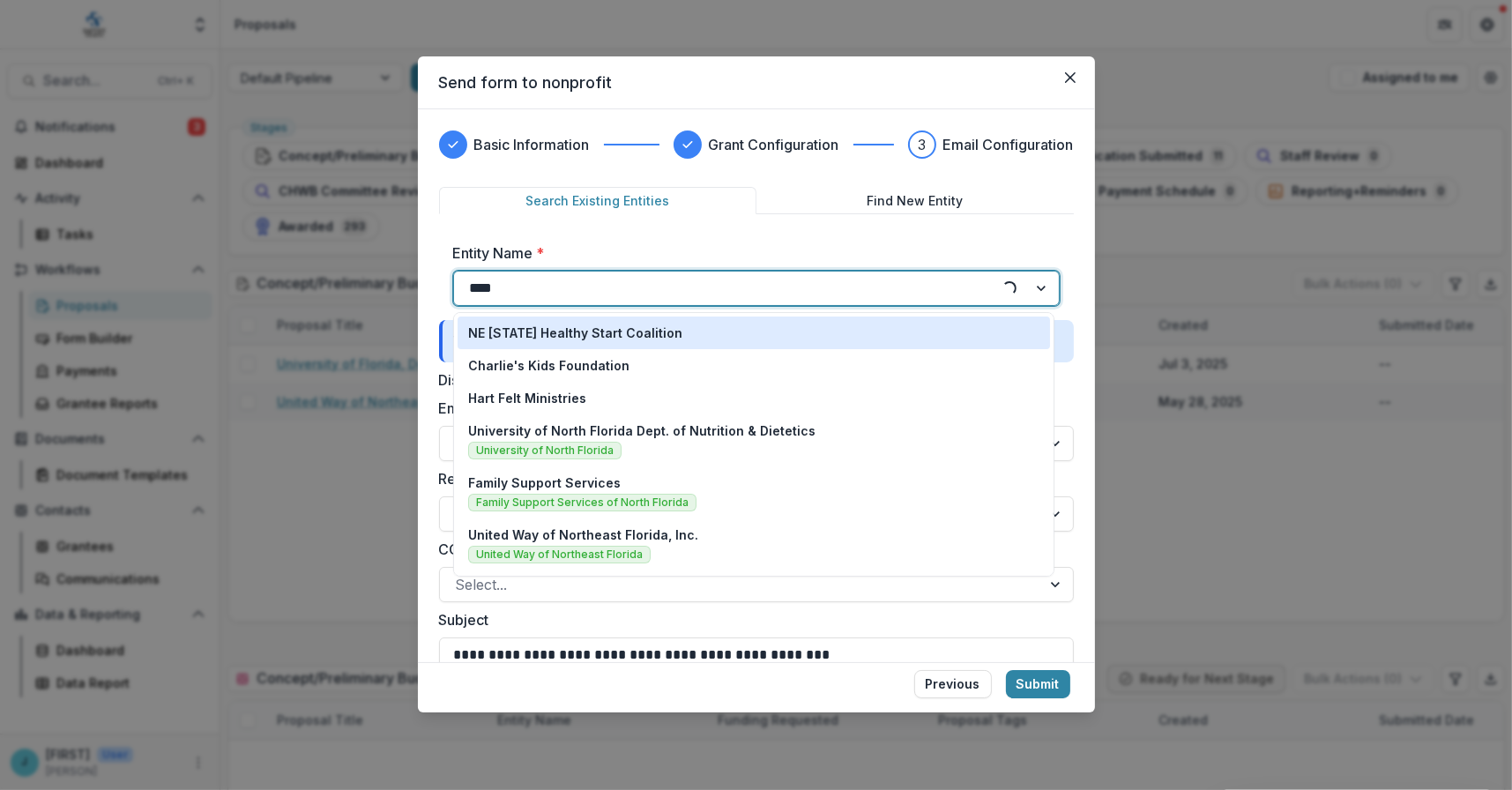 type on "*****" 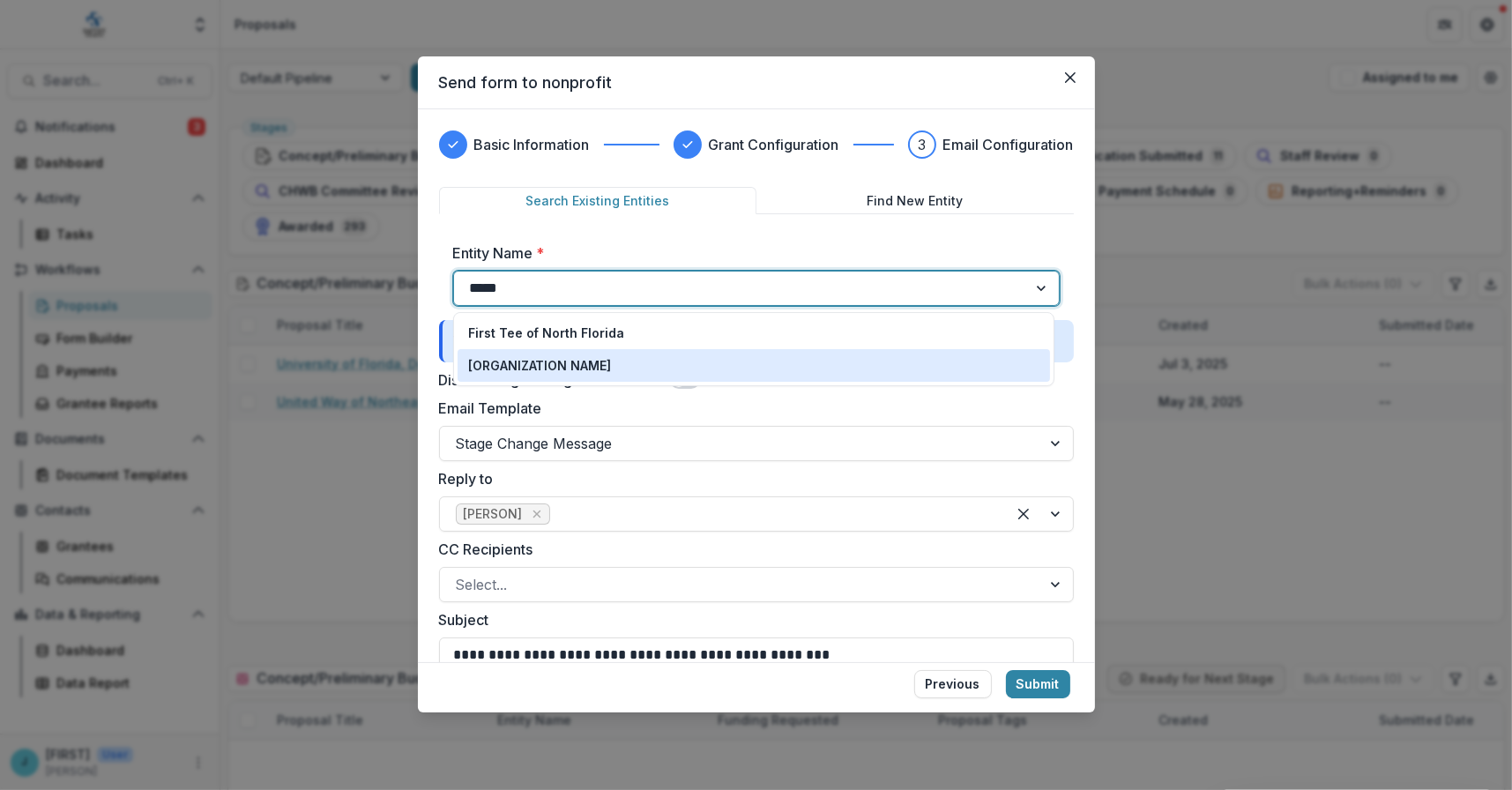 click on "[ORGANIZATION NAME]" at bounding box center [540, 365] 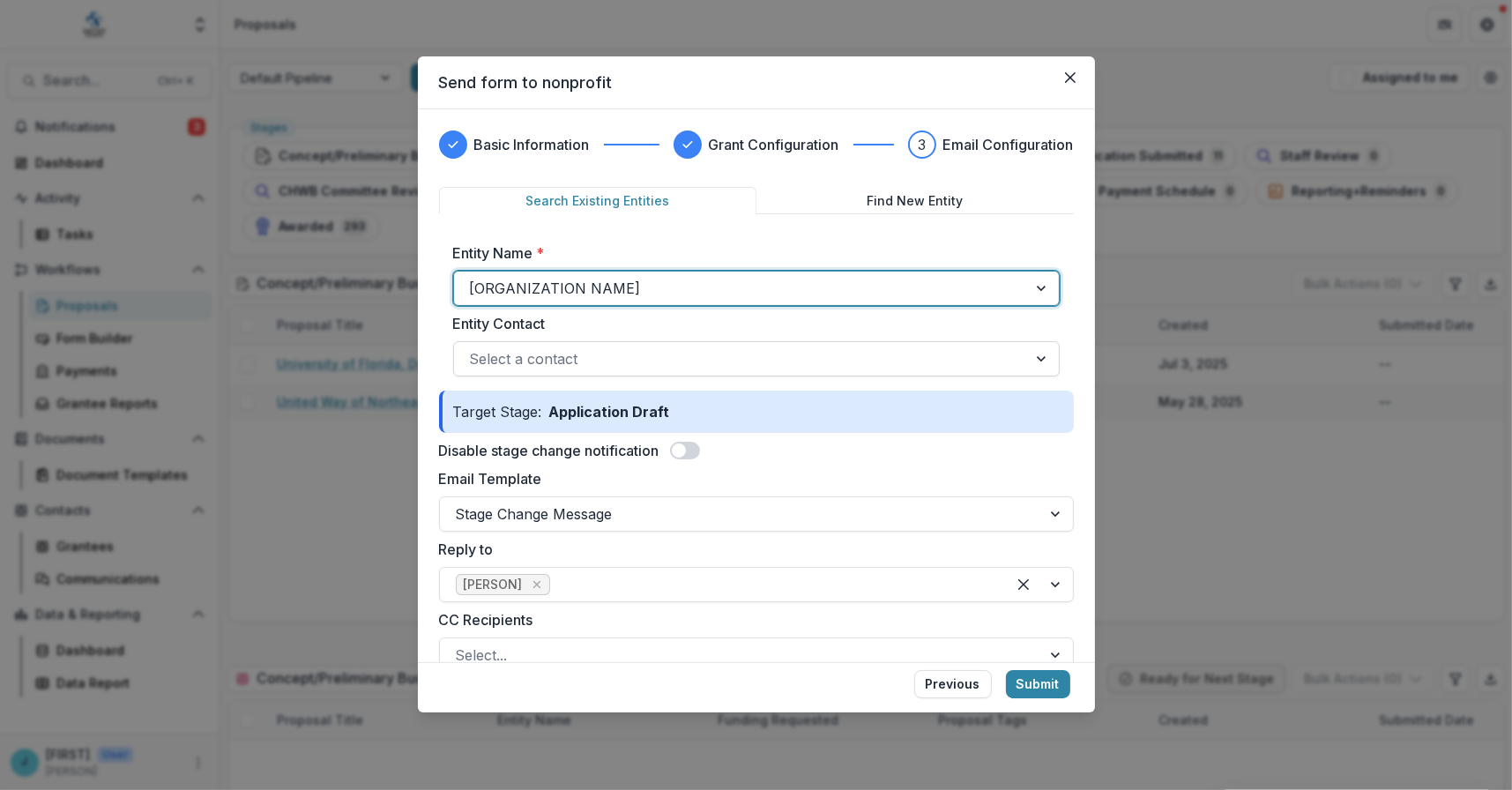 click at bounding box center (741, 359) 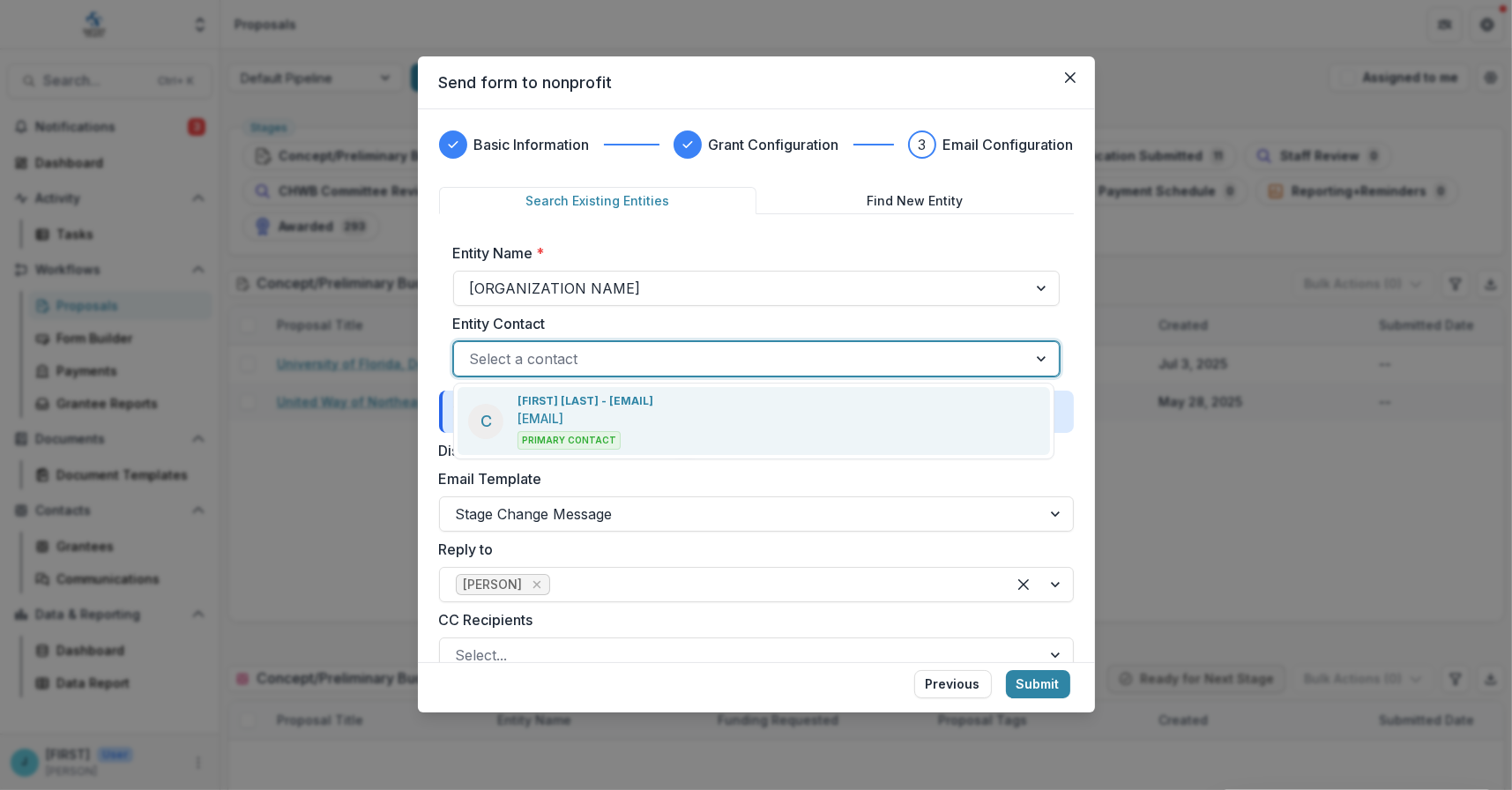 click on "[EMAIL]" at bounding box center (540, 418) 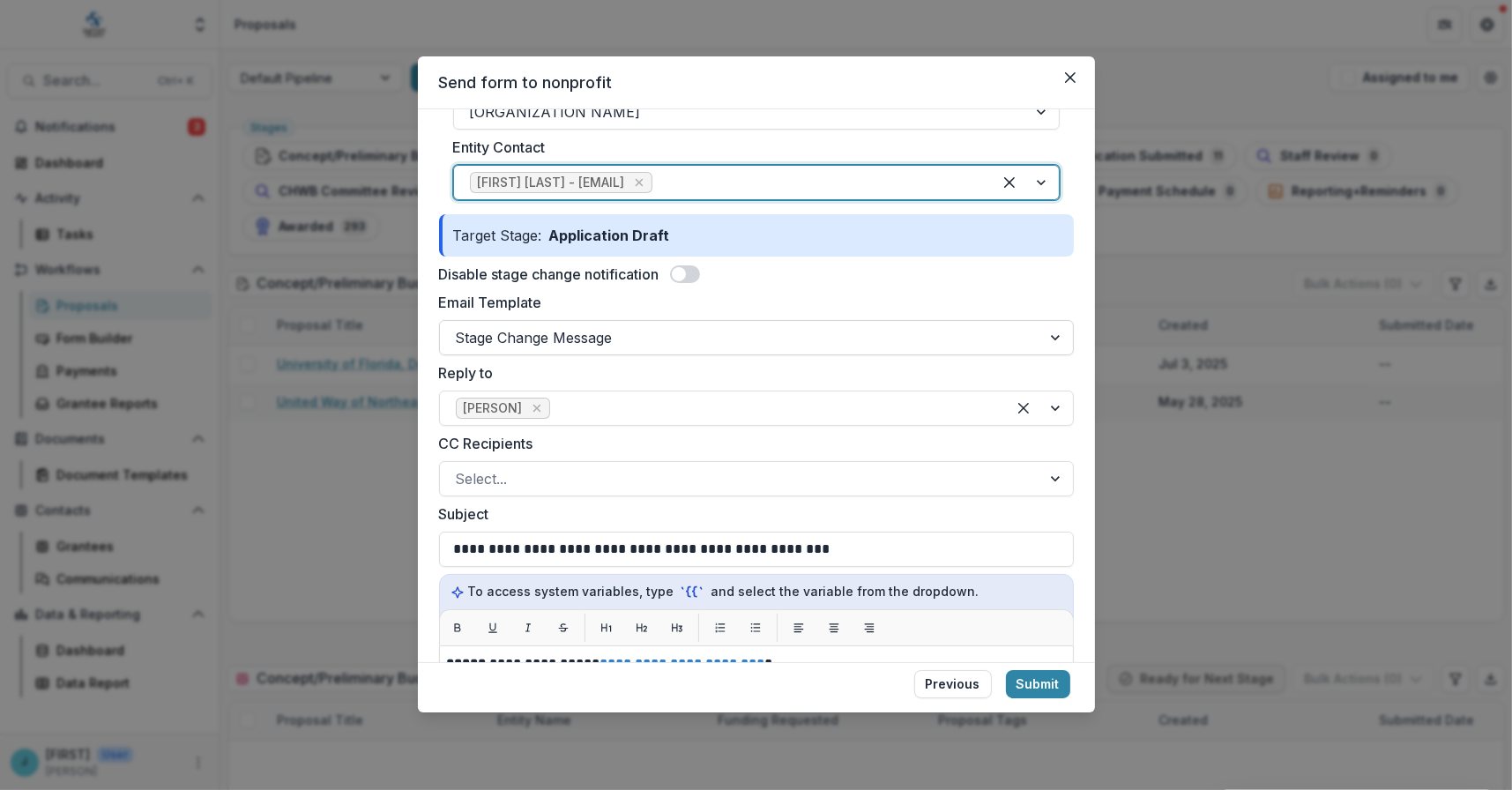 scroll, scrollTop: 353, scrollLeft: 0, axis: vertical 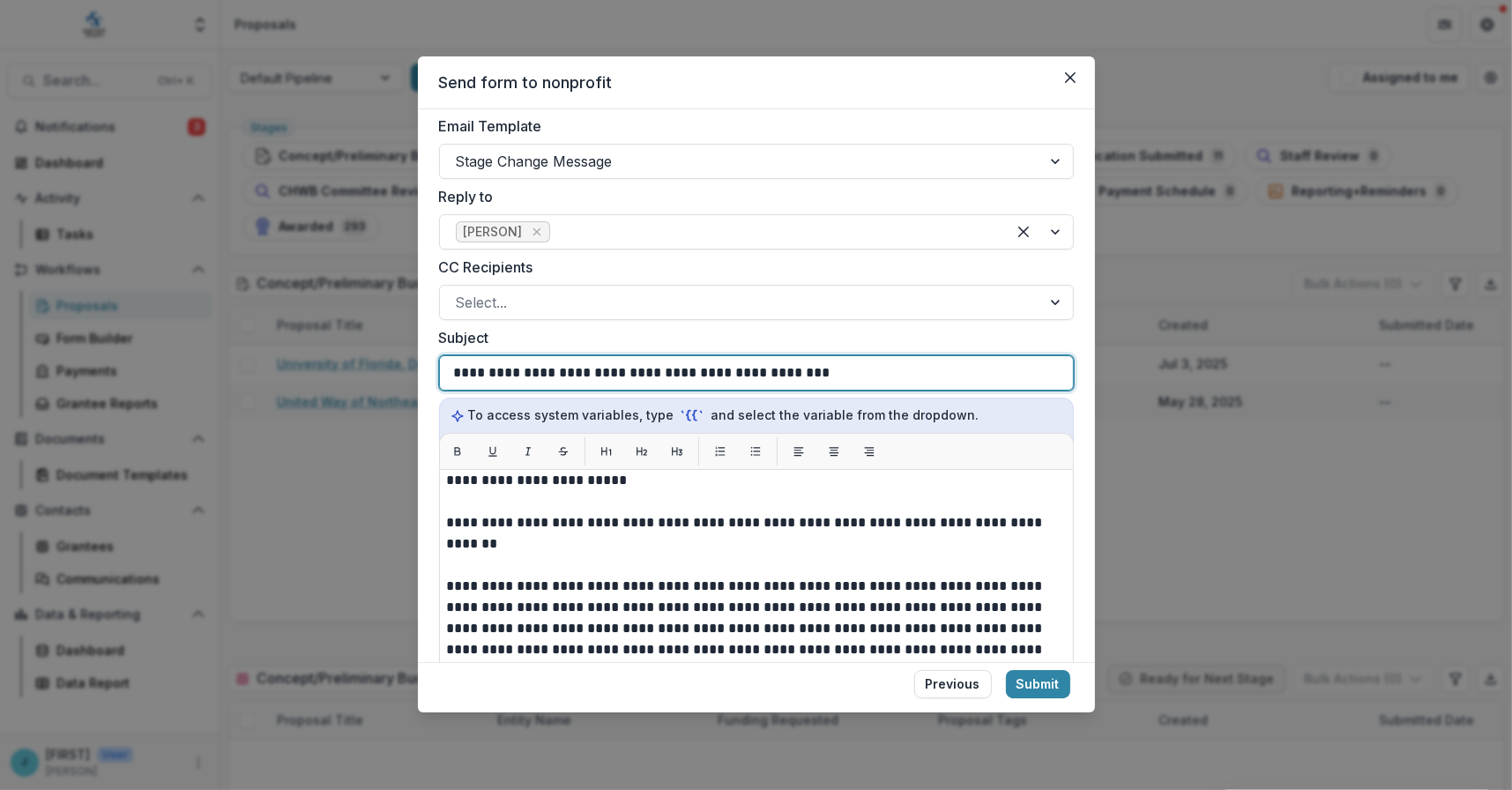 click on "**********" at bounding box center (756, 373) 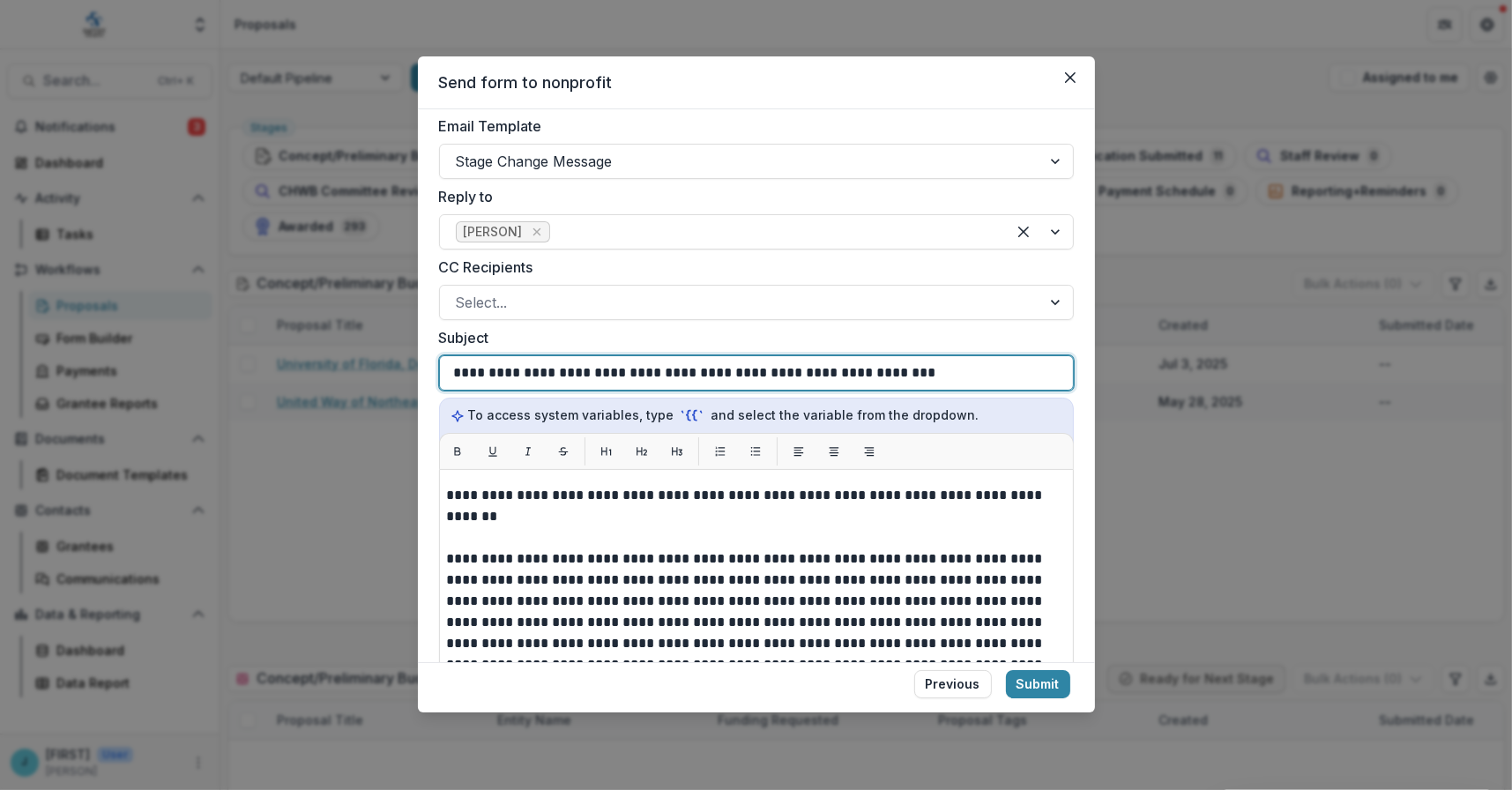 scroll, scrollTop: 209, scrollLeft: 0, axis: vertical 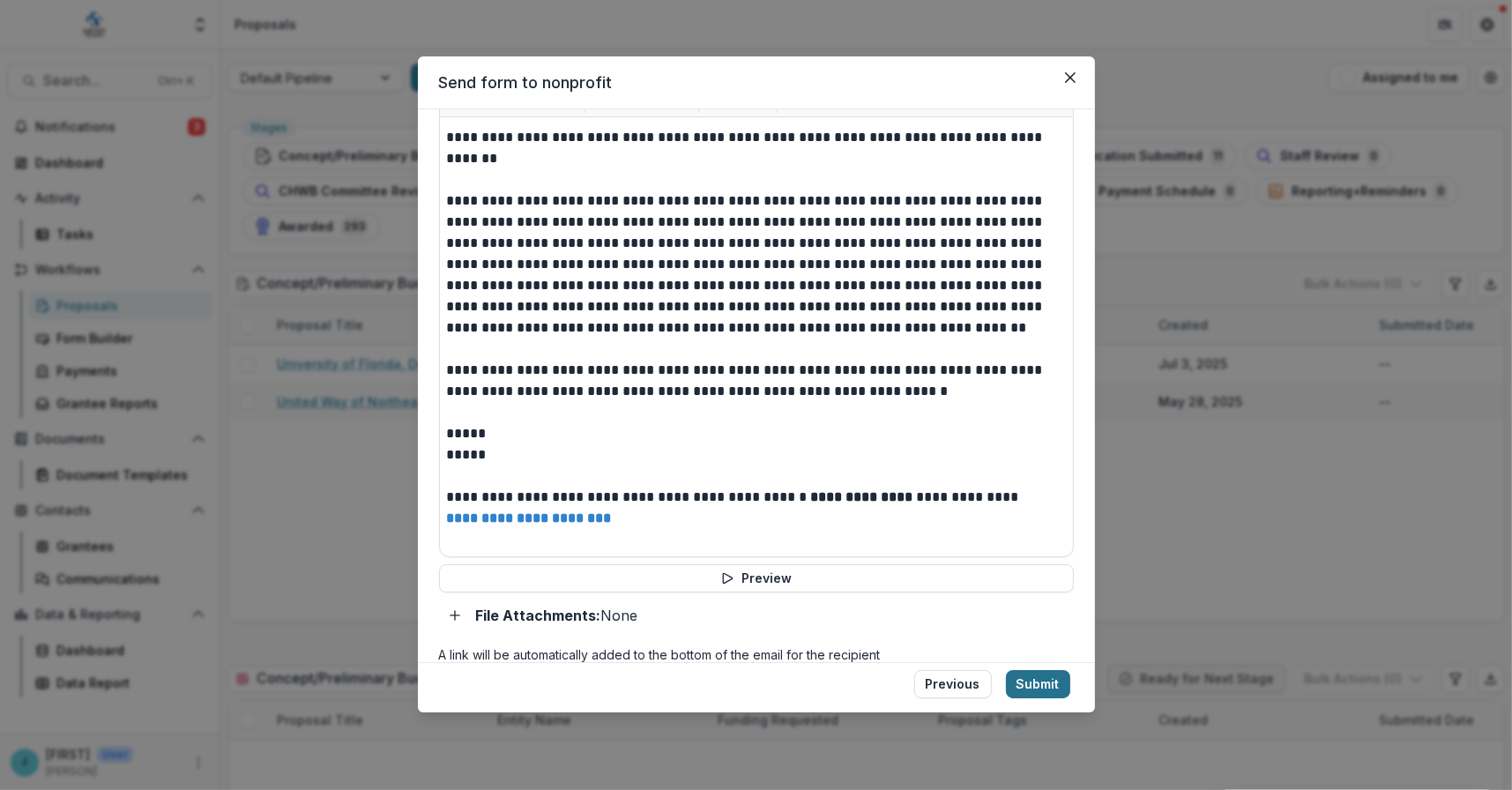 click on "Submit" at bounding box center [1038, 684] 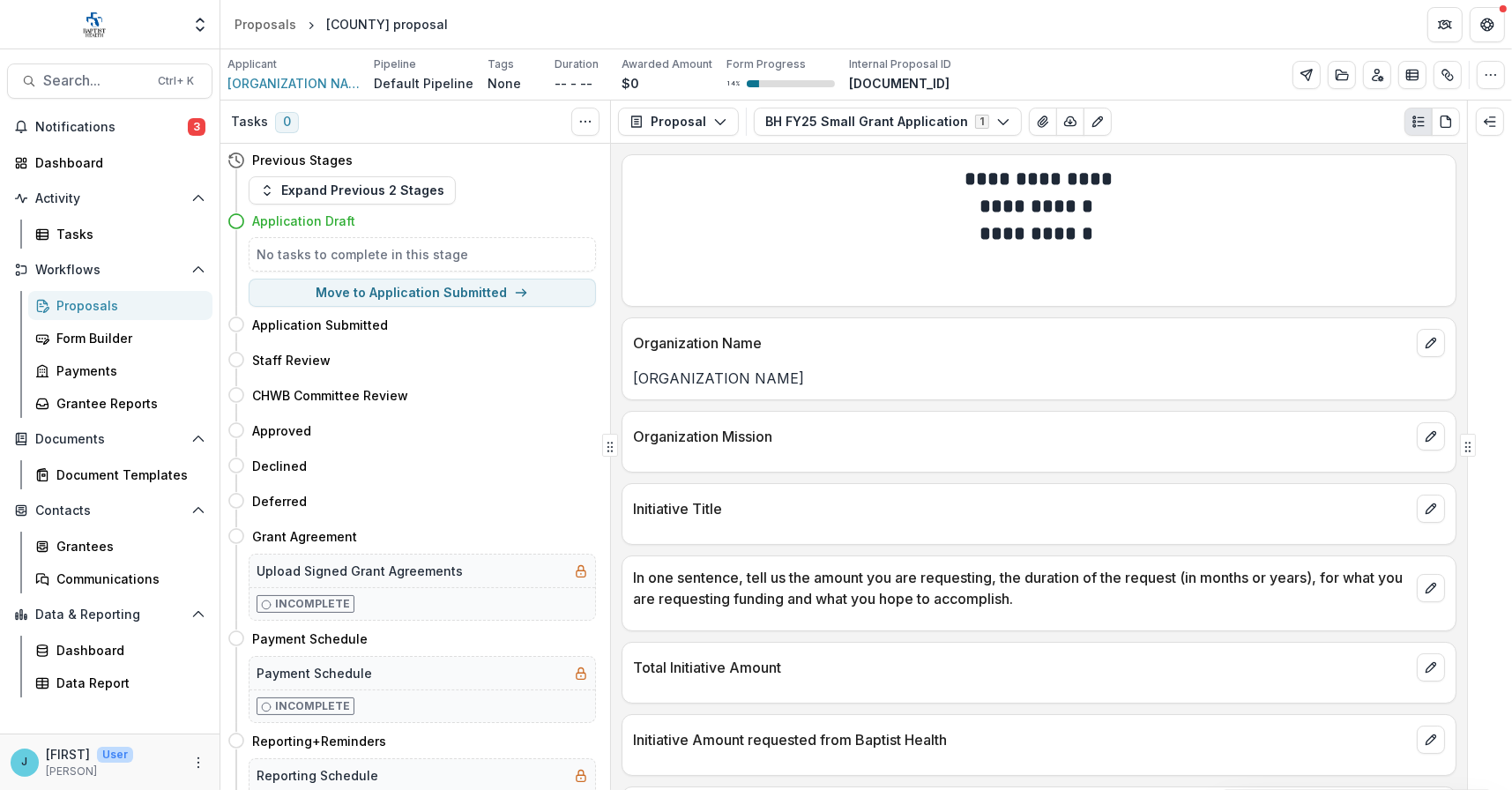click on "Proposals" at bounding box center (127, 305) 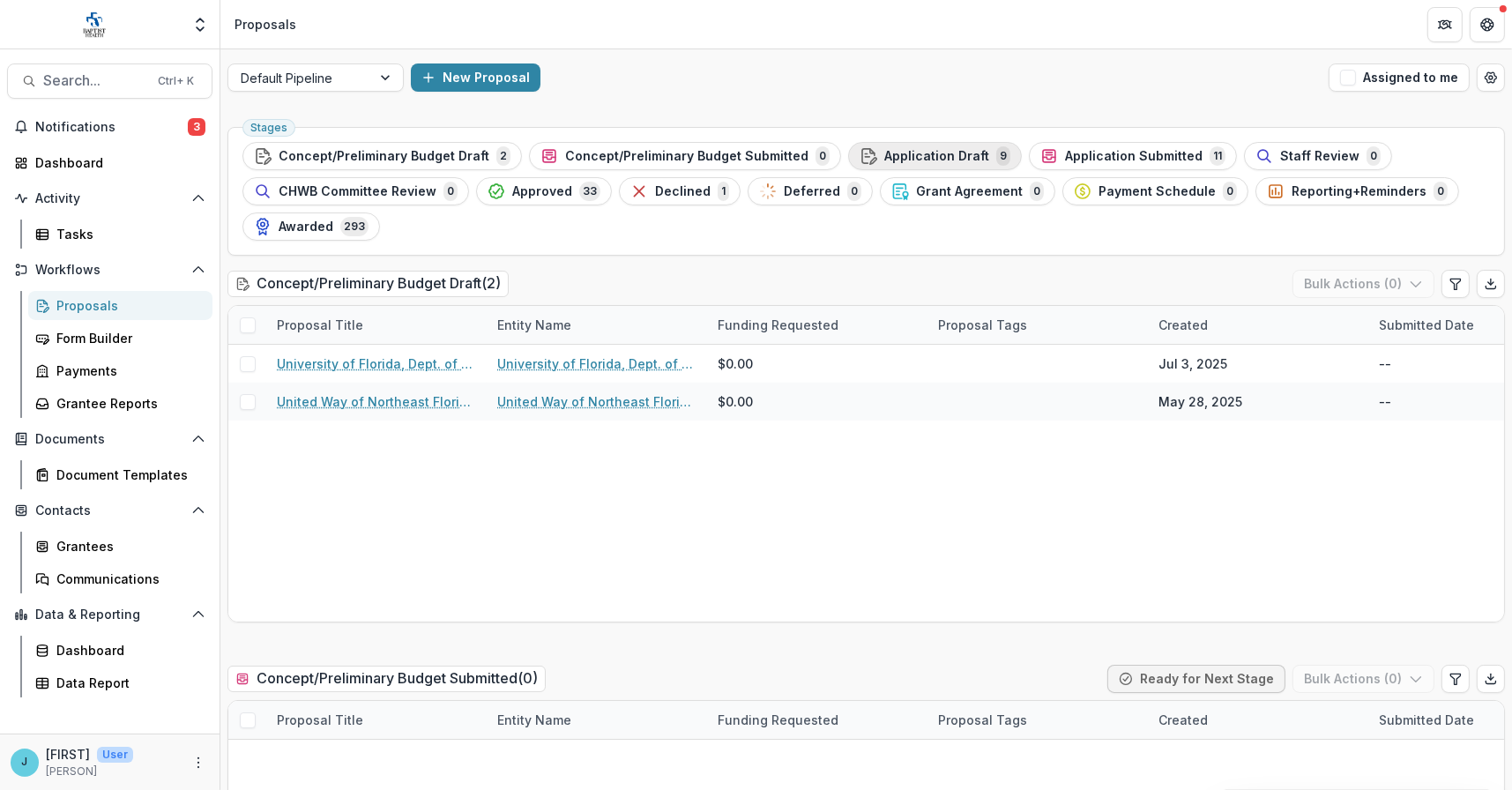 click on "Application Draft" at bounding box center (936, 156) 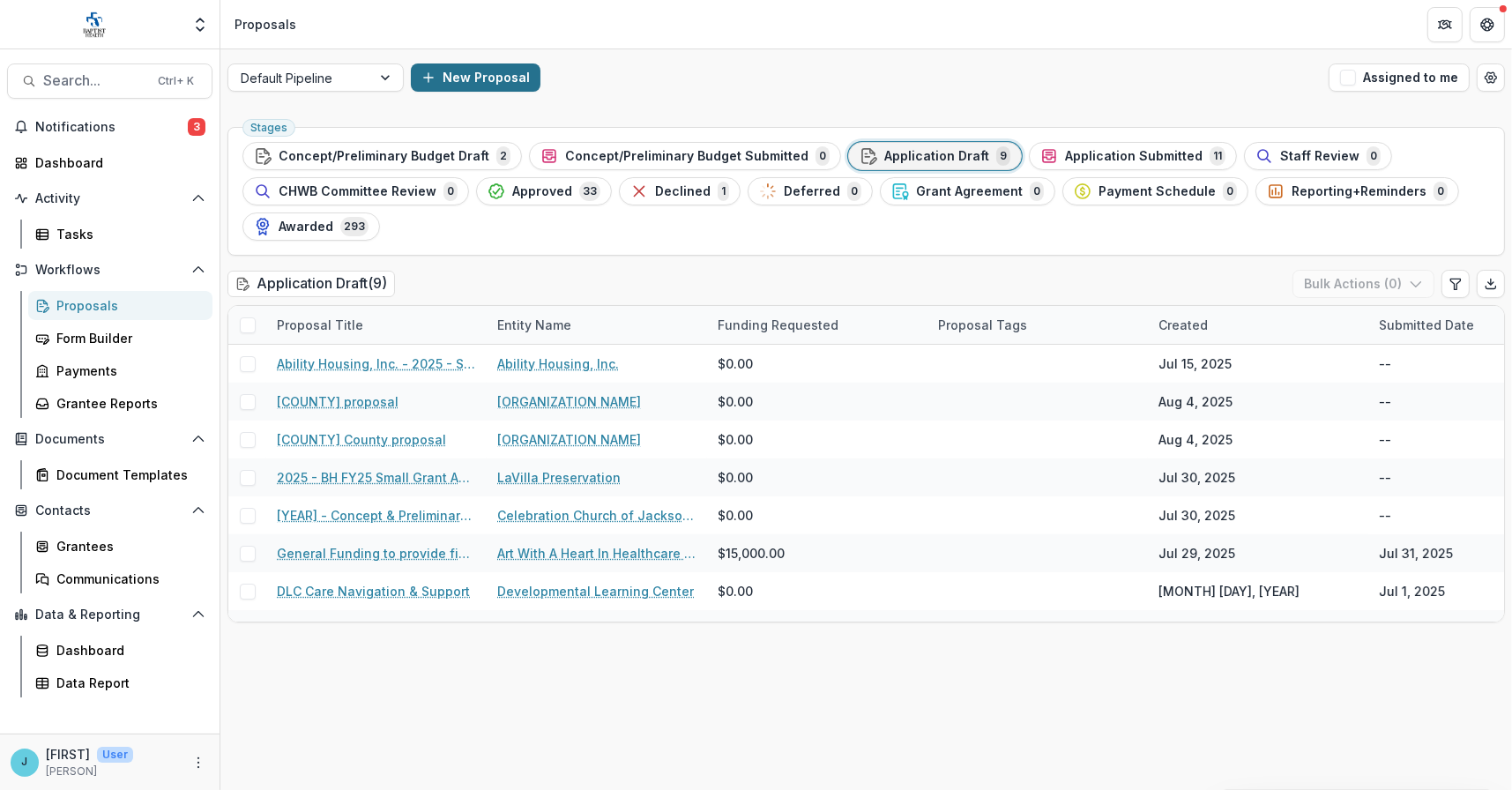 click on "New Proposal" at bounding box center [475, 78] 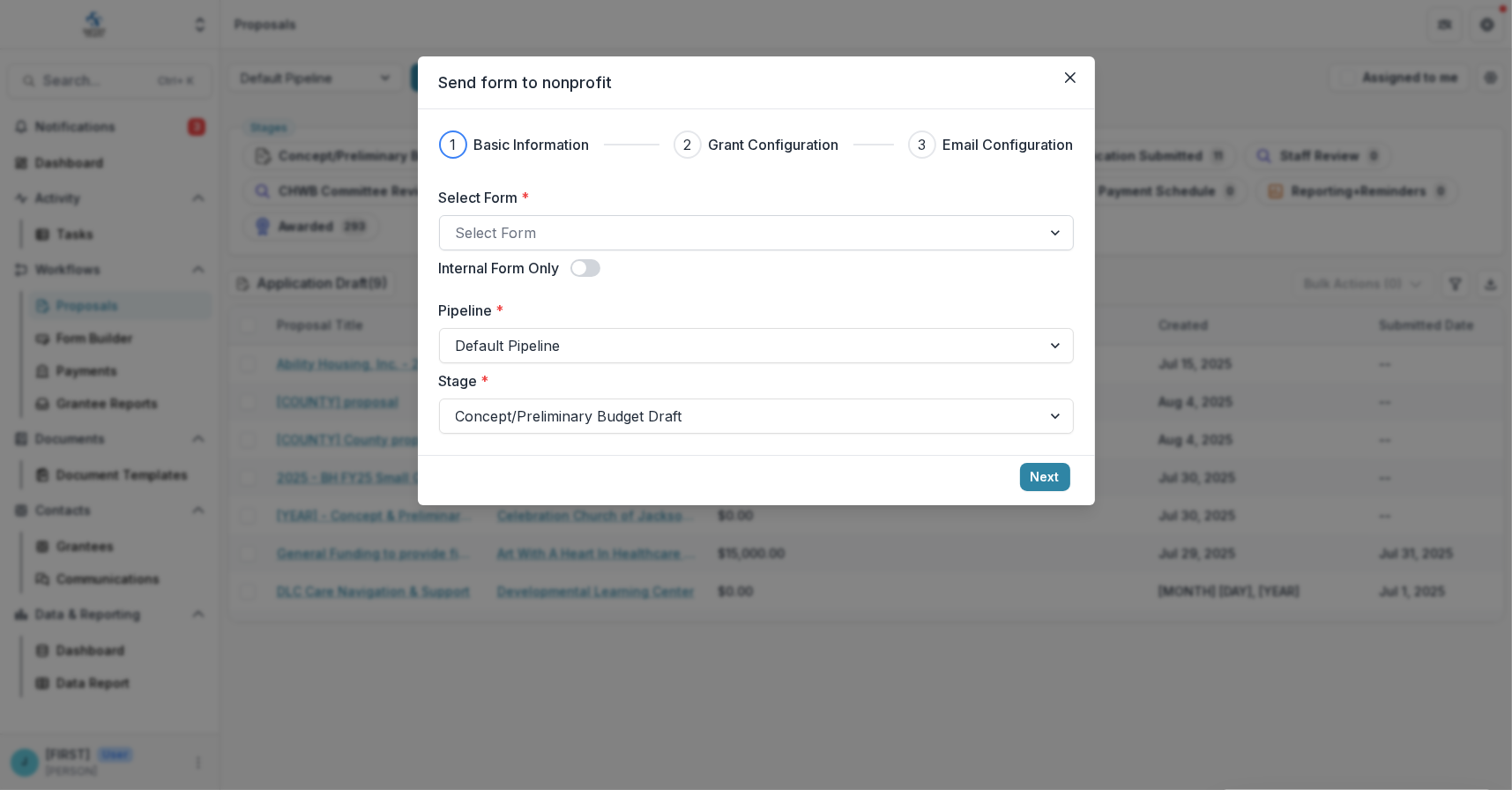 click at bounding box center [741, 233] 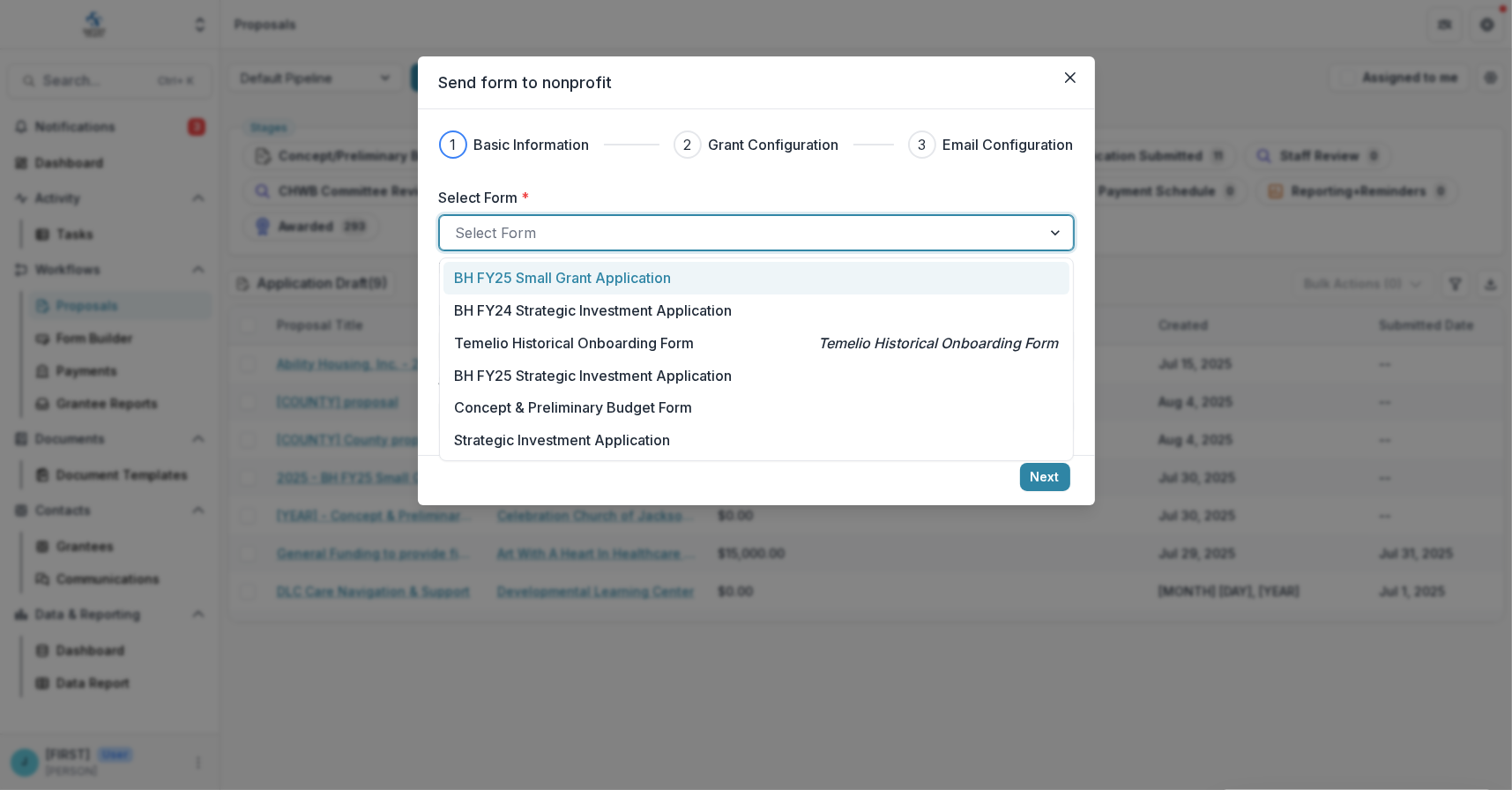 click on "BH FY25 Small Grant Application" at bounding box center (562, 278) 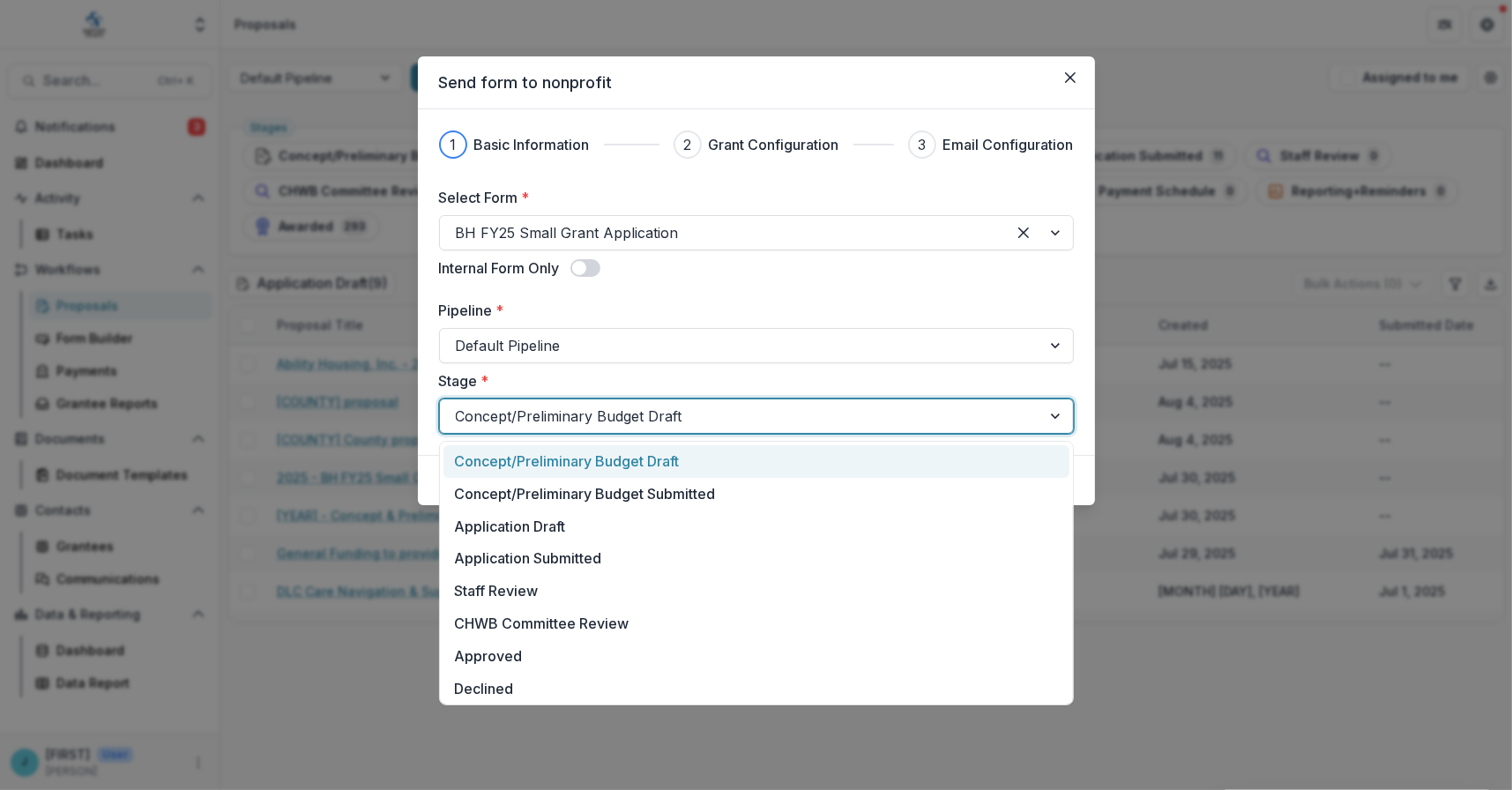 click at bounding box center (741, 416) 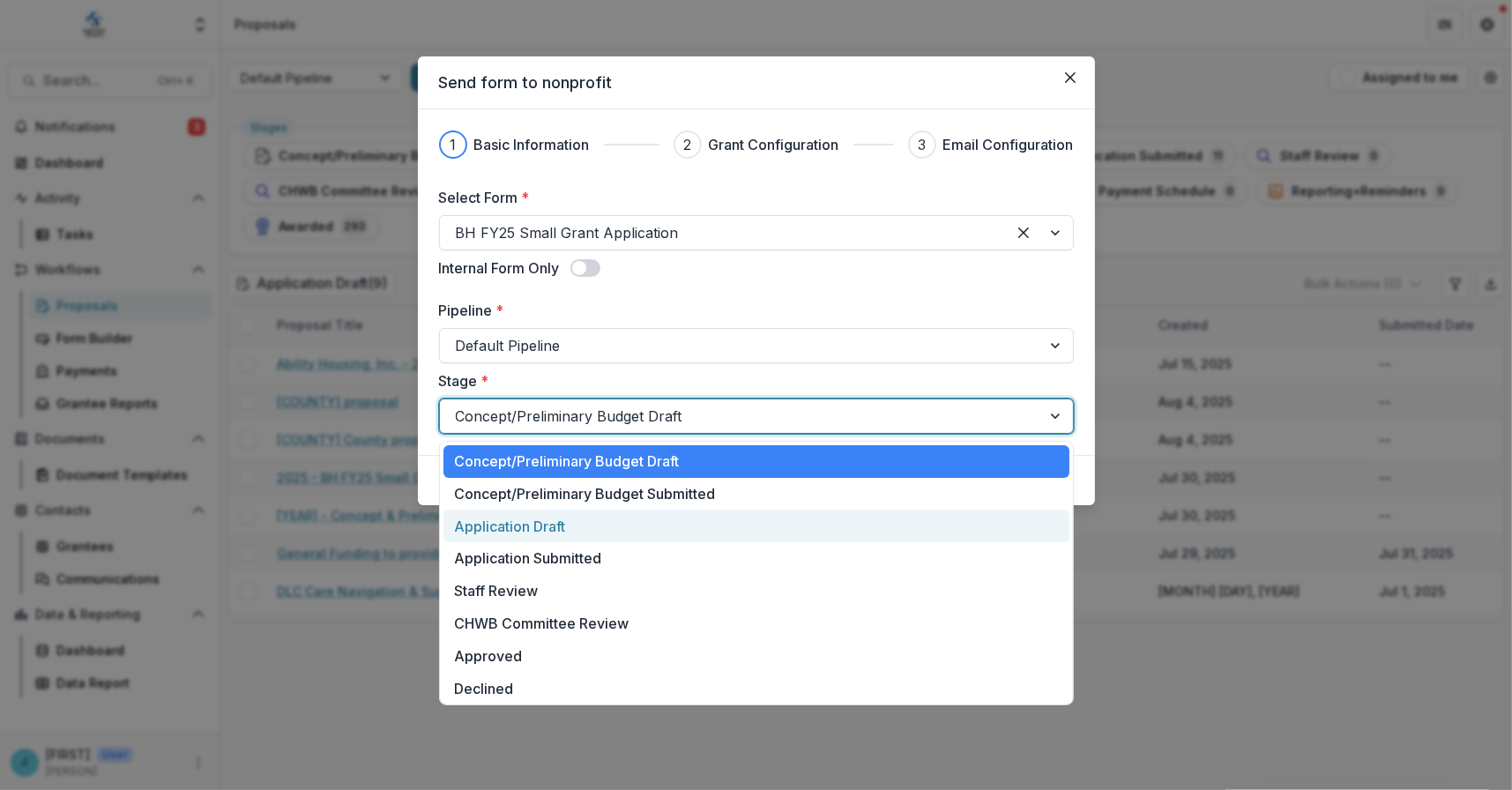 click on "Application Draft" at bounding box center (756, 525) 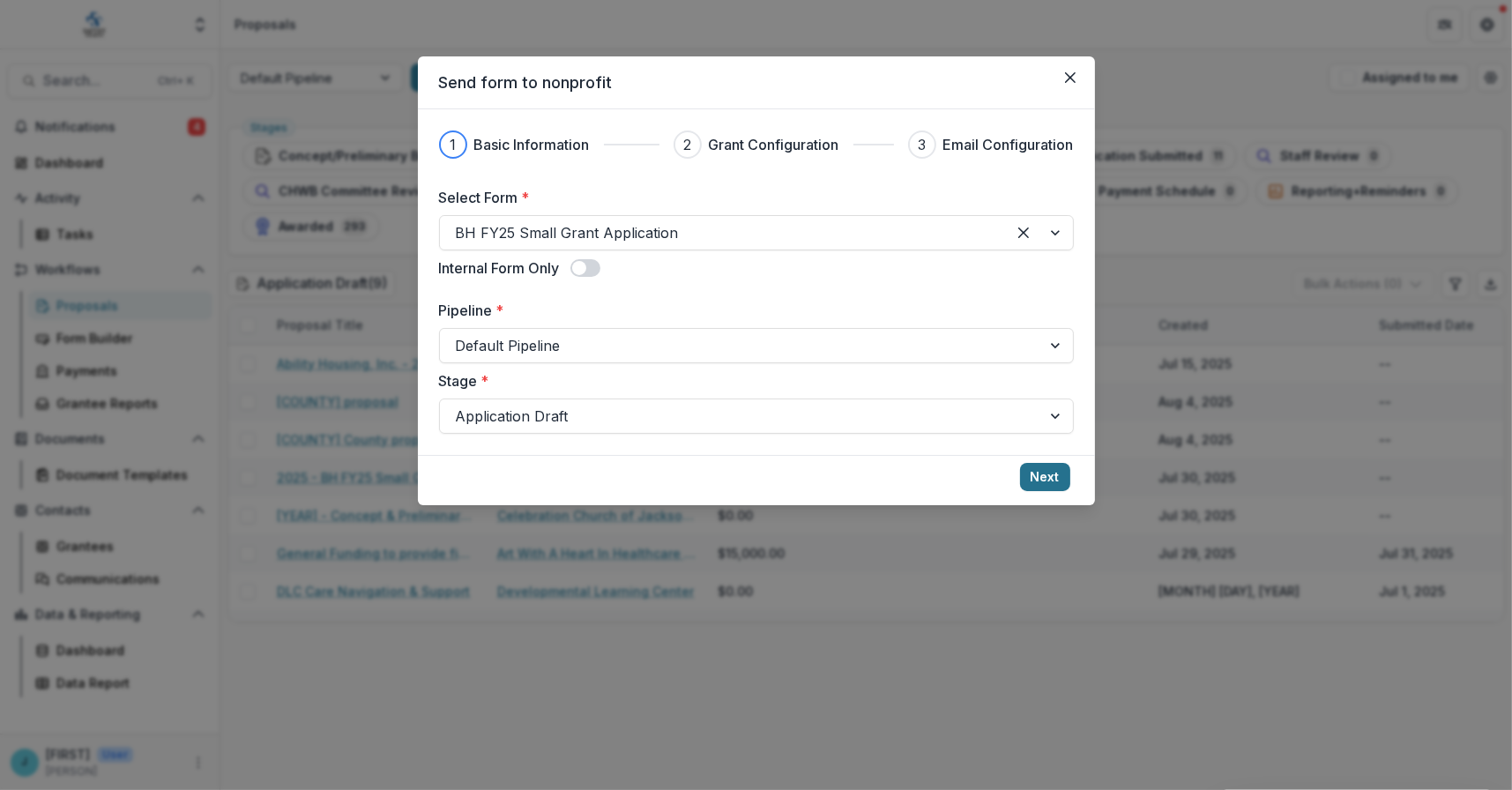 click on "Next" at bounding box center [1045, 477] 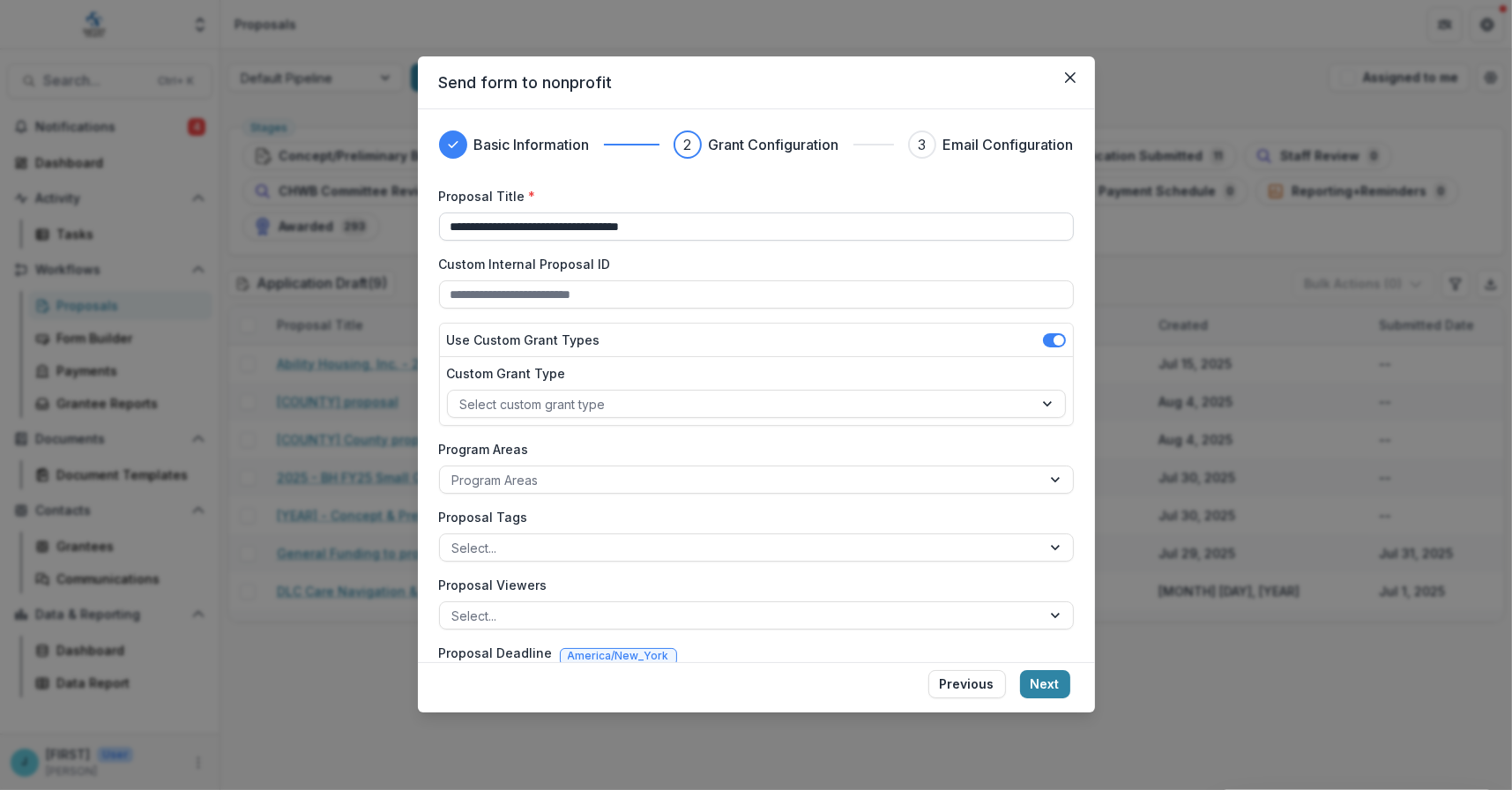 drag, startPoint x: 695, startPoint y: 220, endPoint x: 448, endPoint y: 225, distance: 247.0506 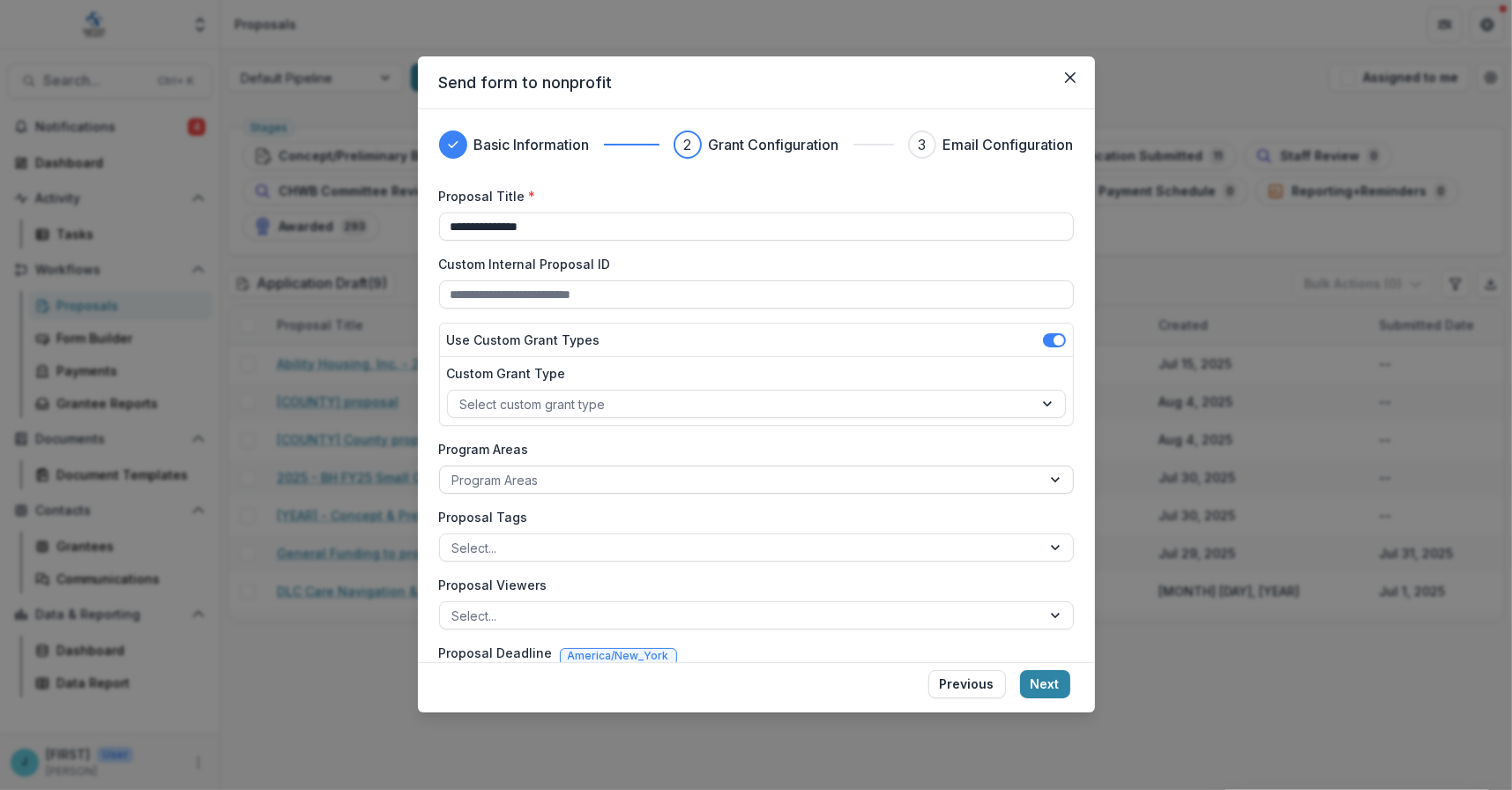 type on "**********" 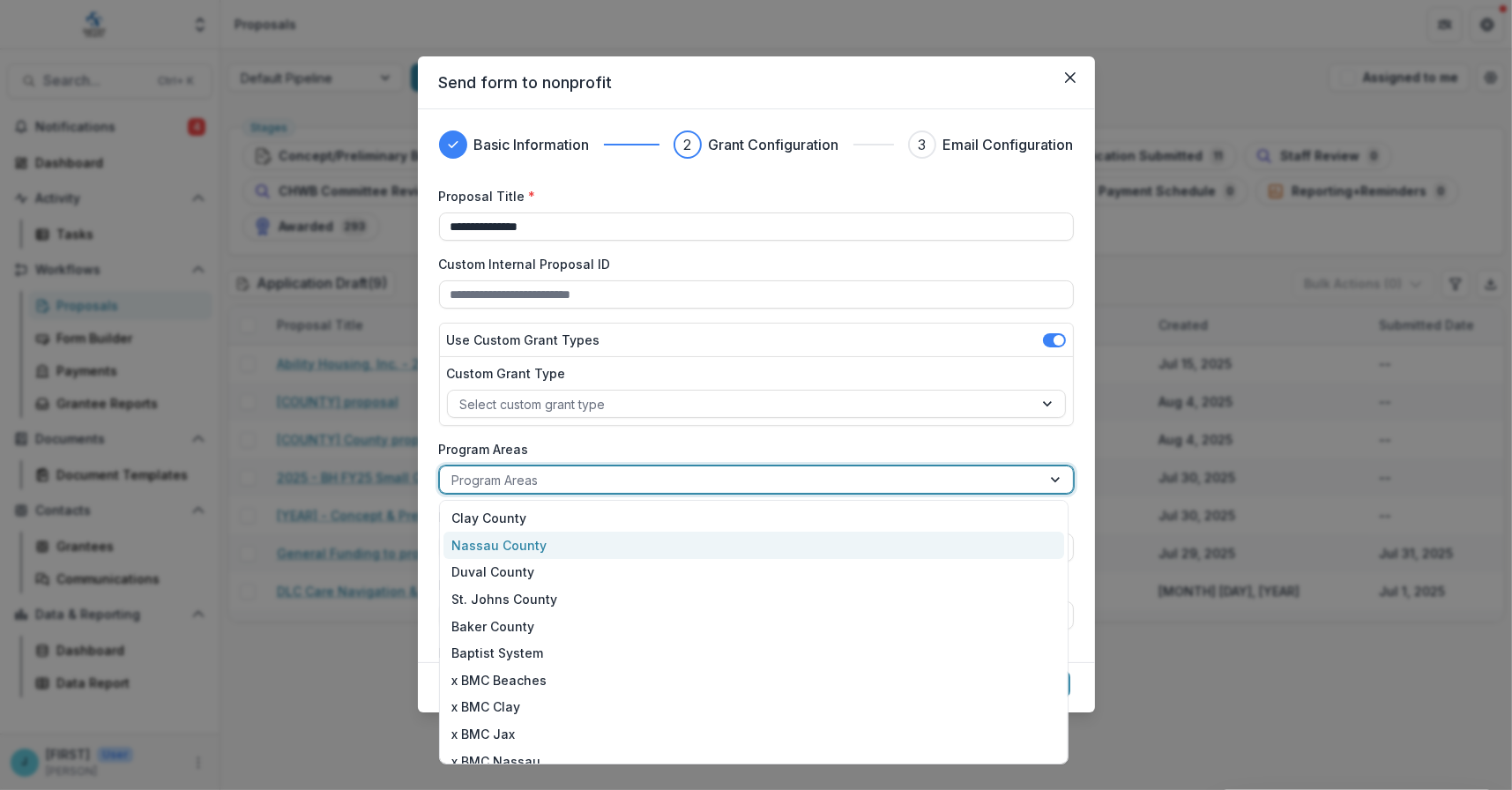 click on "Nassau County" at bounding box center [754, 545] 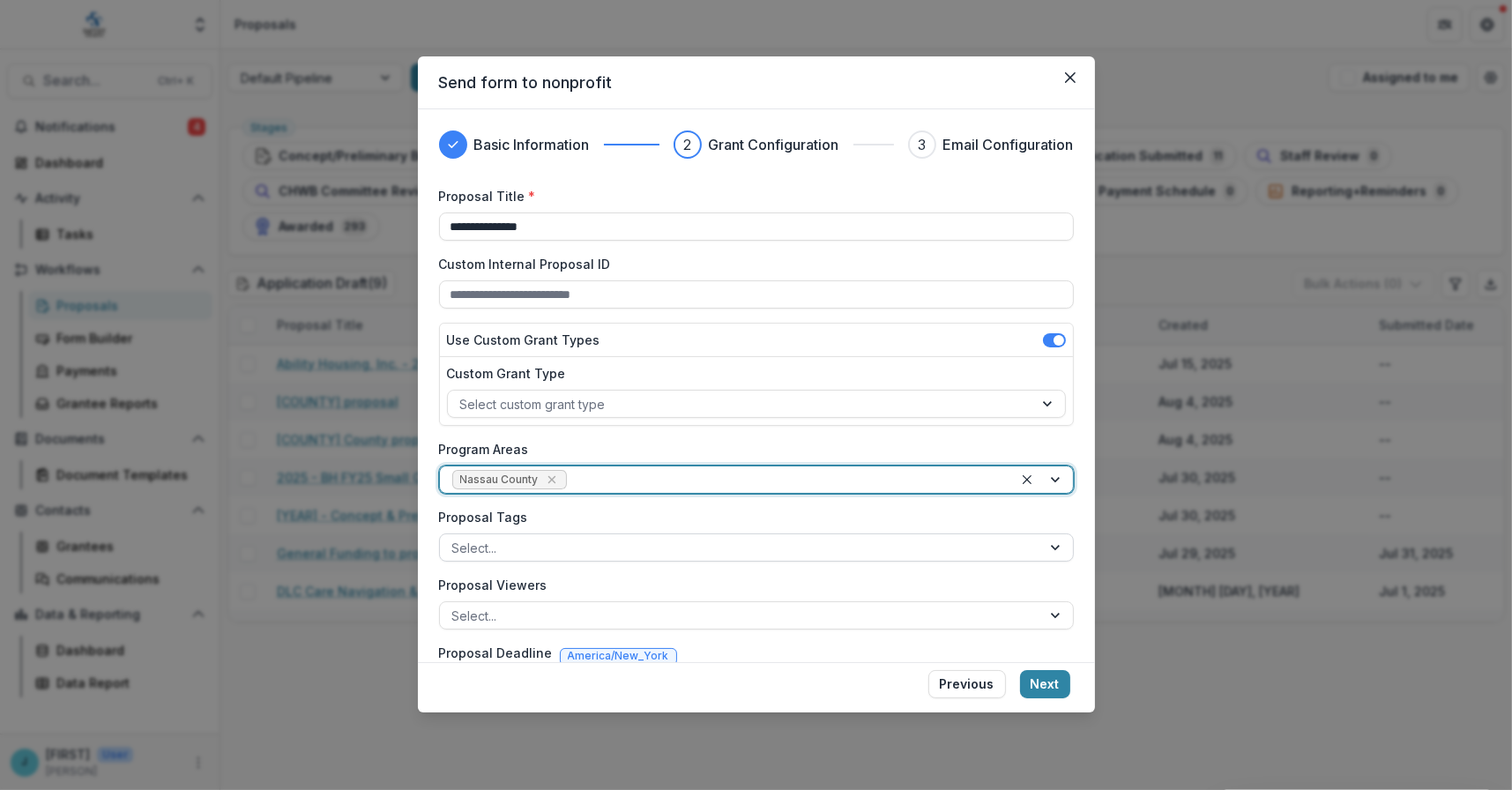 click at bounding box center (741, 548) 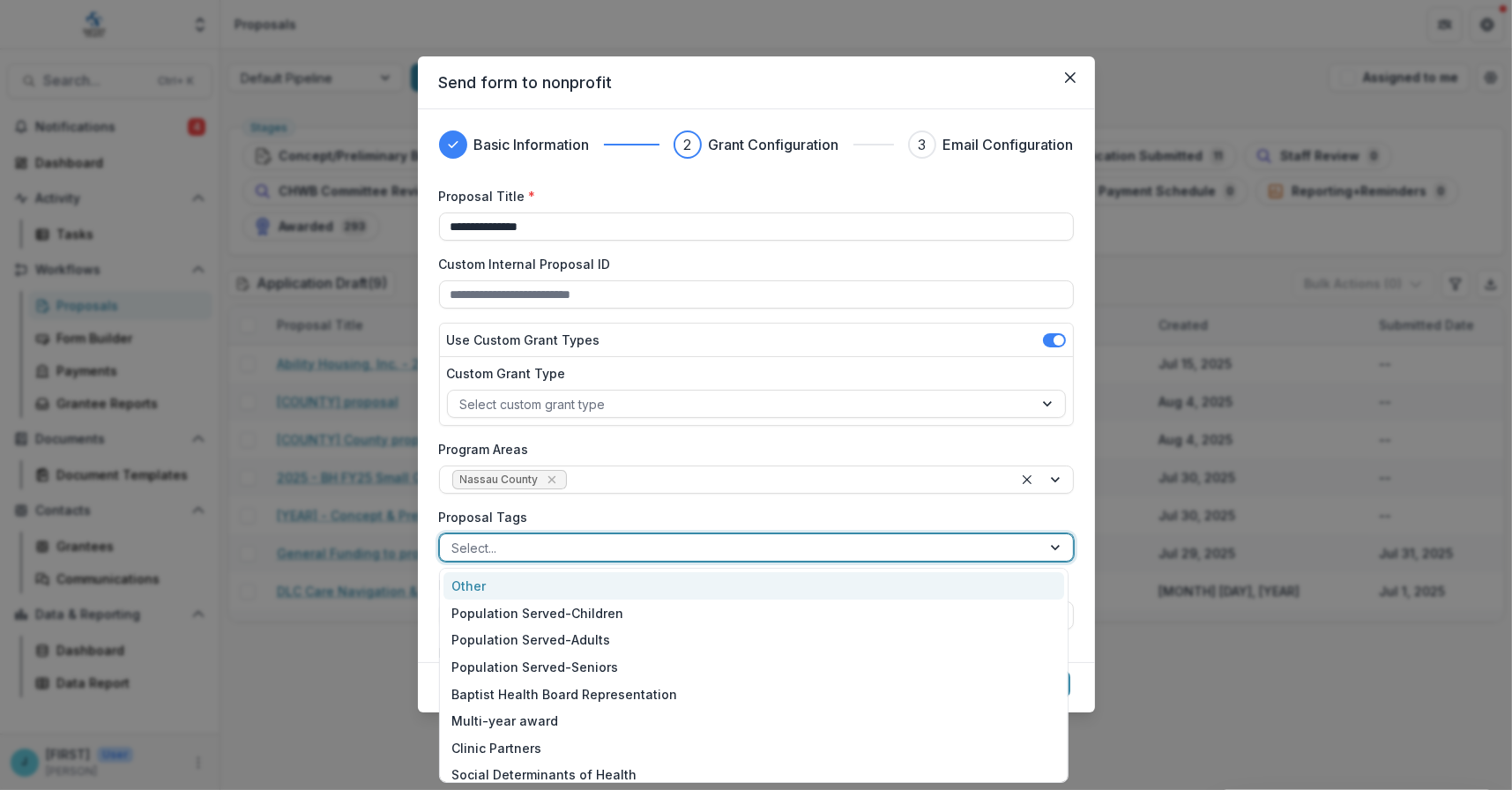 click at bounding box center (741, 548) 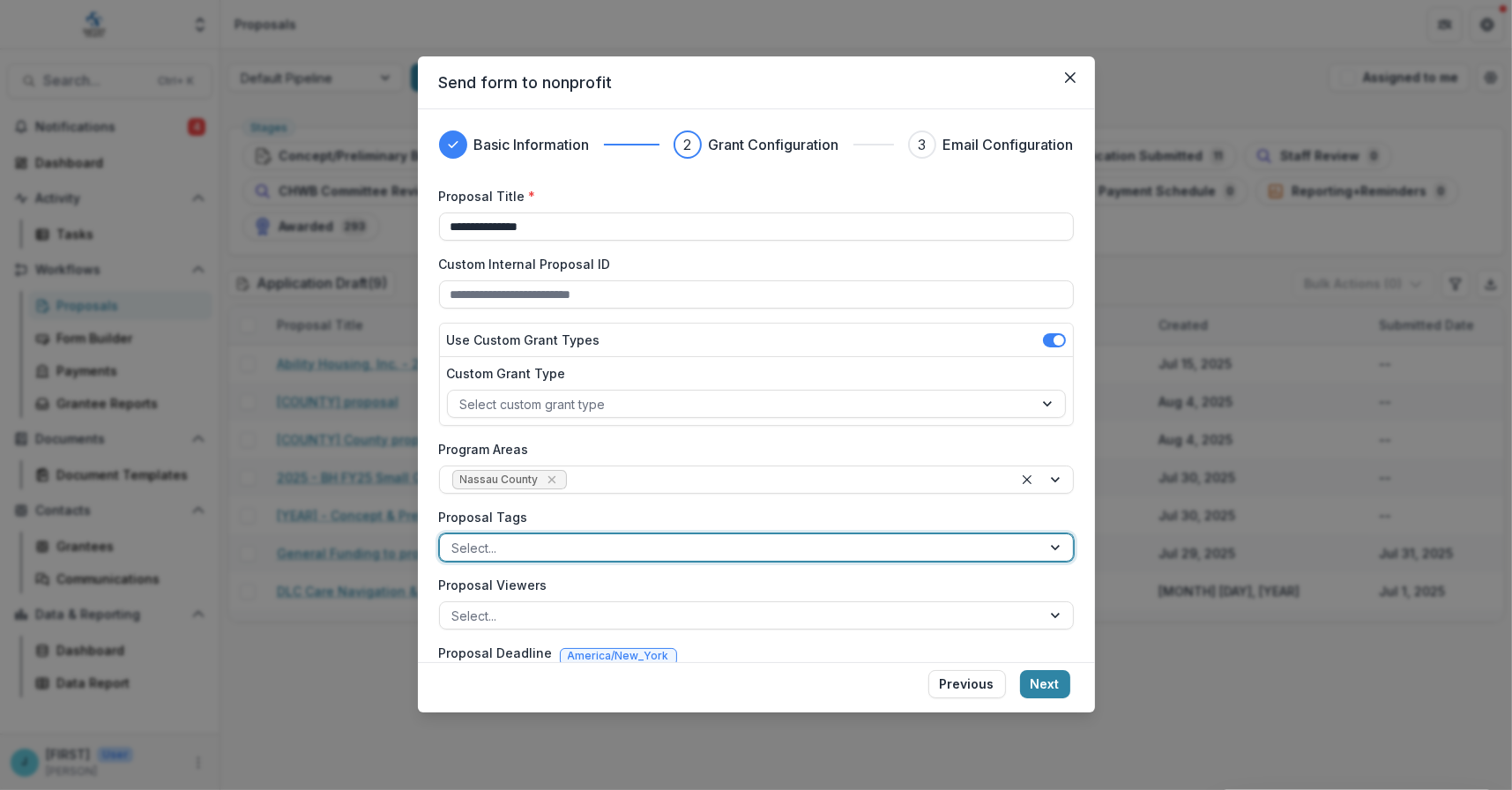 scroll, scrollTop: 55, scrollLeft: 0, axis: vertical 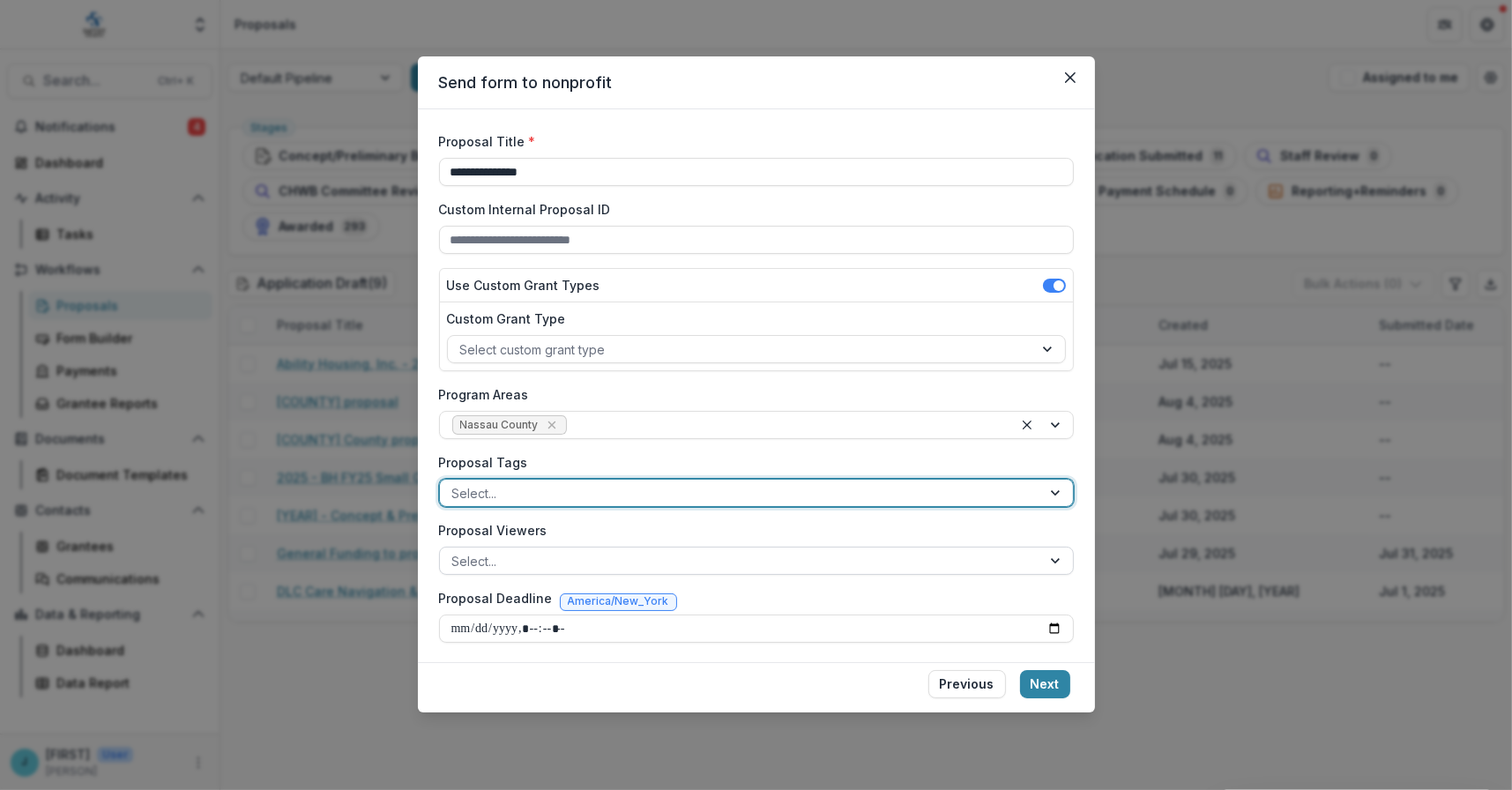 click at bounding box center (741, 561) 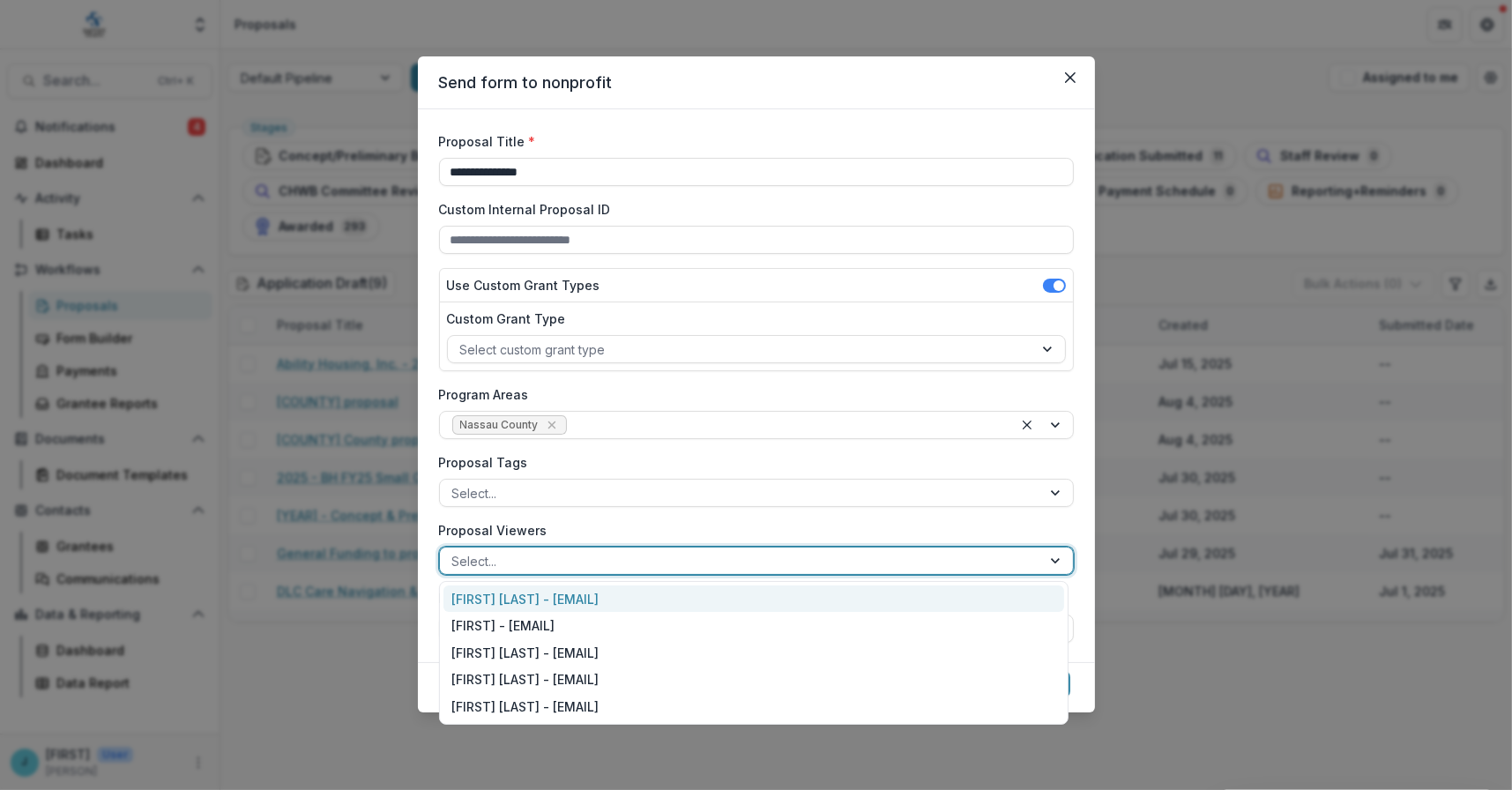 click on "[FIRST] [LAST] - [EMAIL]" at bounding box center (754, 599) 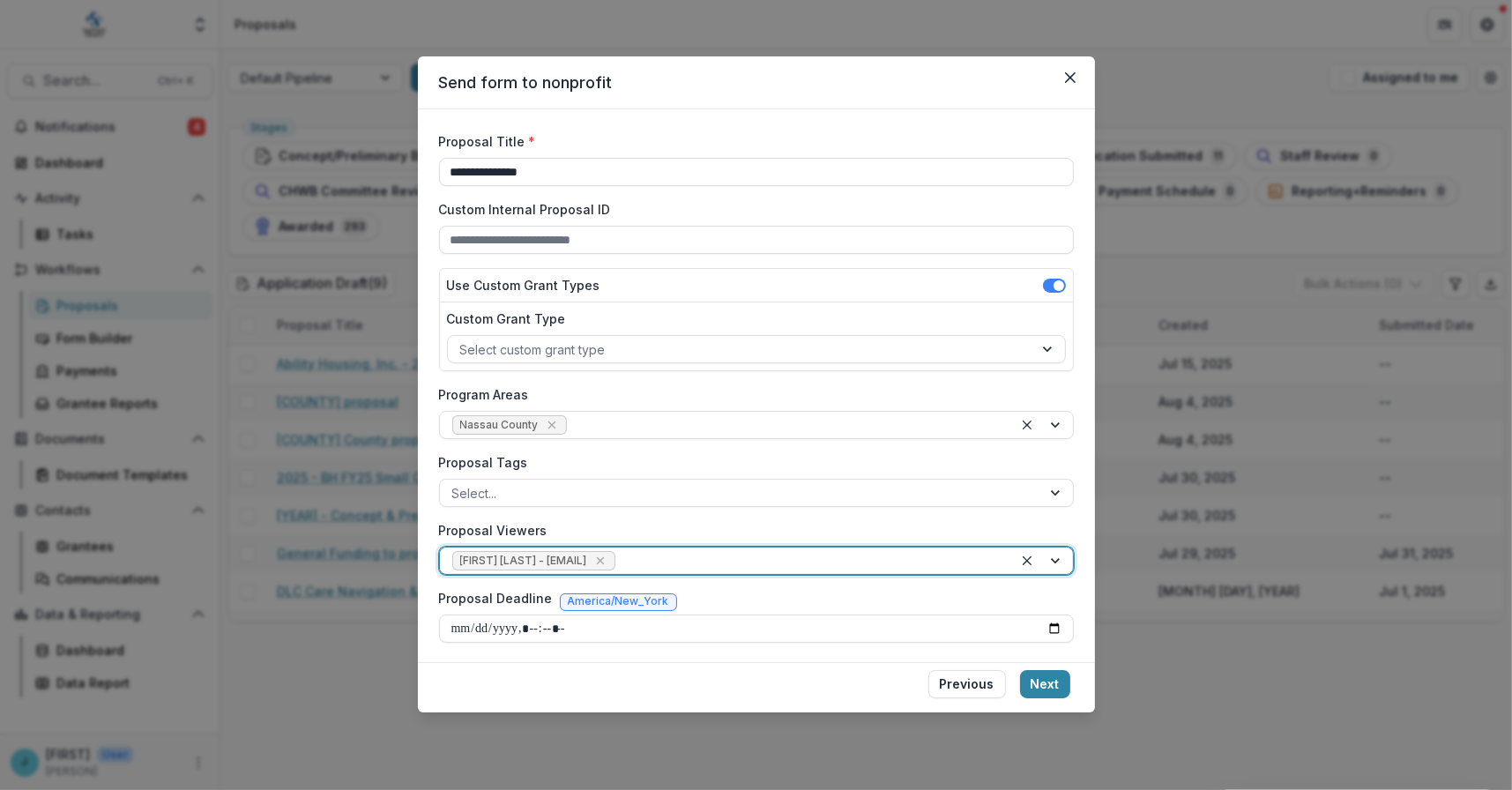 click at bounding box center [1043, 561] 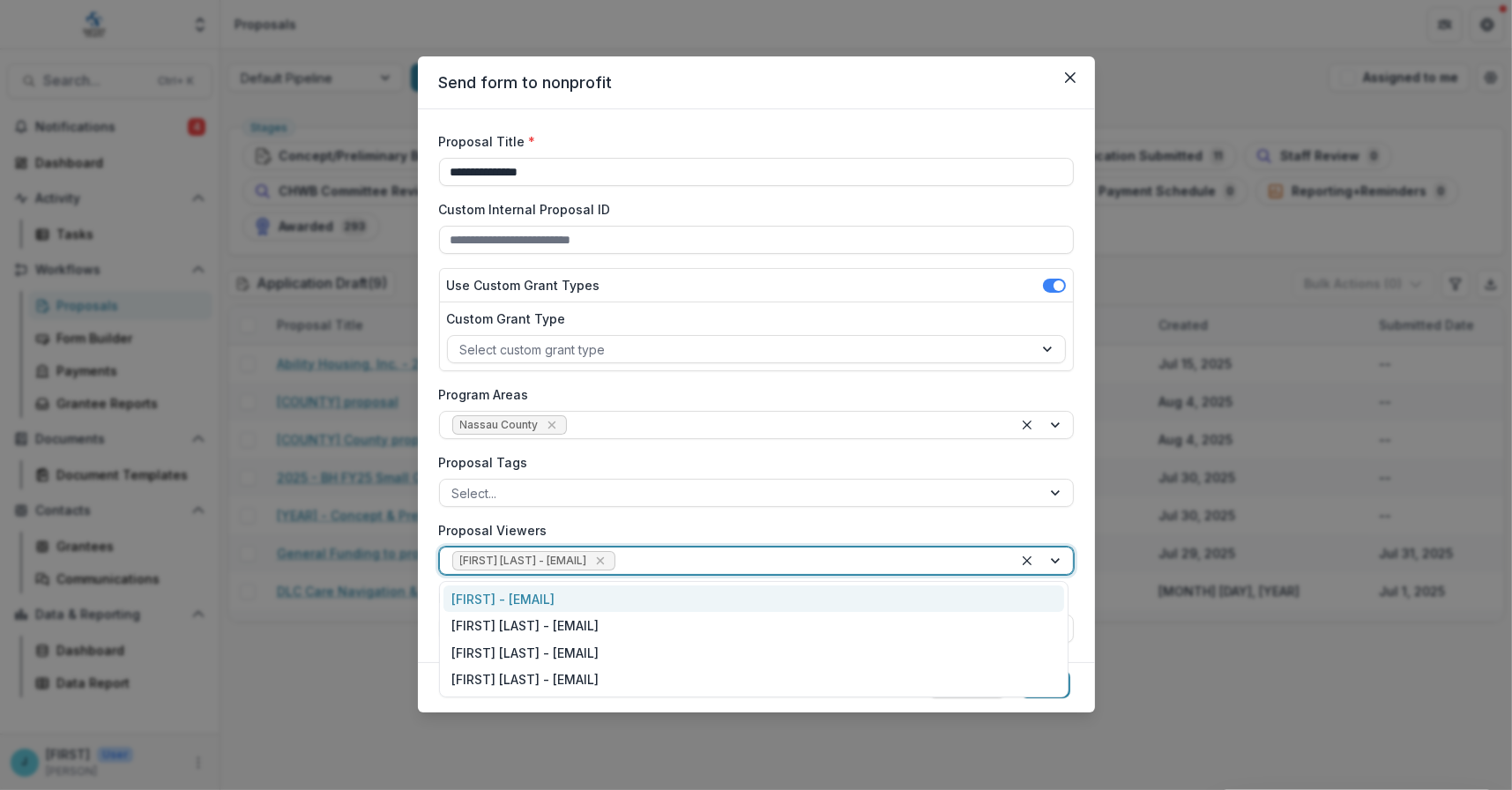click on "[FIRST] - [EMAIL]" at bounding box center (754, 599) 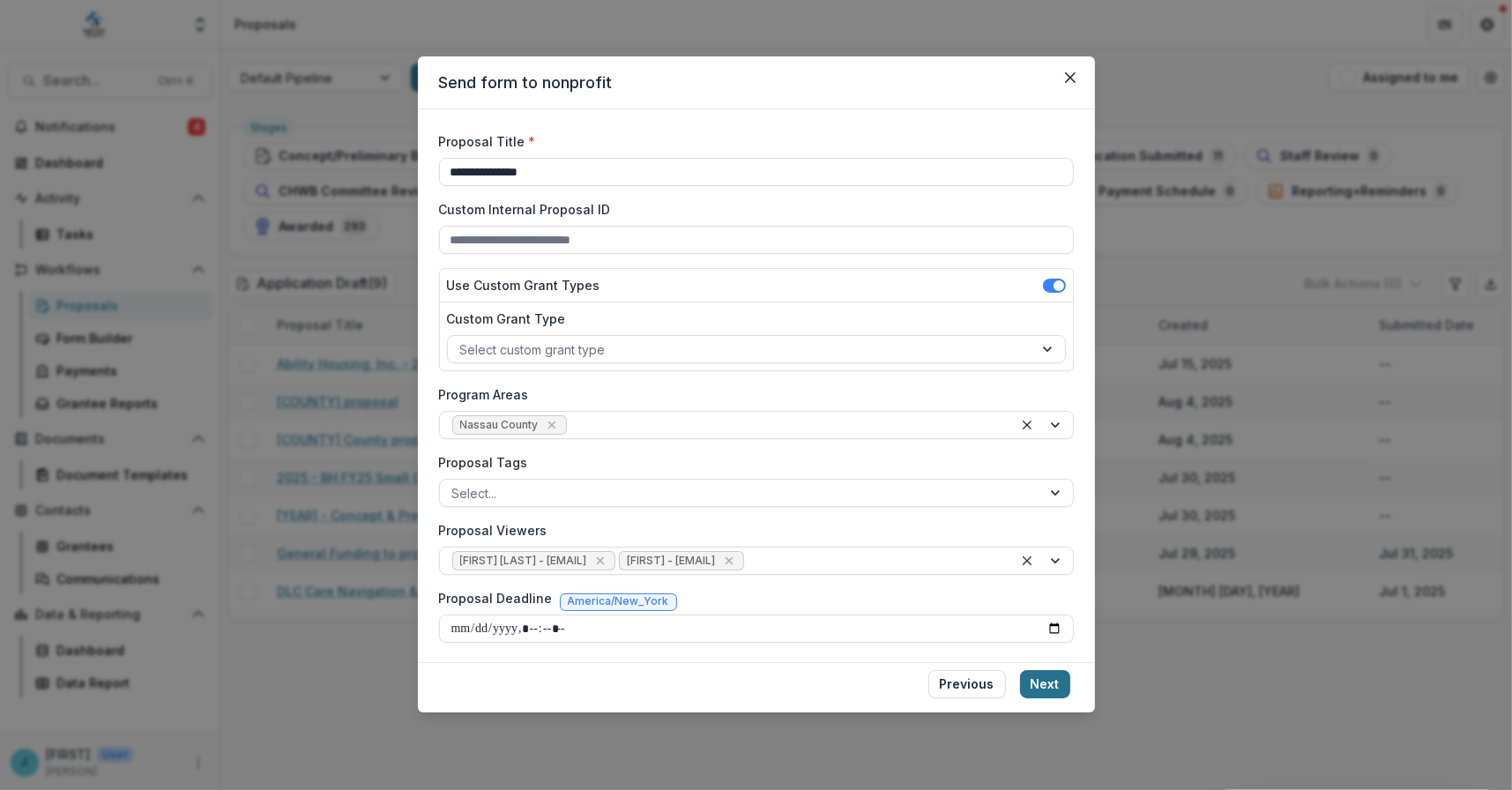 click on "Next" at bounding box center [1045, 684] 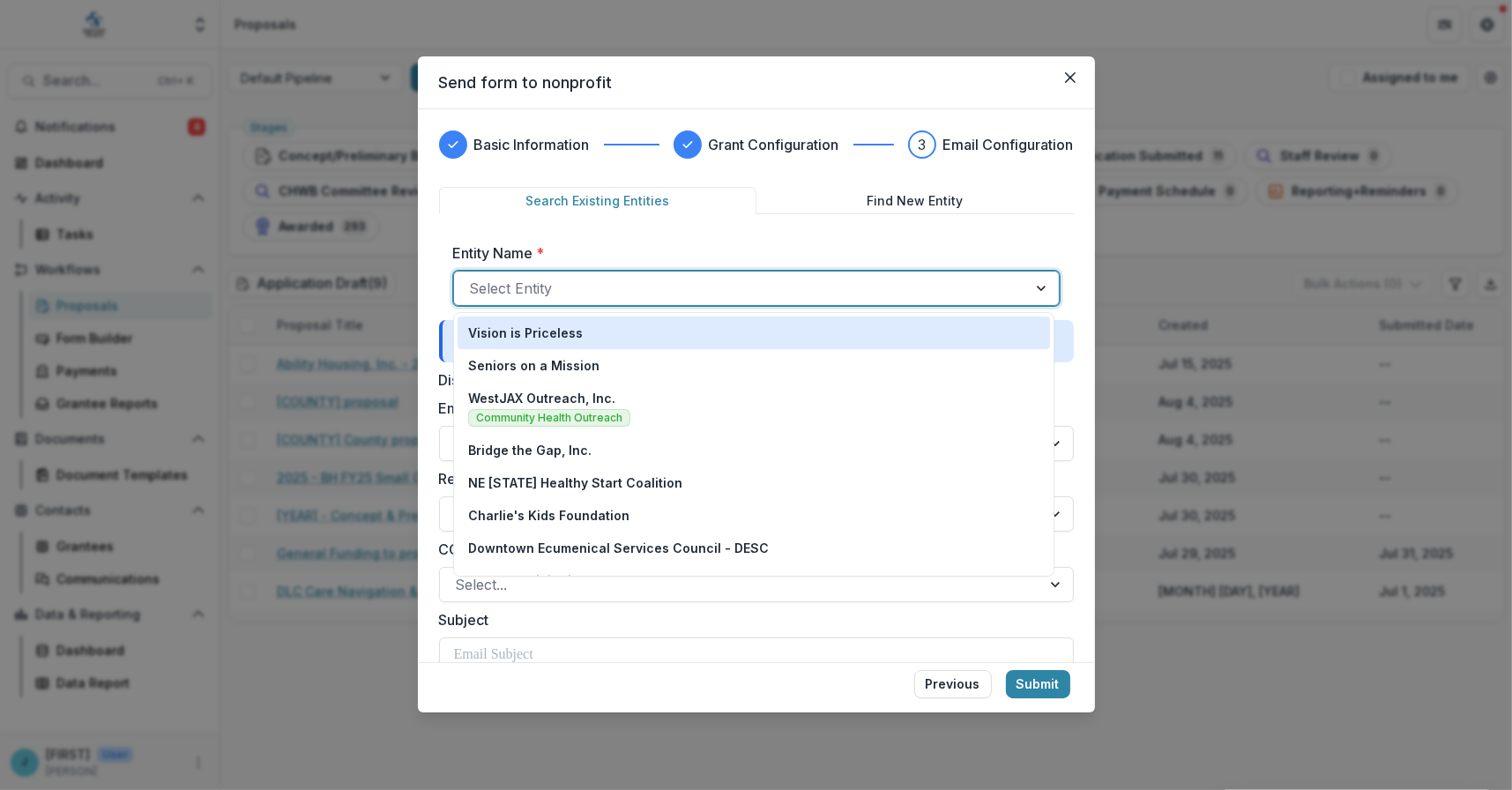 click at bounding box center [741, 288] 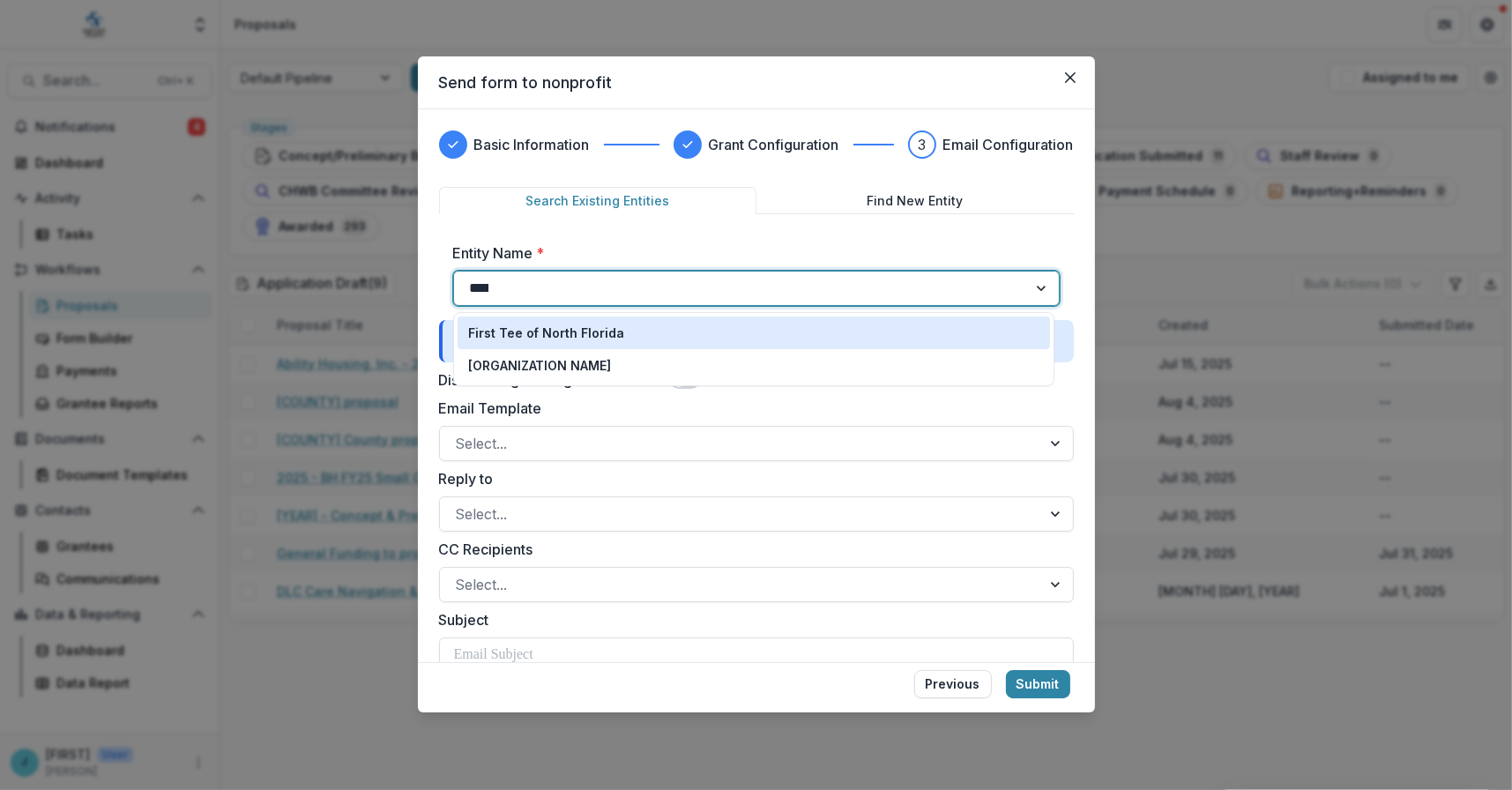 type on "*****" 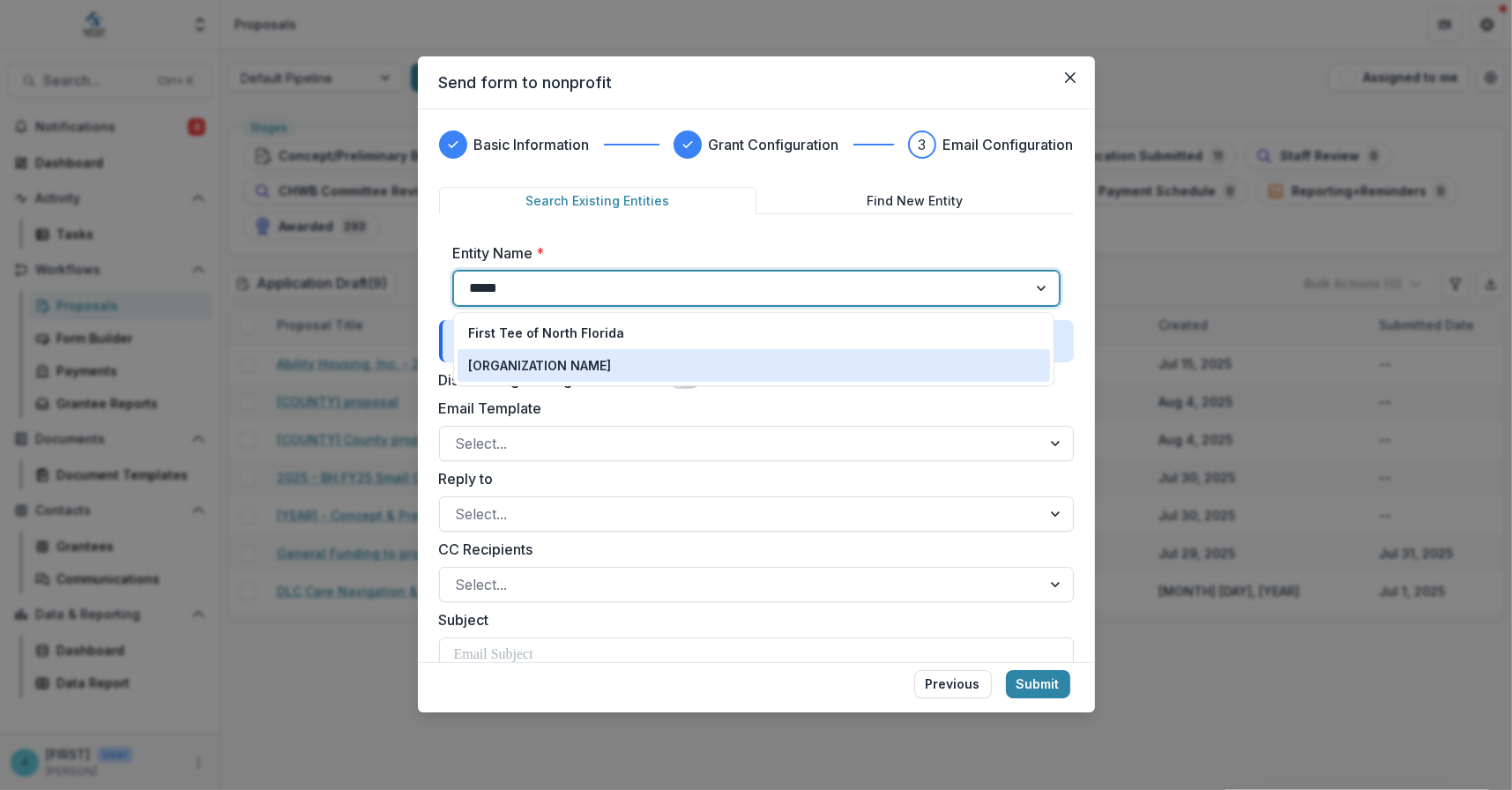 click on "[ORGANIZATION NAME]" at bounding box center (540, 365) 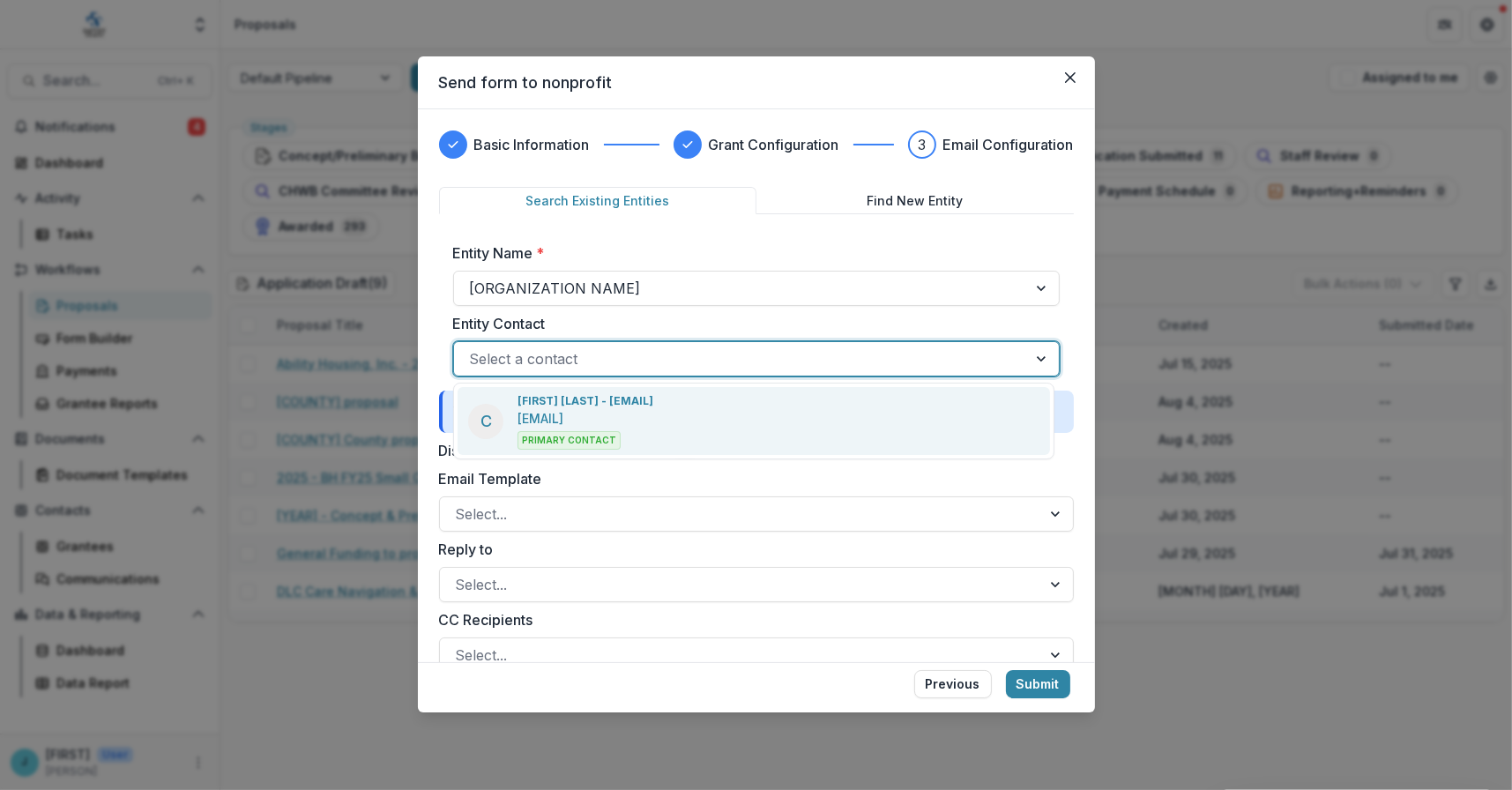click at bounding box center (741, 359) 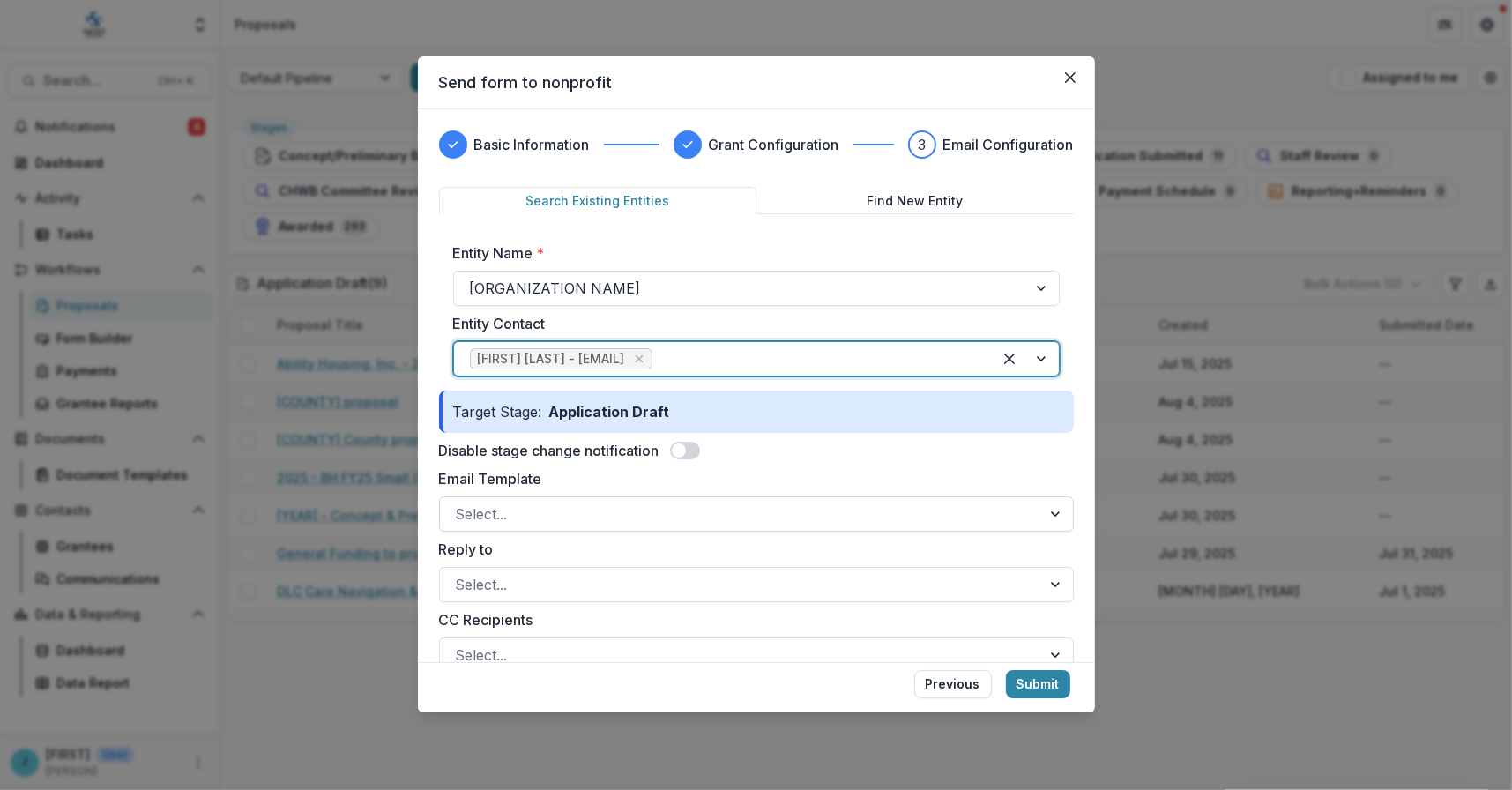 click at bounding box center (741, 514) 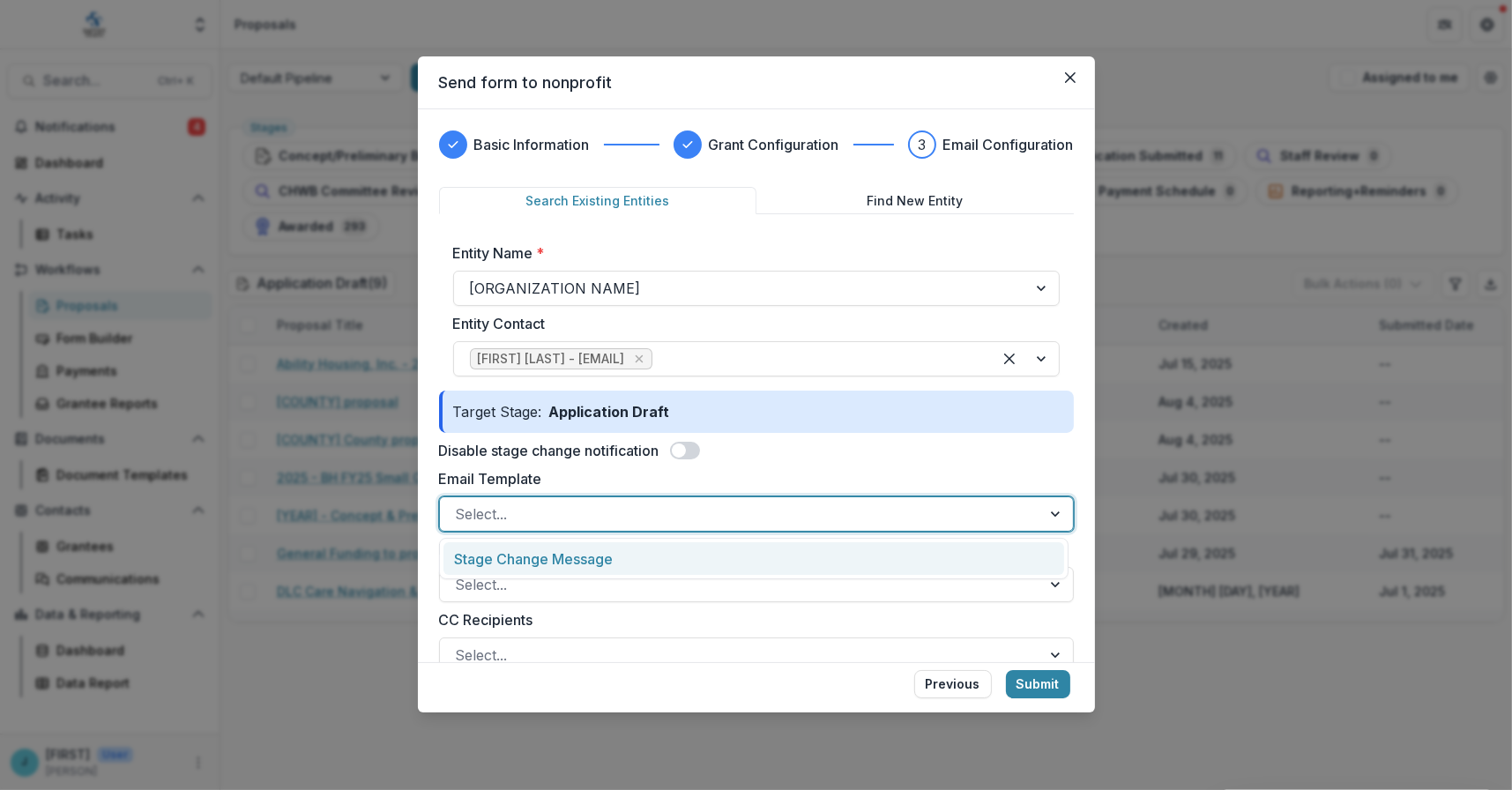 click on "Stage Change Message" at bounding box center [754, 558] 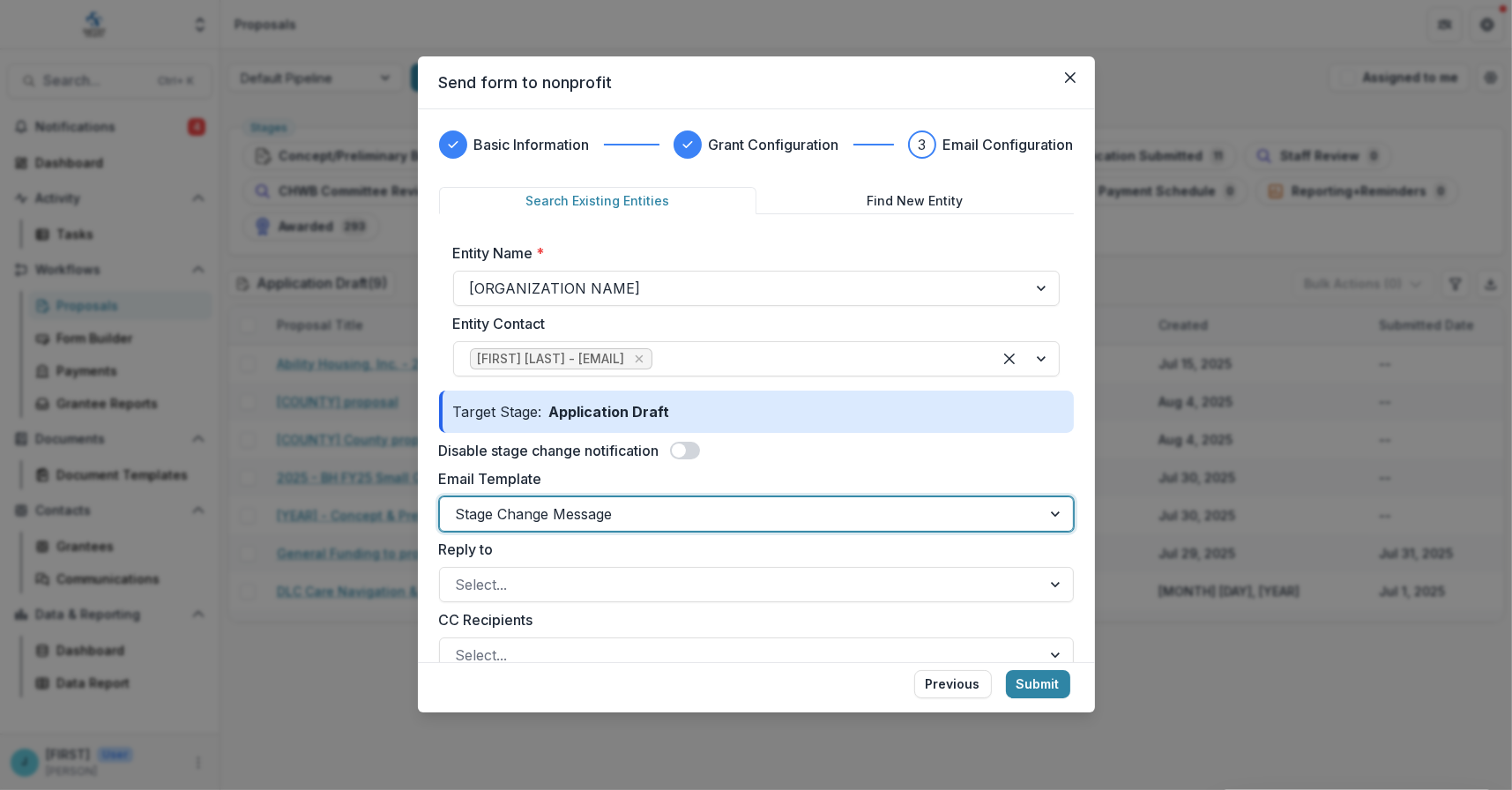 scroll, scrollTop: 88, scrollLeft: 0, axis: vertical 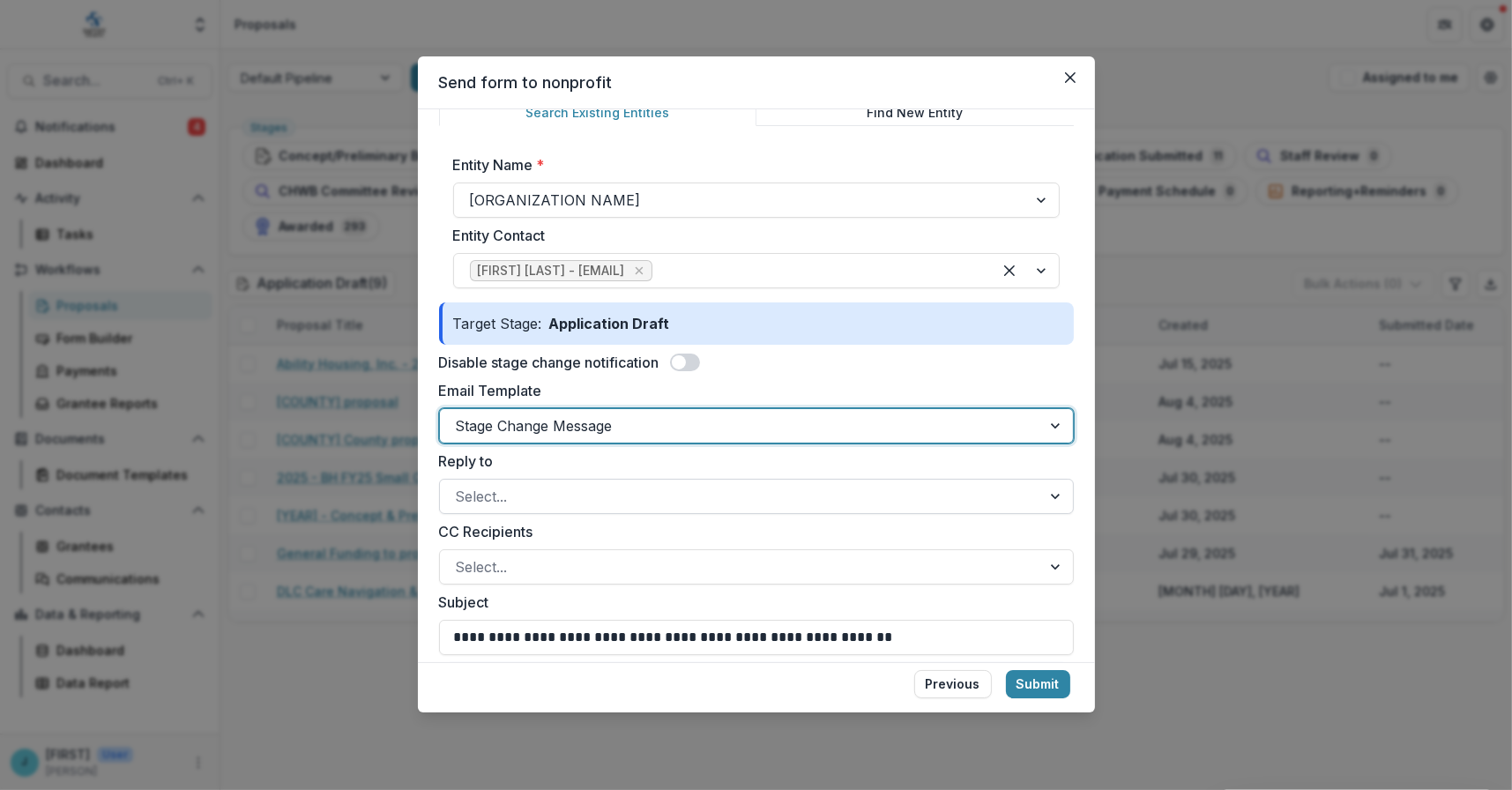 click at bounding box center [741, 496] 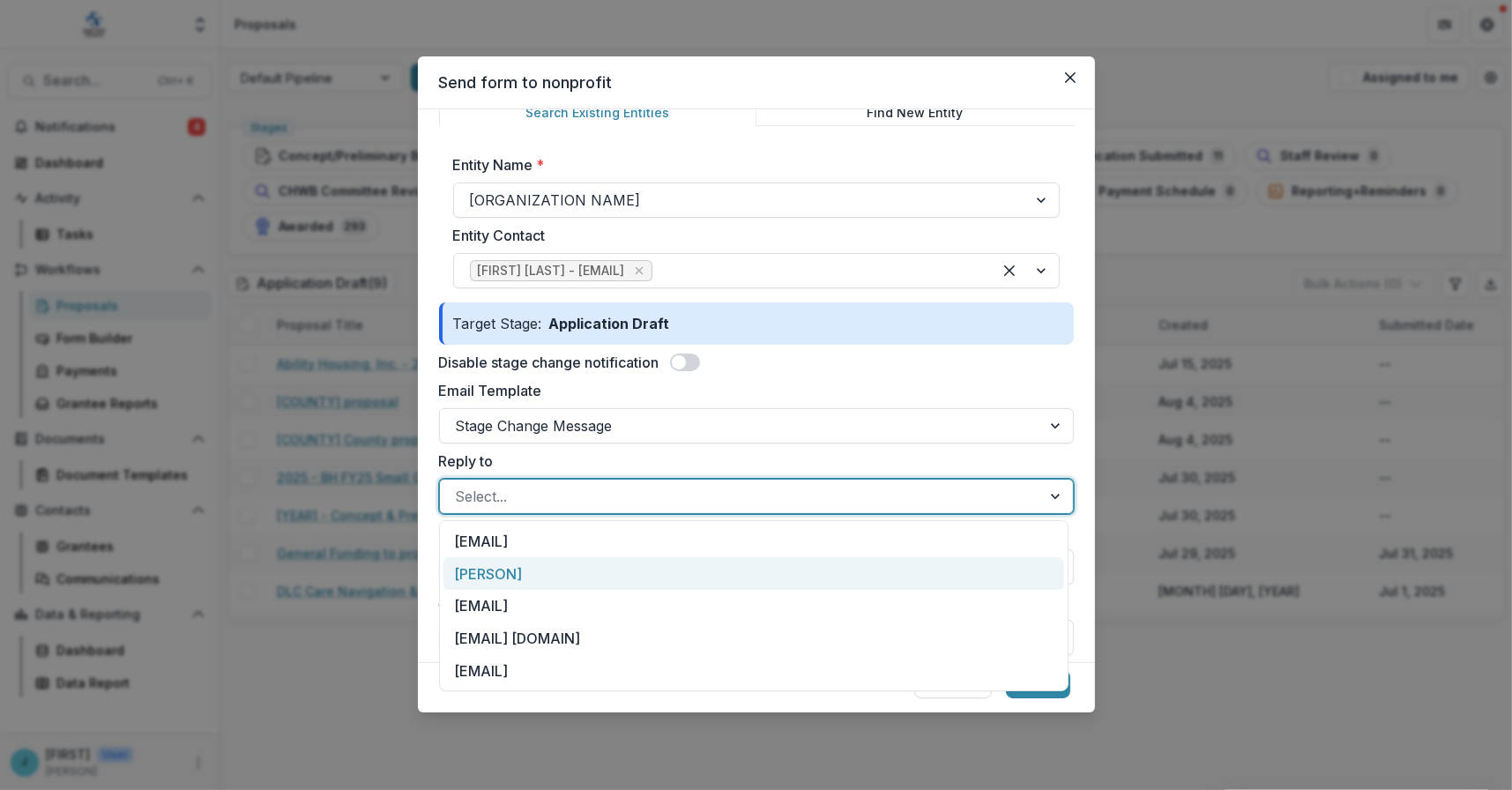 click on "[PERSON]" at bounding box center (754, 573) 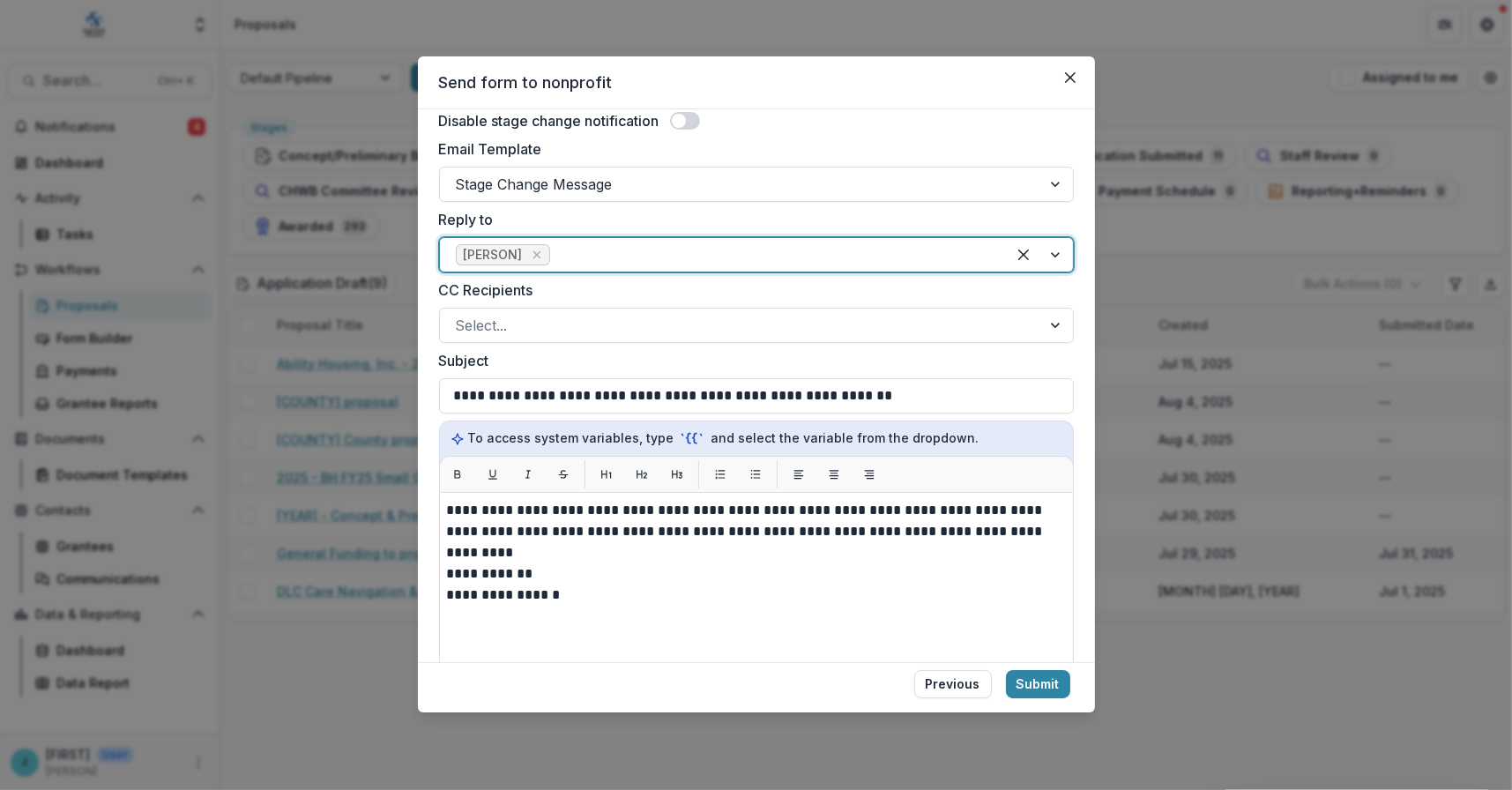 scroll, scrollTop: 353, scrollLeft: 0, axis: vertical 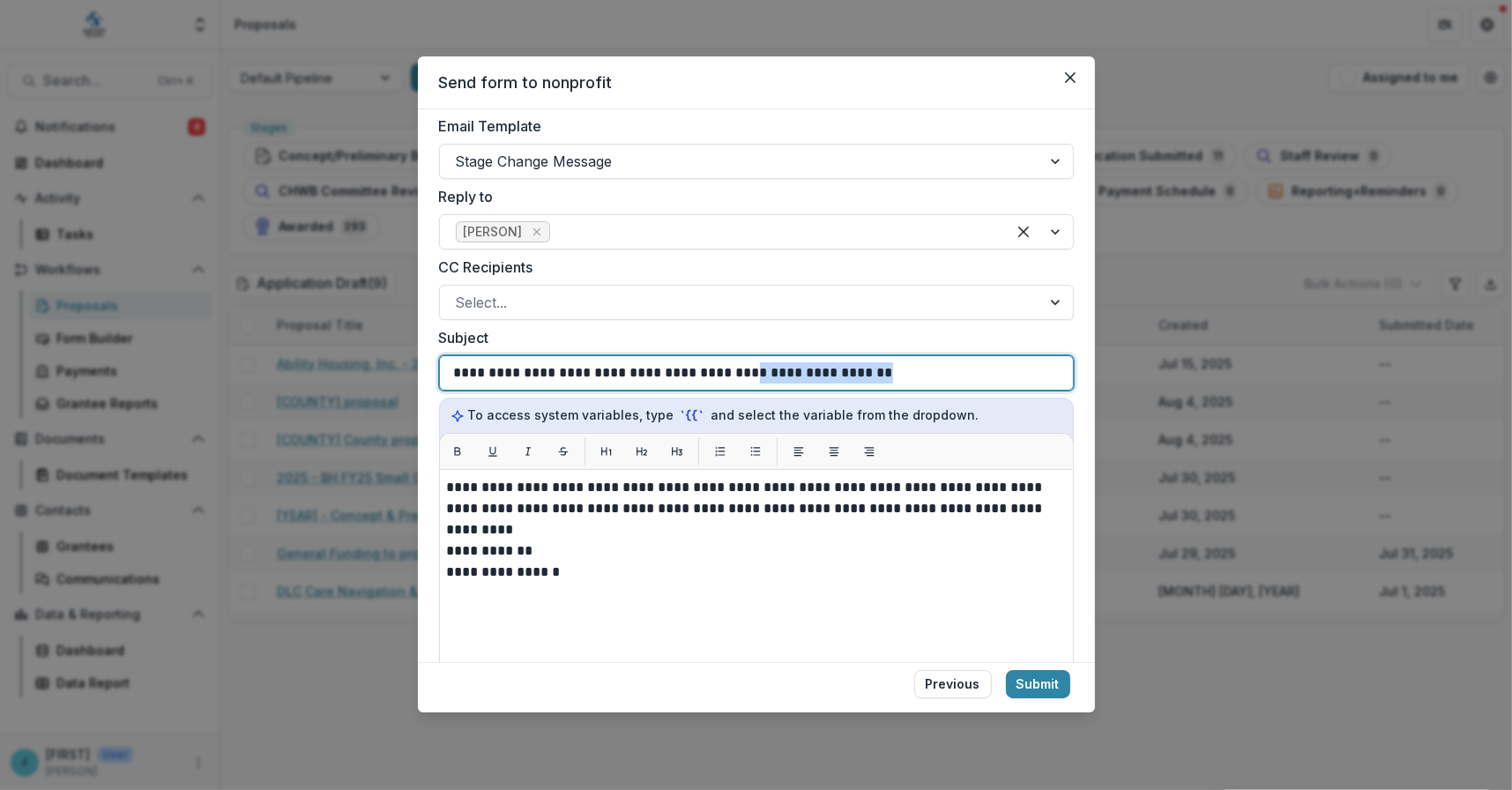 drag, startPoint x: 860, startPoint y: 369, endPoint x: 723, endPoint y: 366, distance: 137.0328 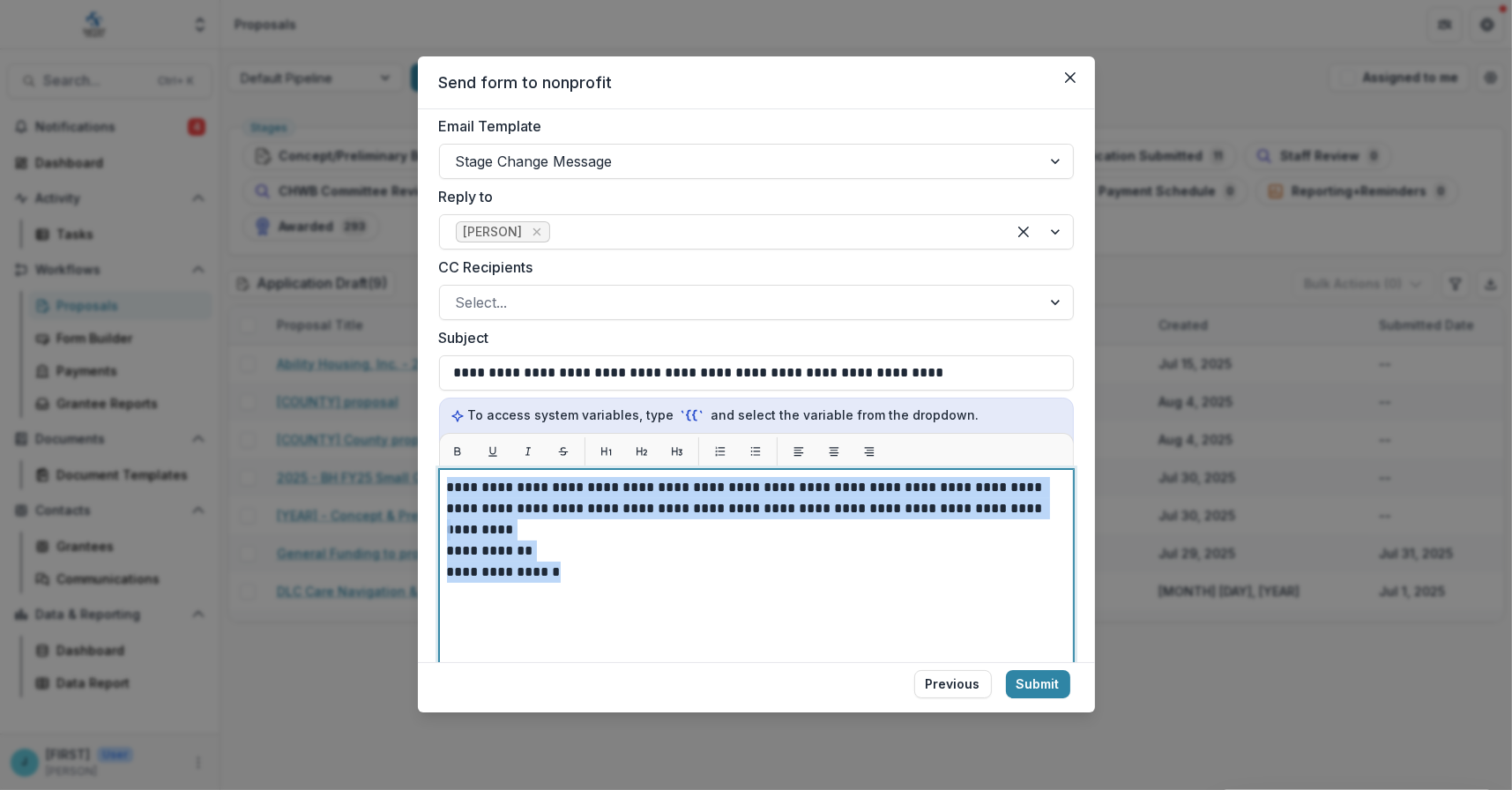 drag, startPoint x: 601, startPoint y: 578, endPoint x: 448, endPoint y: 485, distance: 179.04748 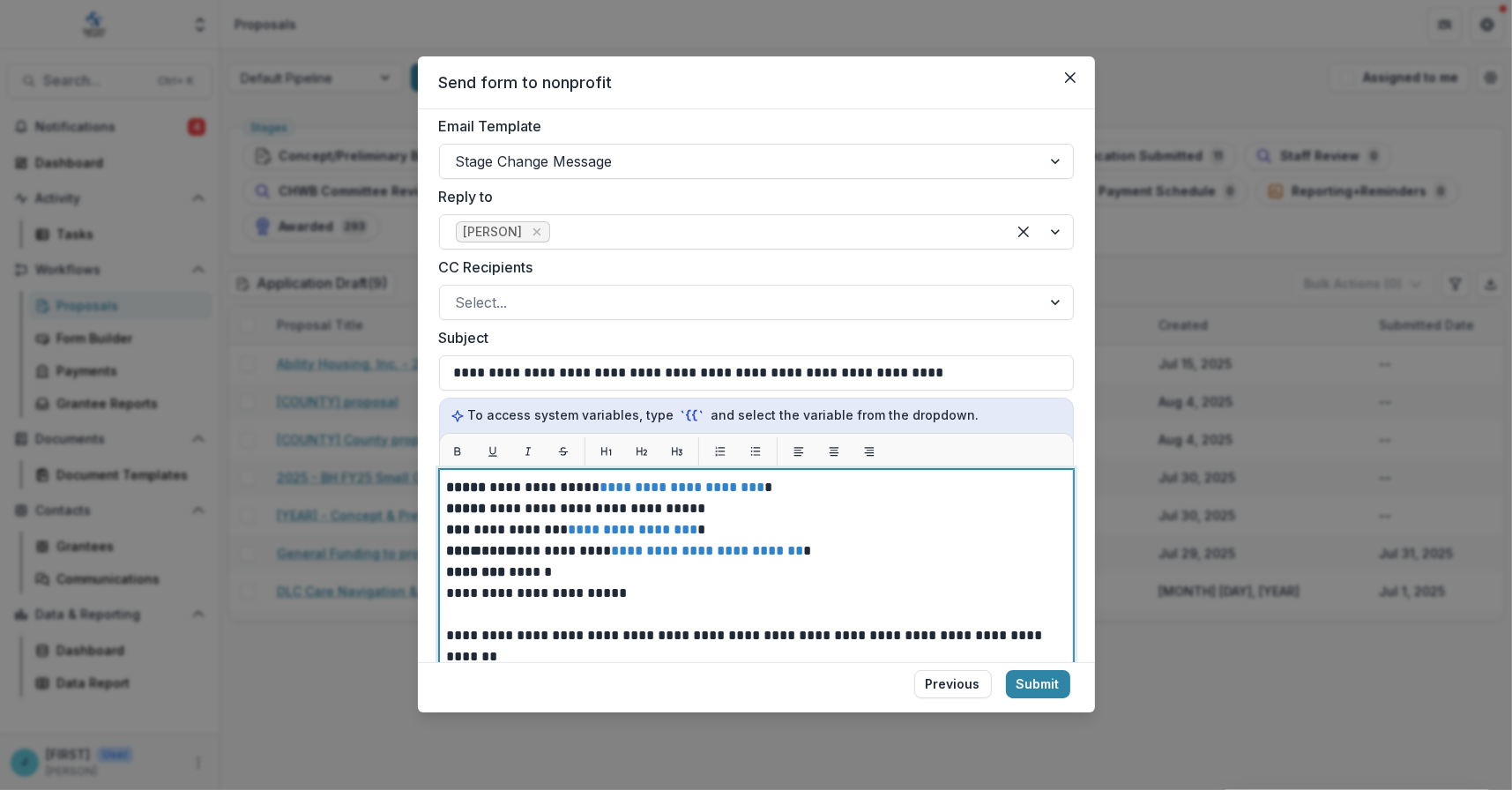 scroll, scrollTop: 205, scrollLeft: 0, axis: vertical 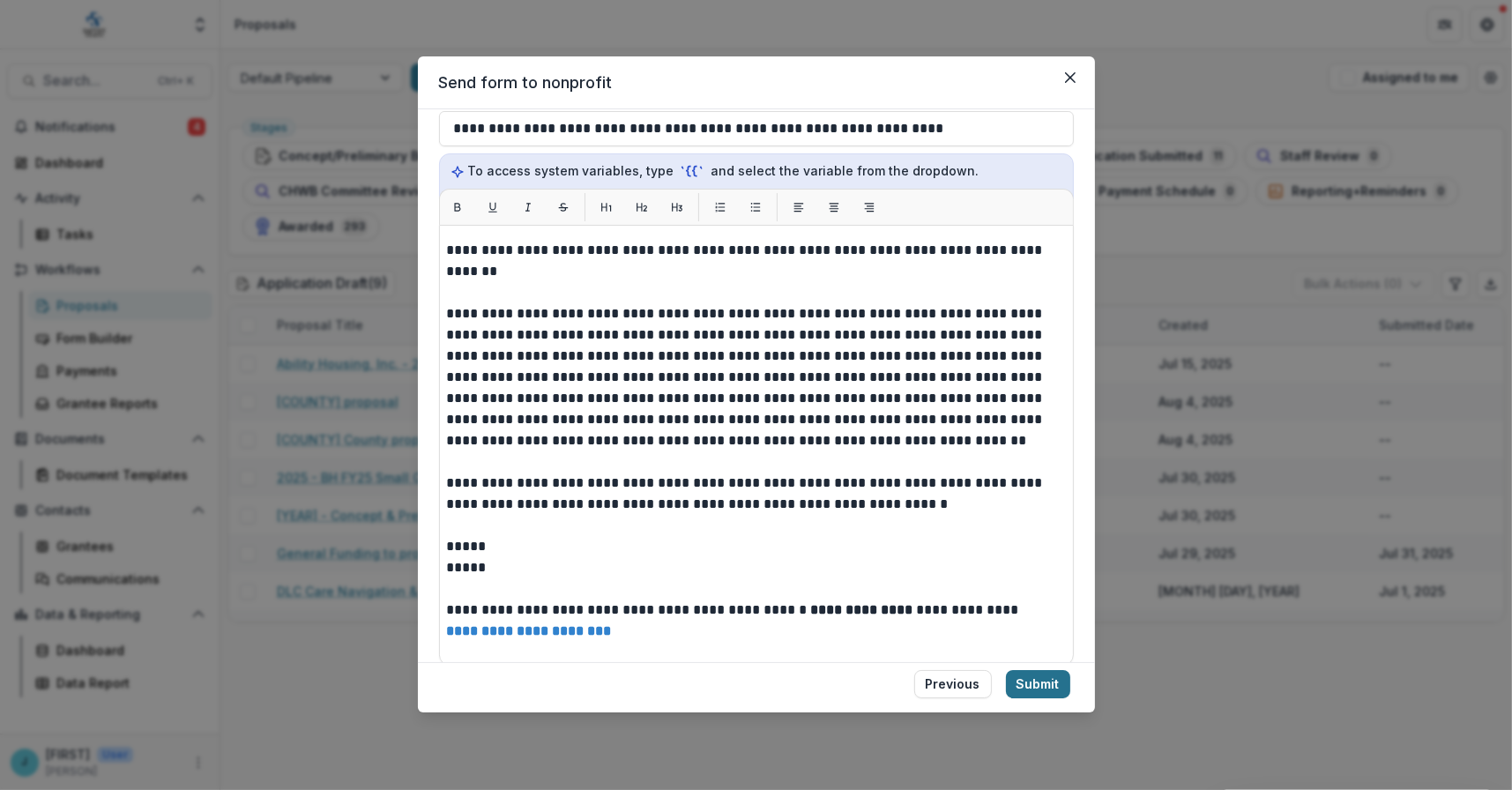 click on "Submit" at bounding box center [1038, 684] 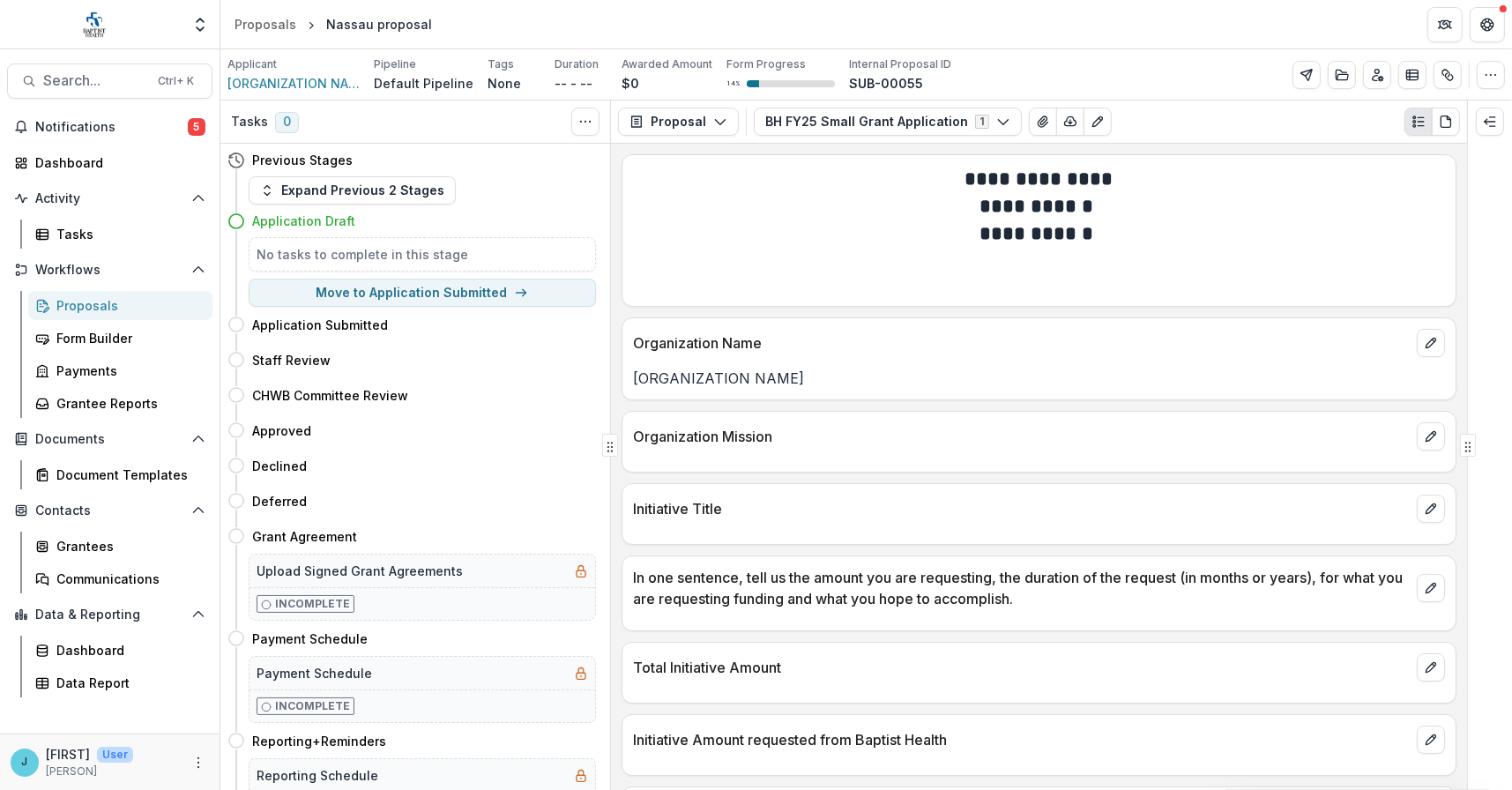 click on "Proposals" at bounding box center (127, 305) 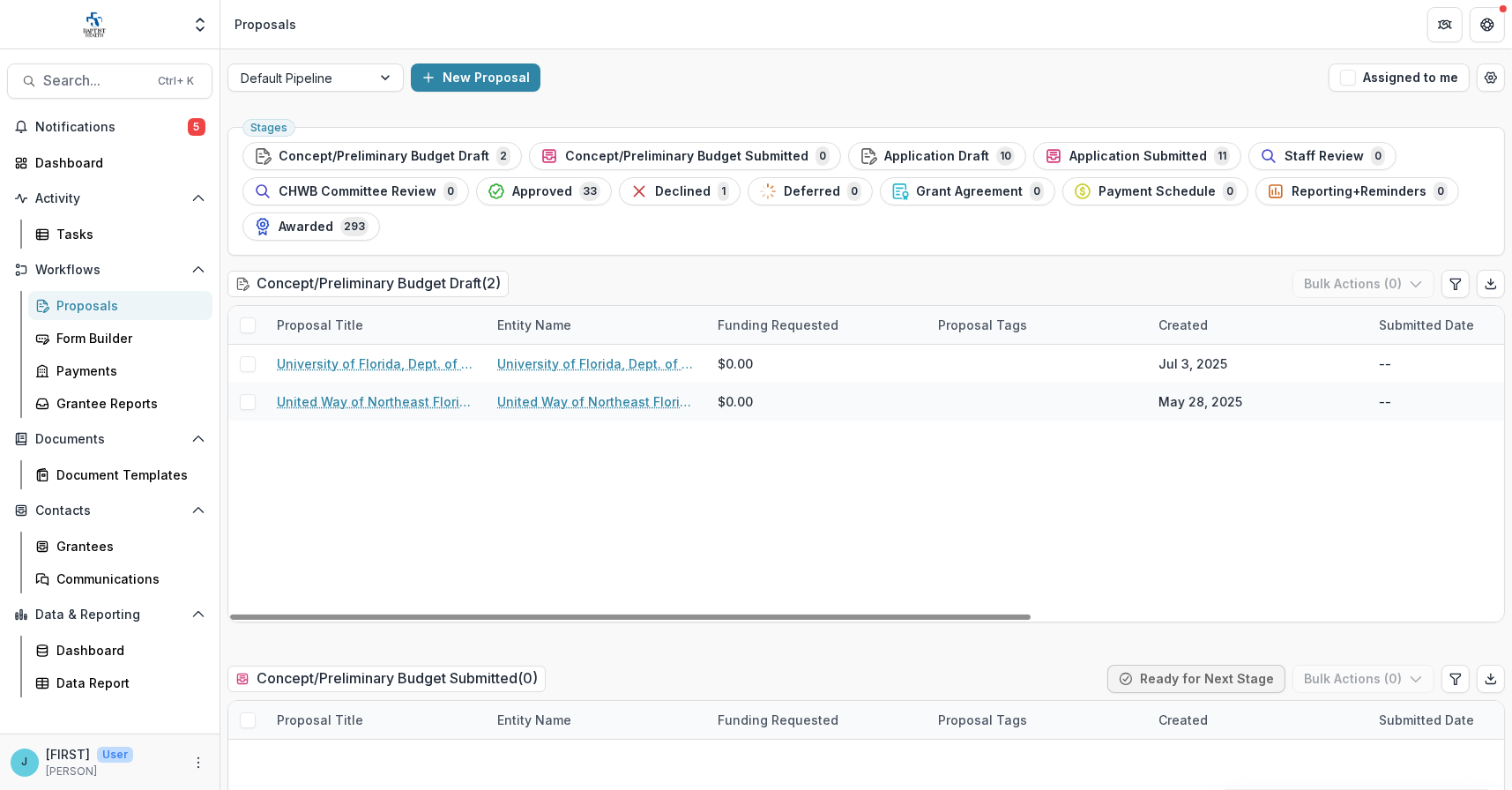 click on "Proposals" at bounding box center [127, 305] 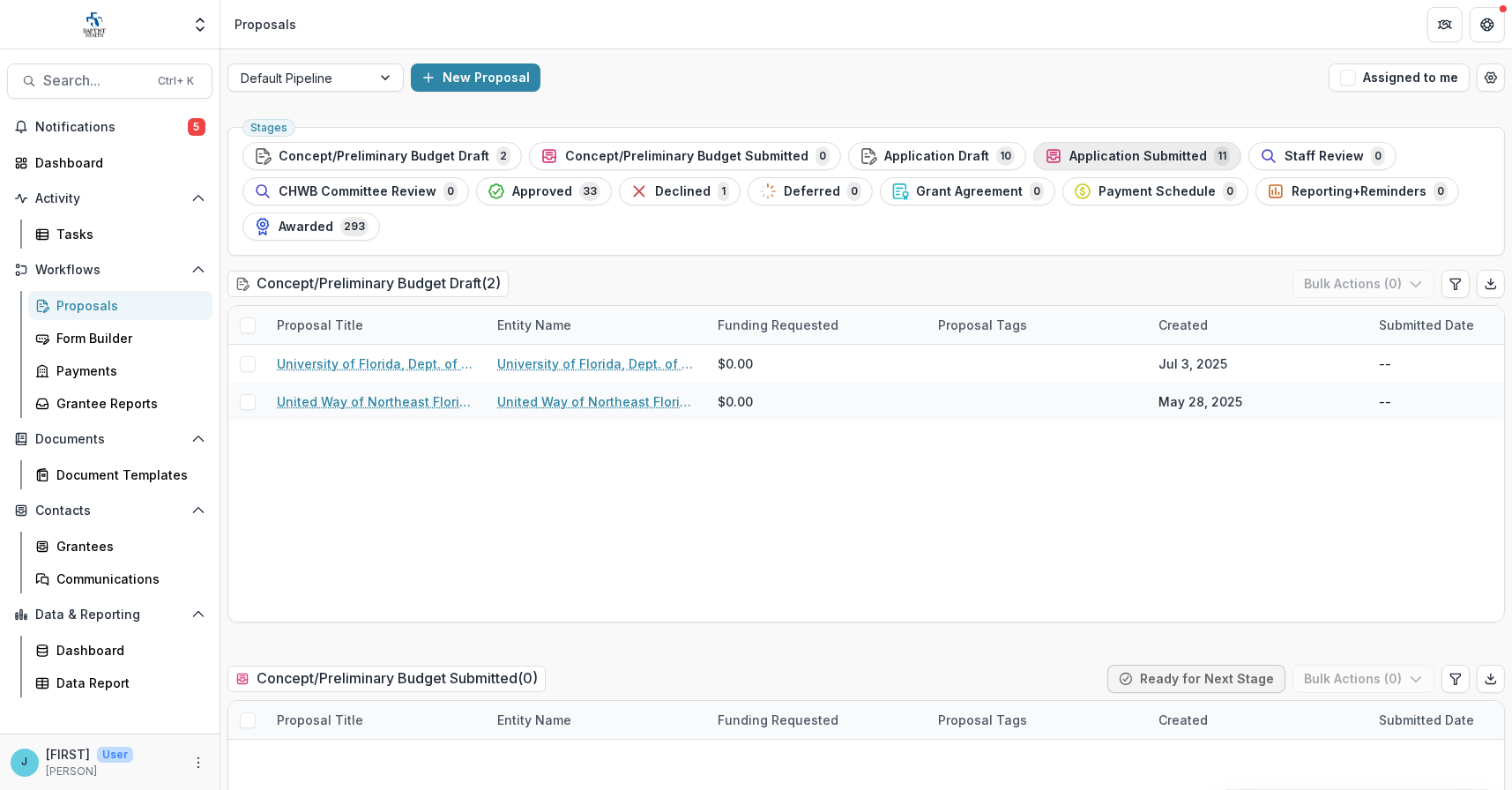 click on "Application Submitted" at bounding box center (1138, 156) 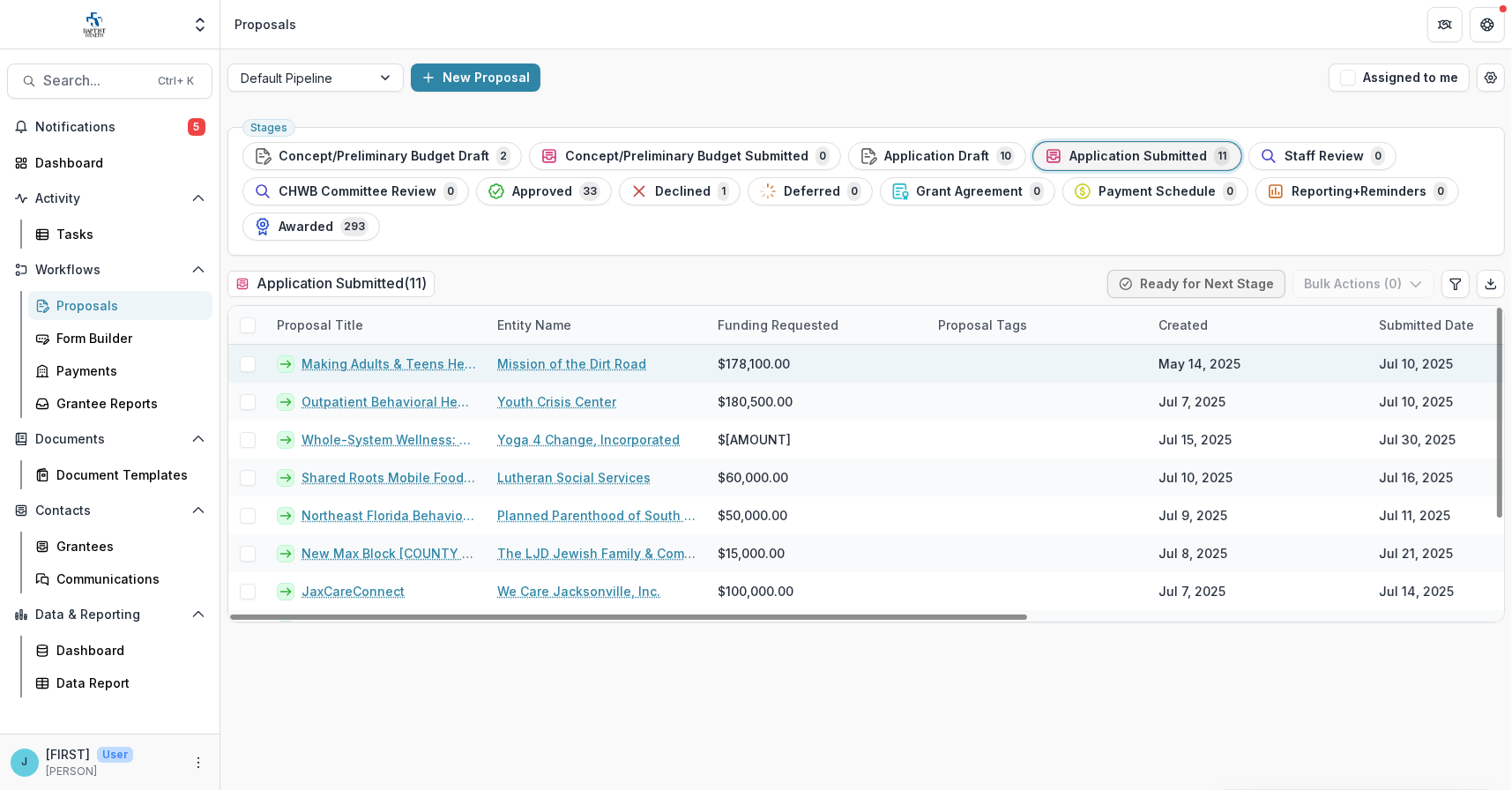 click on "Making Adults & Teens Healthy (MATH)" at bounding box center [389, 363] 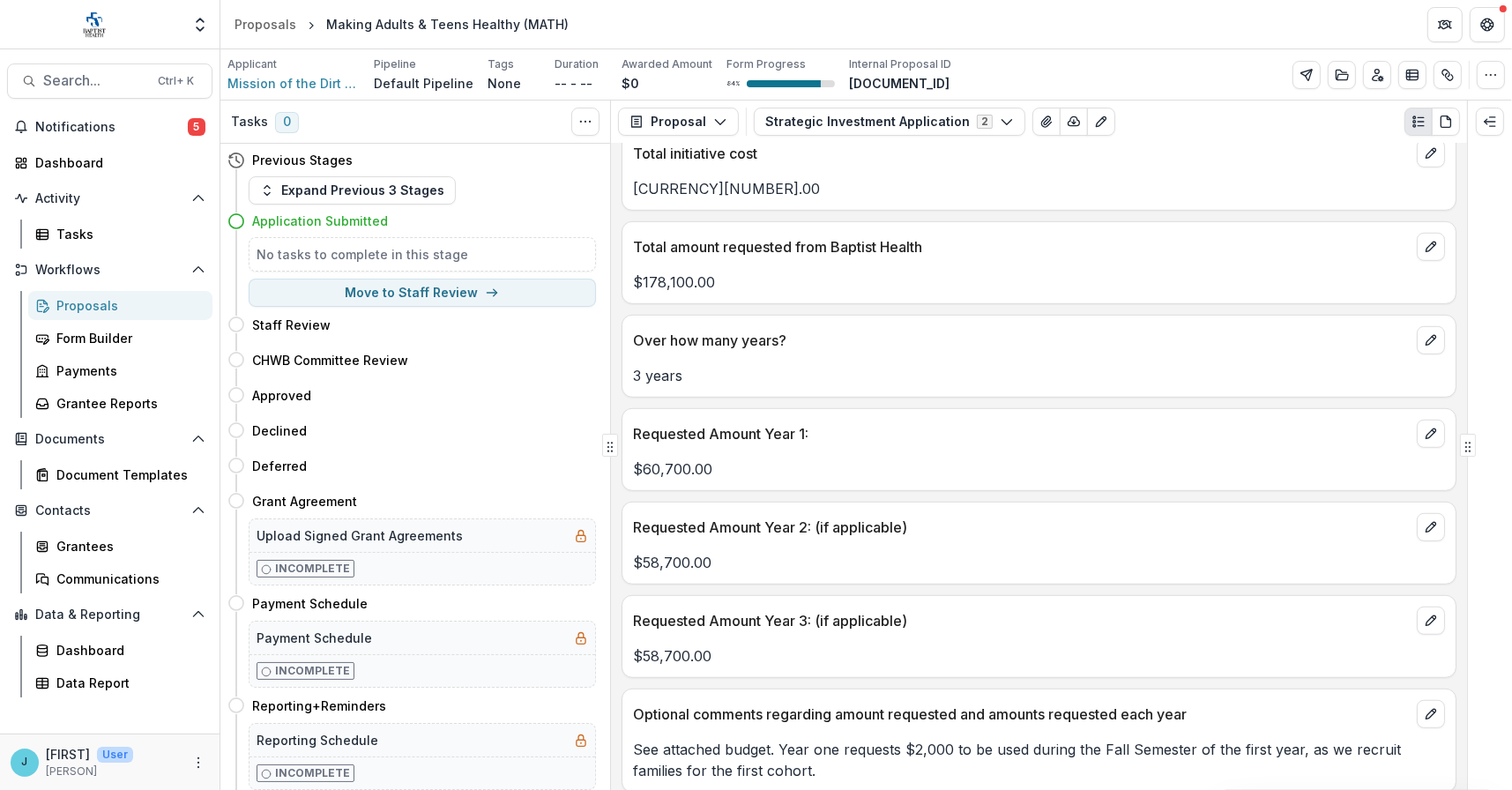 scroll, scrollTop: 1411, scrollLeft: 0, axis: vertical 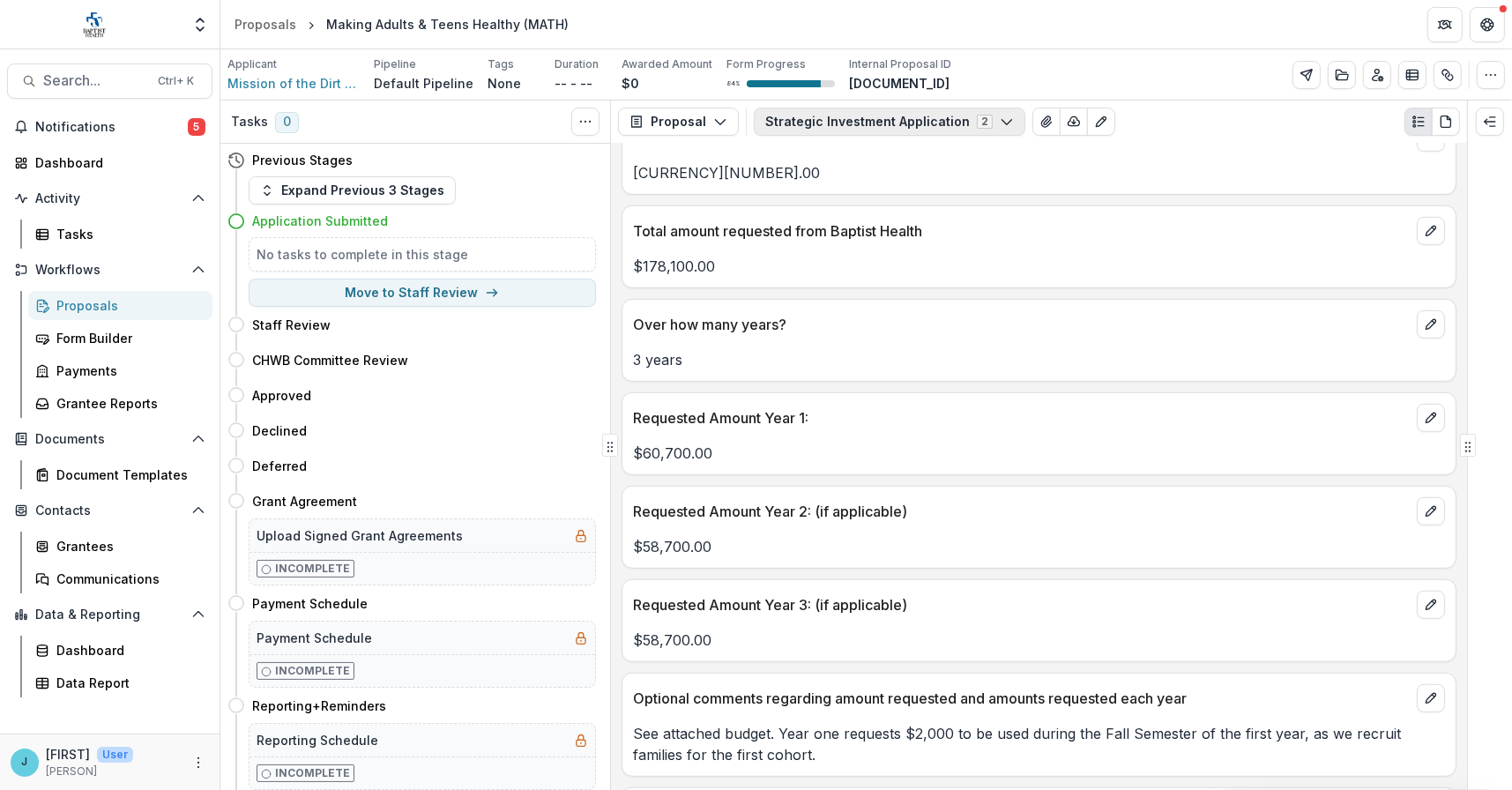 click 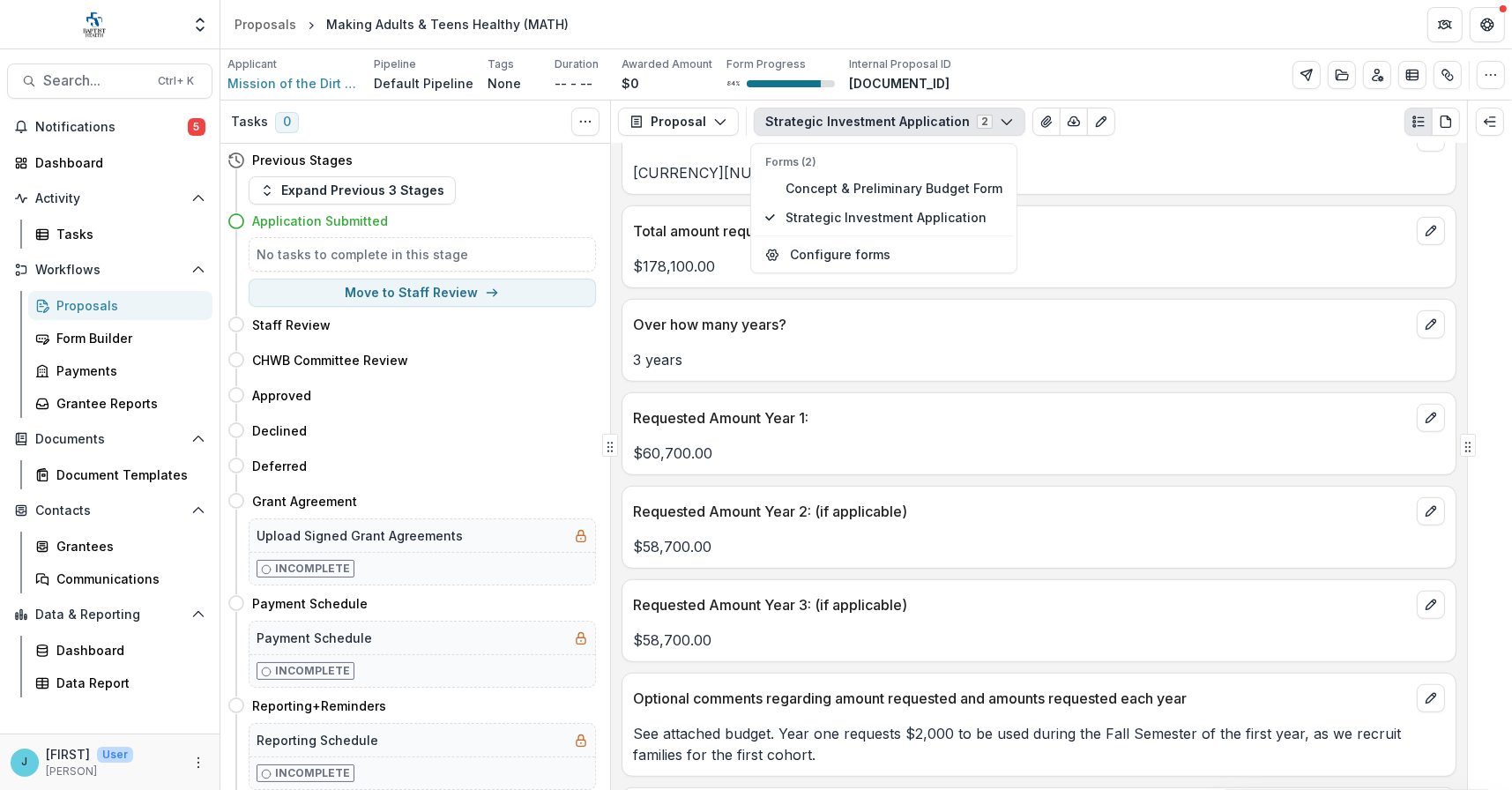 click on "Applicant Mission of the Dirt Road Pipeline Default Pipeline Tags None All tags Duration --   -   -- Awarded Amount $0 Form Progress 84 % Internal Proposal ID SUB-14 Edit Details View Candid  Demographics Change History Key Milestones Archive Delete Proposal" at bounding box center (866, 74) 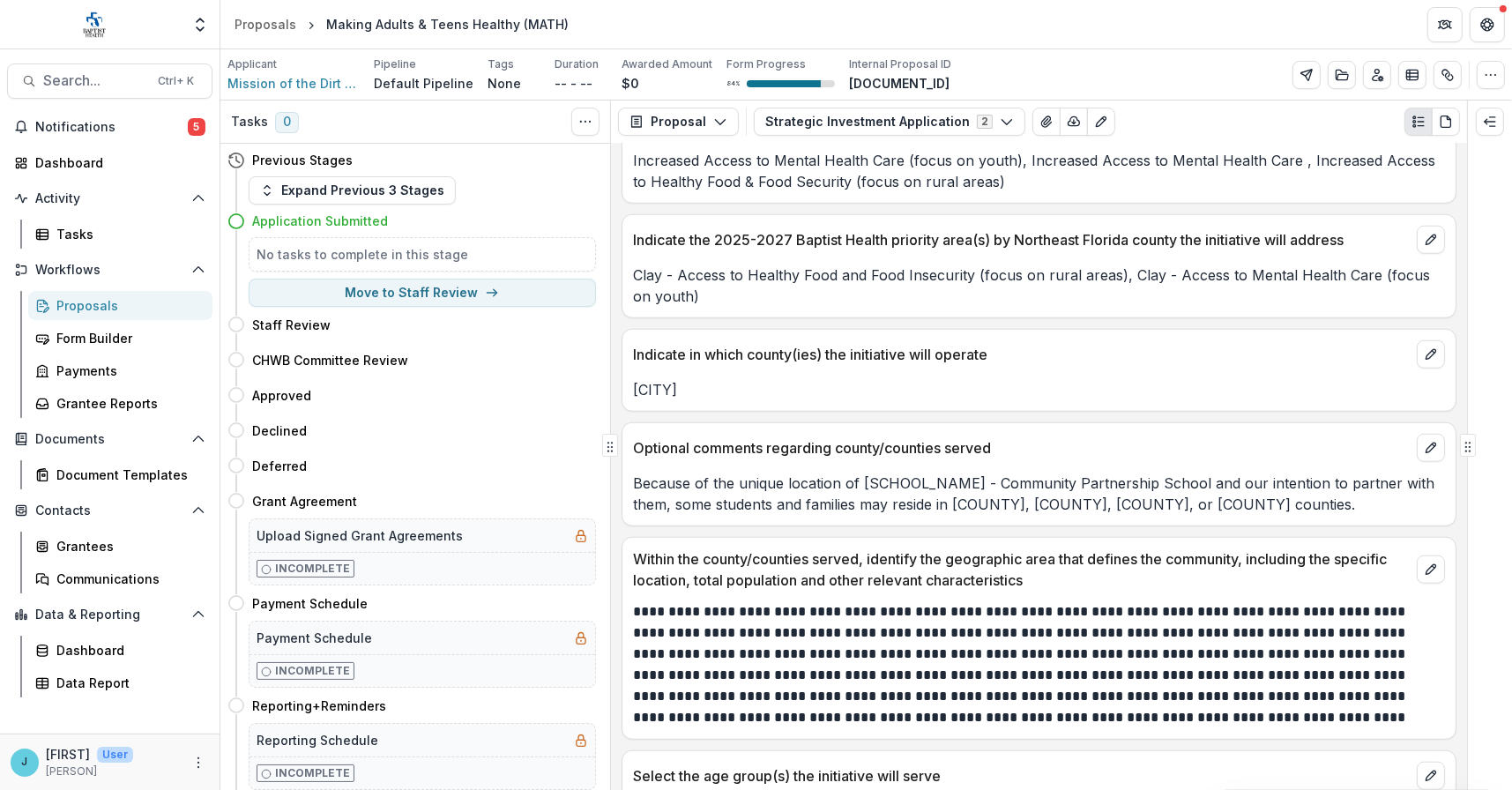 scroll, scrollTop: 2116, scrollLeft: 0, axis: vertical 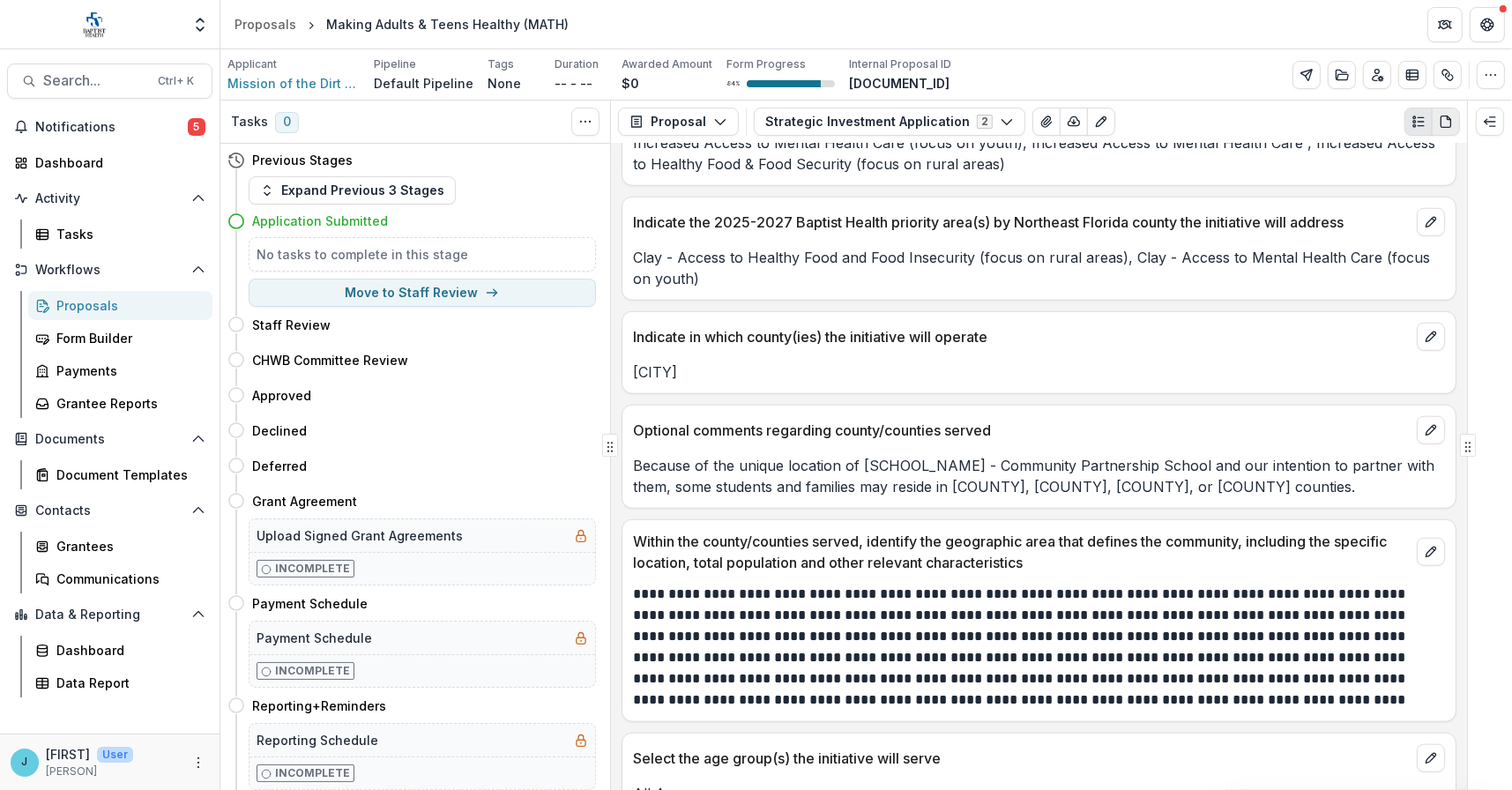 click 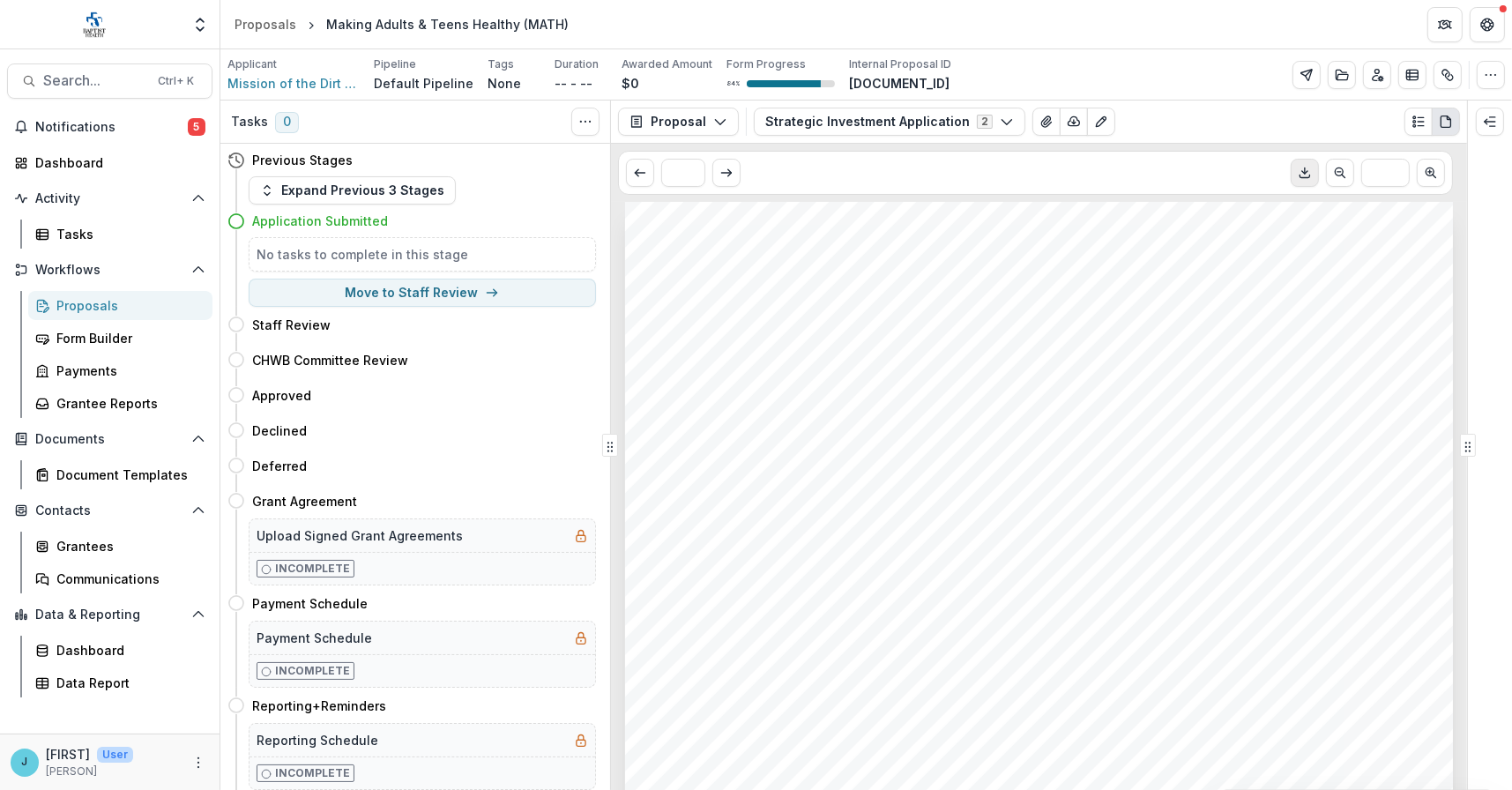 click 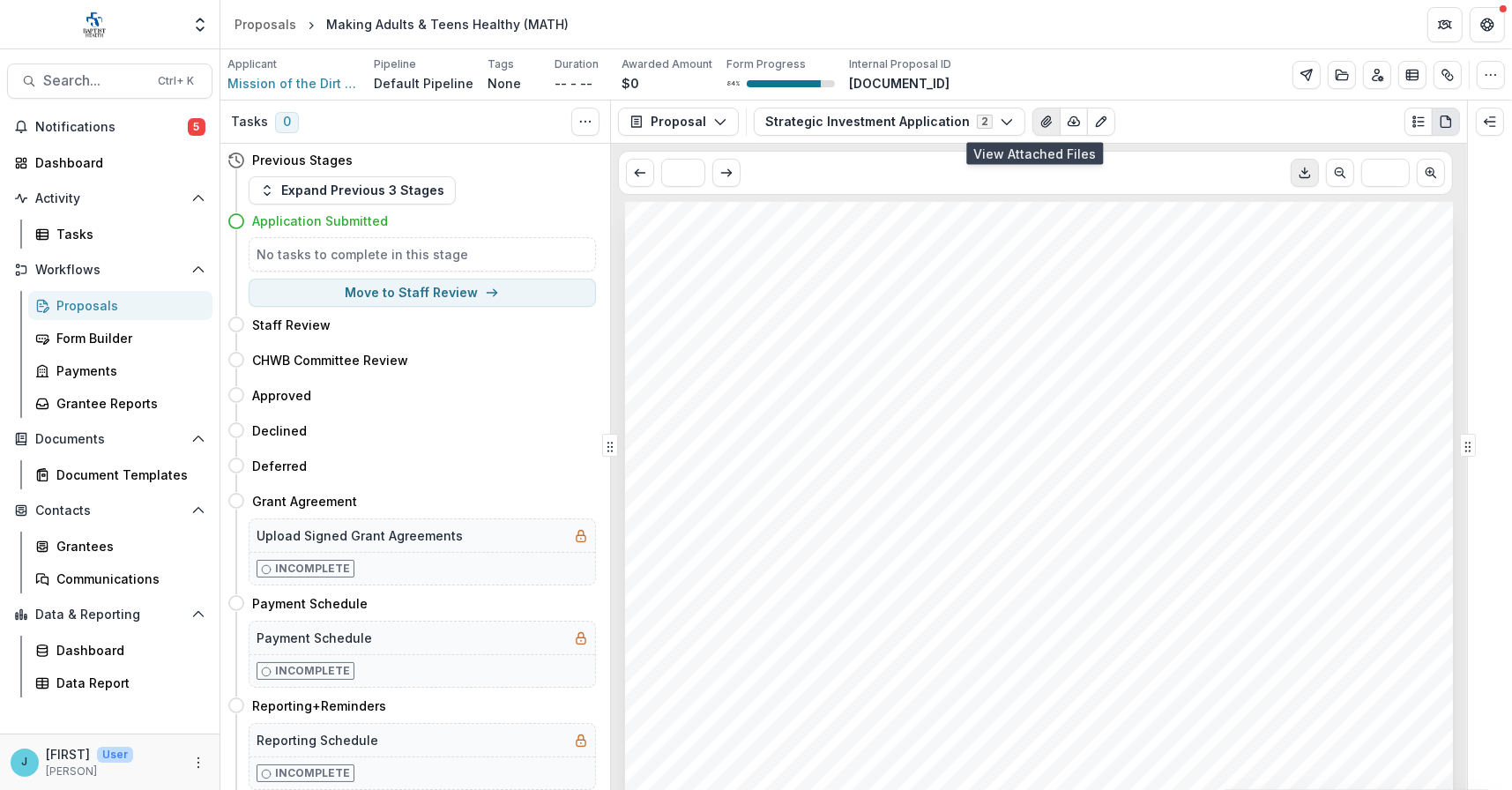 click 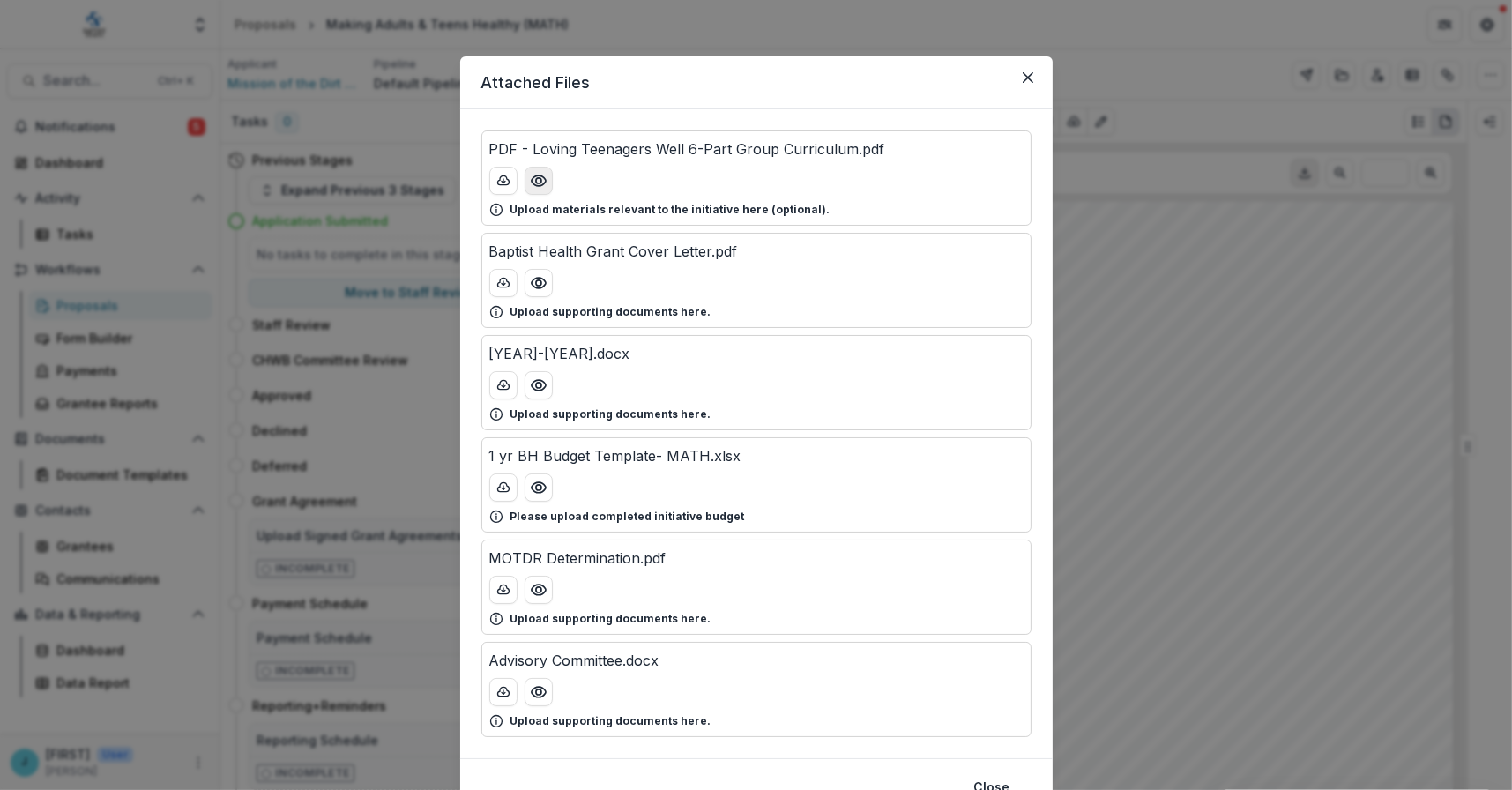 click 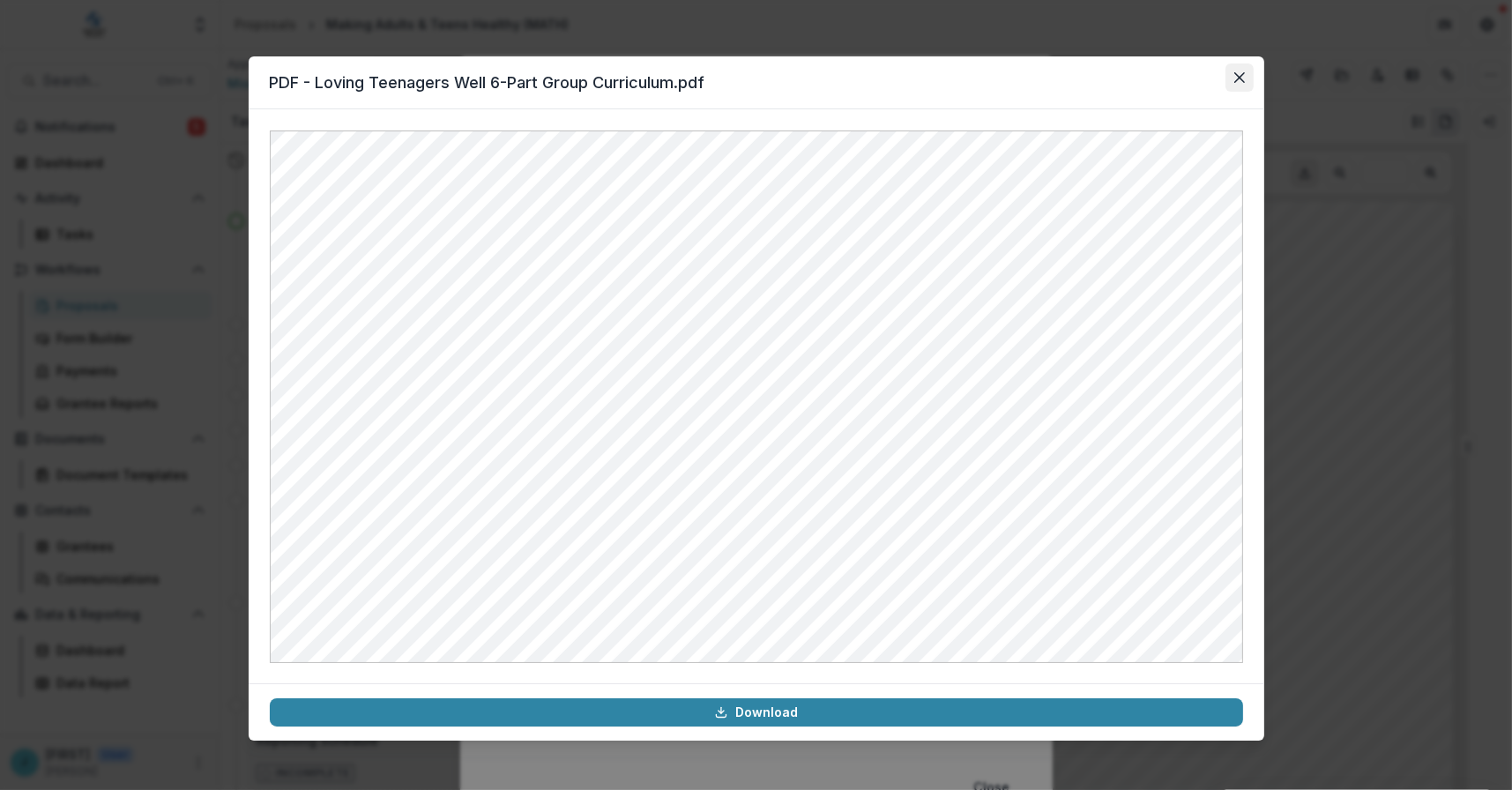 click 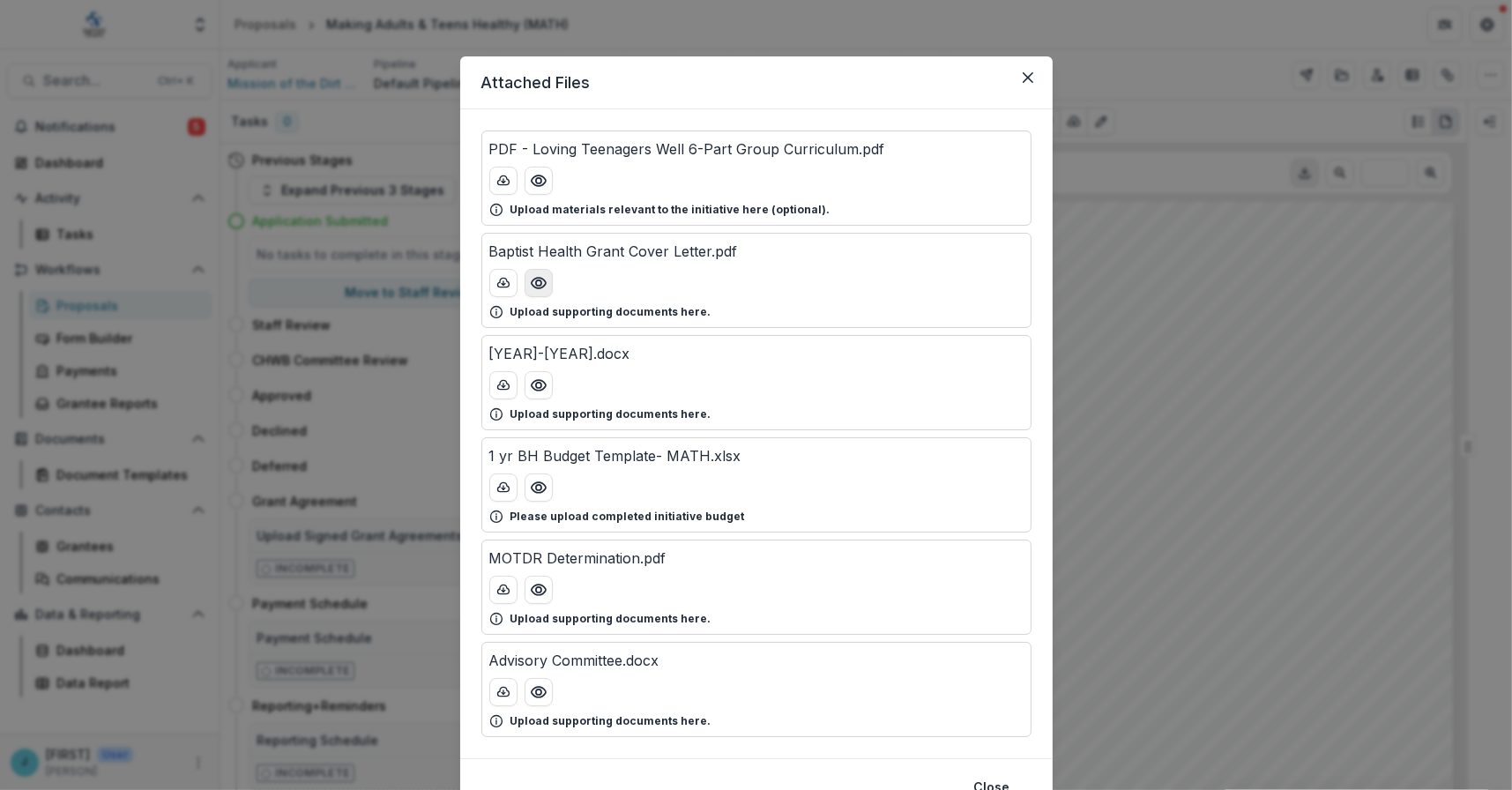 click 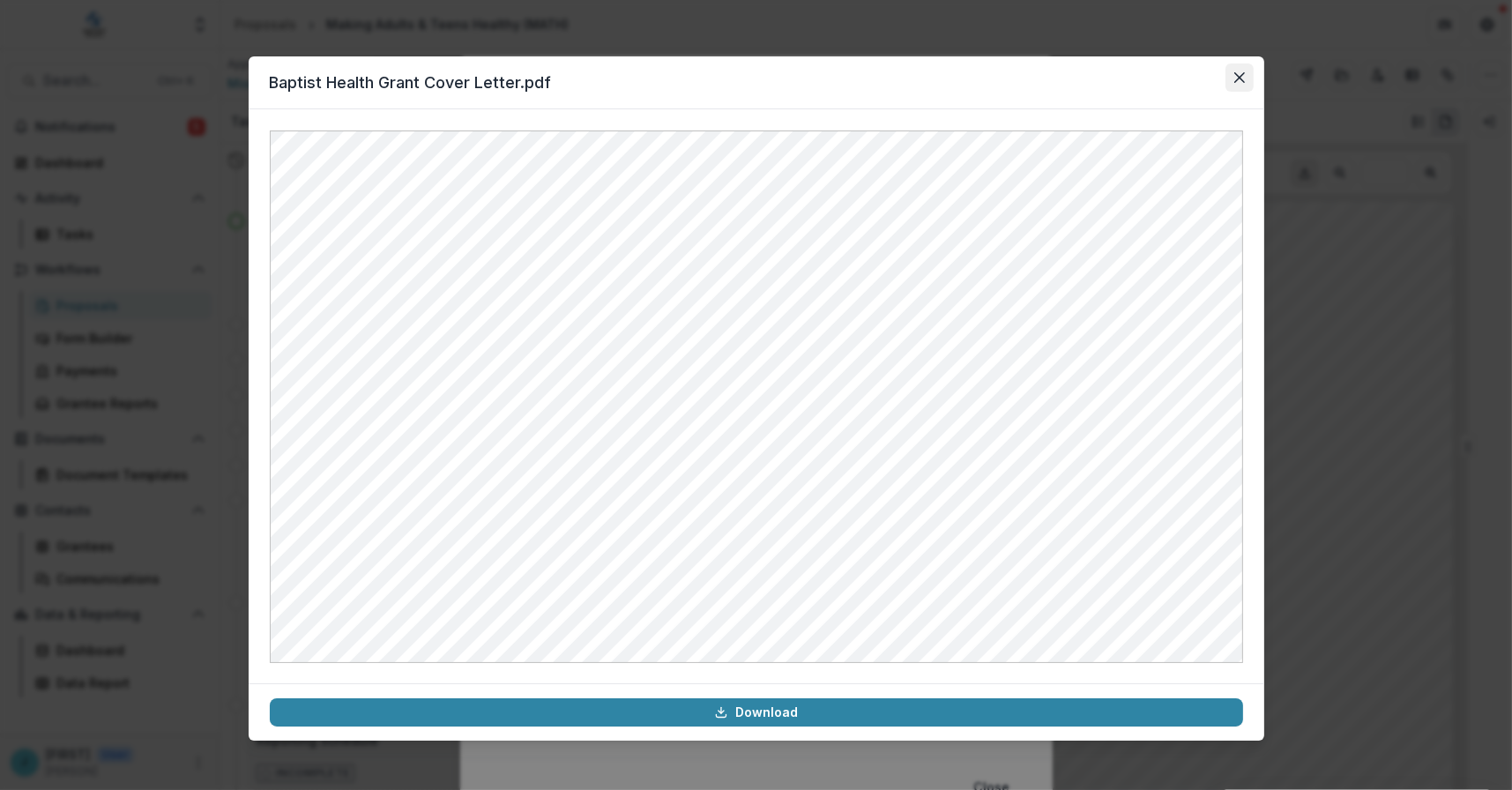 click 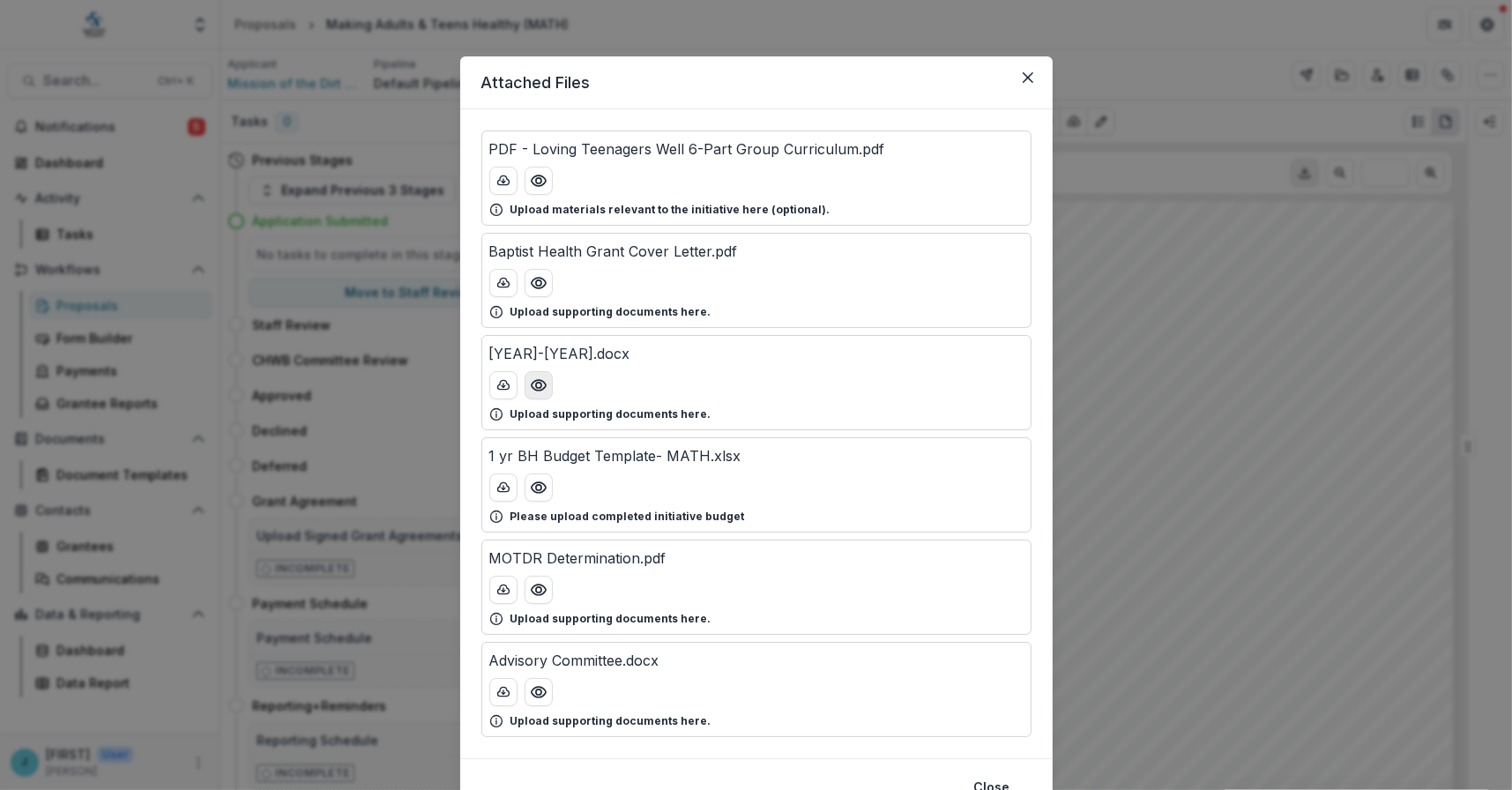 click 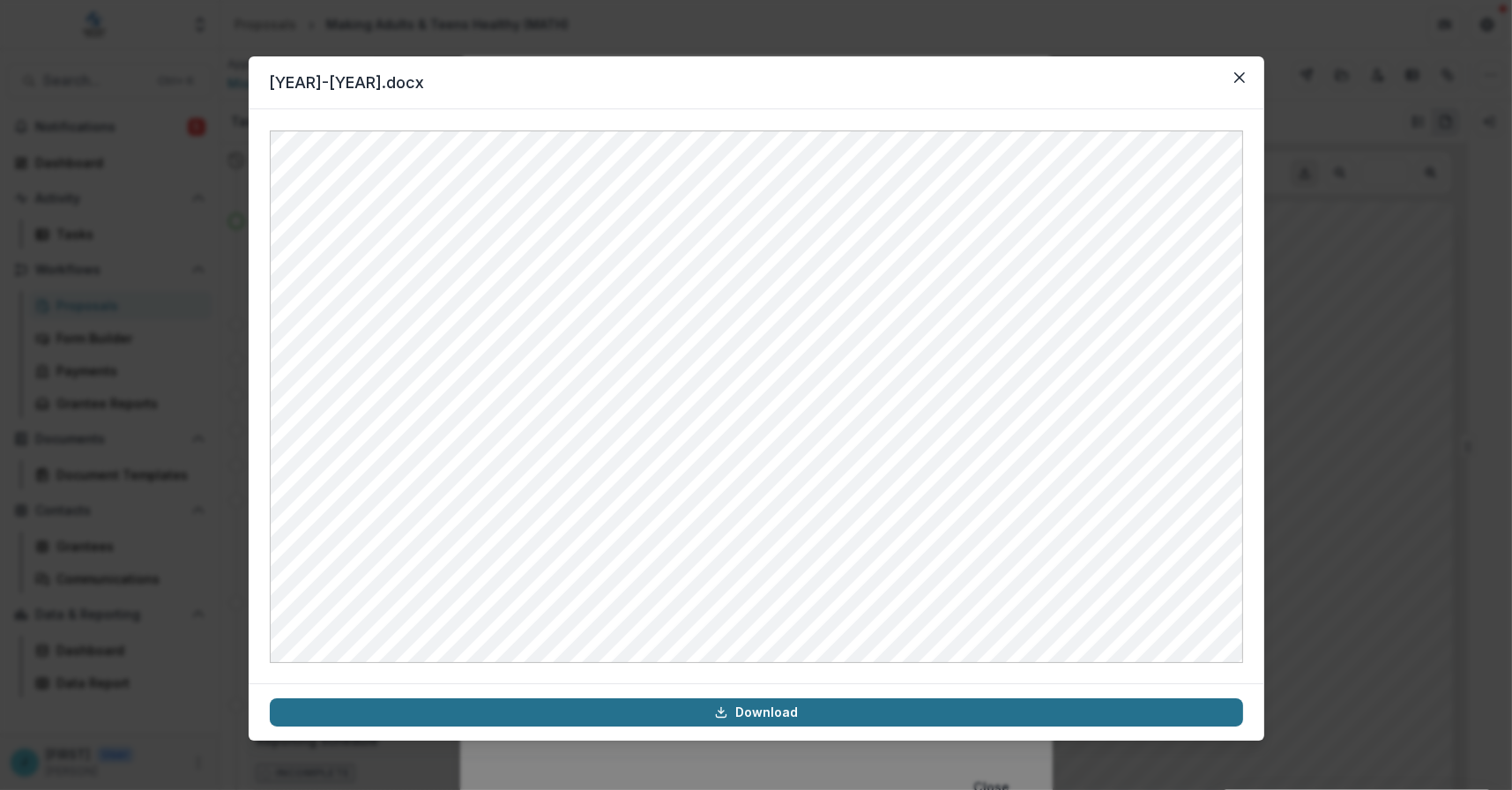 click on "Download" at bounding box center (756, 712) 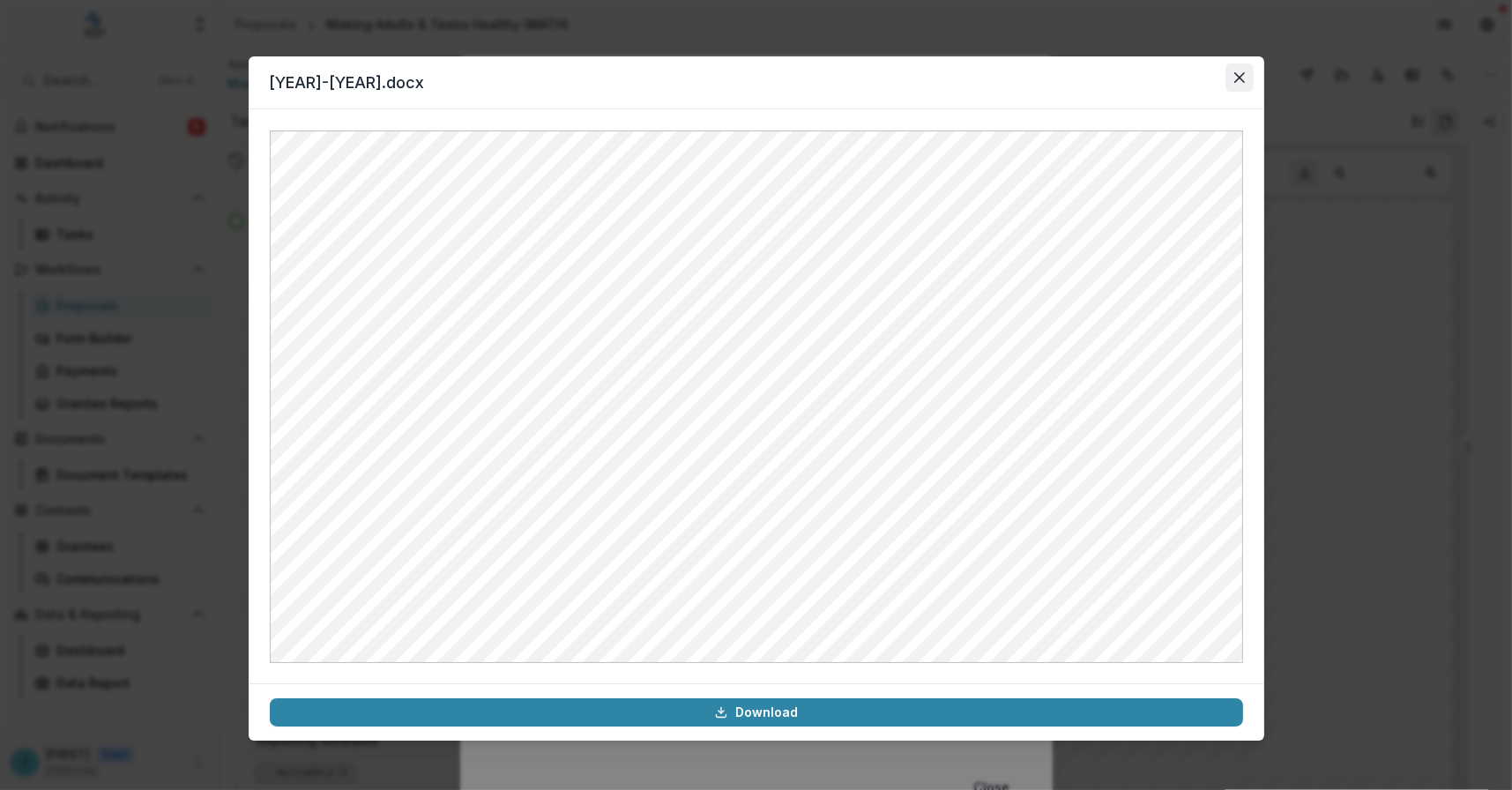 click 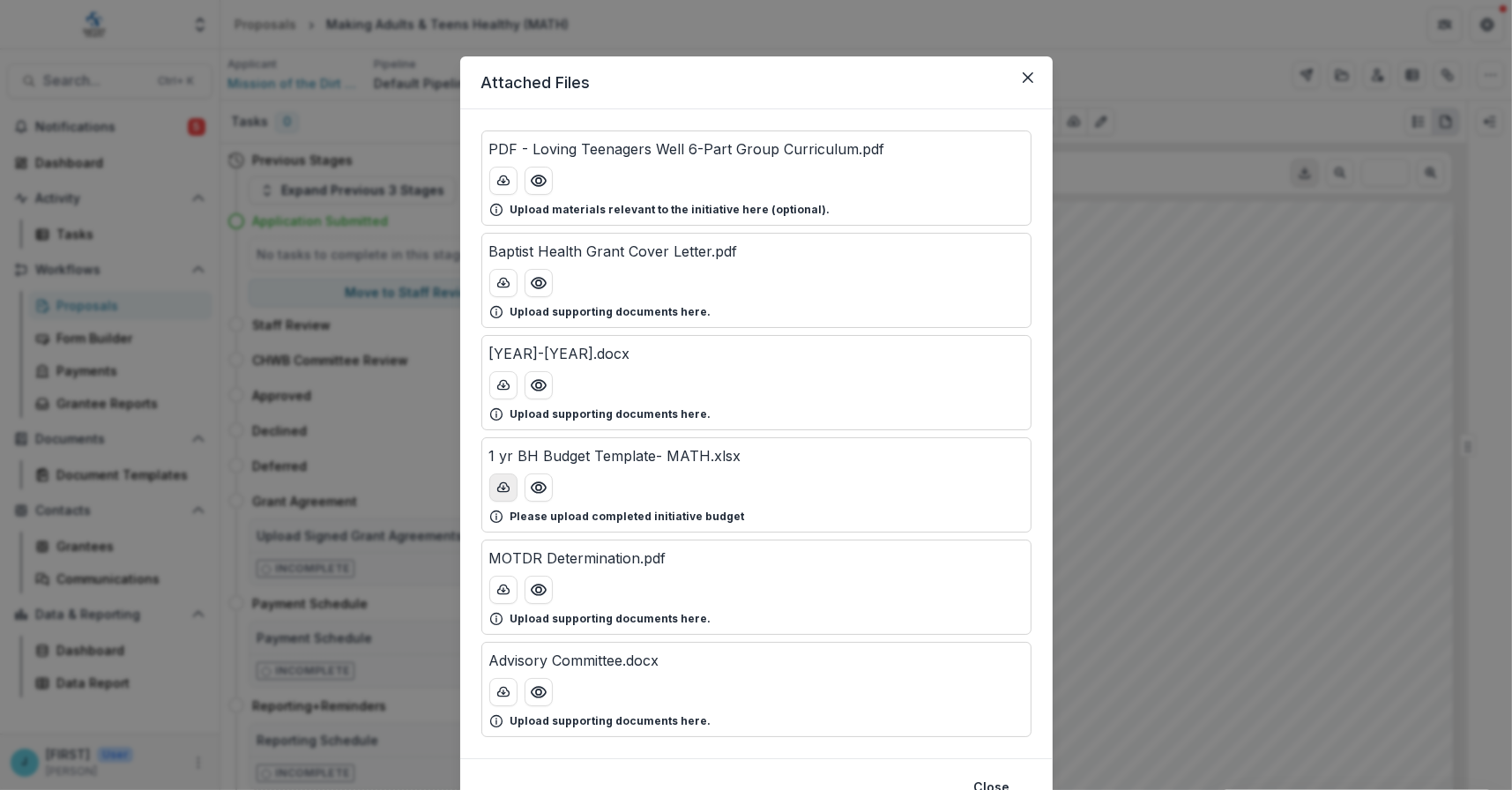 click 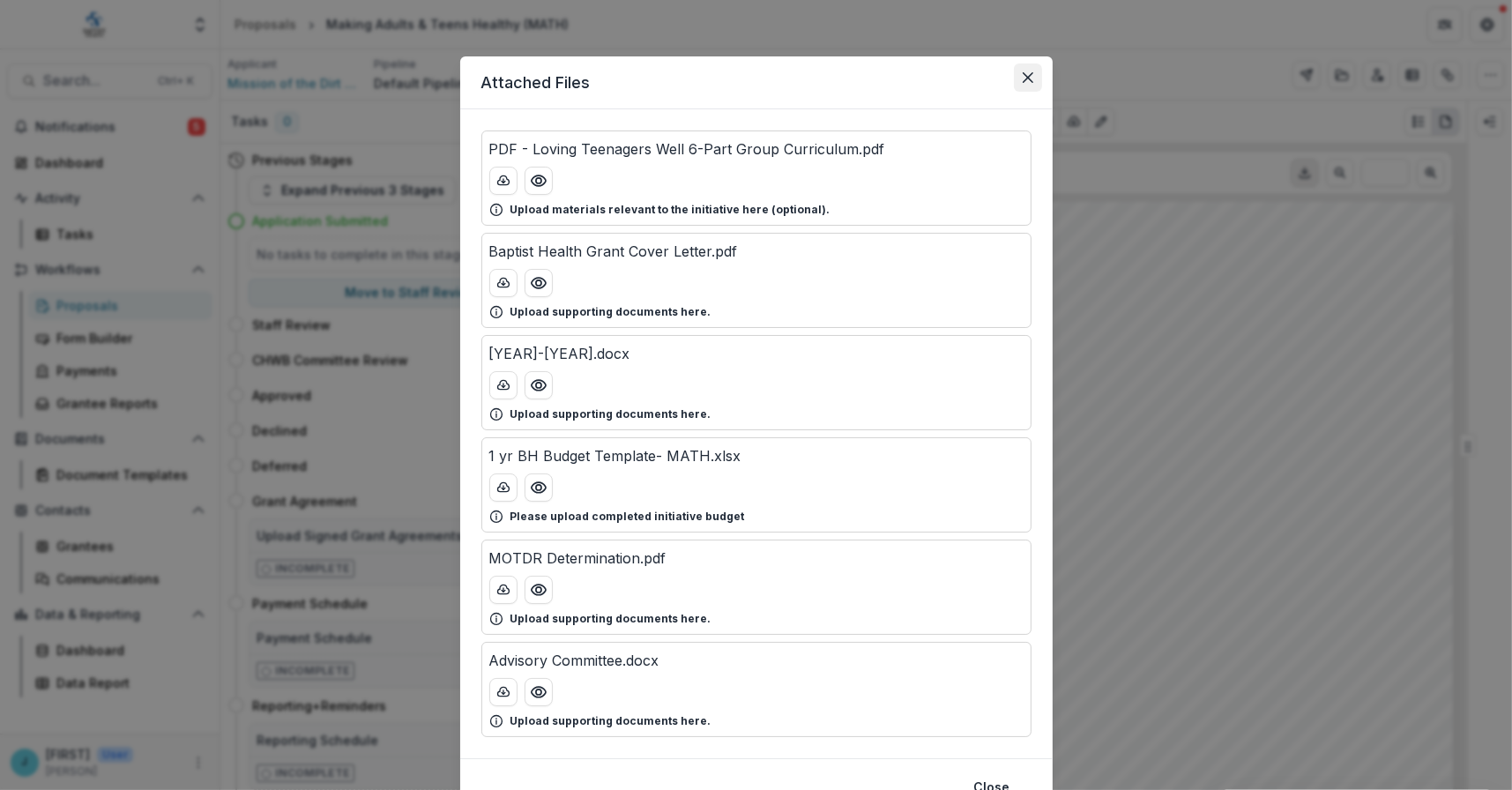 click 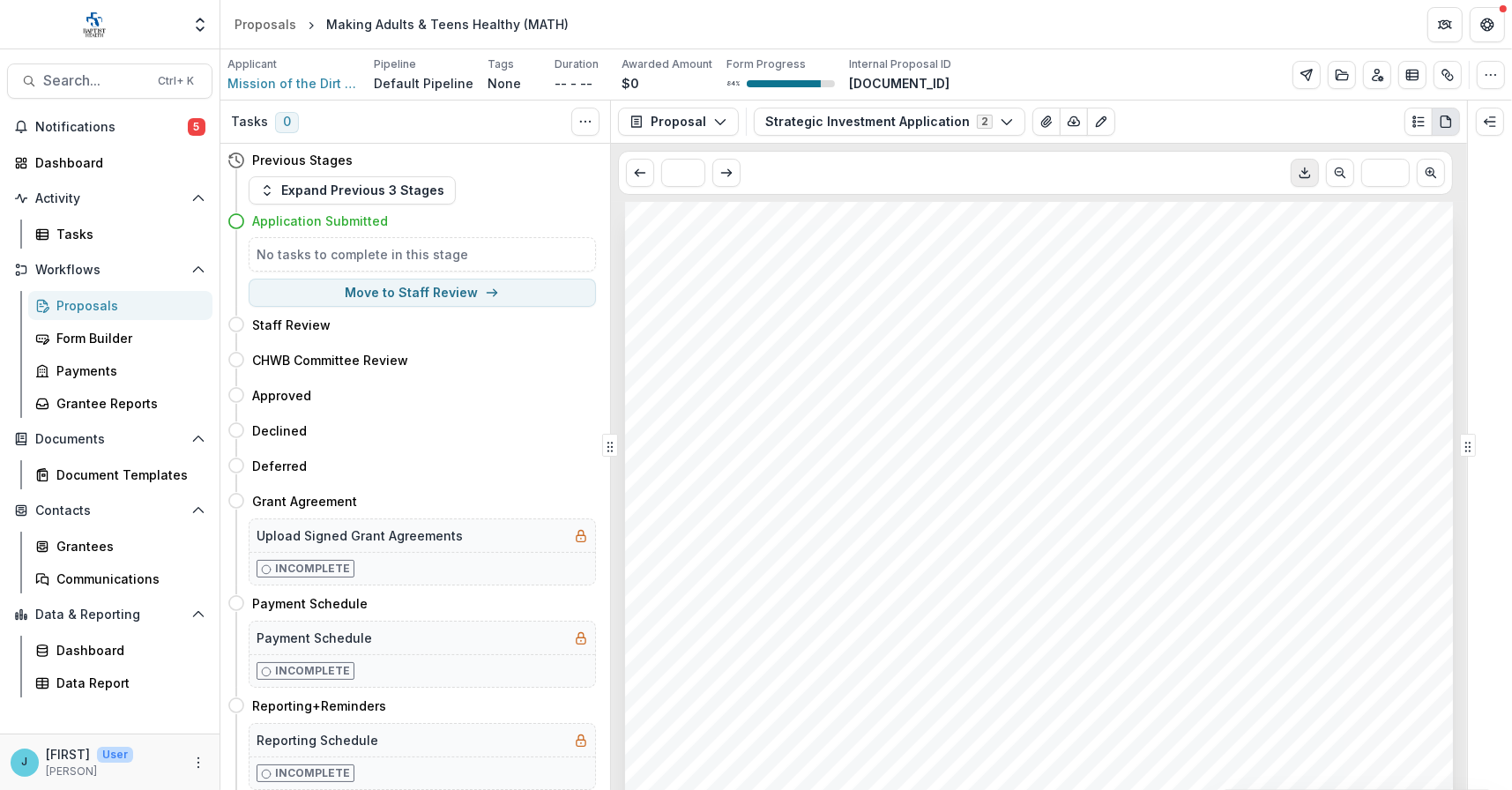click on "Proposals" at bounding box center (127, 305) 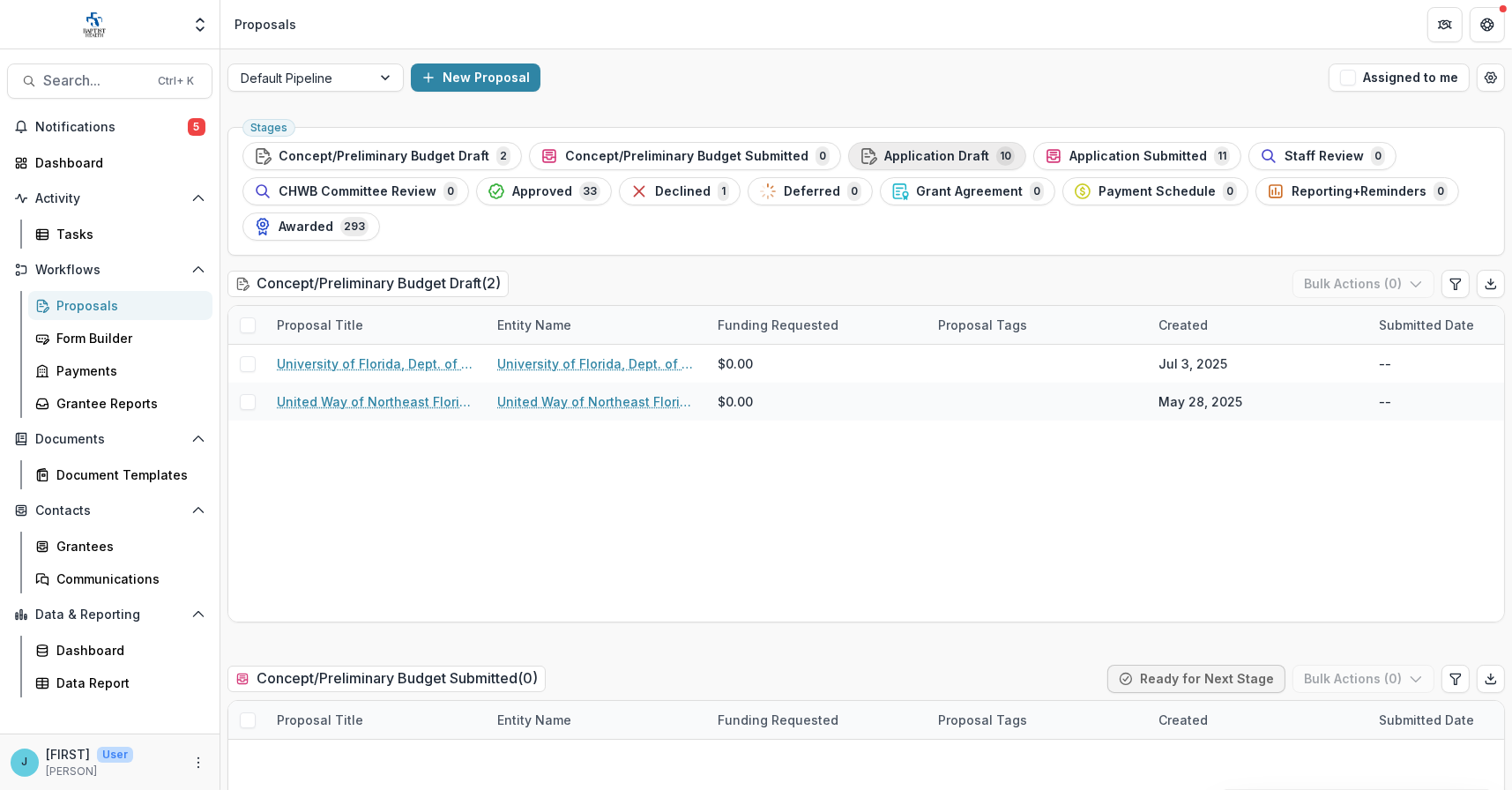 click on "Application Draft" at bounding box center [936, 156] 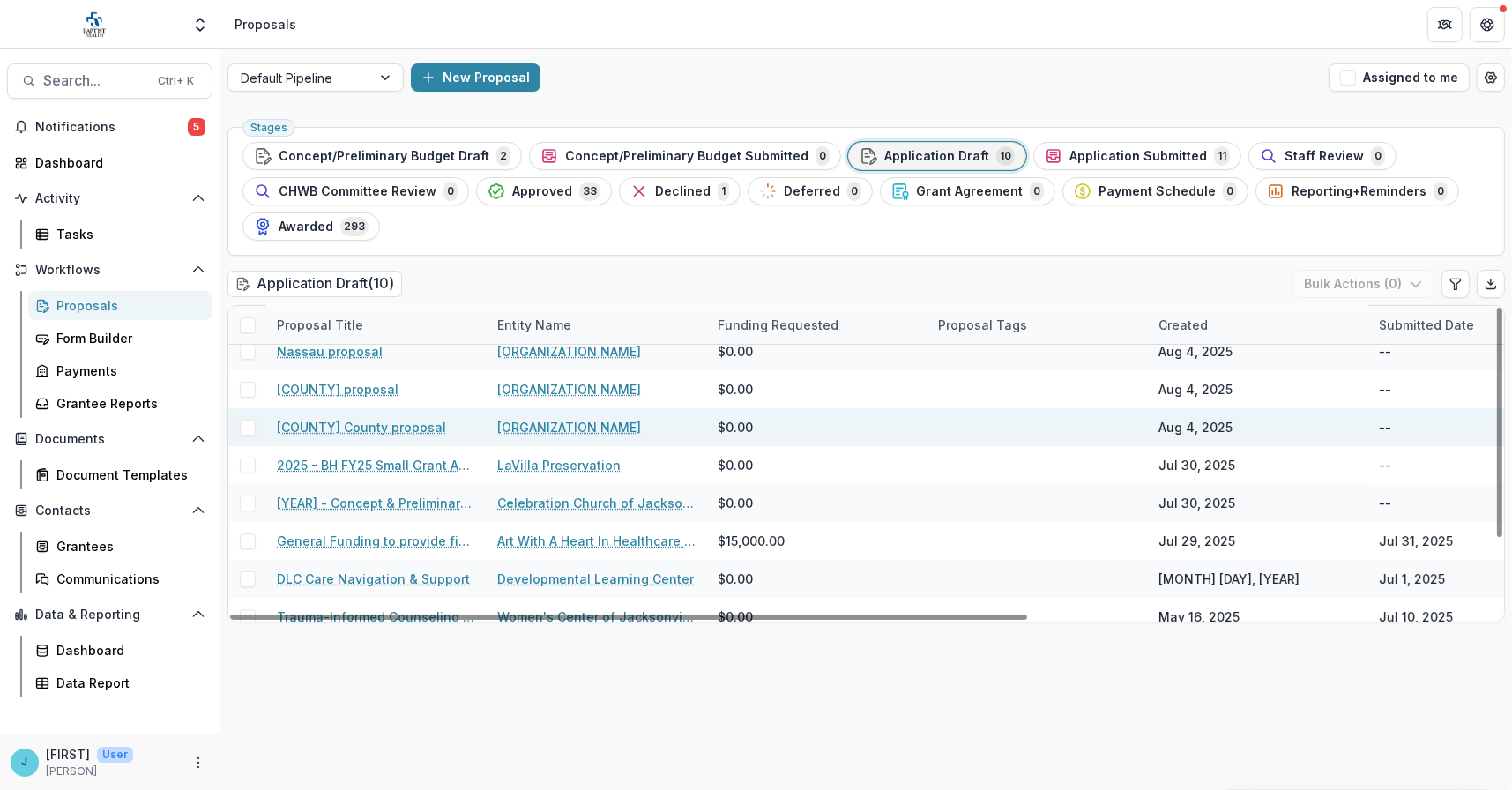 scroll, scrollTop: 0, scrollLeft: 0, axis: both 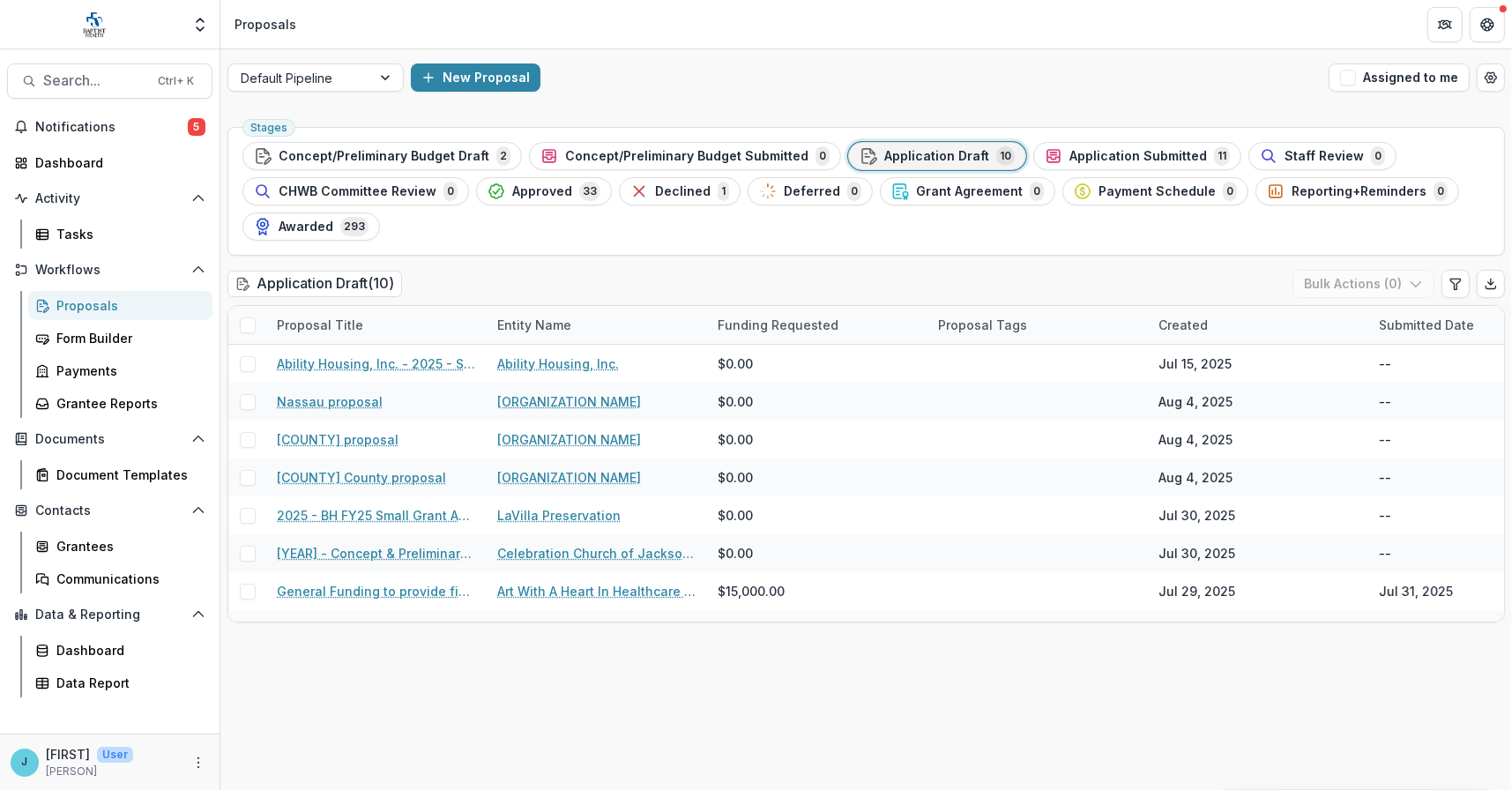 click on "Application Submitted" at bounding box center (1138, 156) 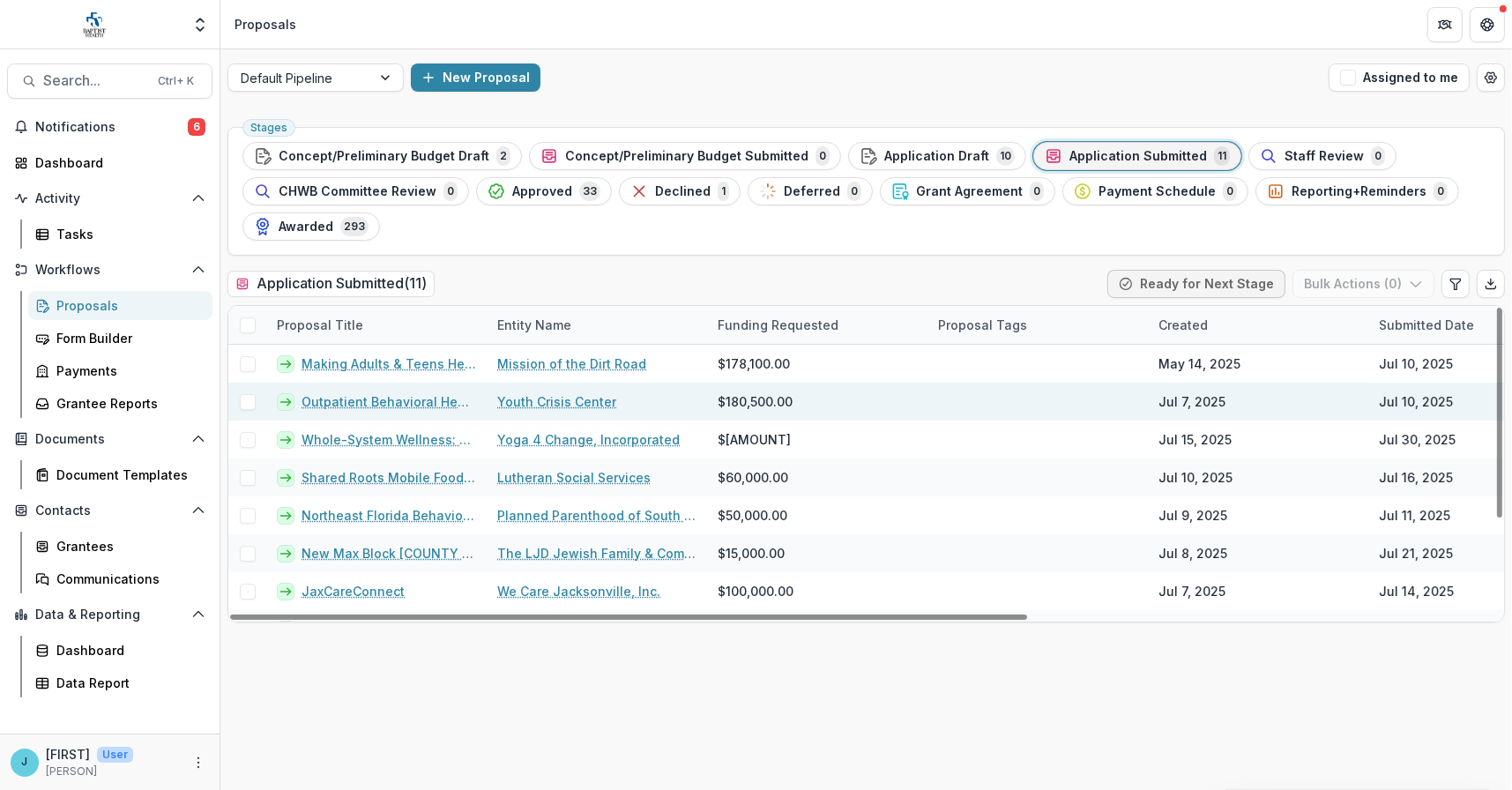 click on "Outpatient Behavioral Health Expansion" at bounding box center (389, 401) 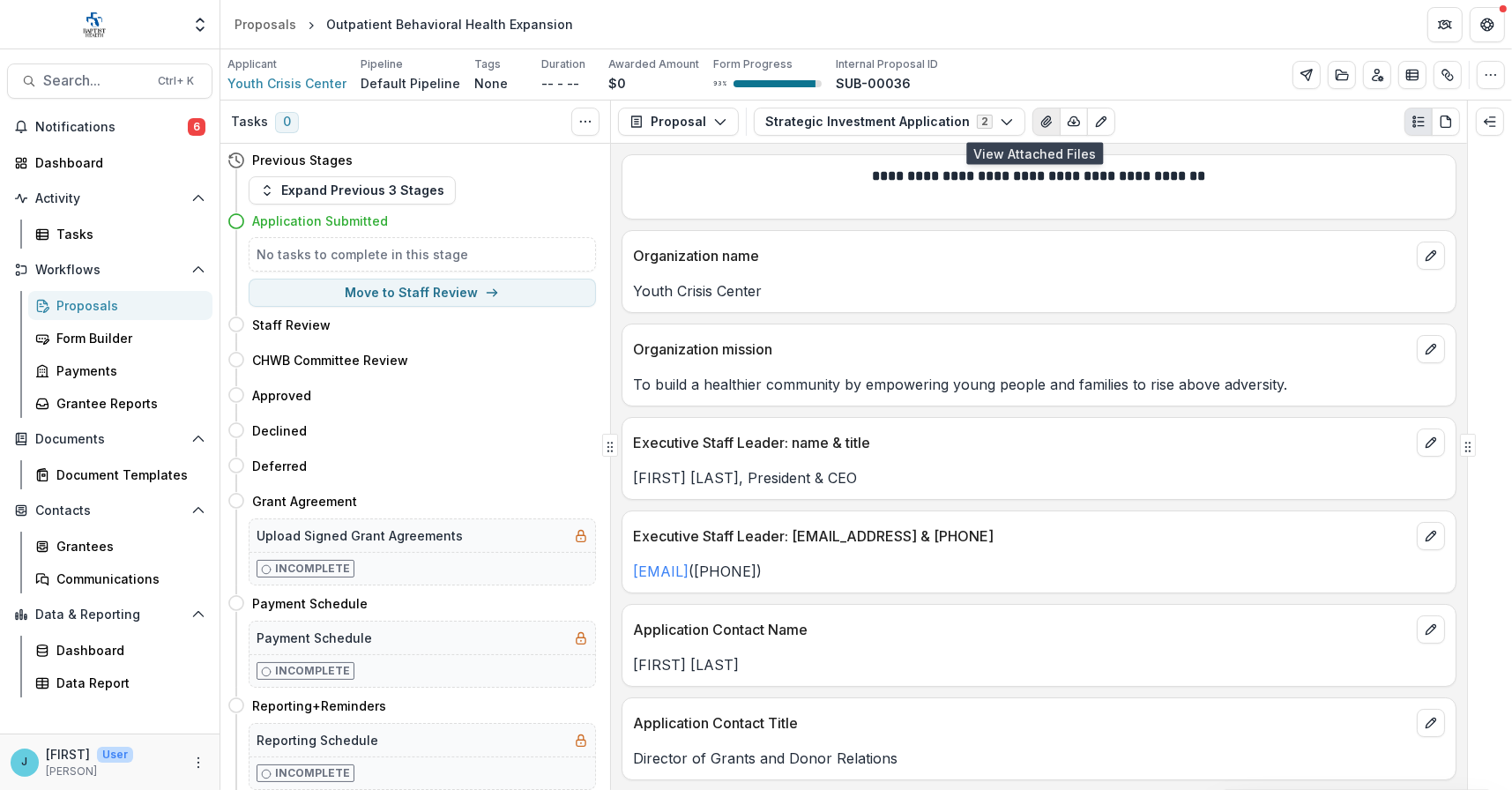 click 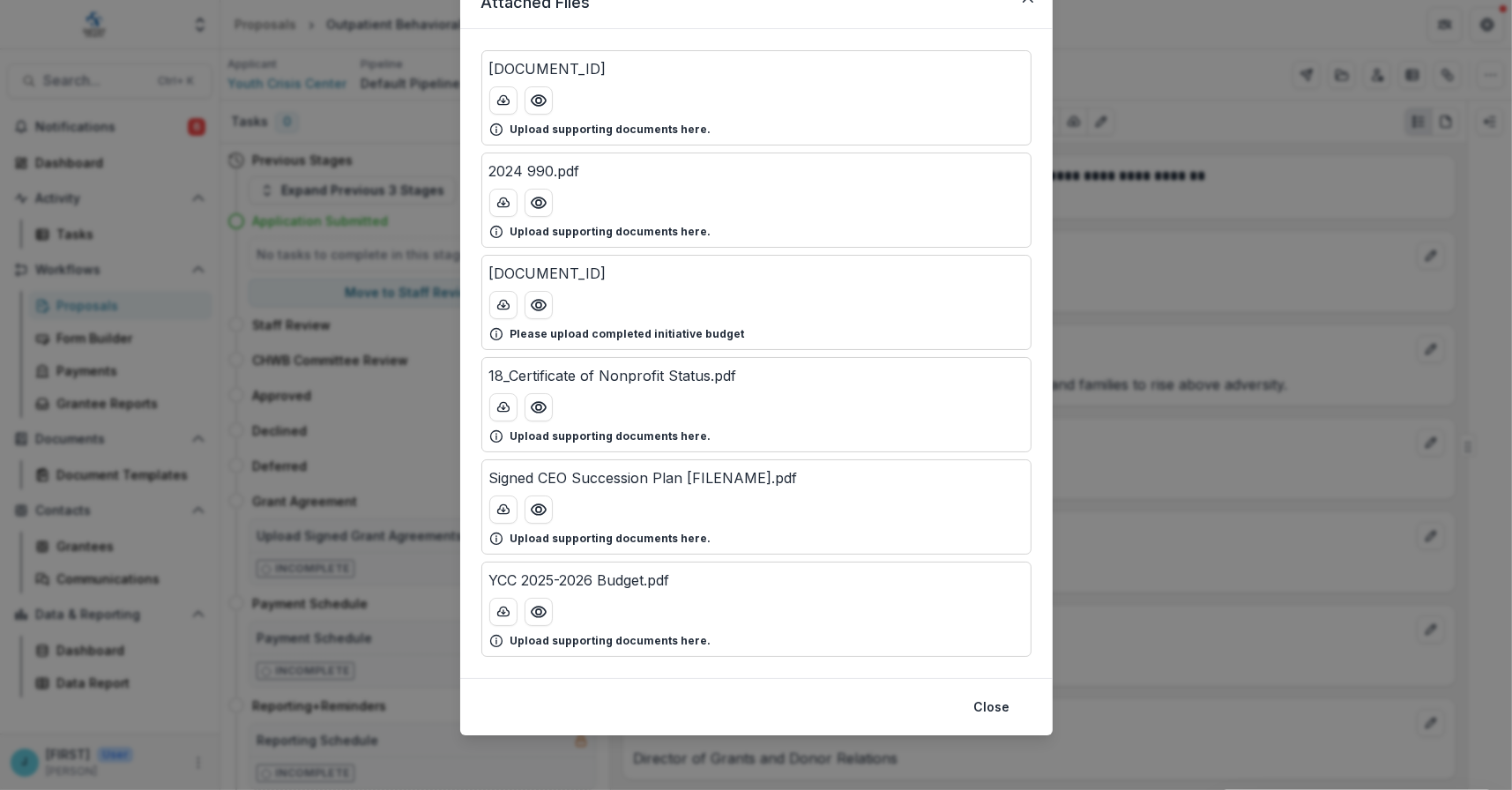 scroll, scrollTop: 0, scrollLeft: 0, axis: both 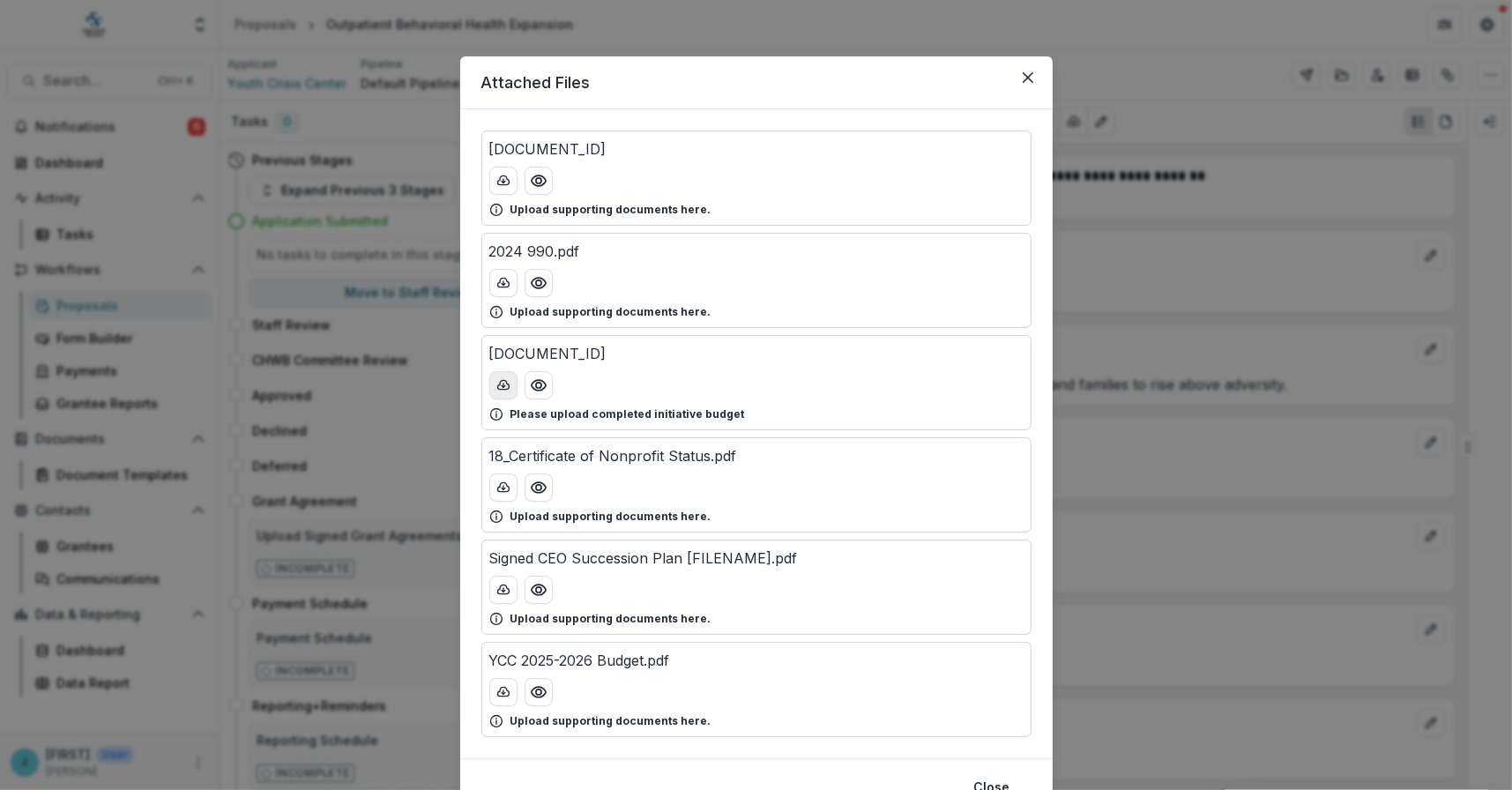 click 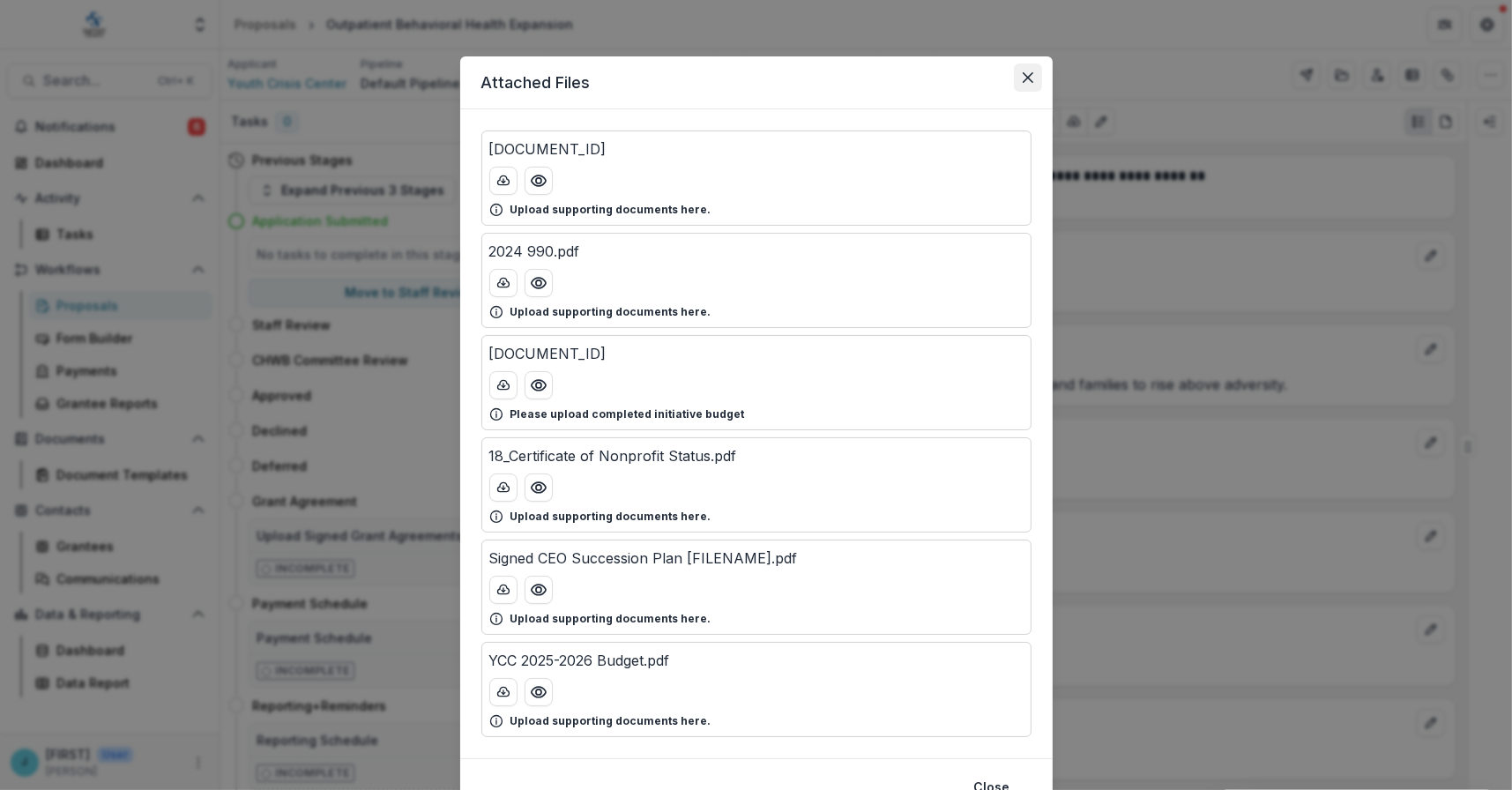 click 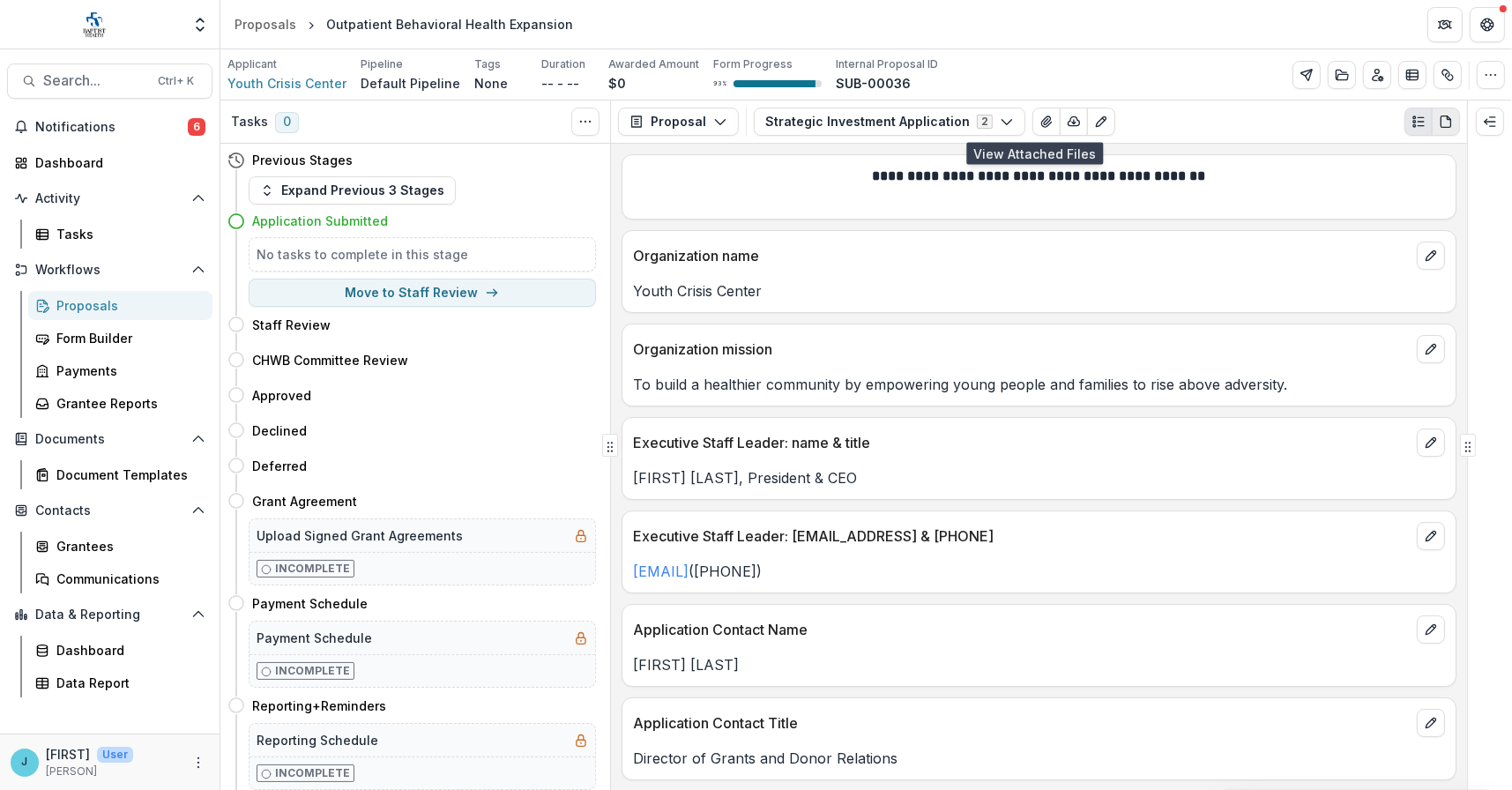 click 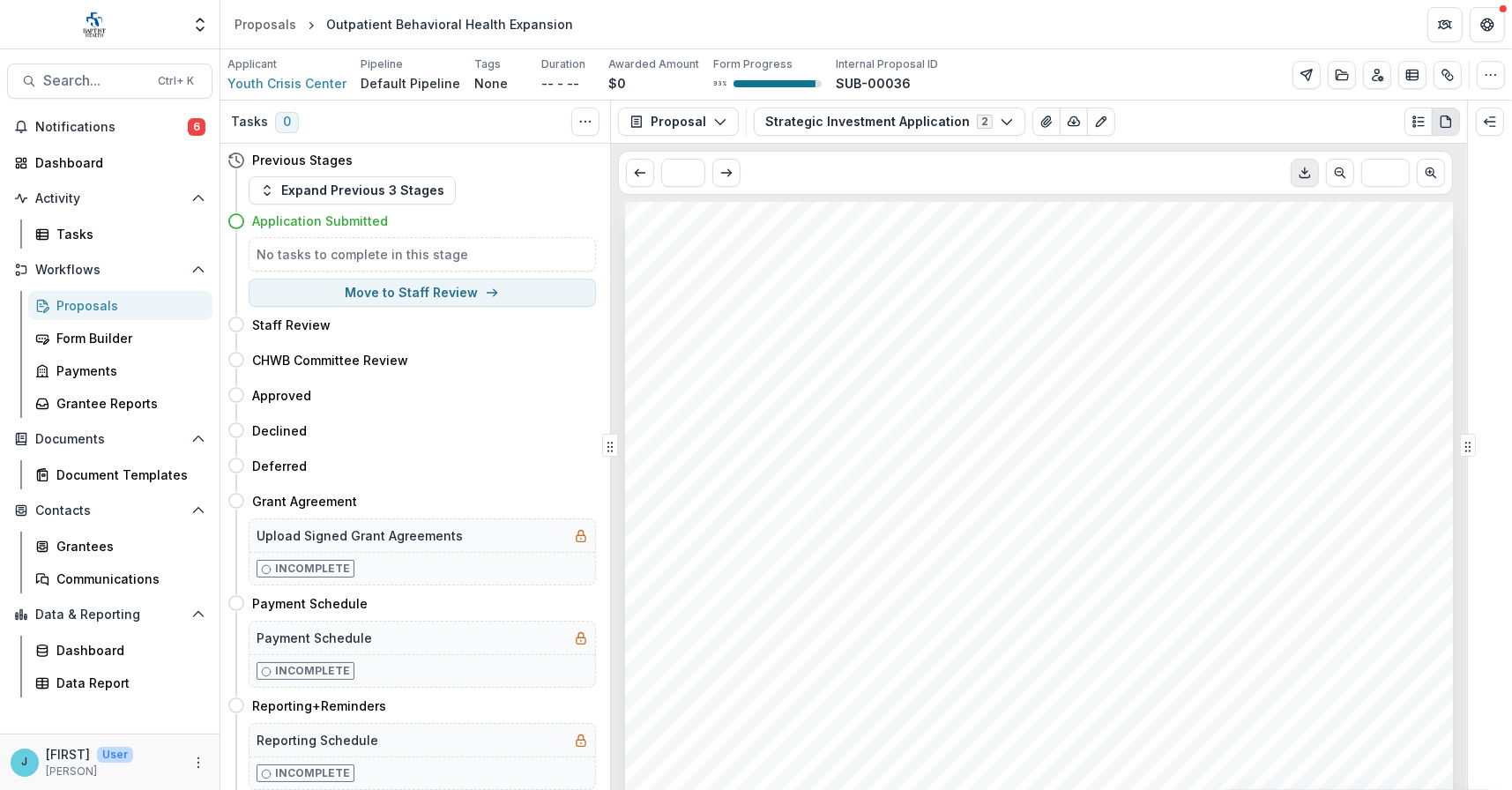 click 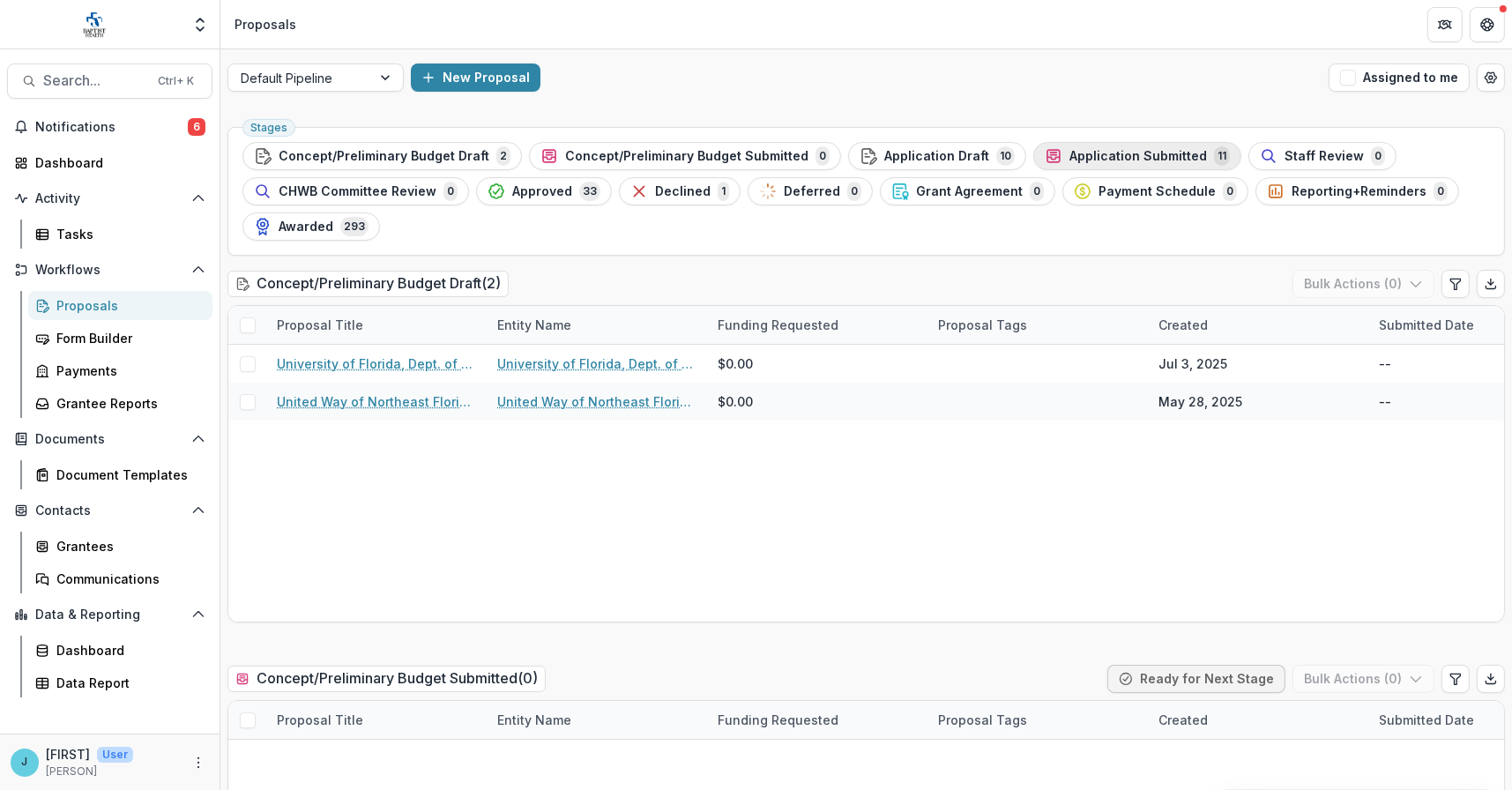 click on "Application Submitted" at bounding box center (1138, 156) 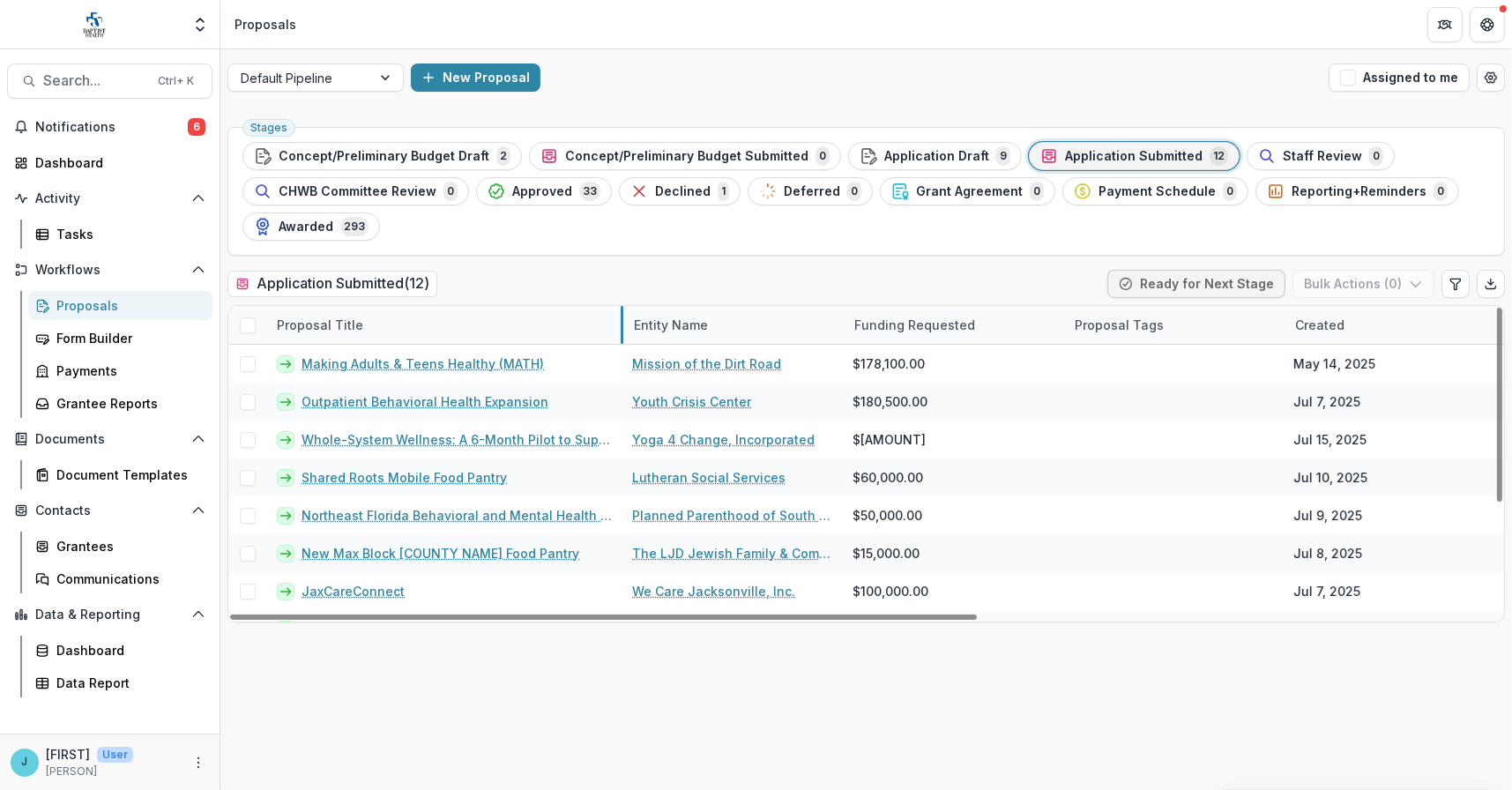 drag, startPoint x: 485, startPoint y: 327, endPoint x: 622, endPoint y: 342, distance: 137.81872 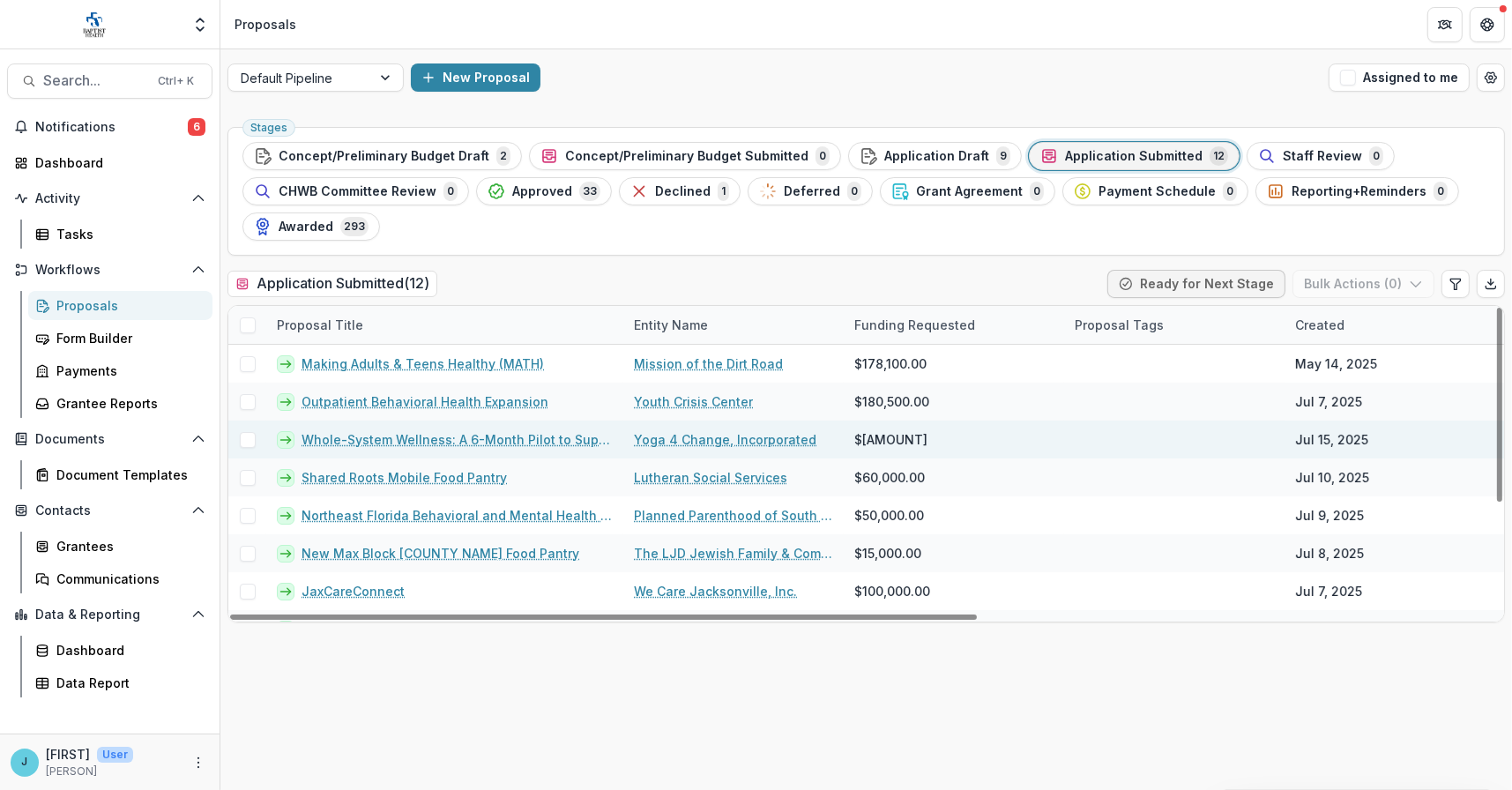 click on "Whole-System Wellness: A 6-Month Pilot to Support Baptist Medical Center South Staff Through Trauma-Informed Yoga" at bounding box center [457, 439] 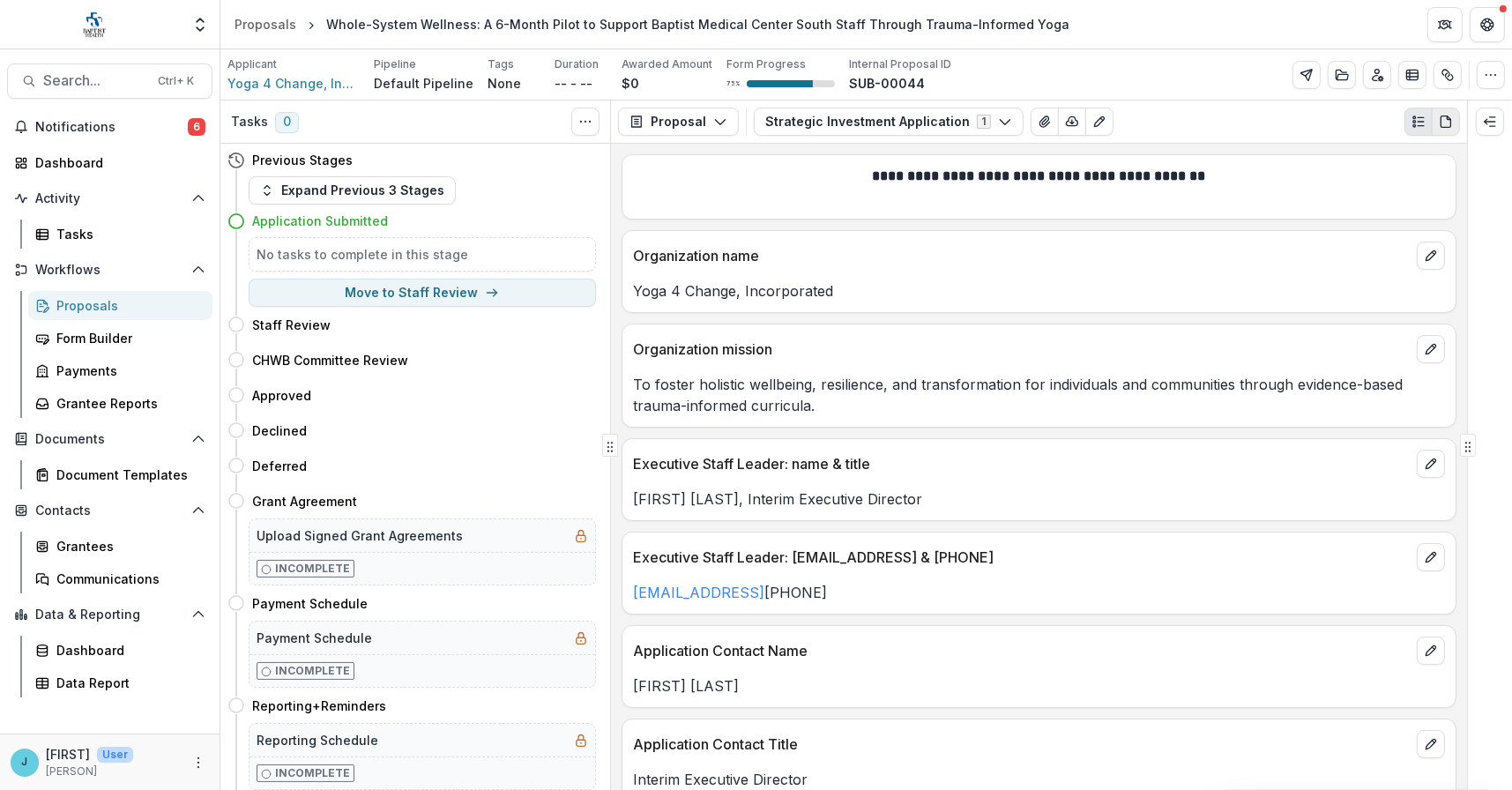 click 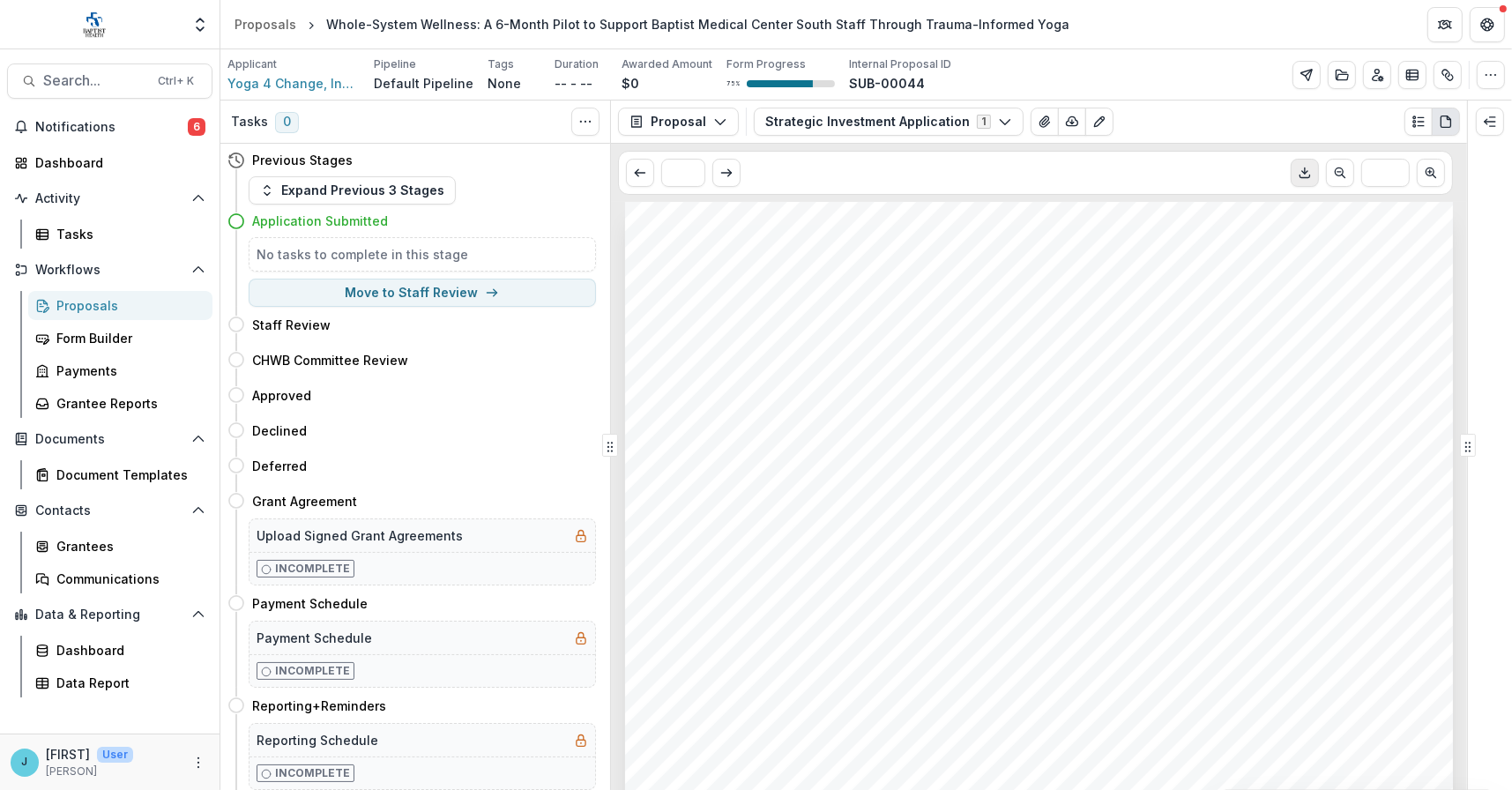 click 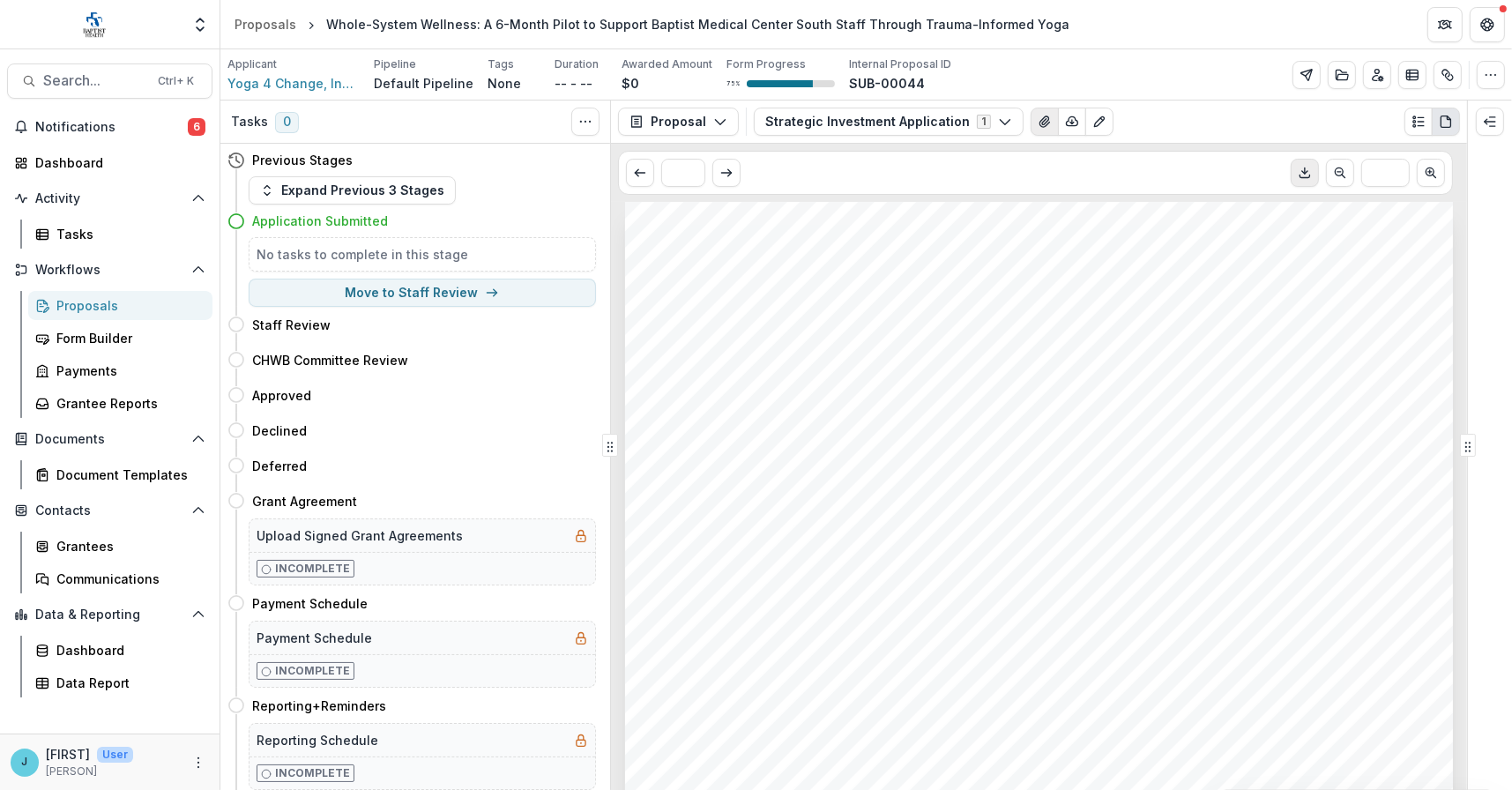 click 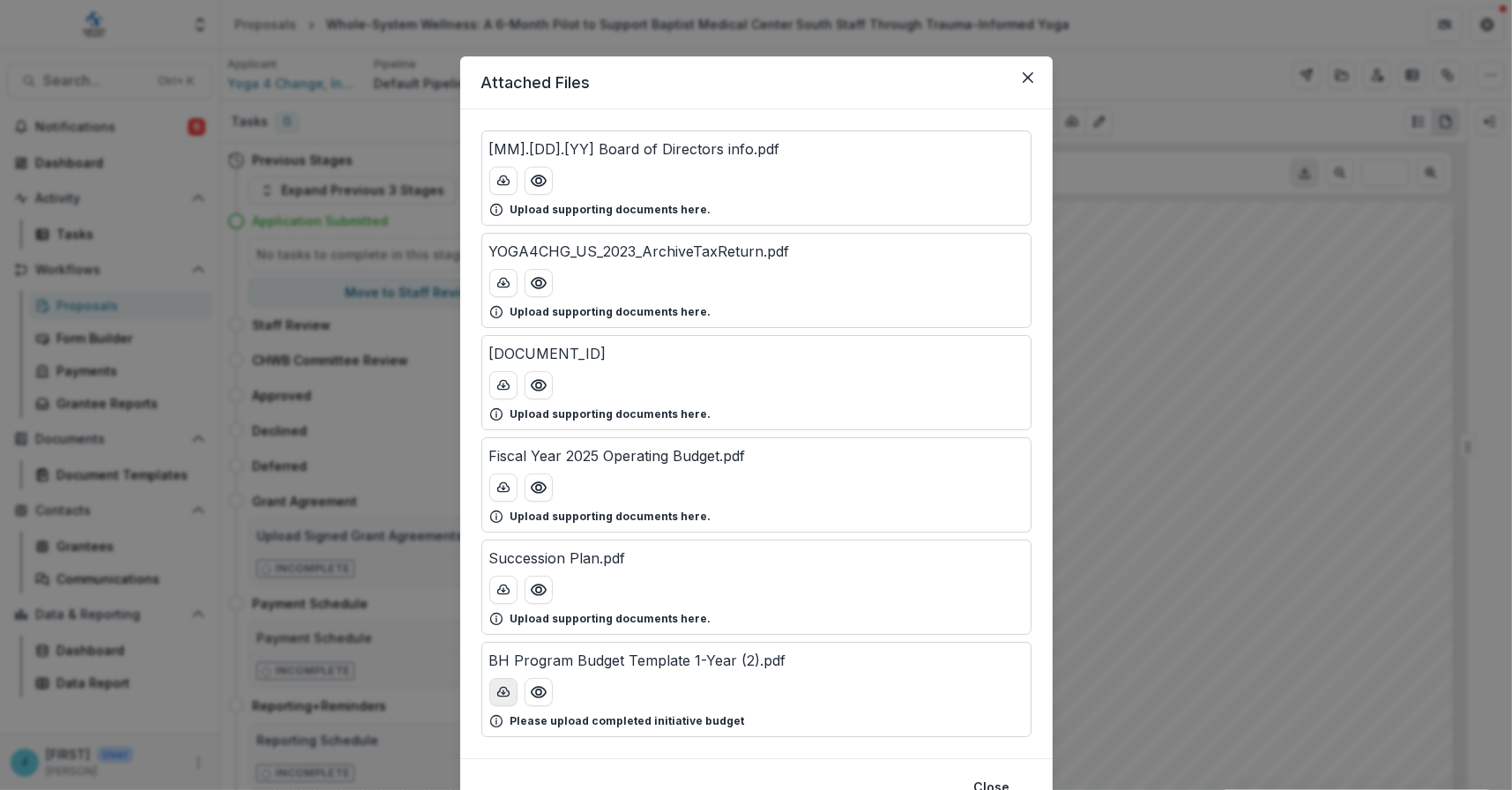 click 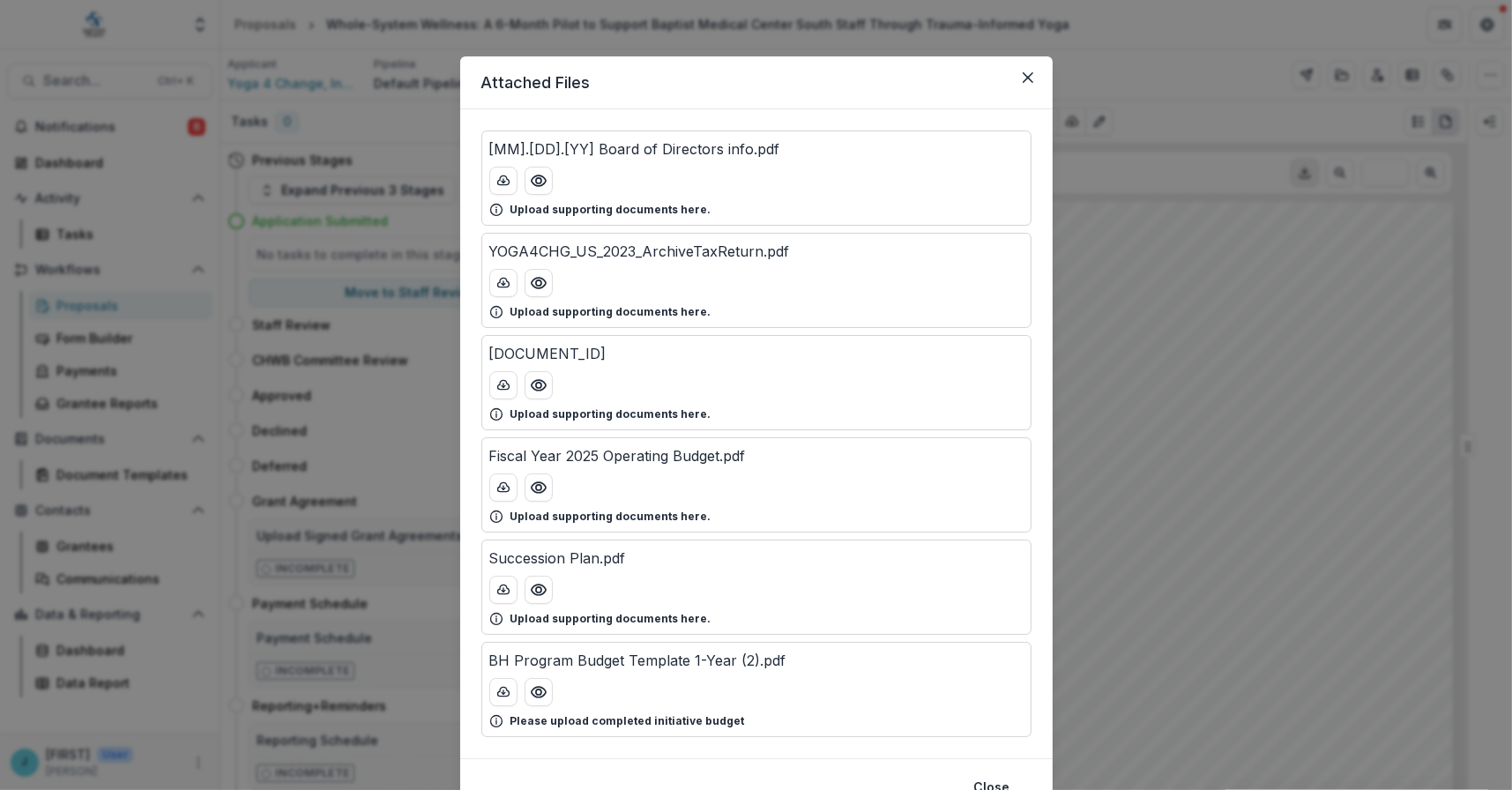 drag, startPoint x: 1021, startPoint y: 75, endPoint x: 817, endPoint y: 142, distance: 214.721 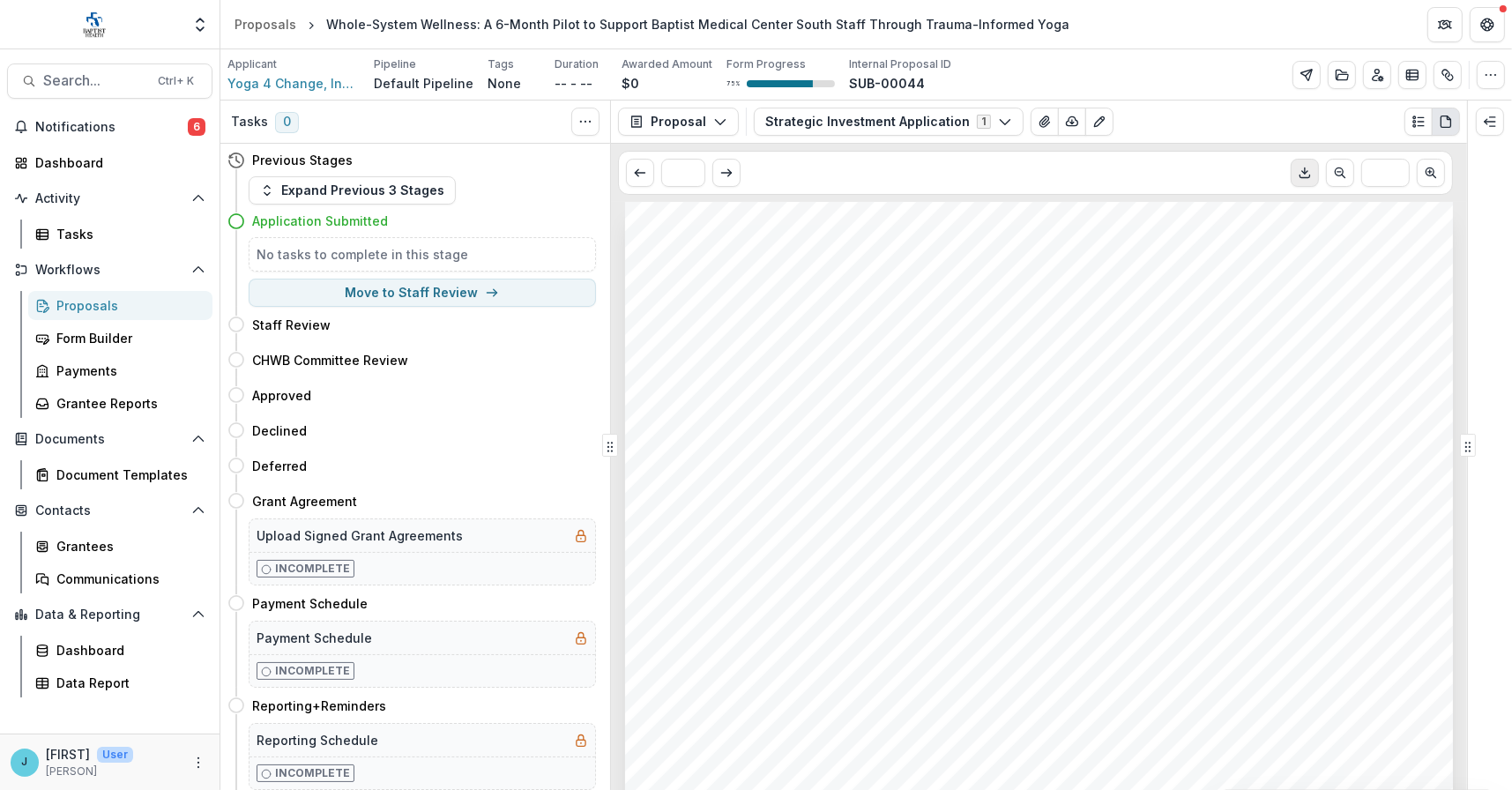 click on "Proposals" at bounding box center (127, 305) 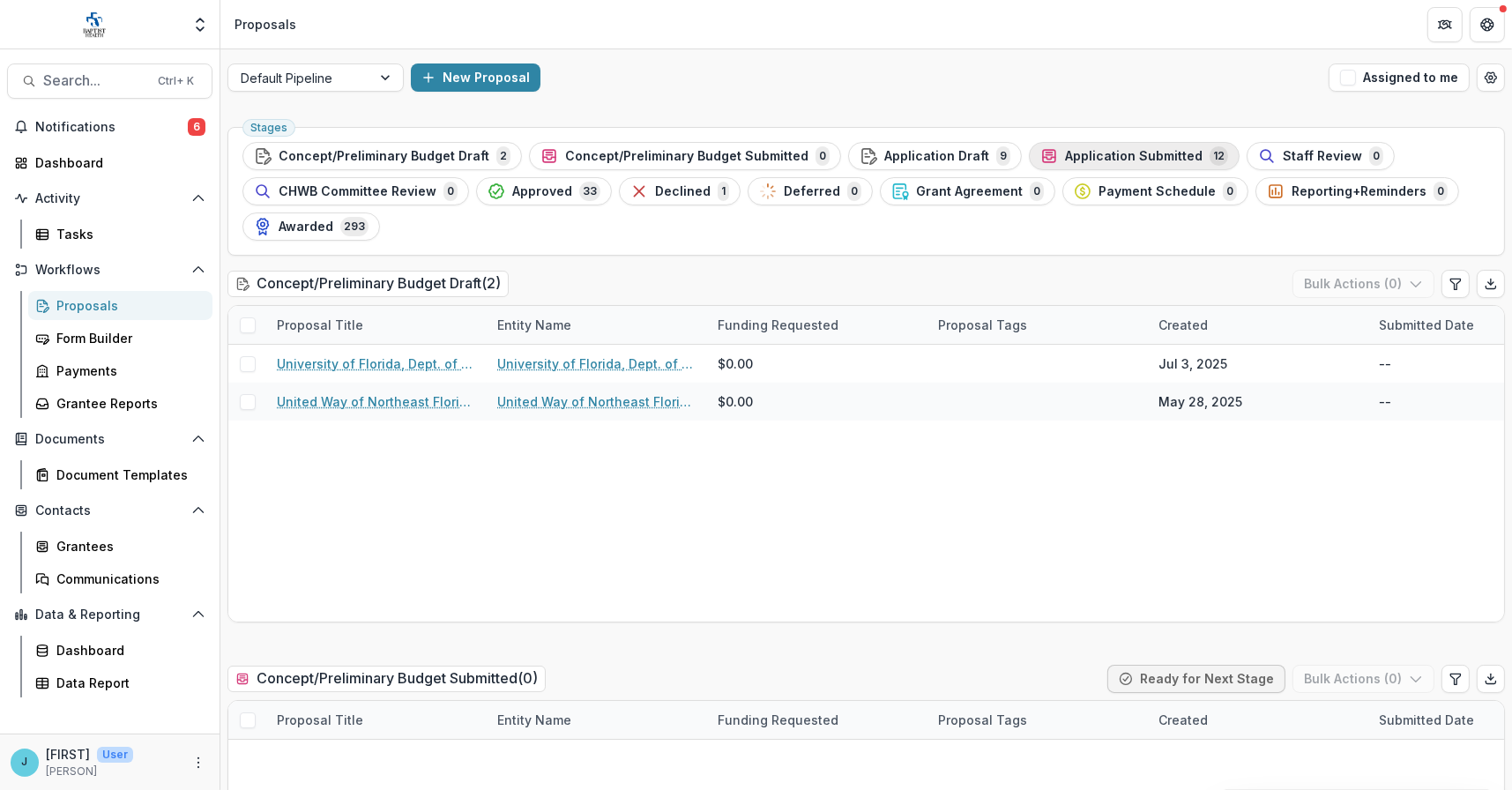 click on "Application Submitted" at bounding box center (1134, 156) 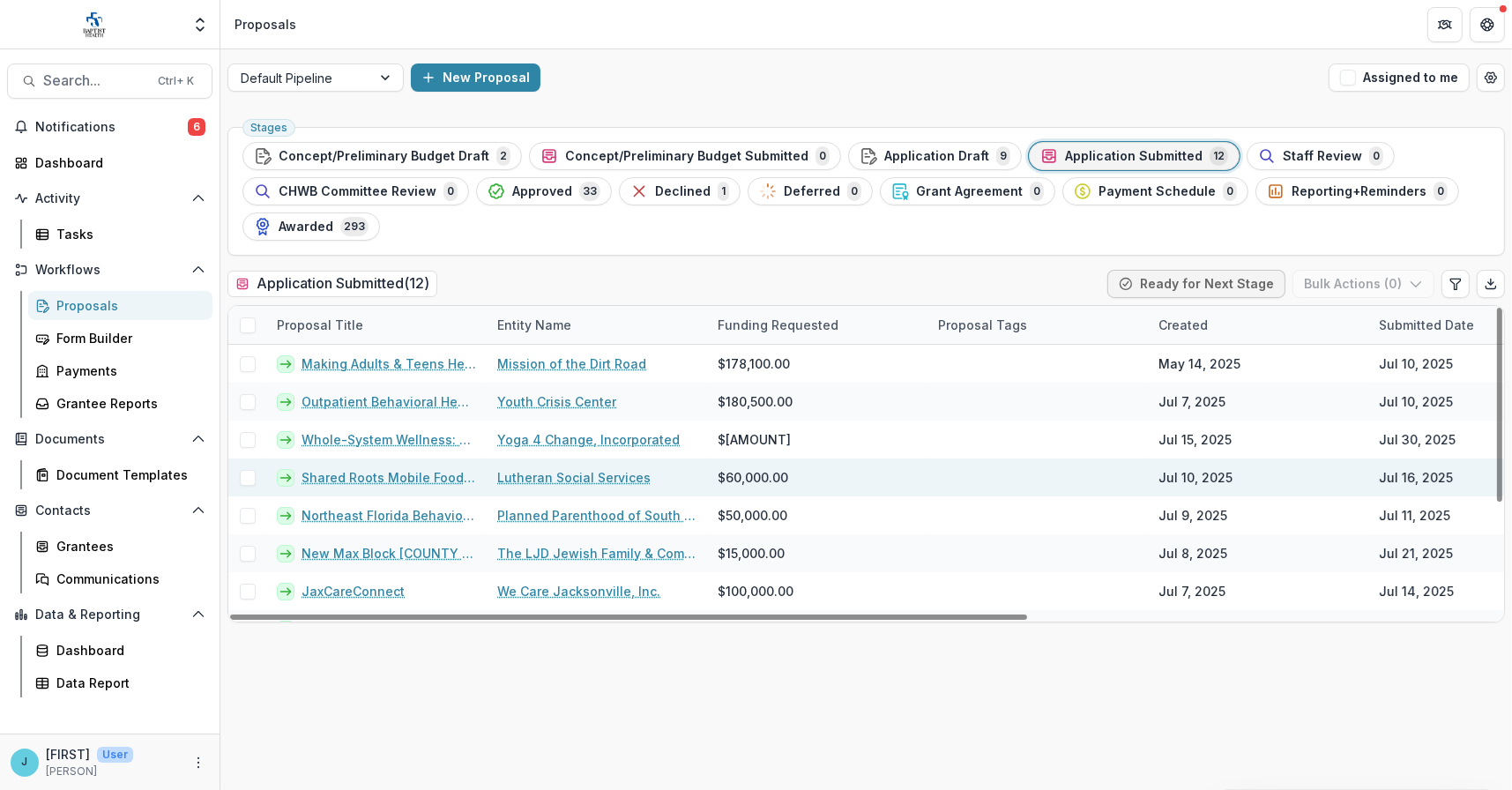 click on "Shared Roots Mobile Food Pantry" at bounding box center (389, 477) 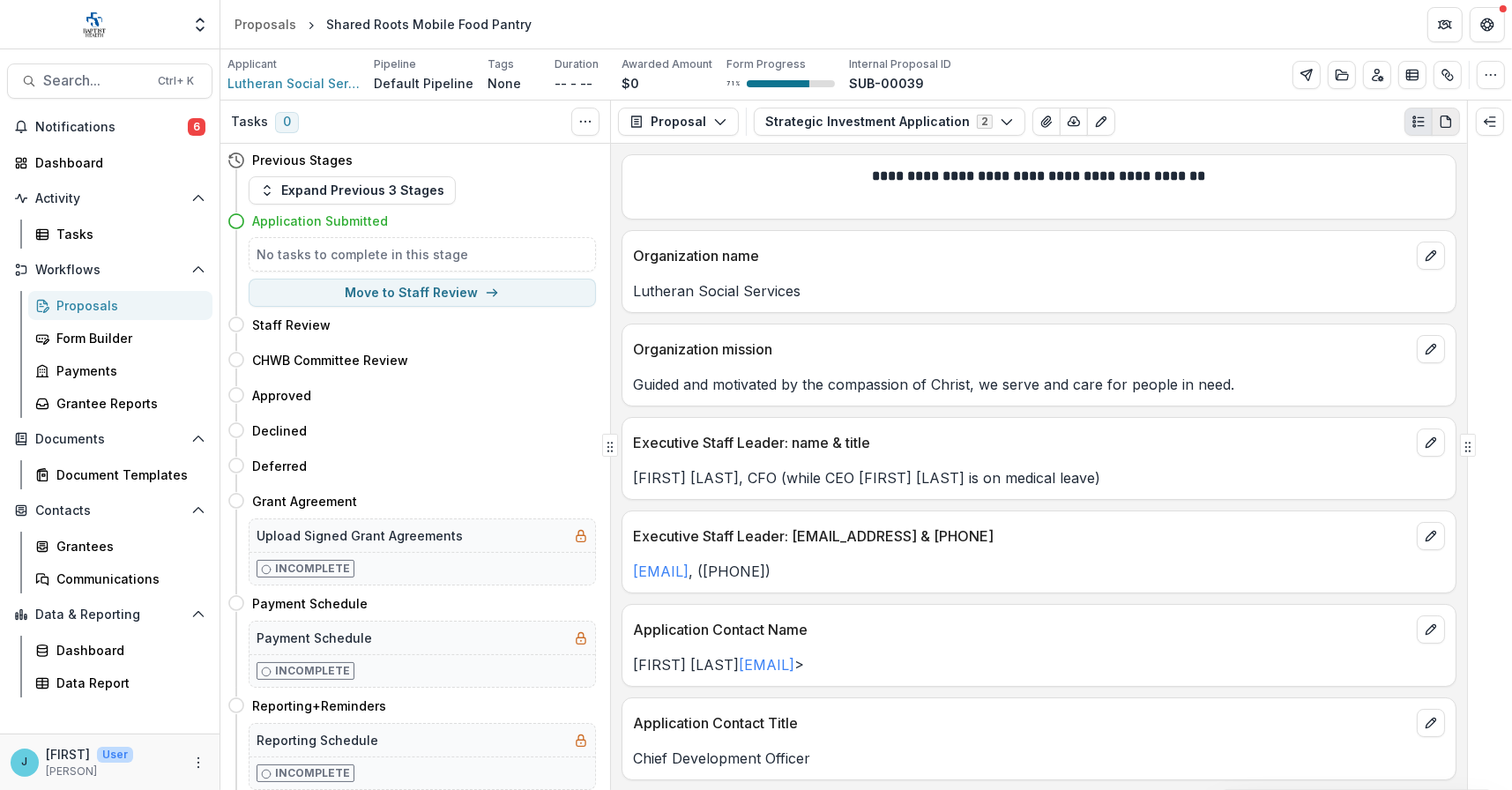 click 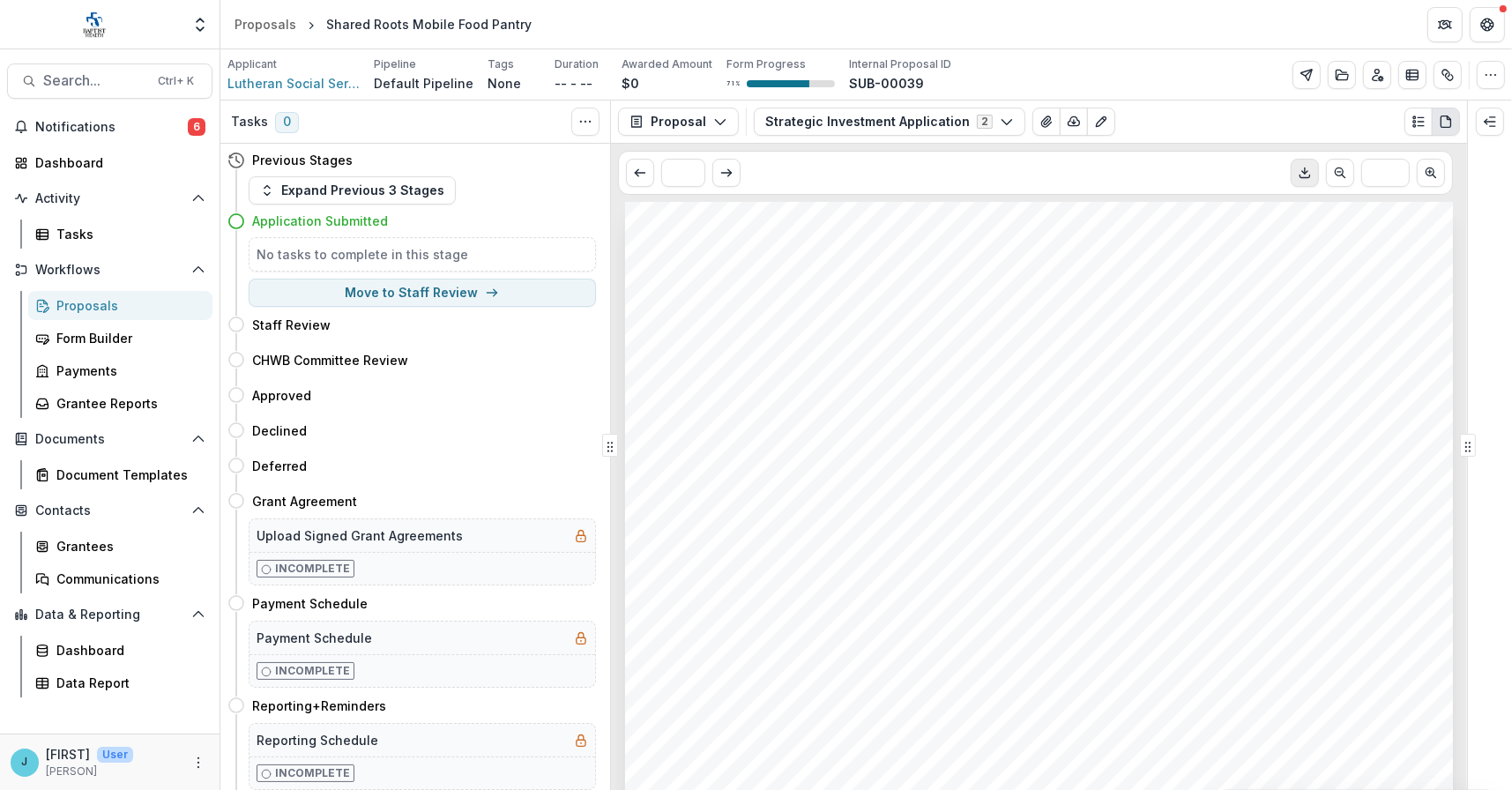click 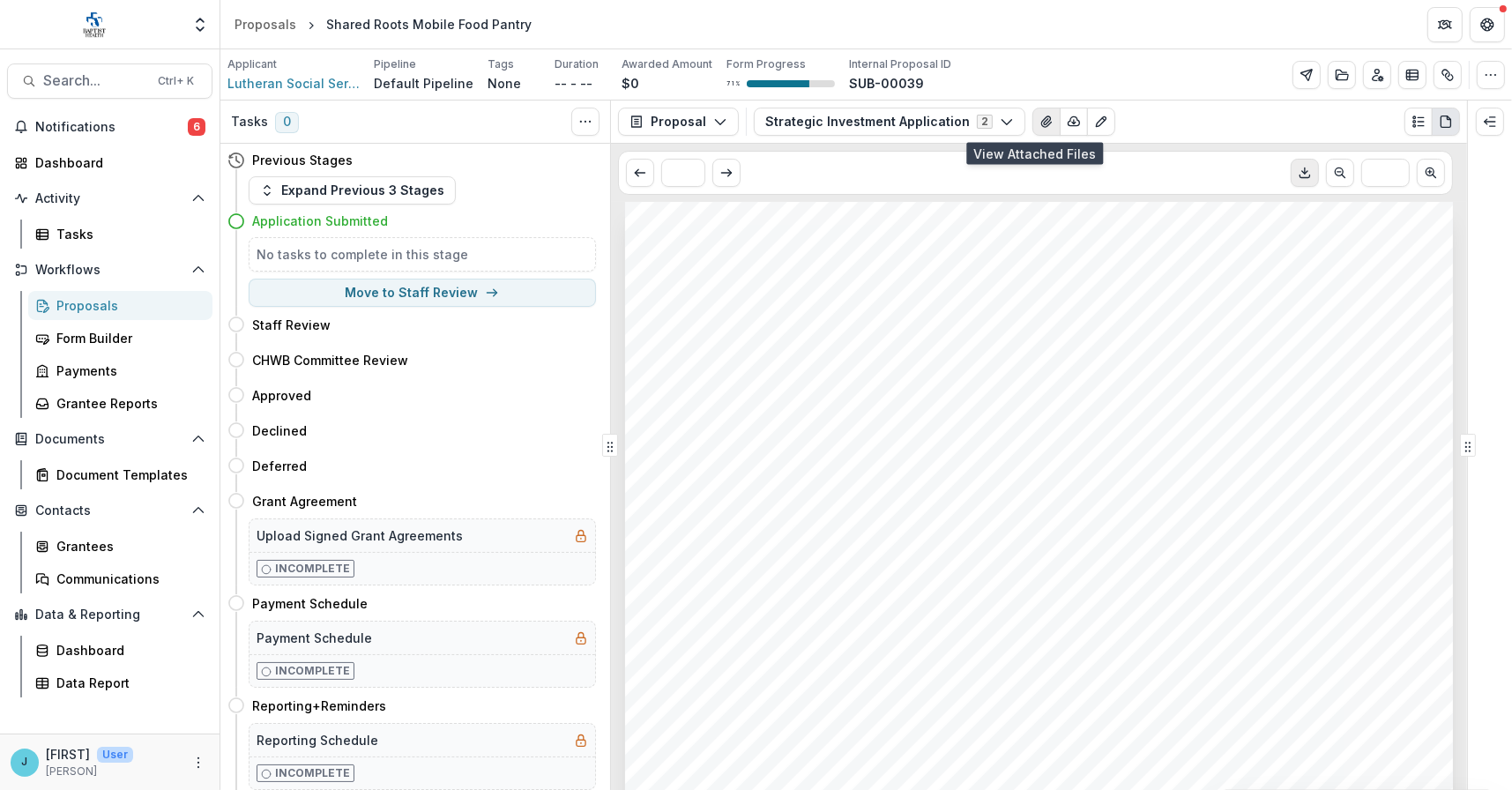 click 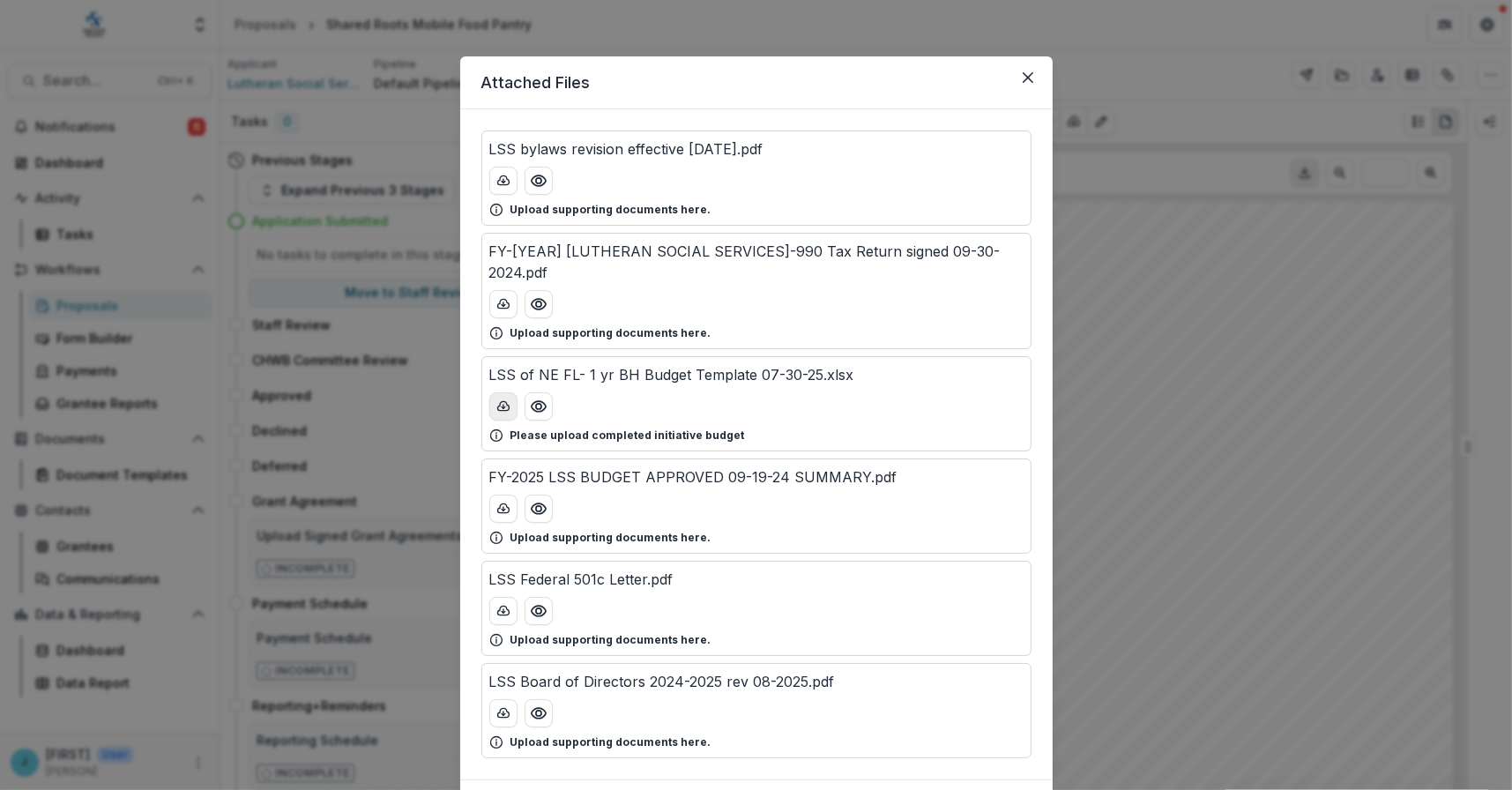 click 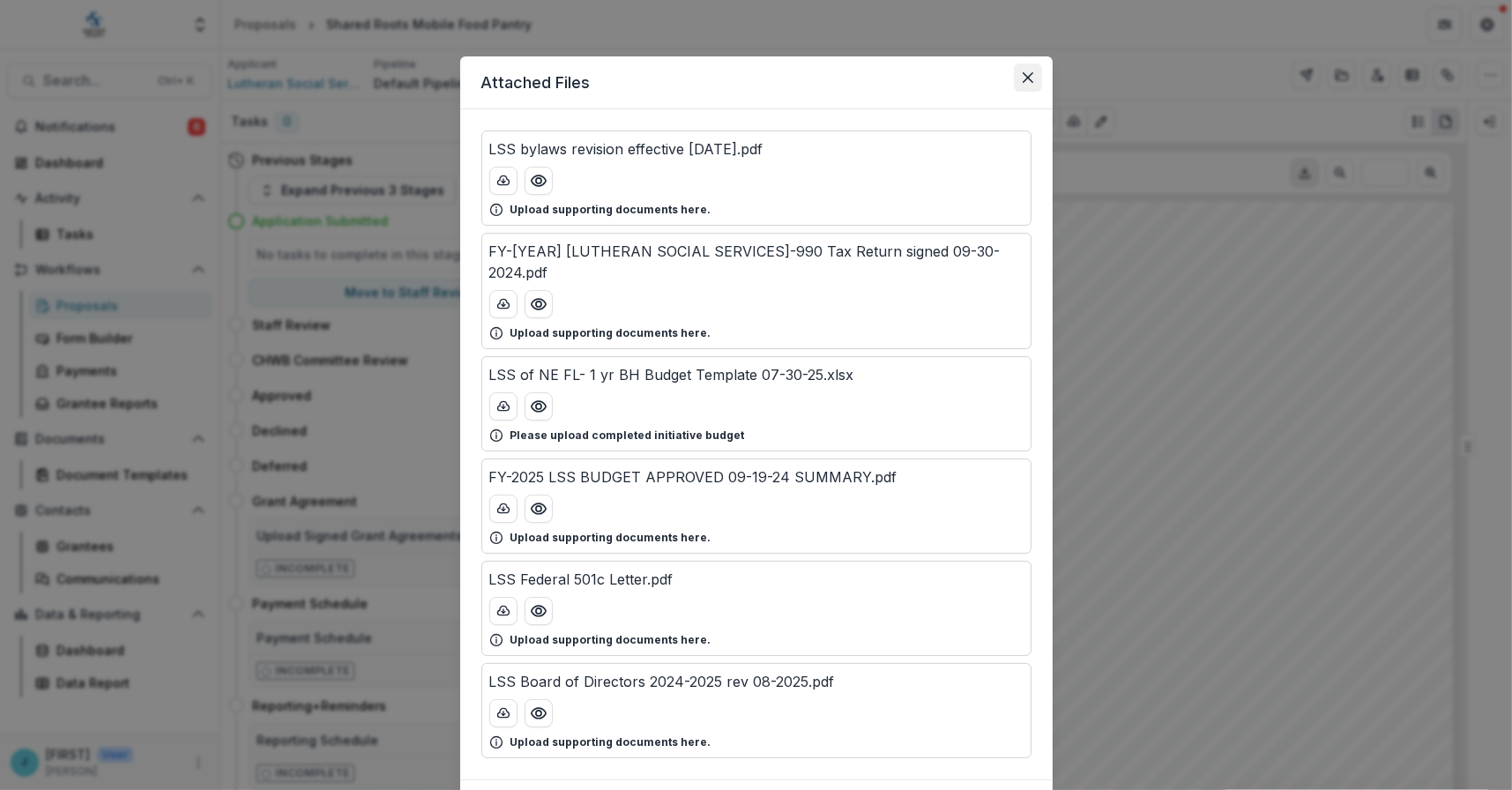 click 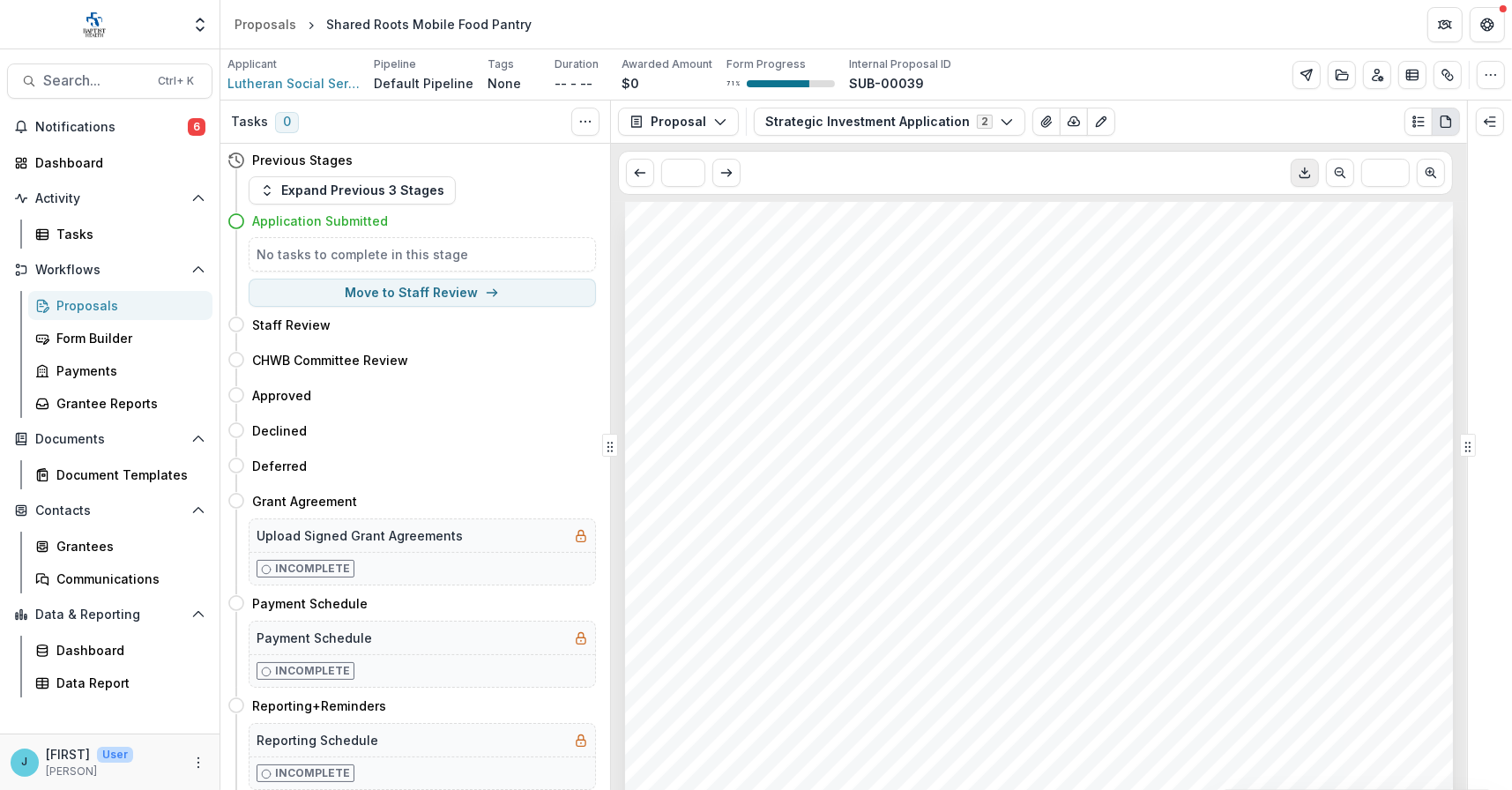 click on "Proposals" at bounding box center (127, 305) 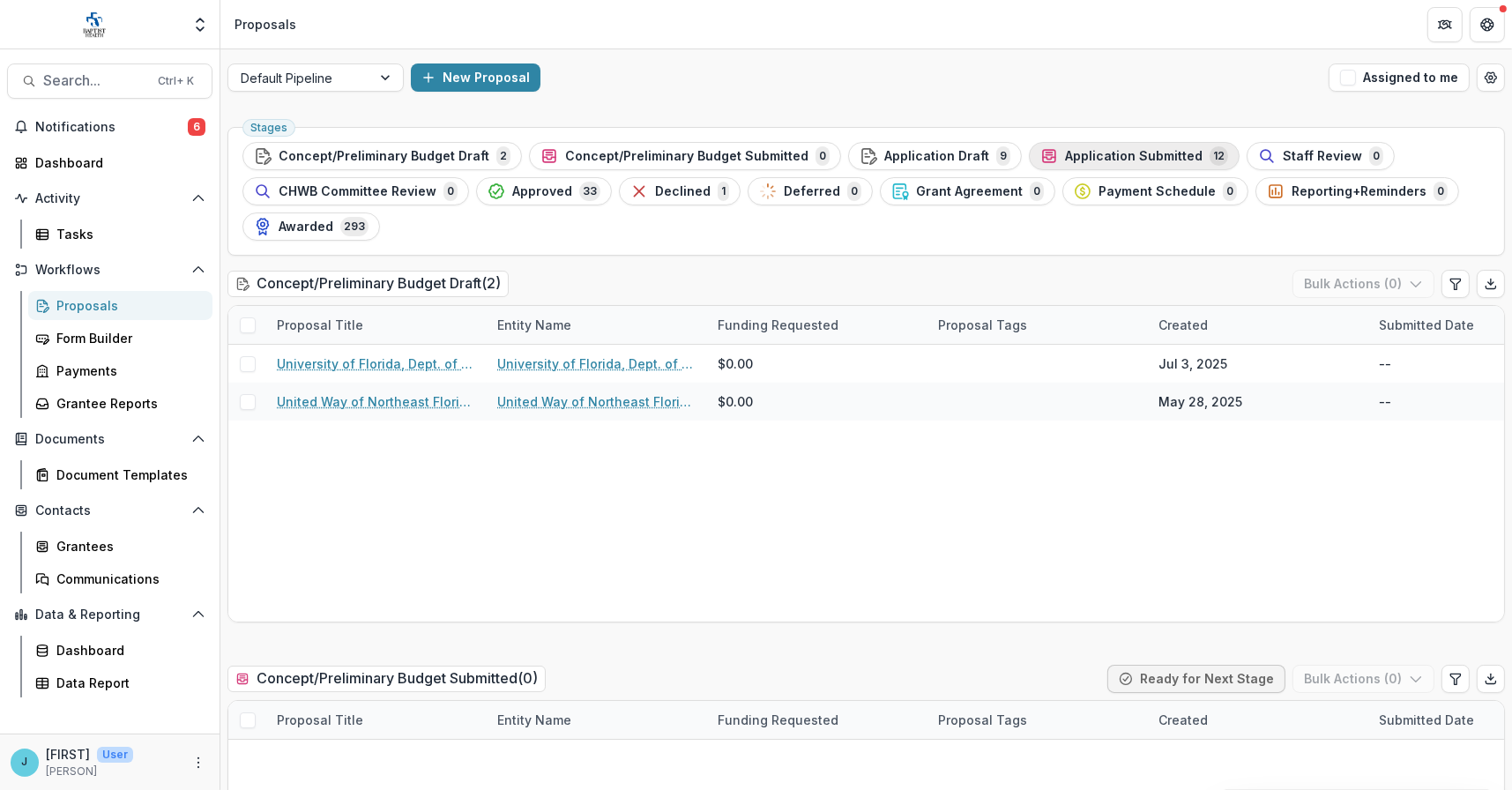 click on "Application Submitted" at bounding box center [1134, 156] 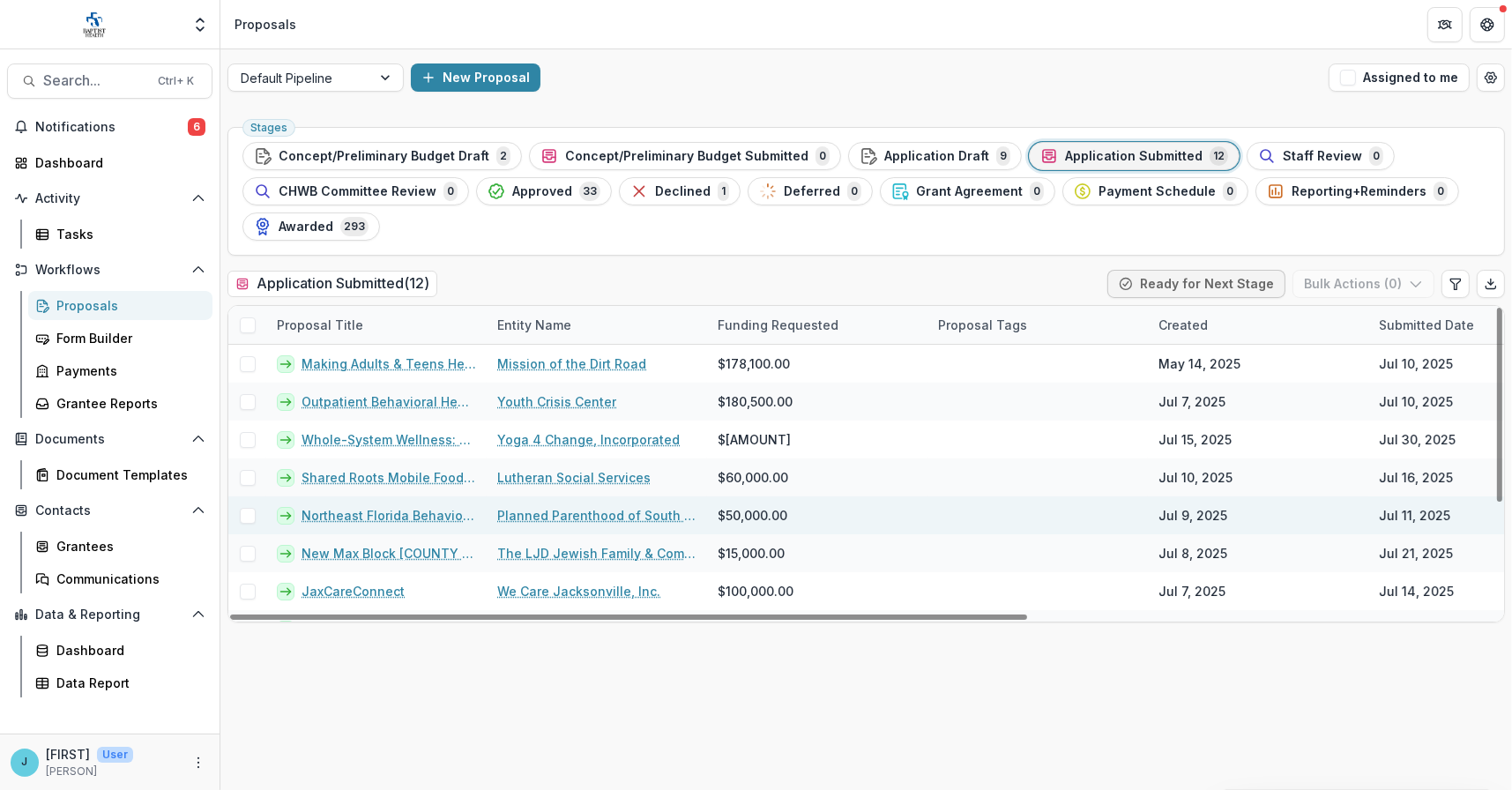 click on "Northeast Florida Behavioral and Mental Health Program" at bounding box center (389, 515) 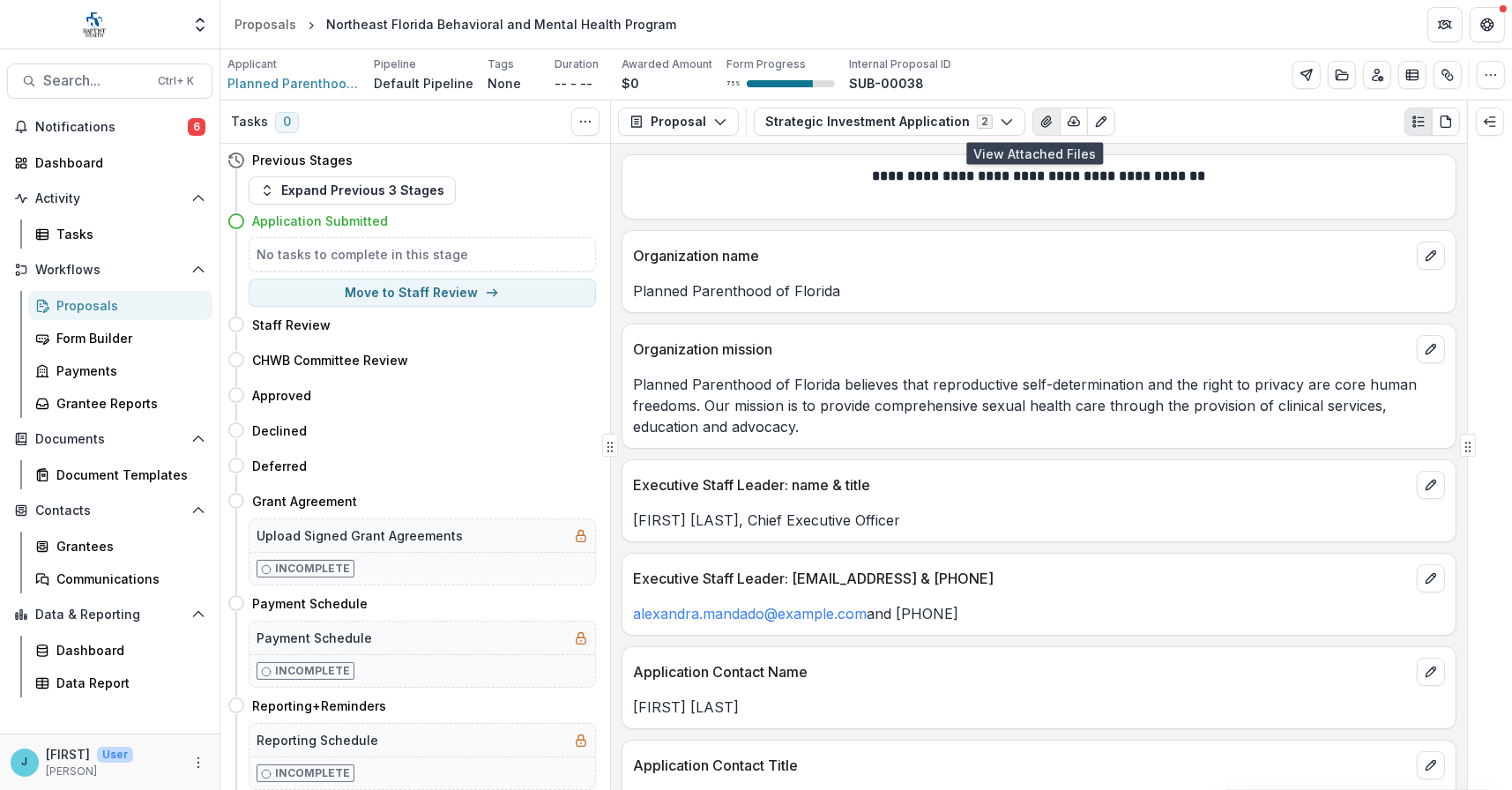 click 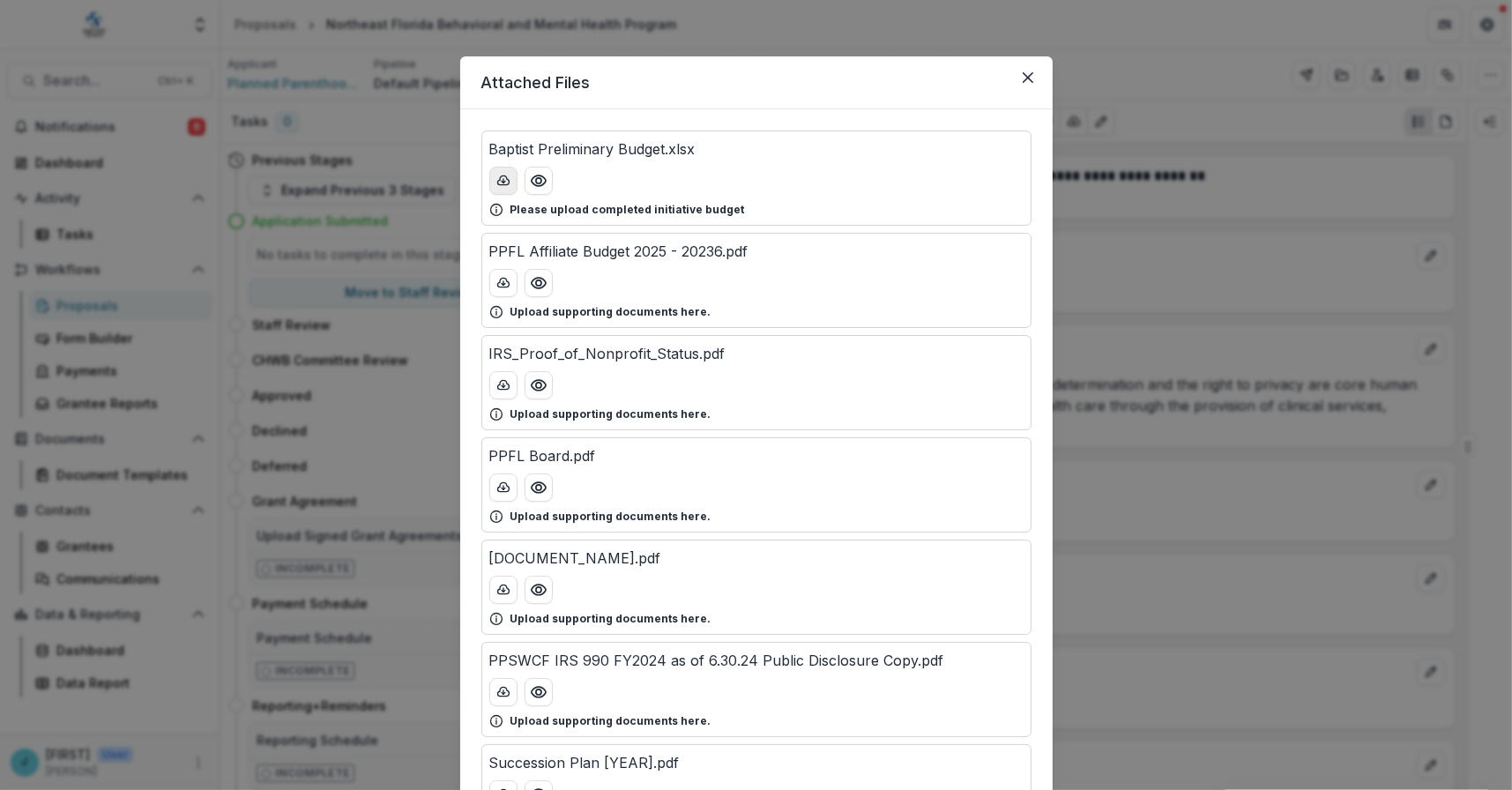 click 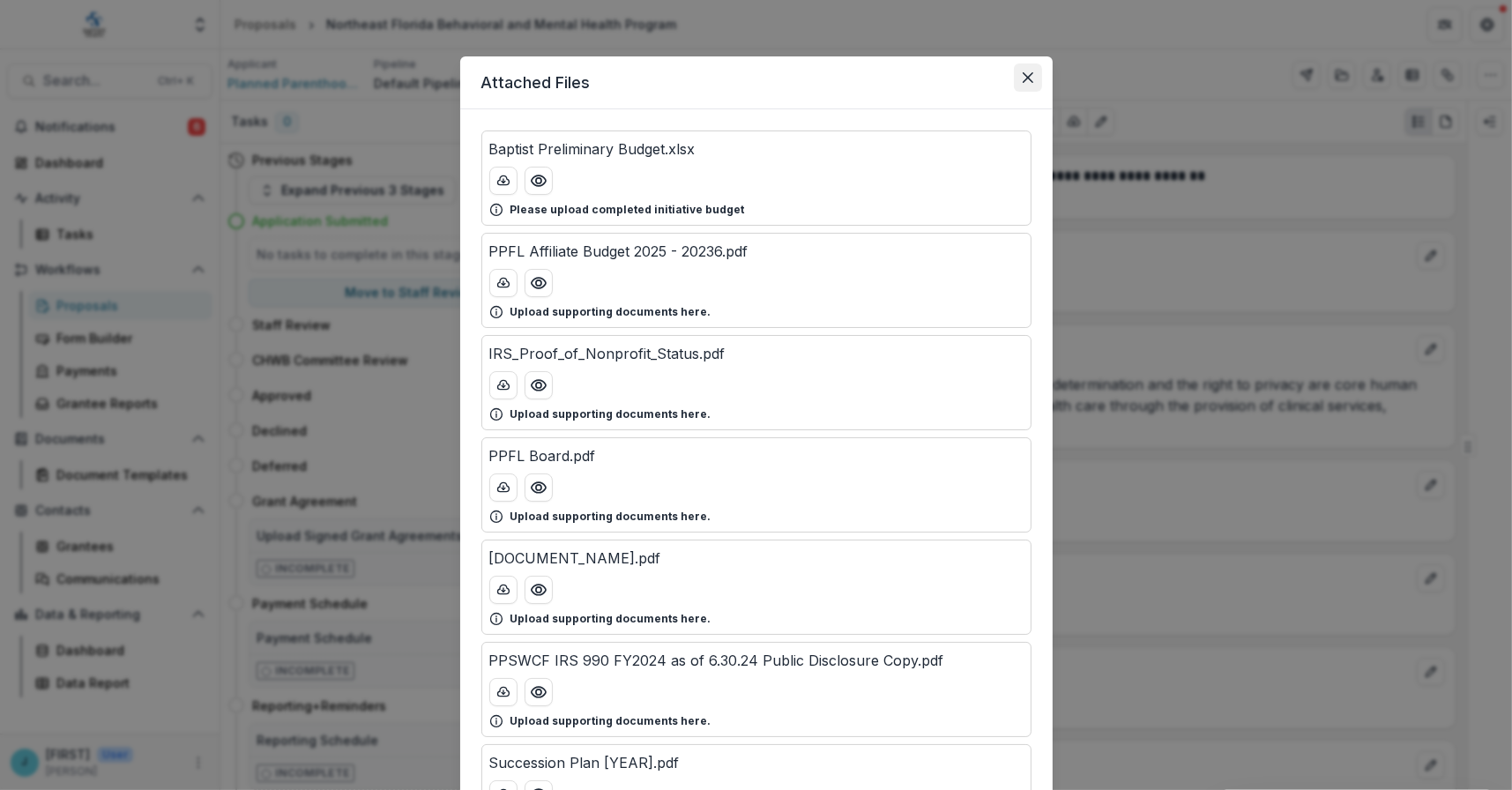 click at bounding box center (1028, 78) 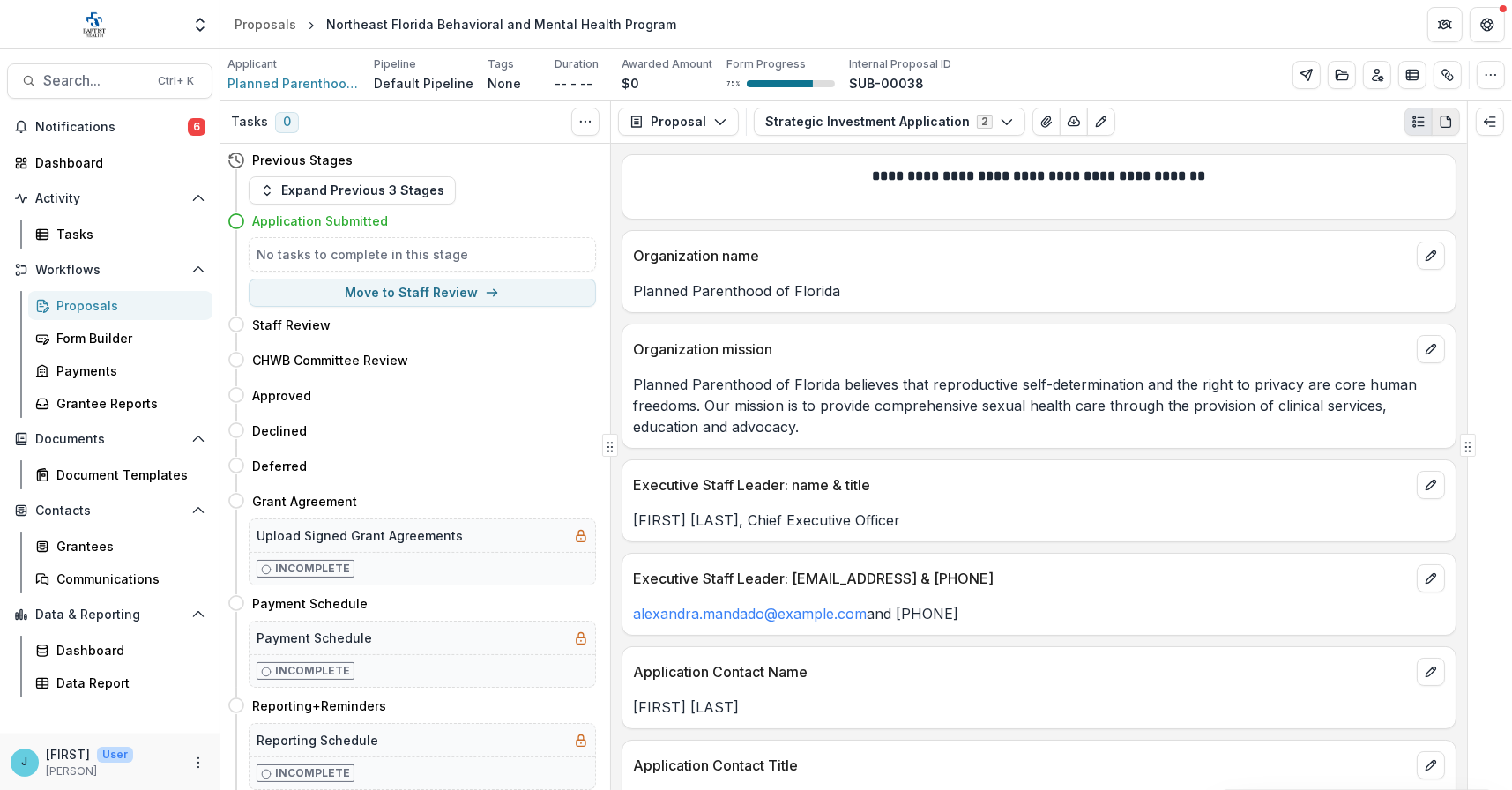 click 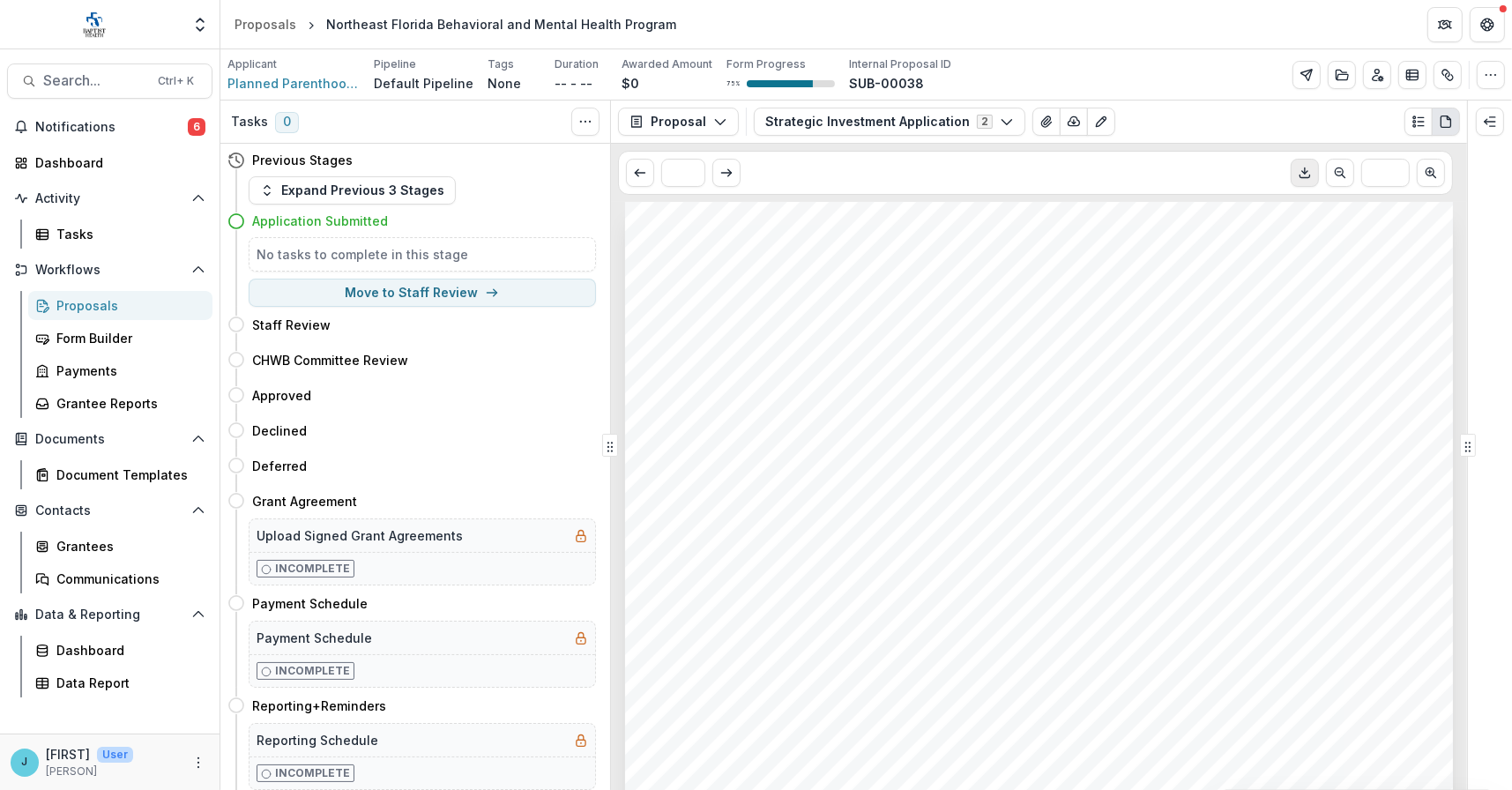 click 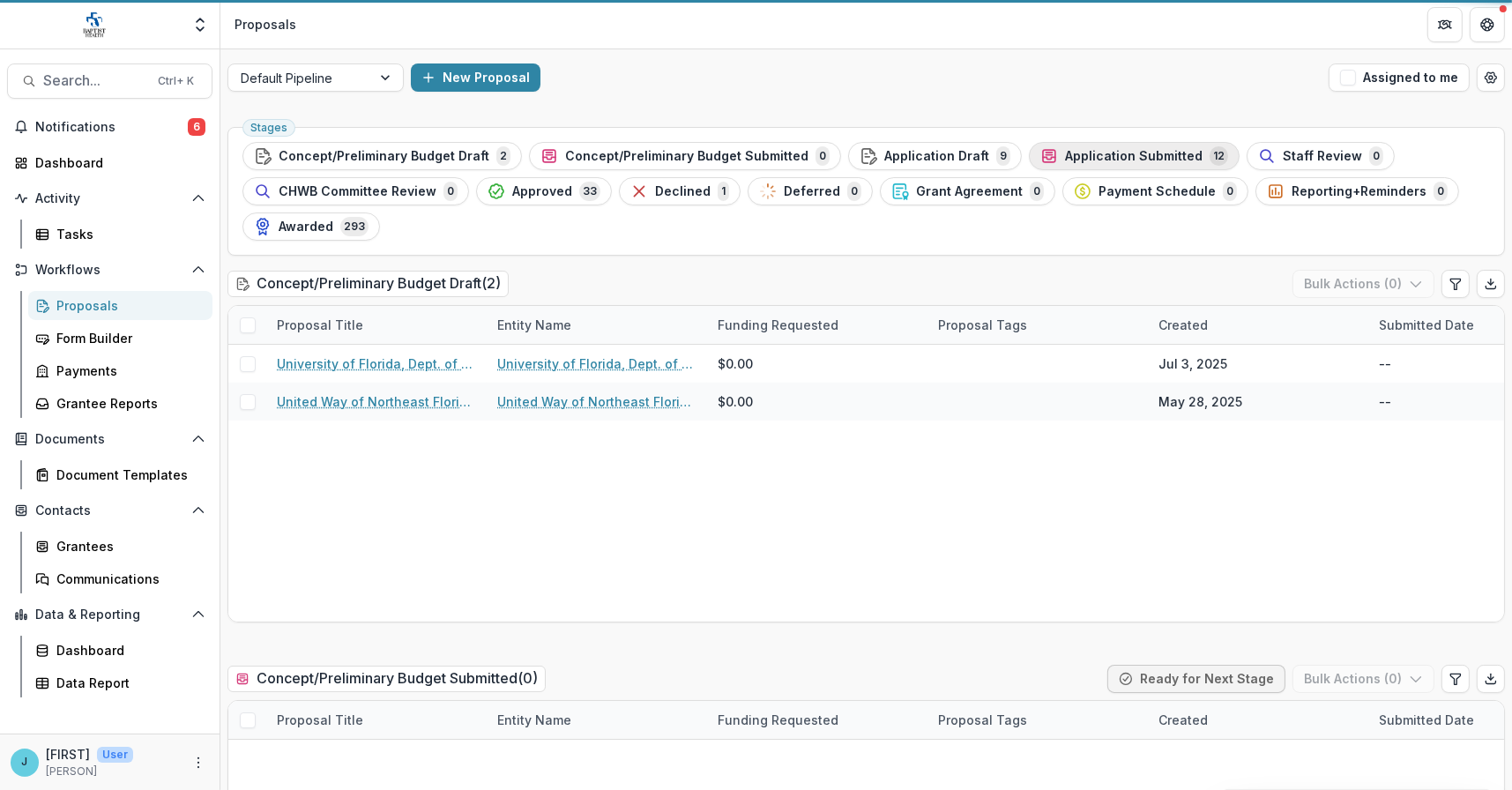 click on "Application Submitted" at bounding box center [1134, 156] 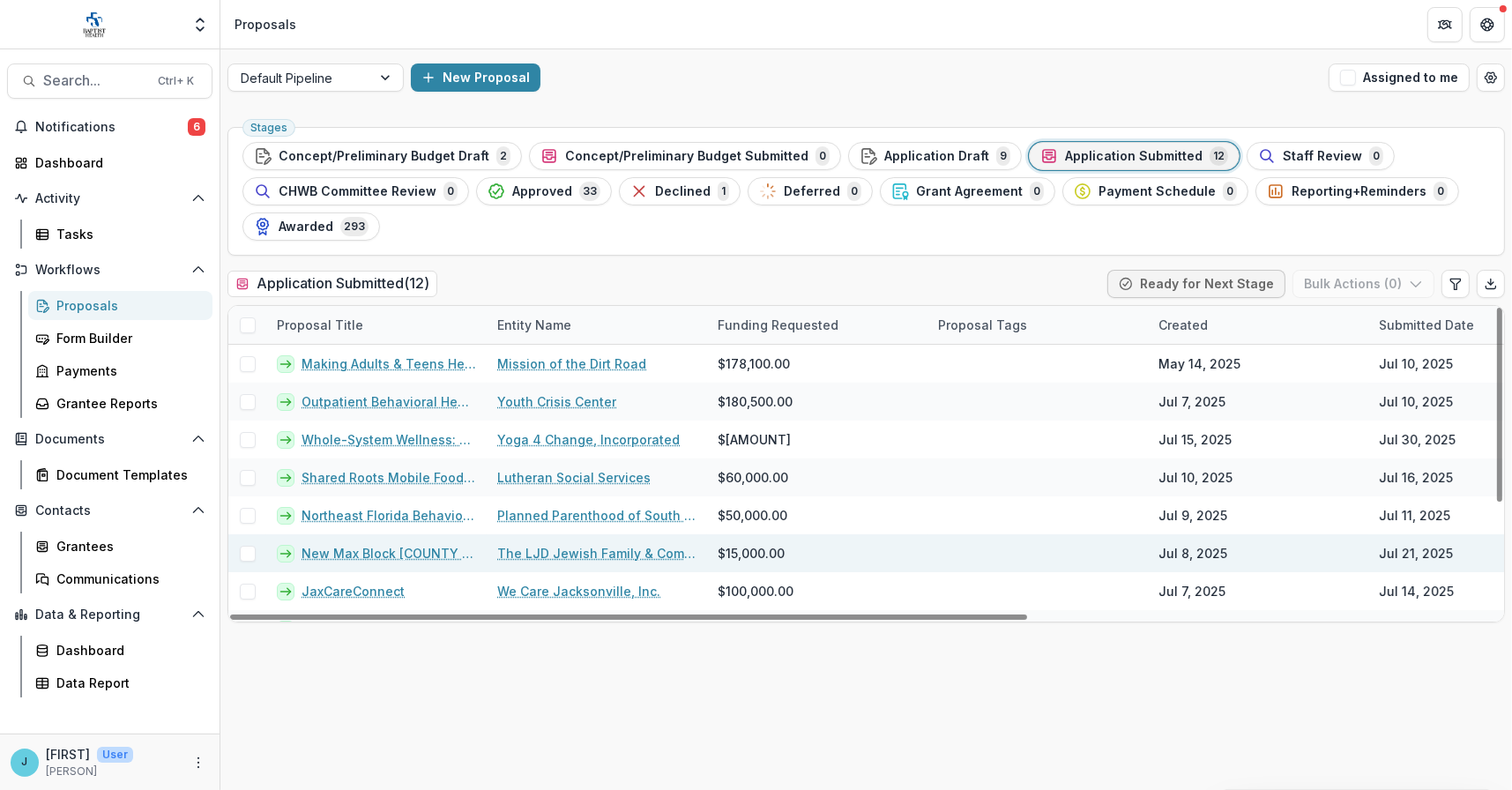 click on "New Max Block [COUNTY NAME] Food Pantry" at bounding box center [389, 553] 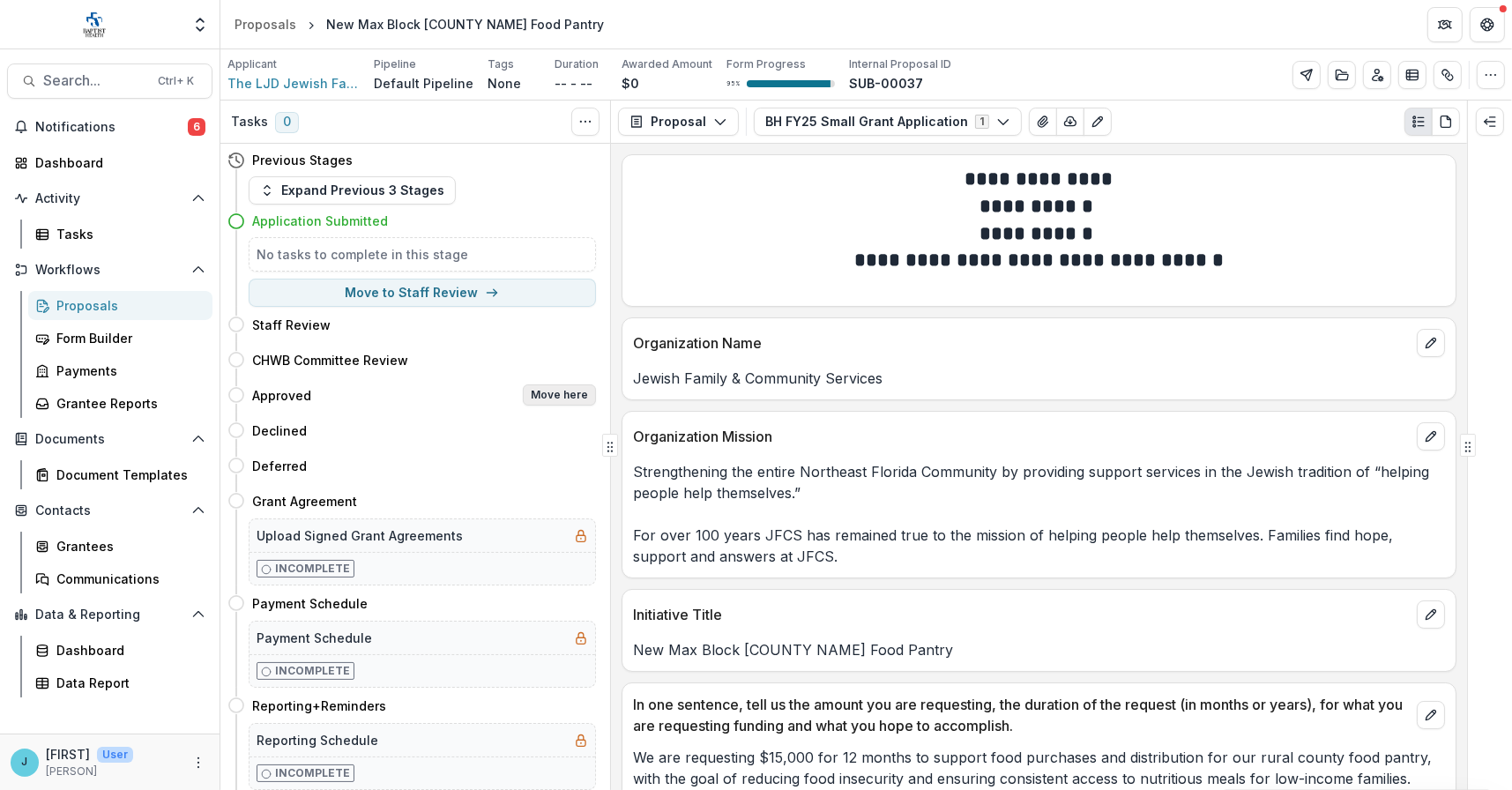 click on "Move here" at bounding box center [559, 395] 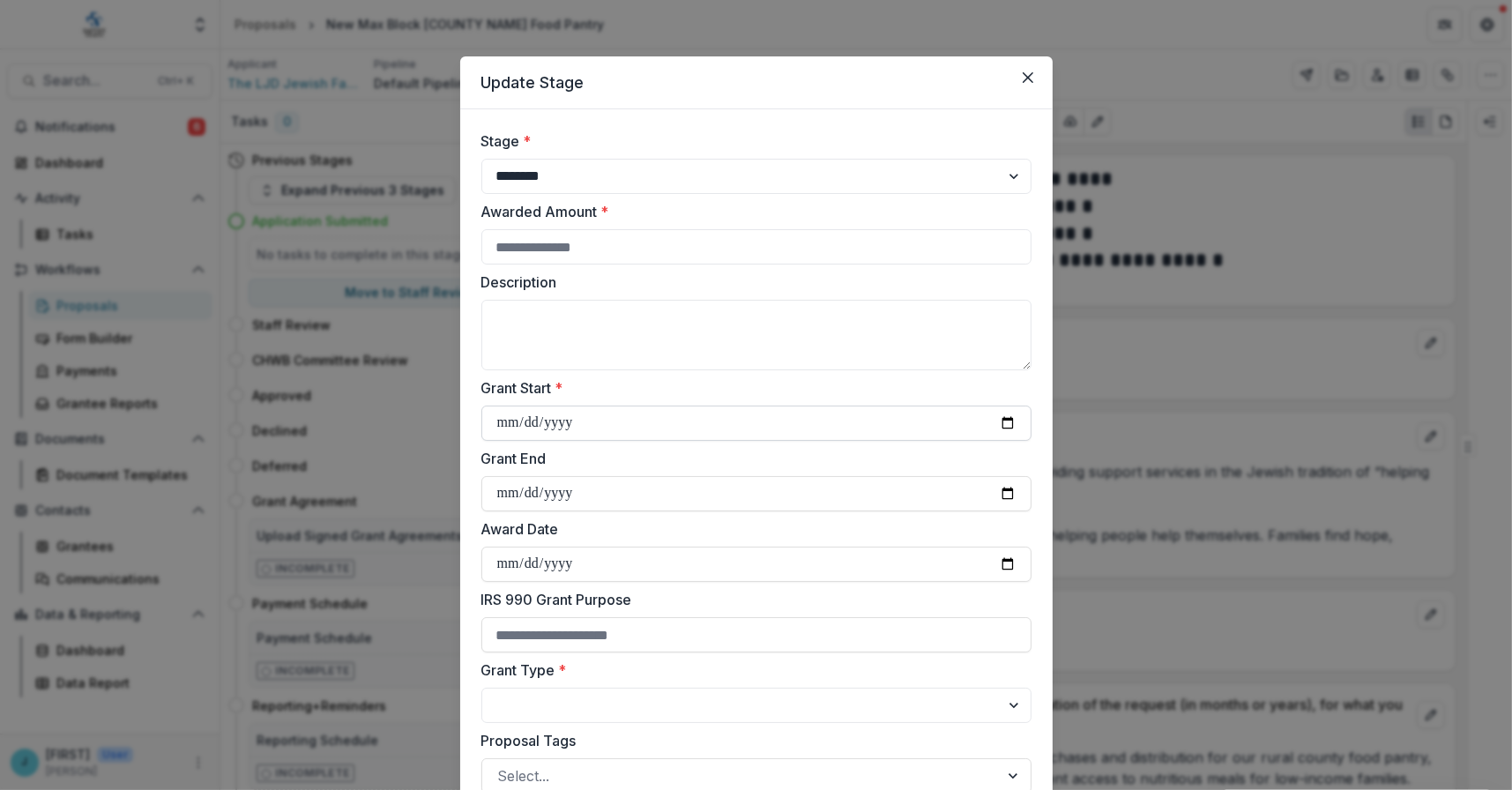 click on "Grant Start *" at bounding box center [756, 423] 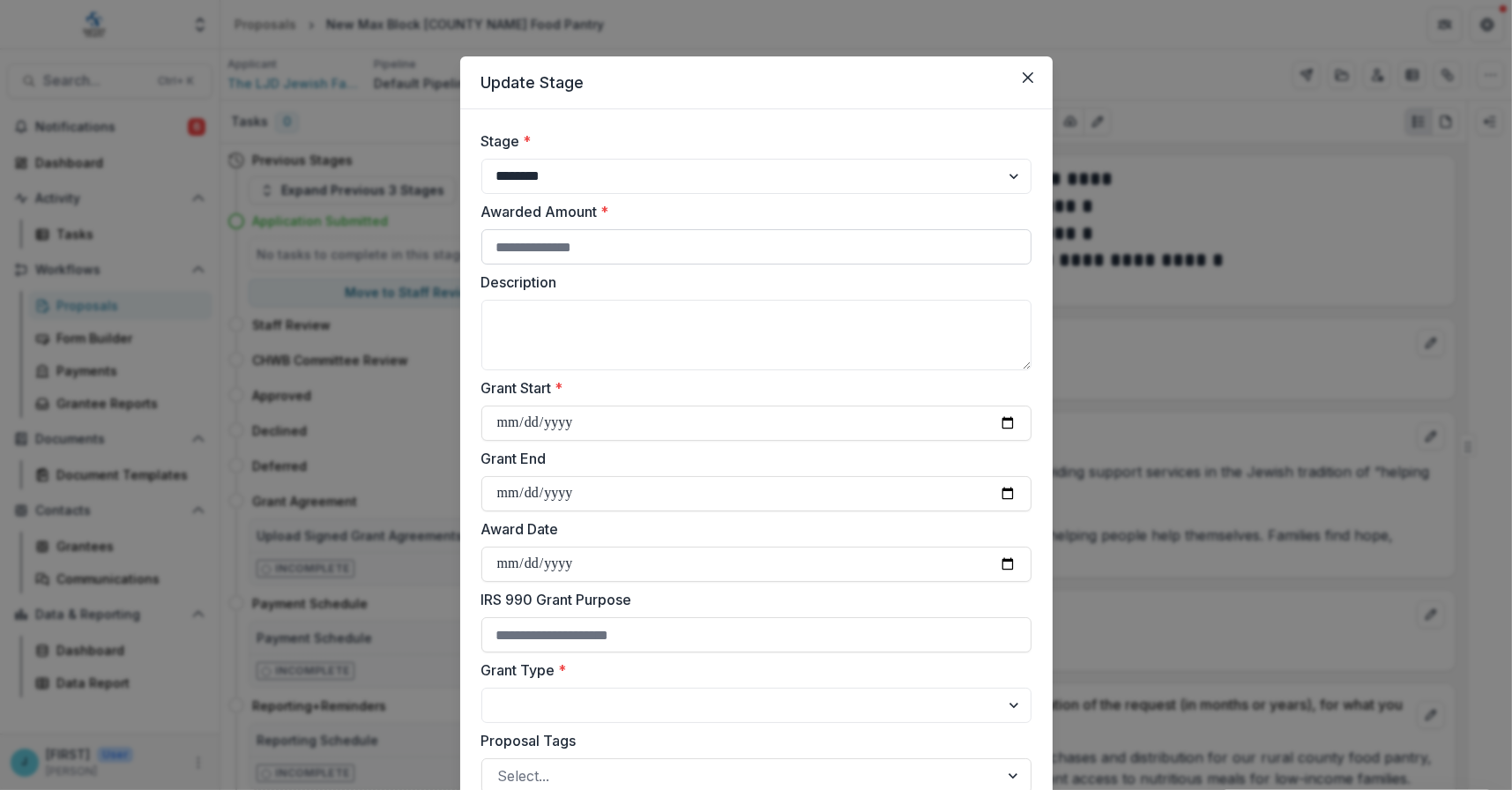 click on "Awarded Amount *" at bounding box center [756, 247] 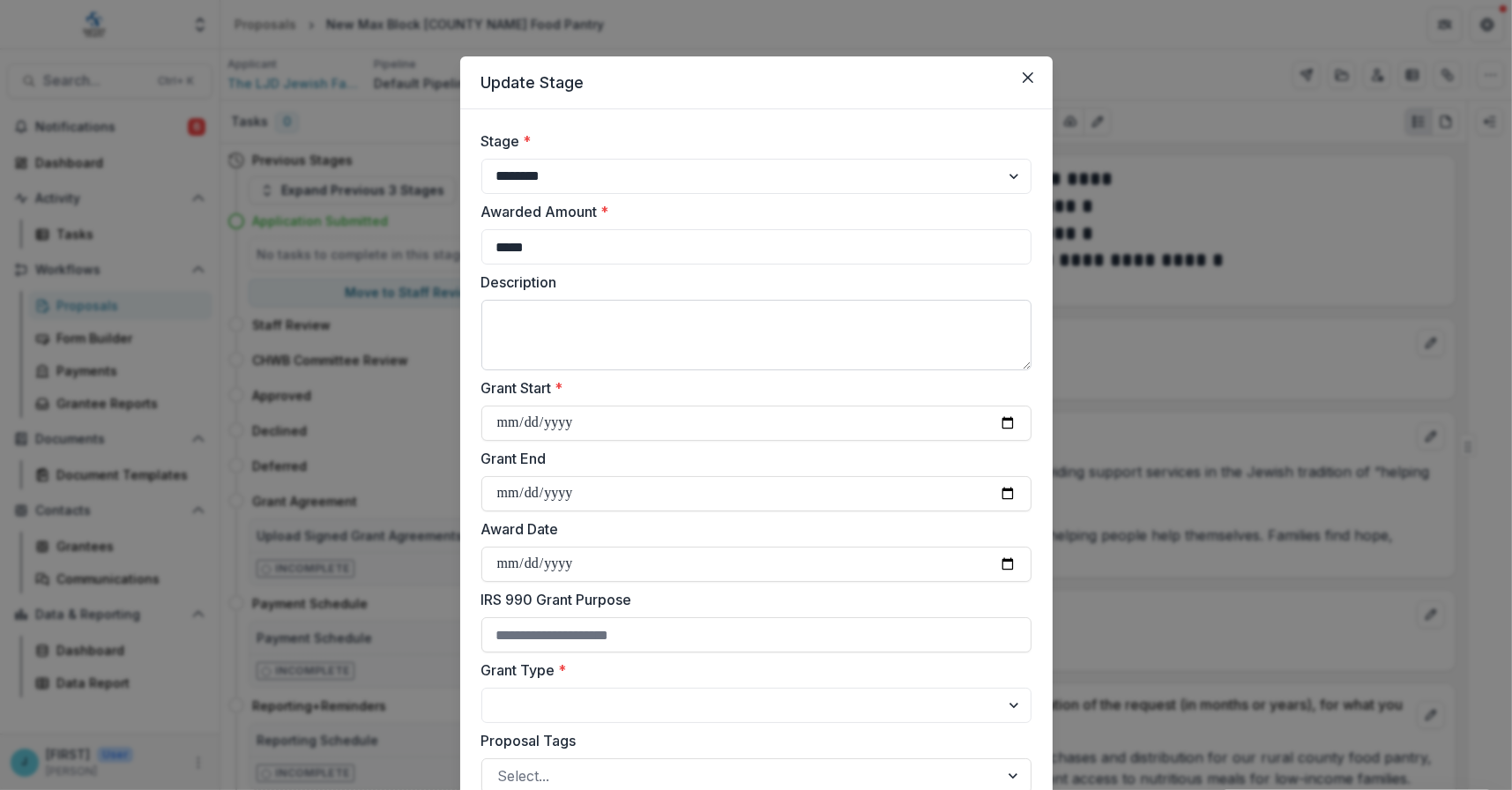 type on "*****" 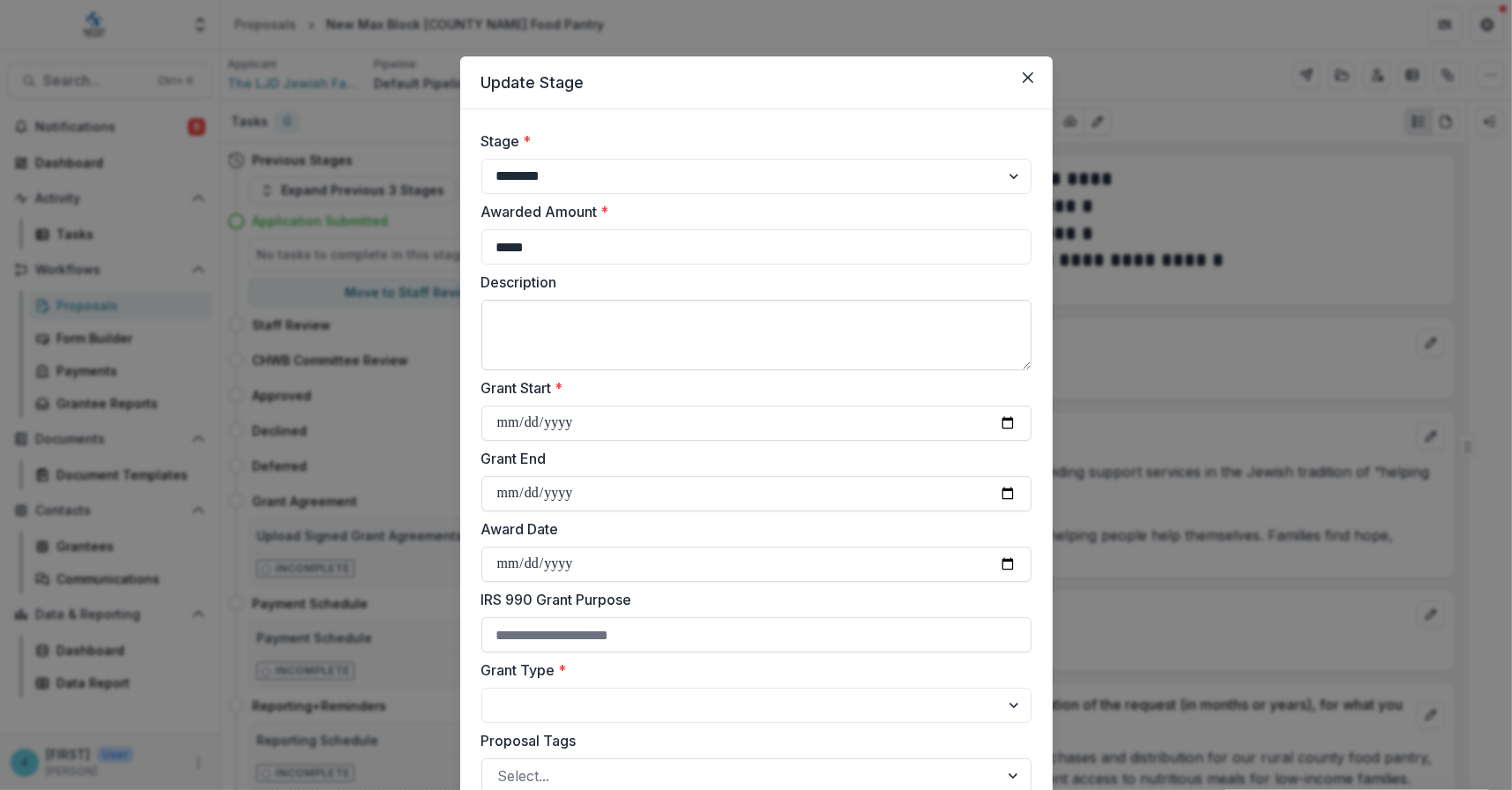 click on "Send" at bounding box center (1004, 2083) 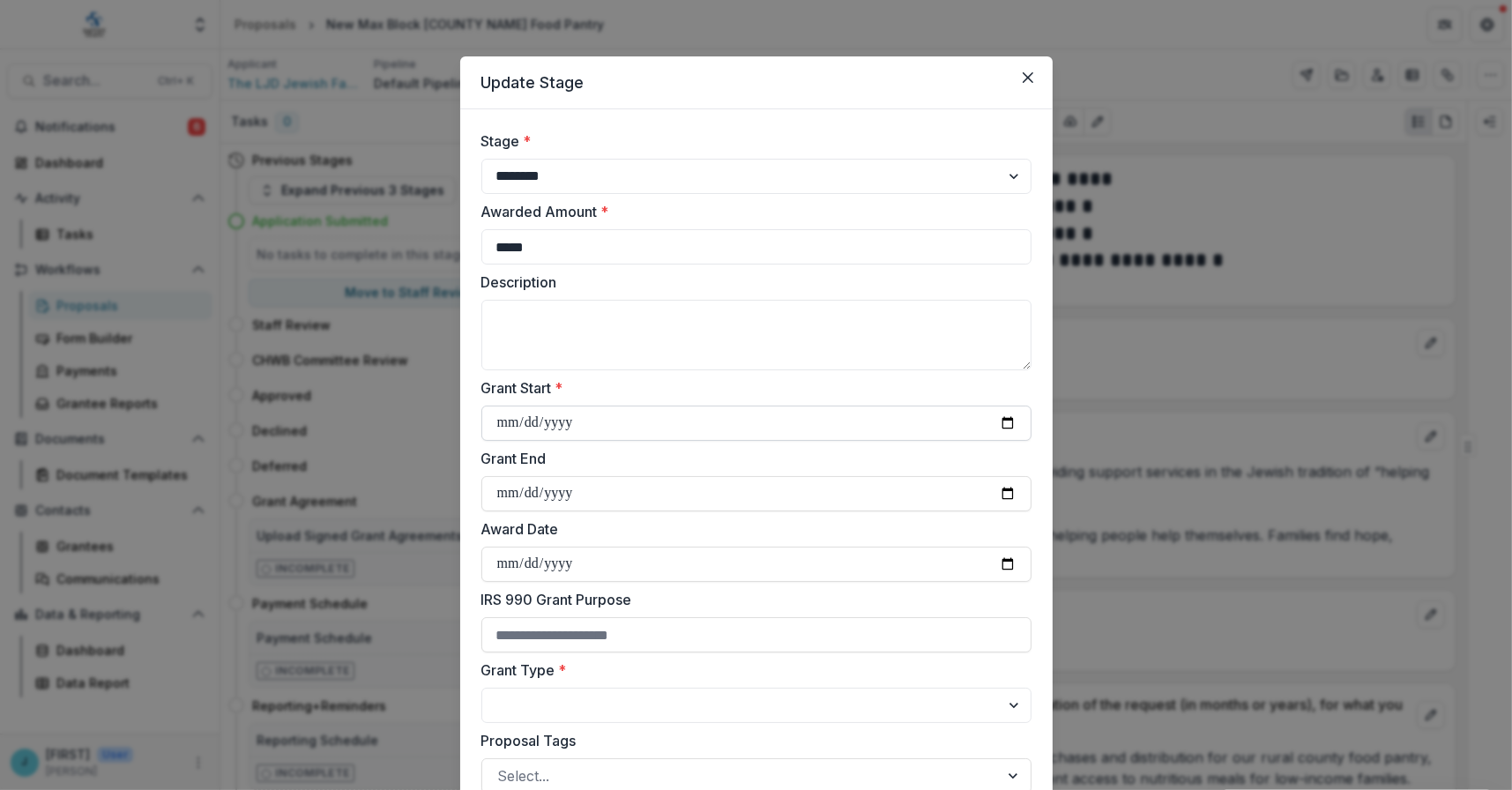 type on "**********" 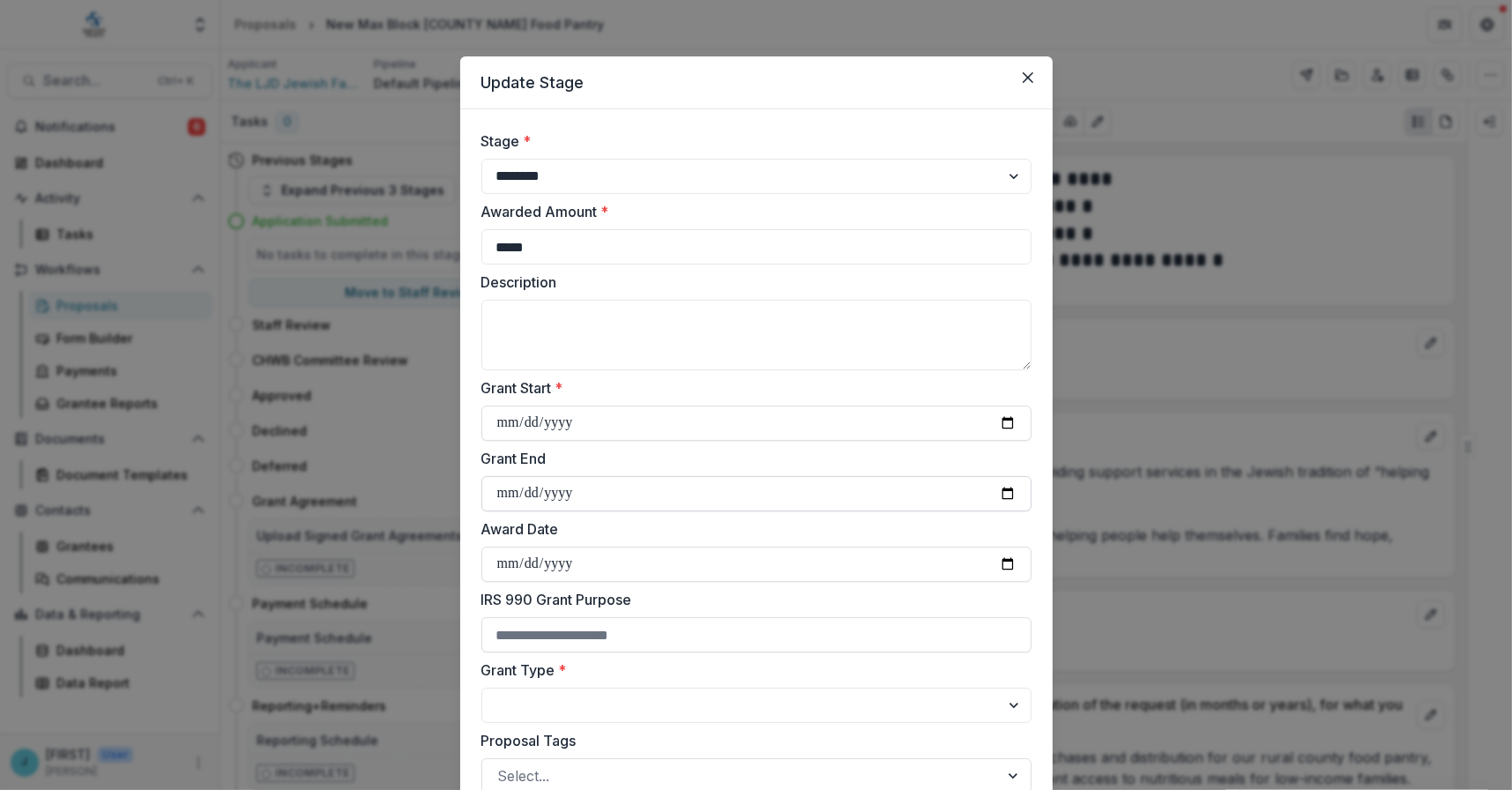 click on "Grant End" at bounding box center [756, 494] 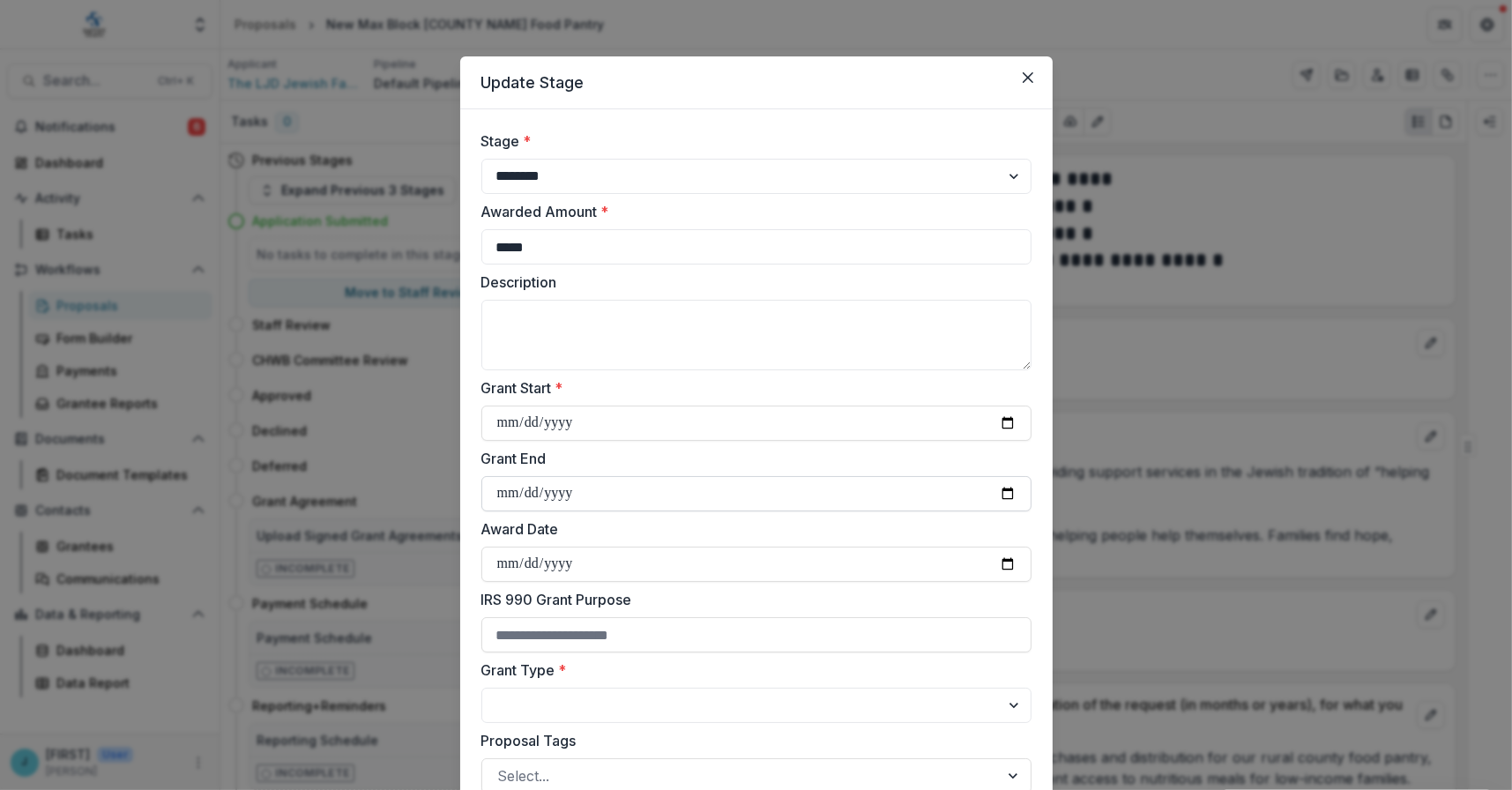 type on "**********" 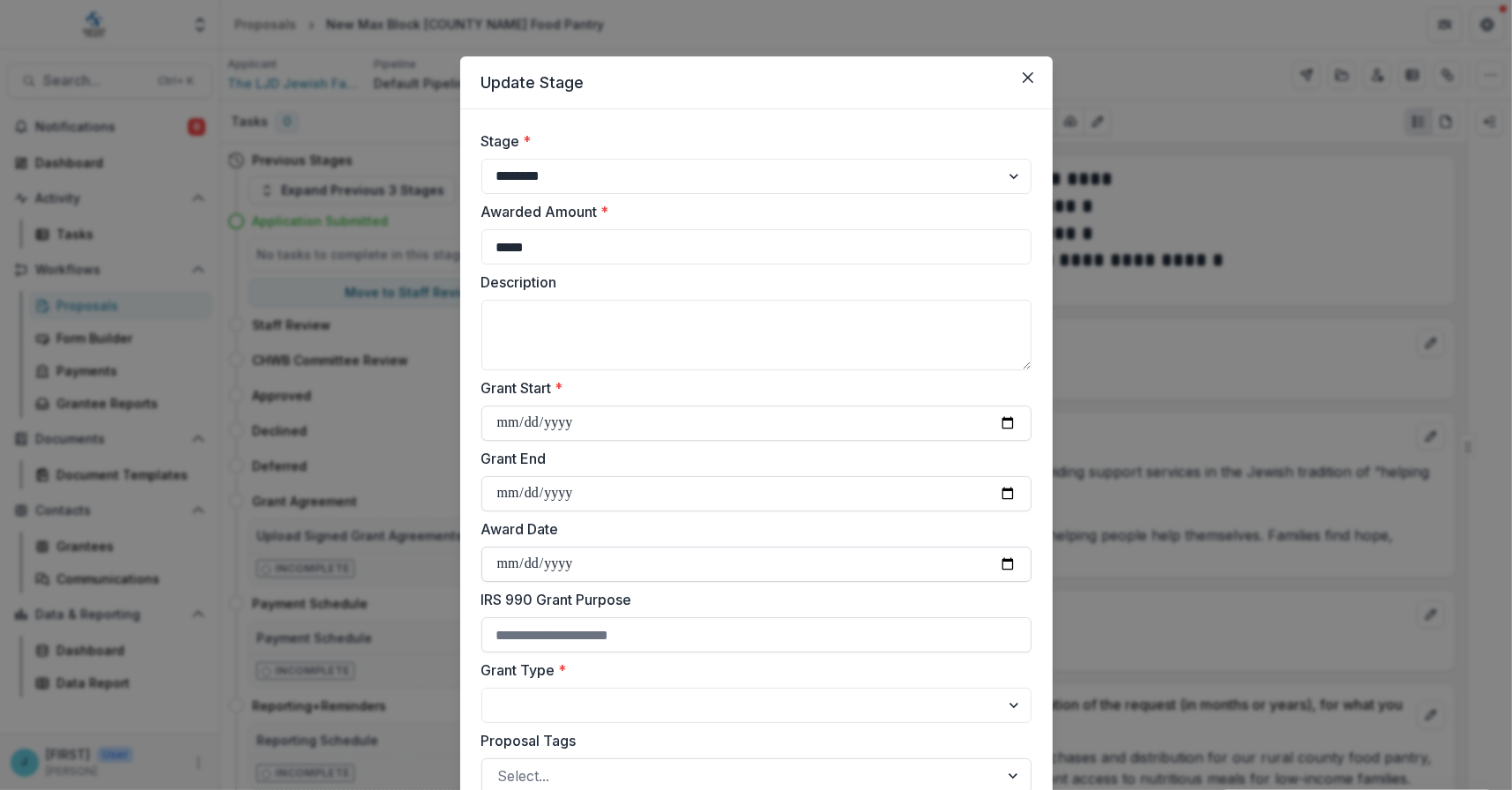click on "Award Date" at bounding box center [756, 564] 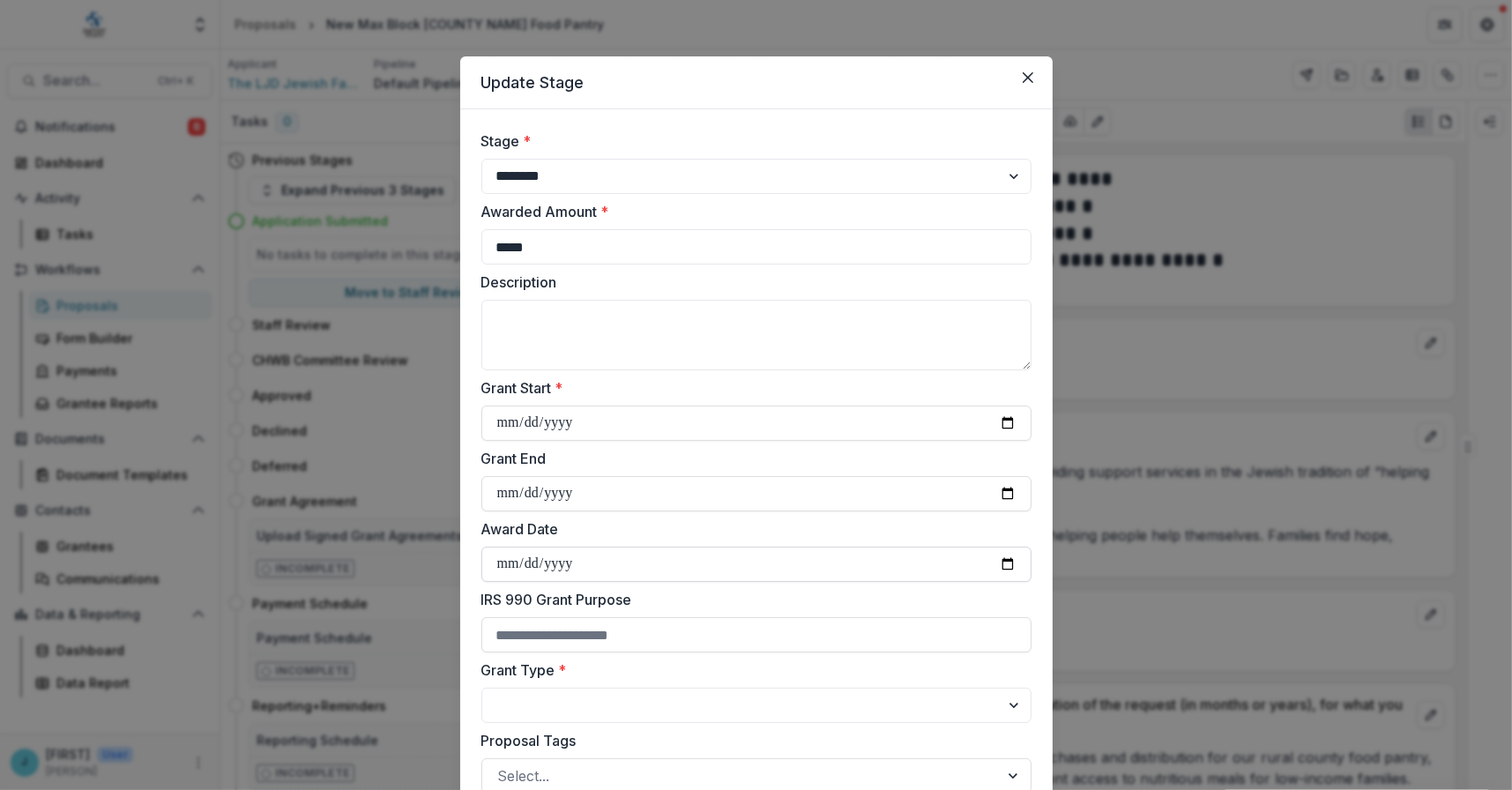click on "Award Date" at bounding box center (756, 564) 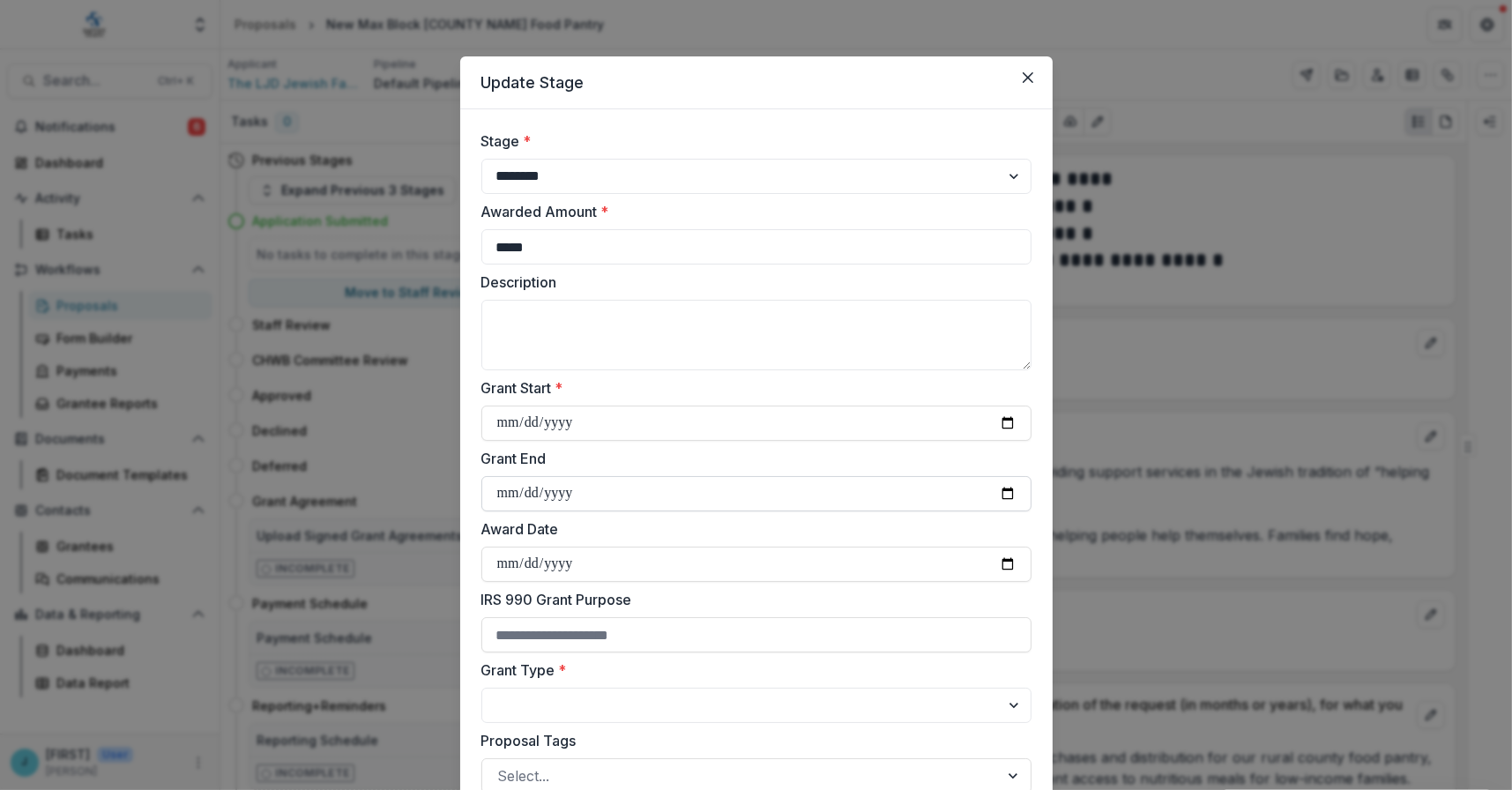 type on "**********" 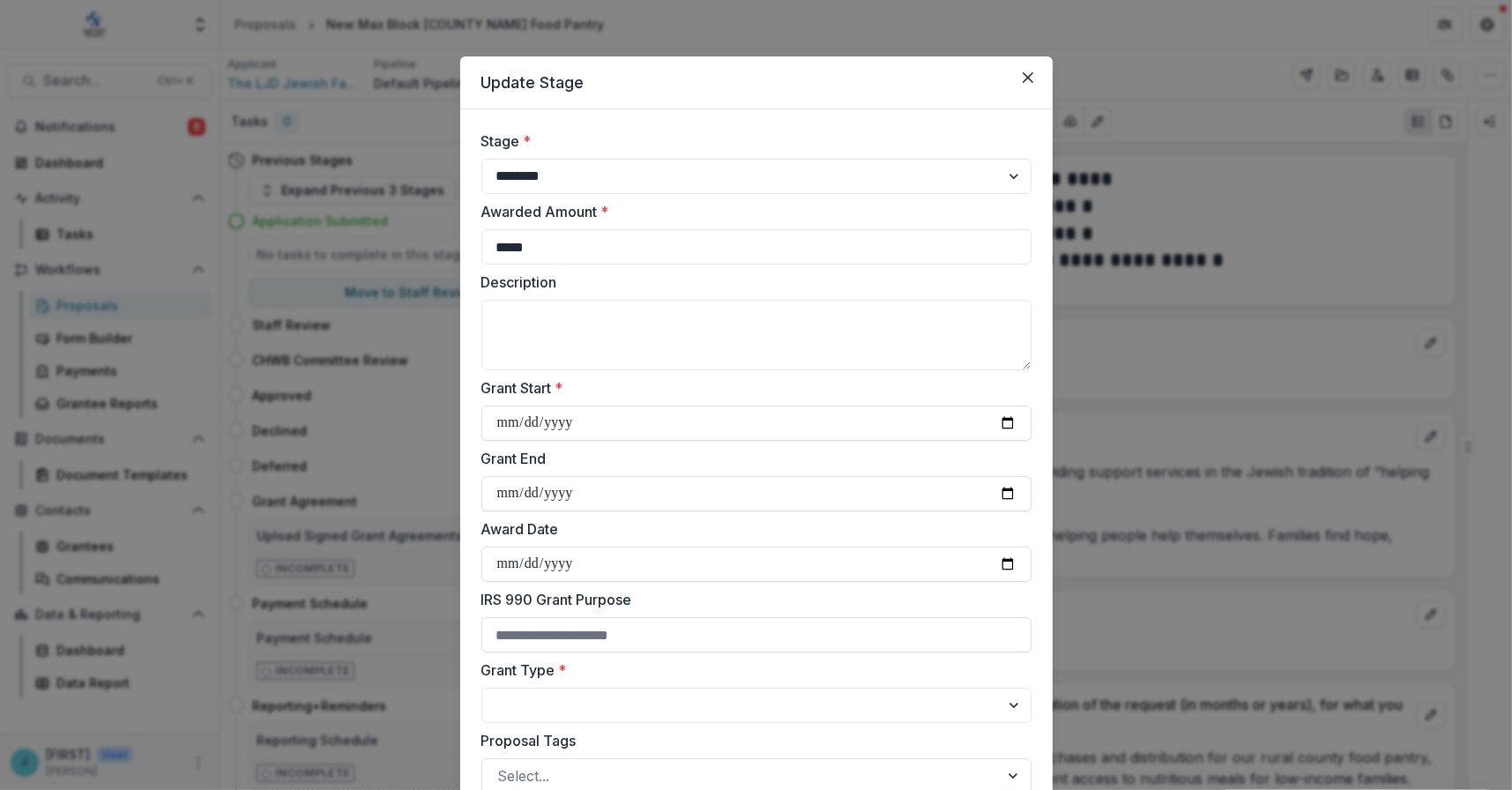 drag, startPoint x: 584, startPoint y: 638, endPoint x: 566, endPoint y: 677, distance: 42.953463 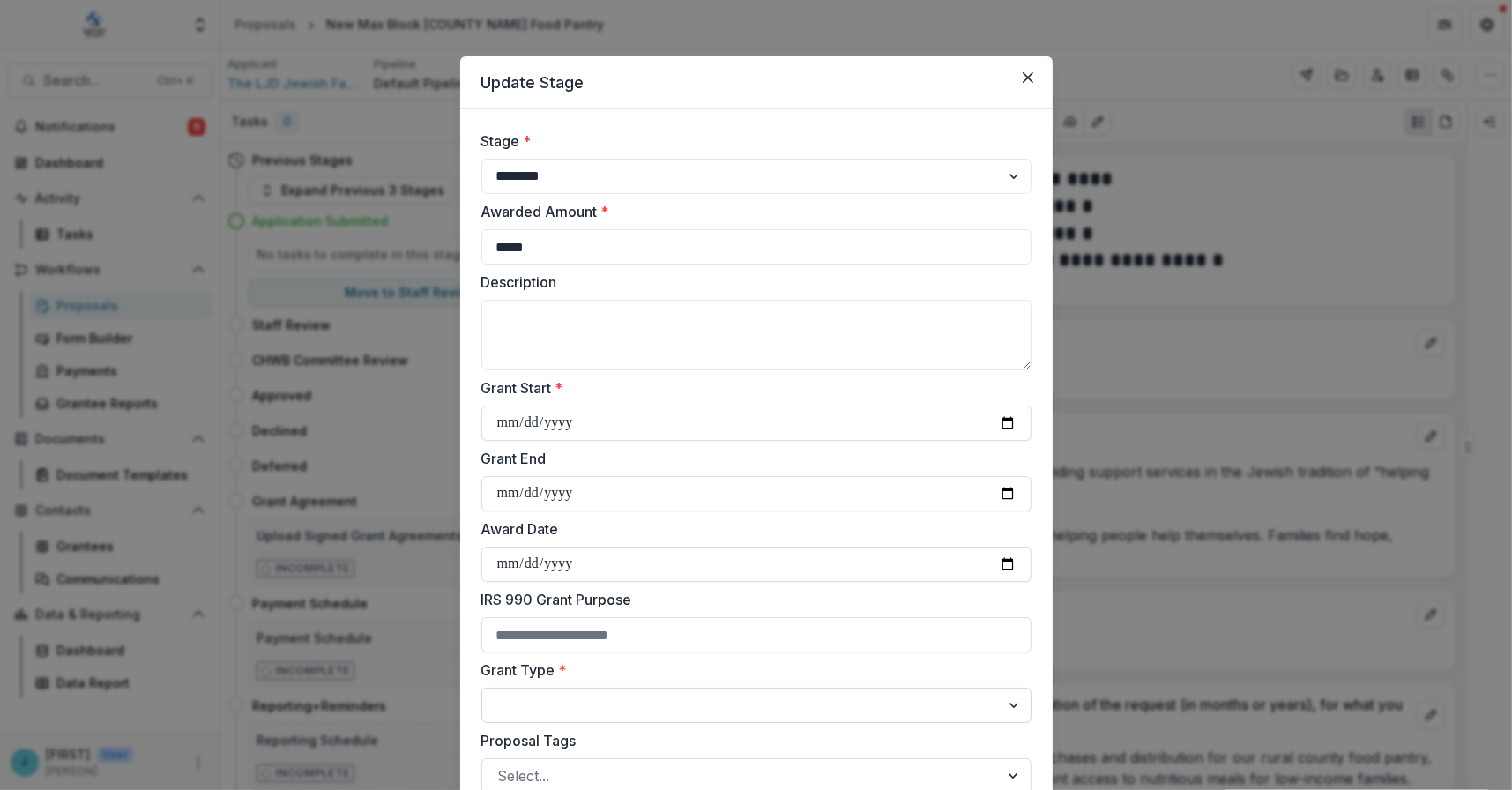 click on "**********" at bounding box center [756, 705] 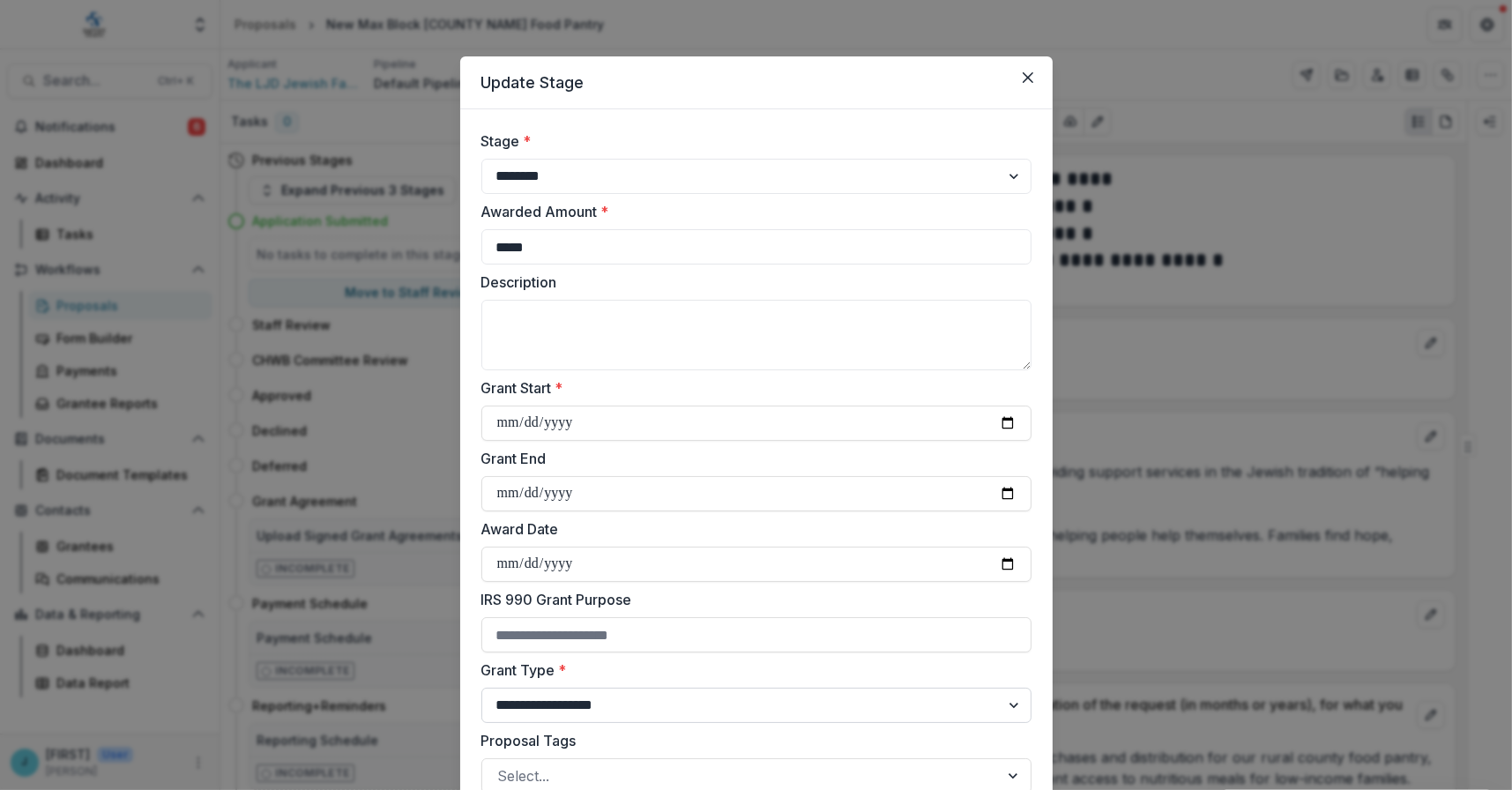 click on "**********" at bounding box center [756, 705] 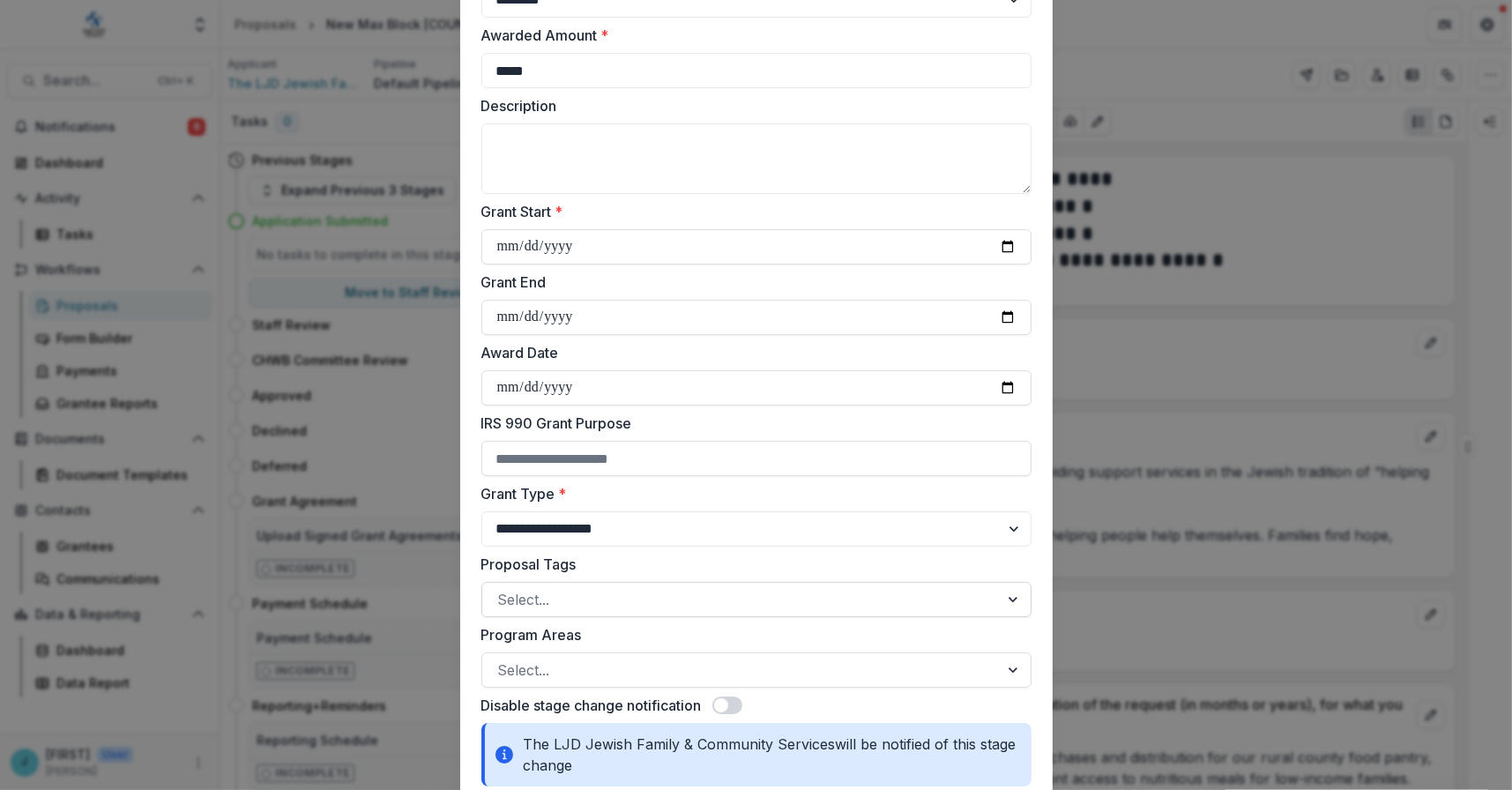 click at bounding box center [741, 600] 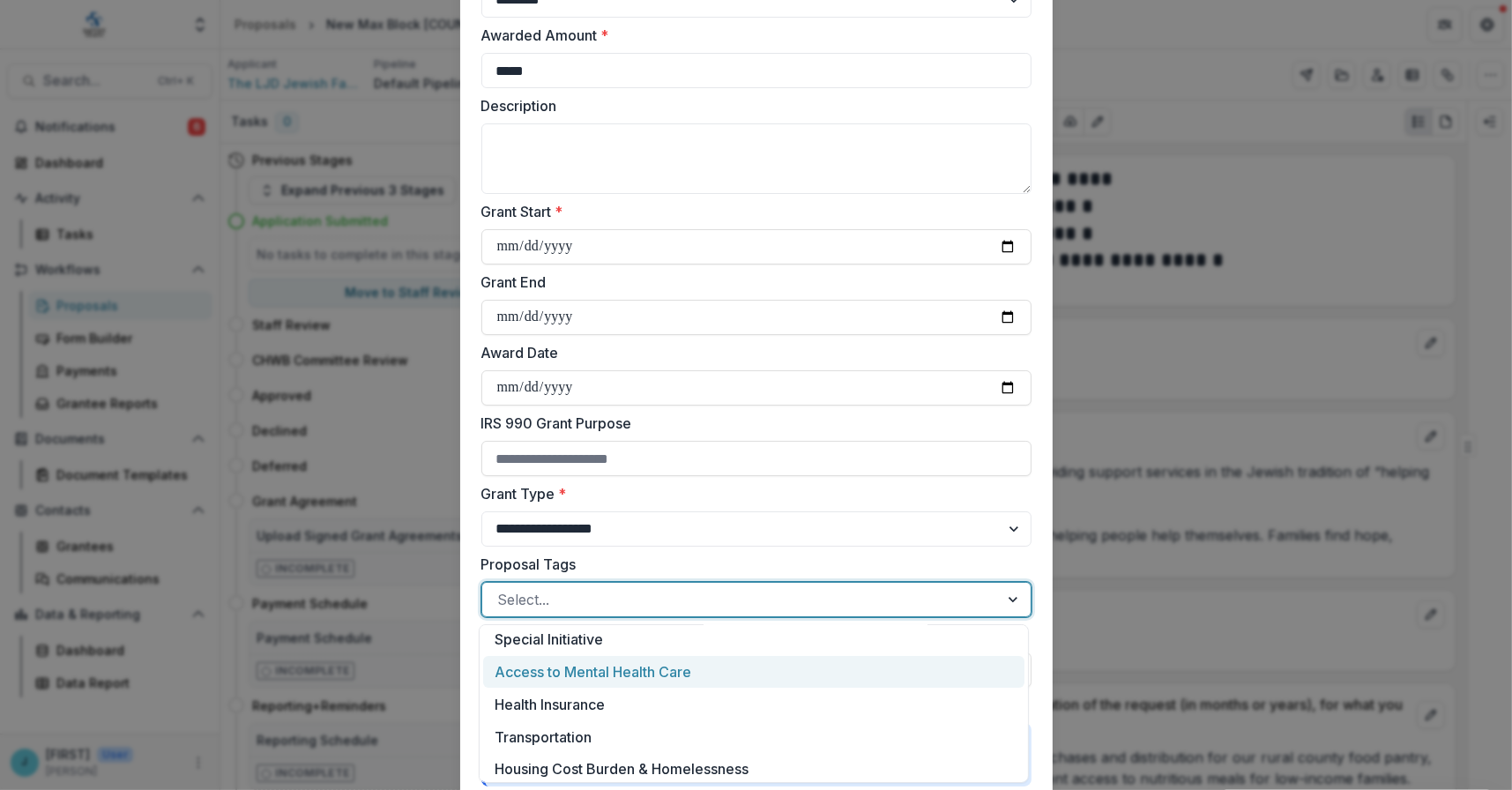 scroll, scrollTop: 303, scrollLeft: 0, axis: vertical 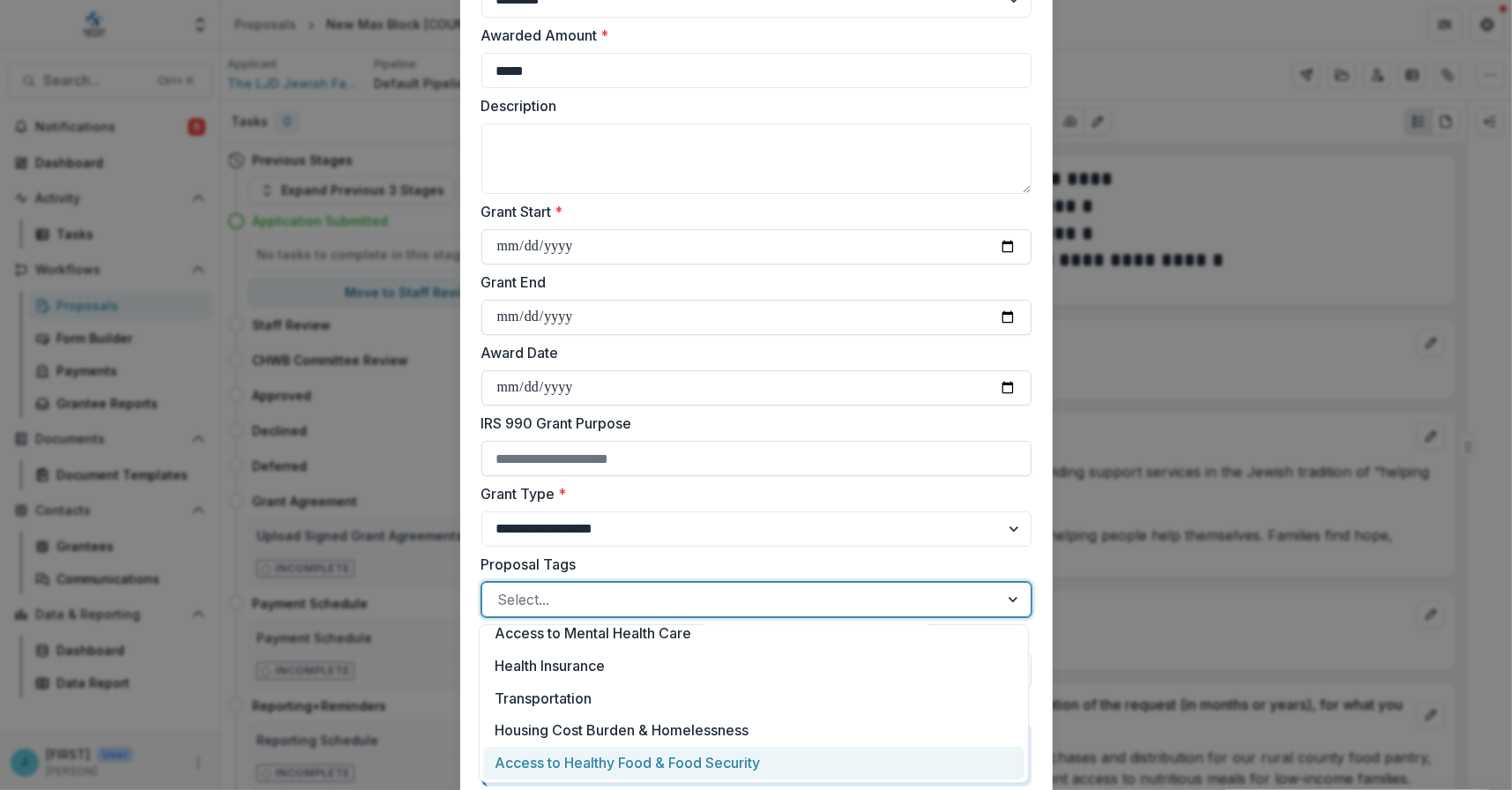 click on "Access to Healthy Food & Food Security" at bounding box center [754, 763] 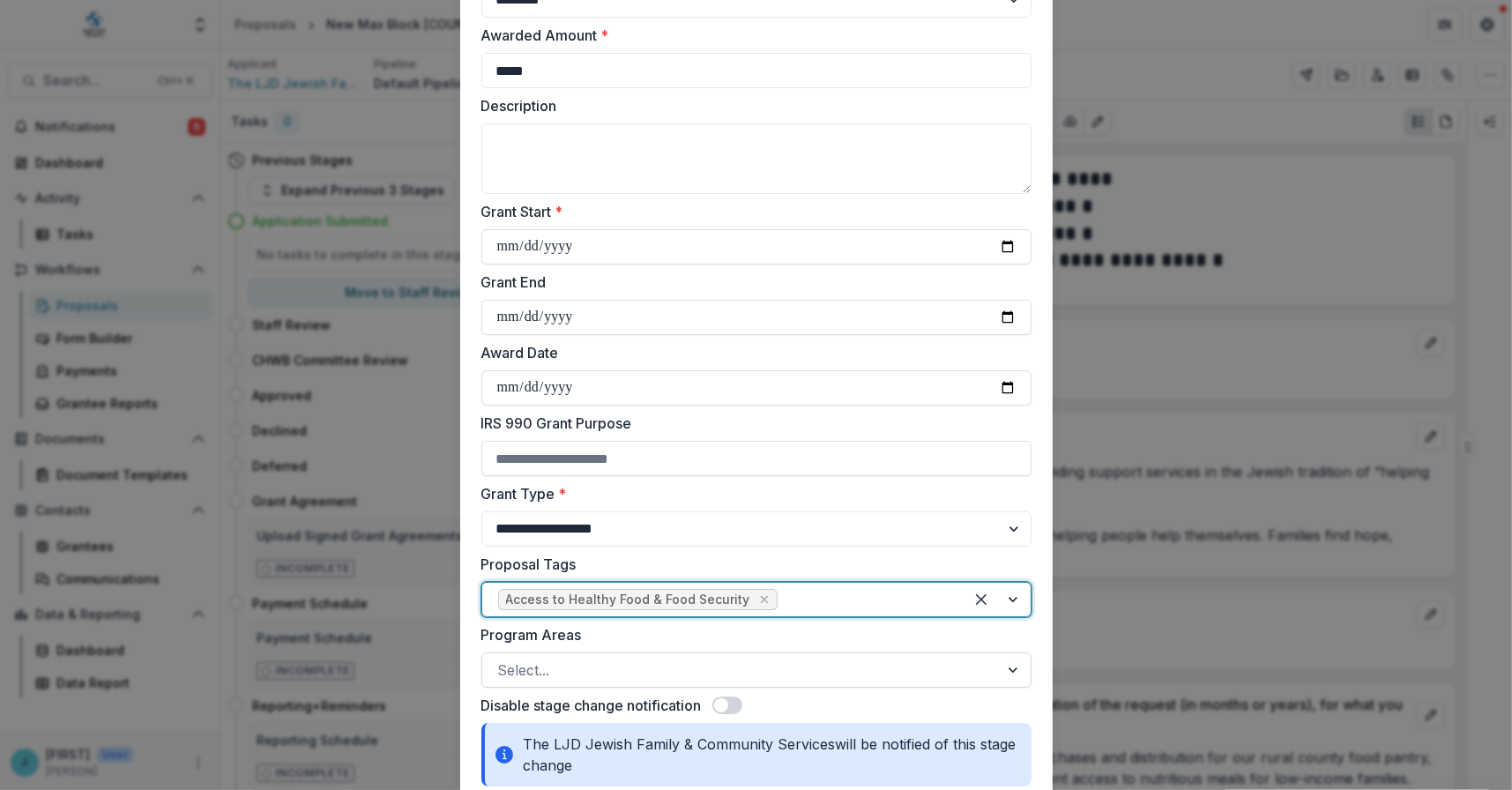click at bounding box center (741, 670) 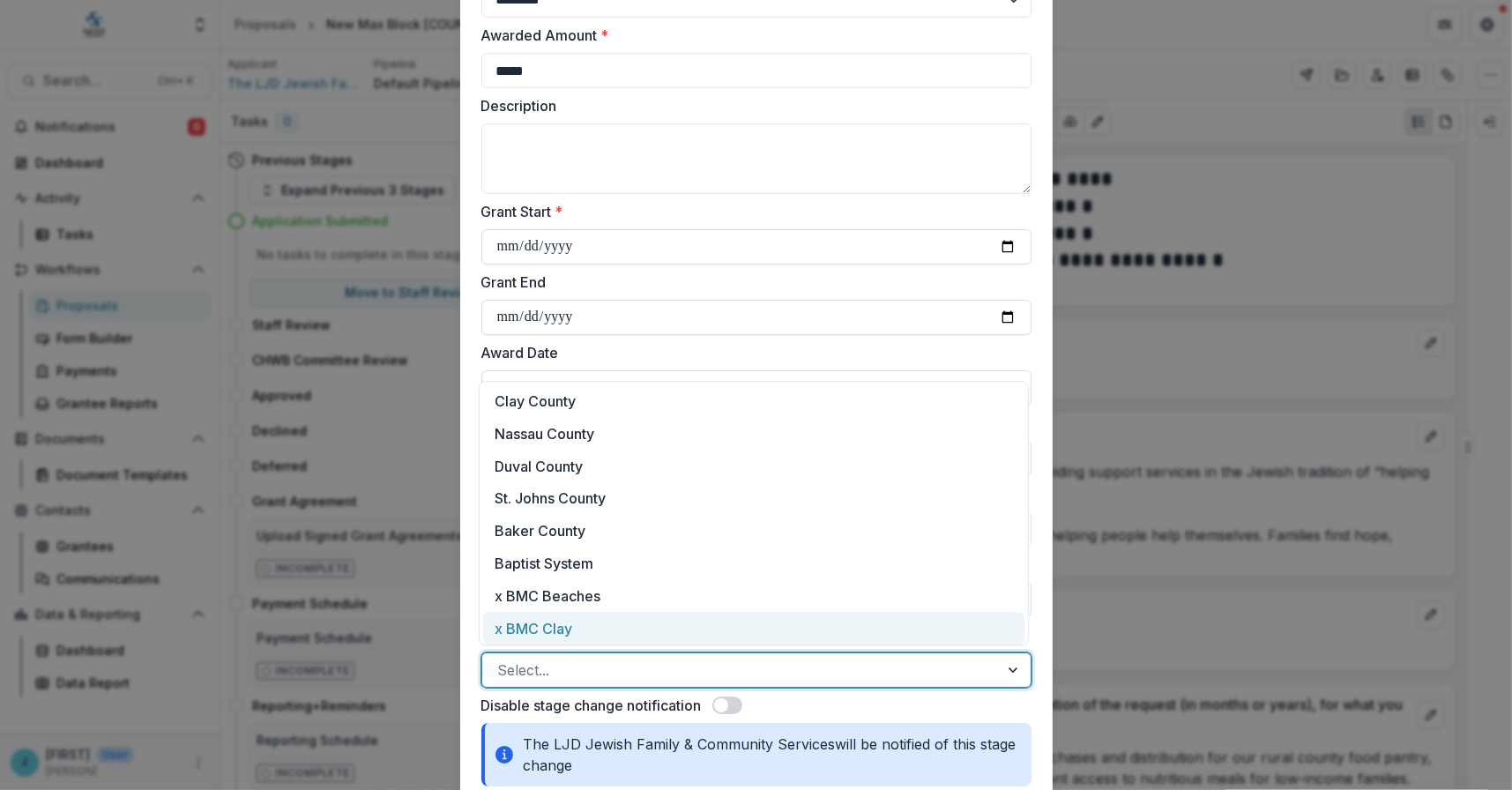 scroll, scrollTop: 9, scrollLeft: 0, axis: vertical 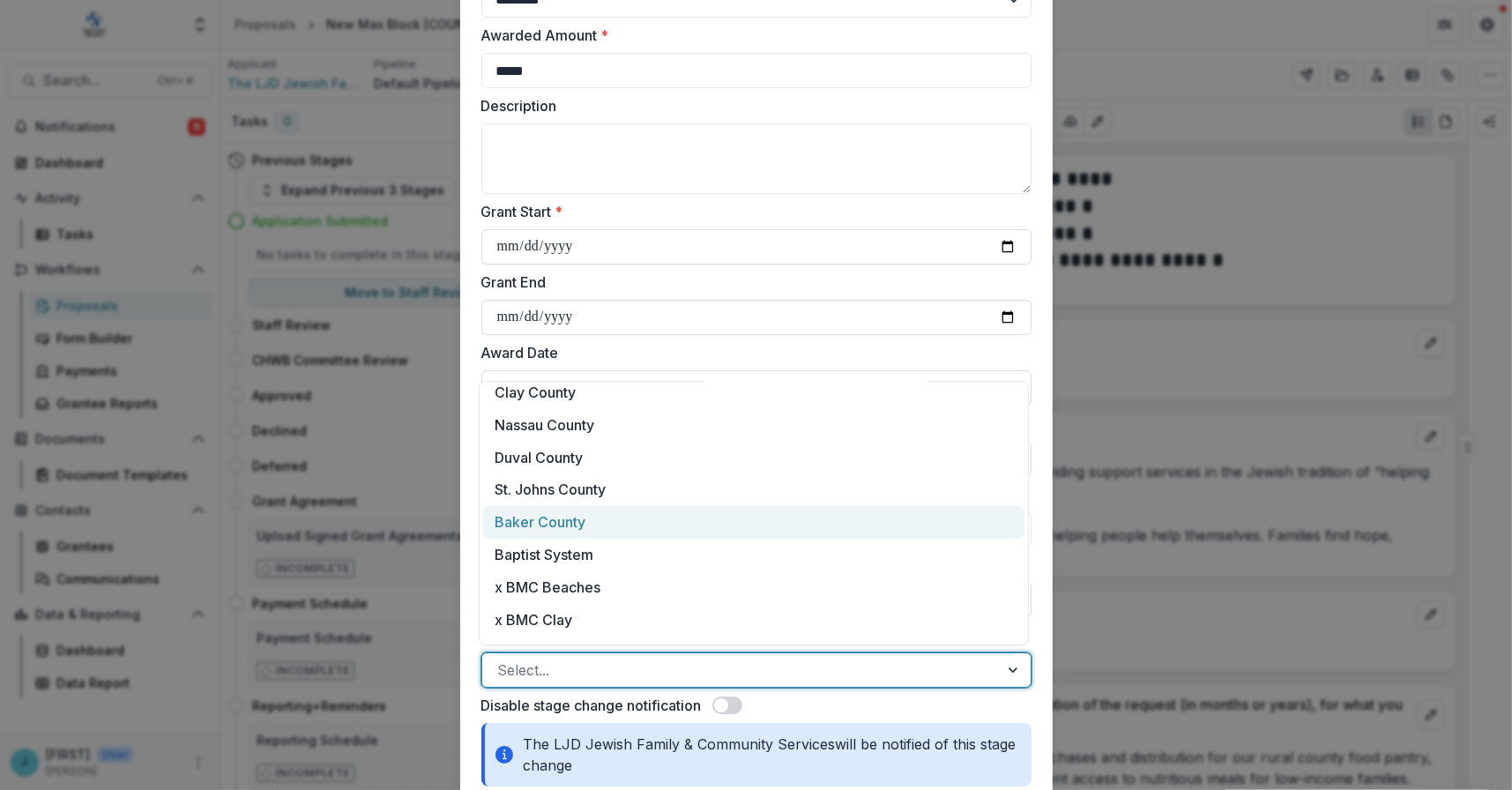 click on "Baker County" at bounding box center (754, 522) 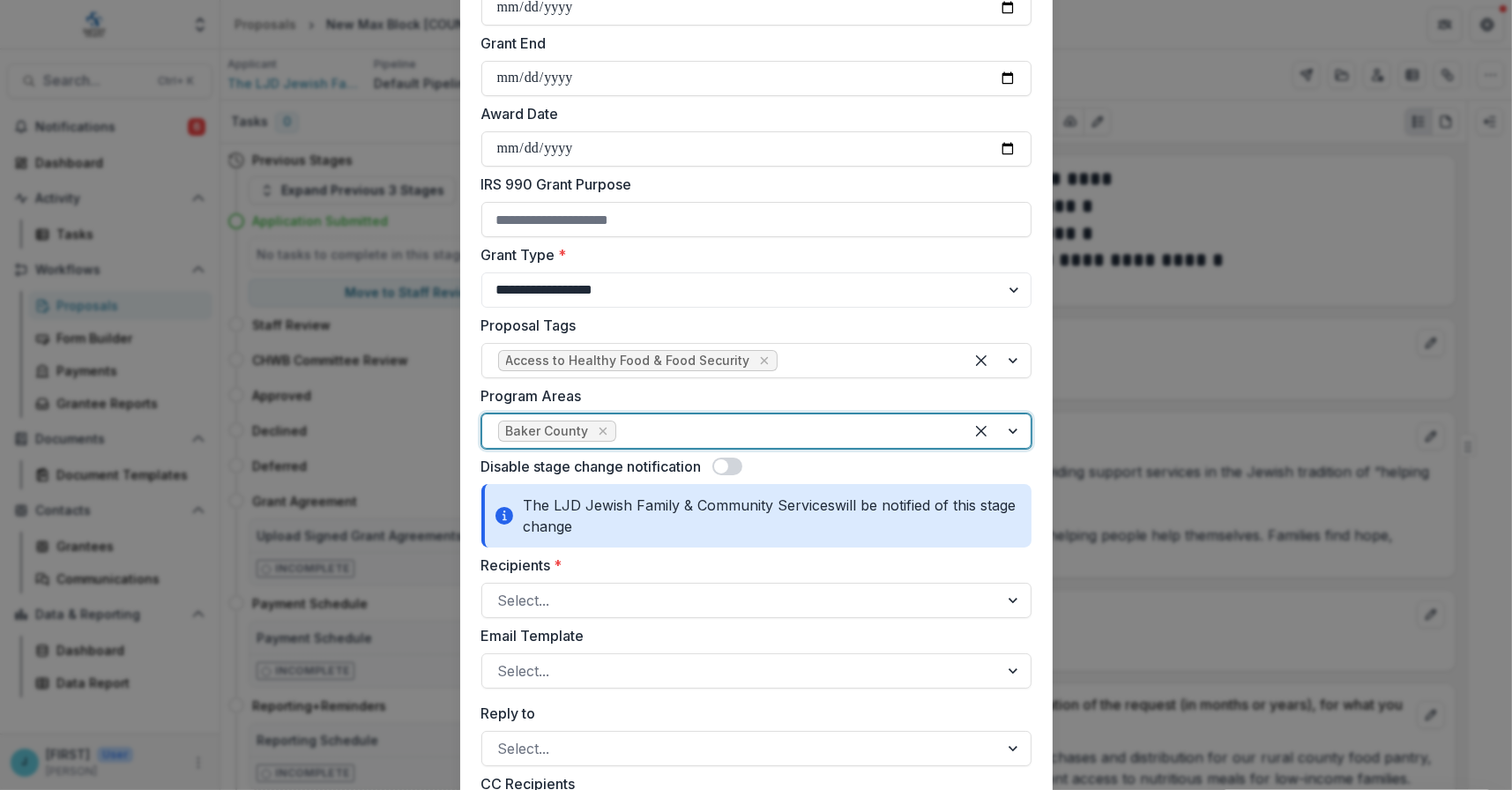 scroll, scrollTop: 441, scrollLeft: 0, axis: vertical 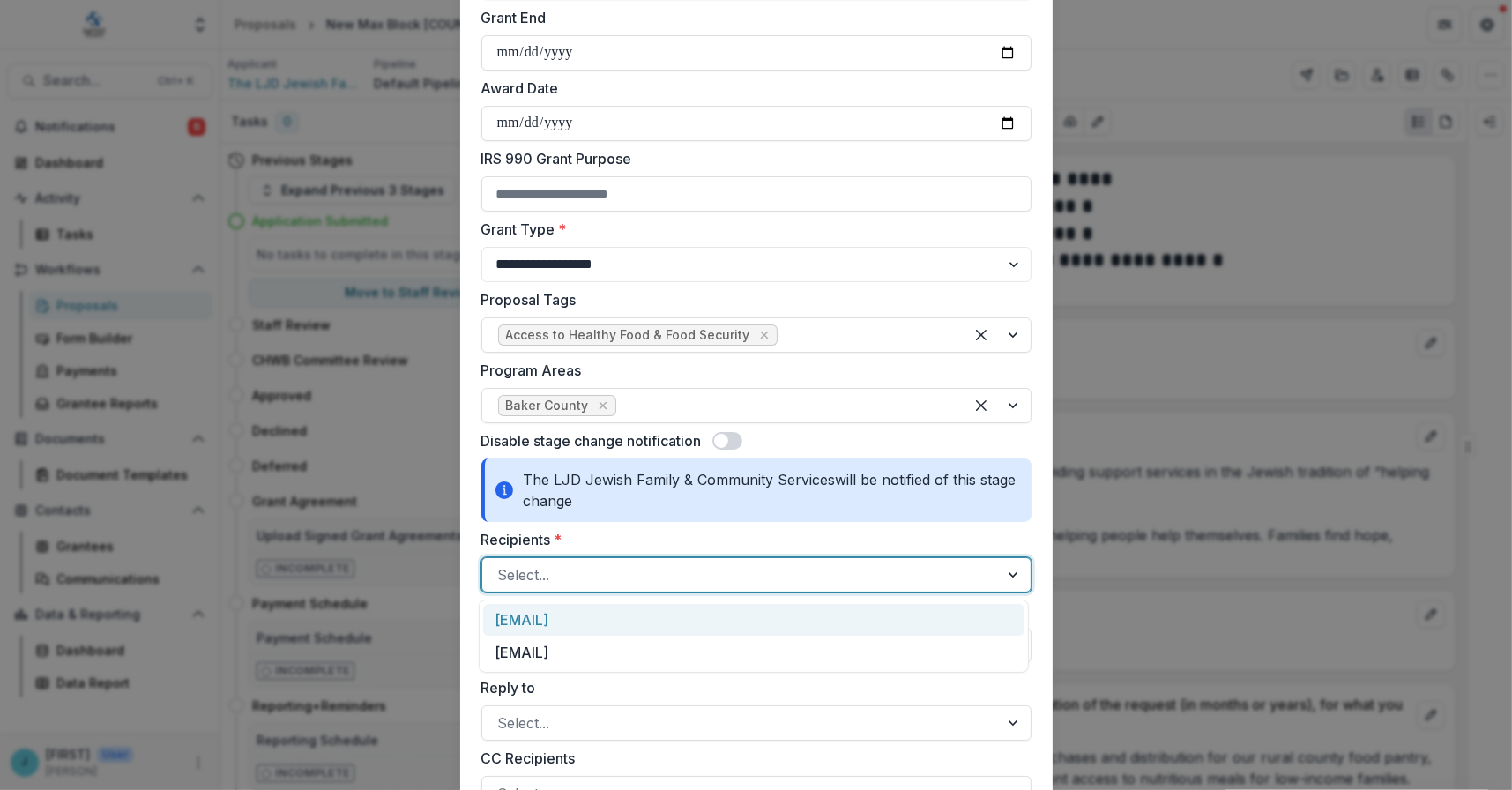 click at bounding box center (741, 575) 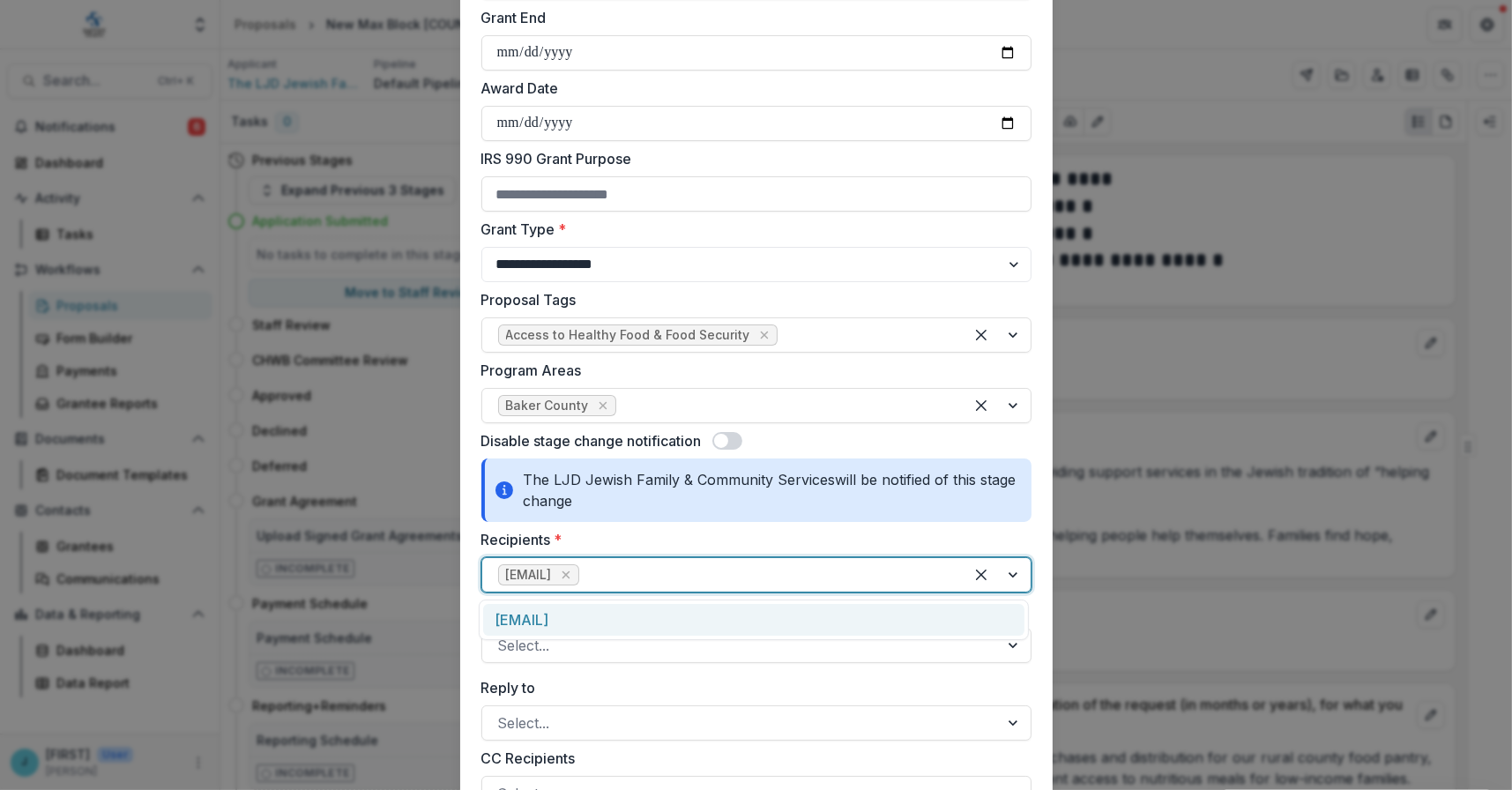 click at bounding box center [765, 575] 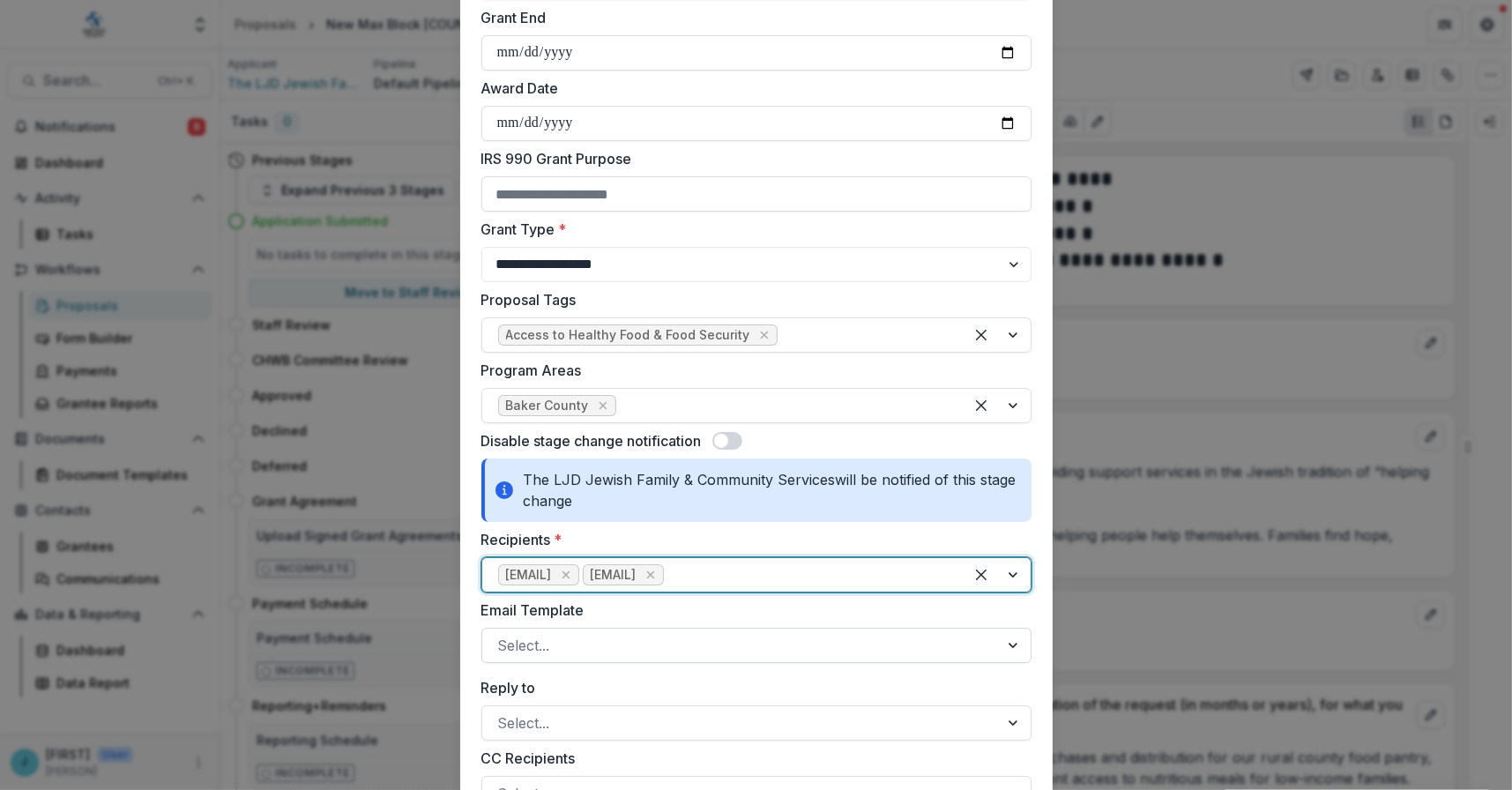 click at bounding box center (741, 645) 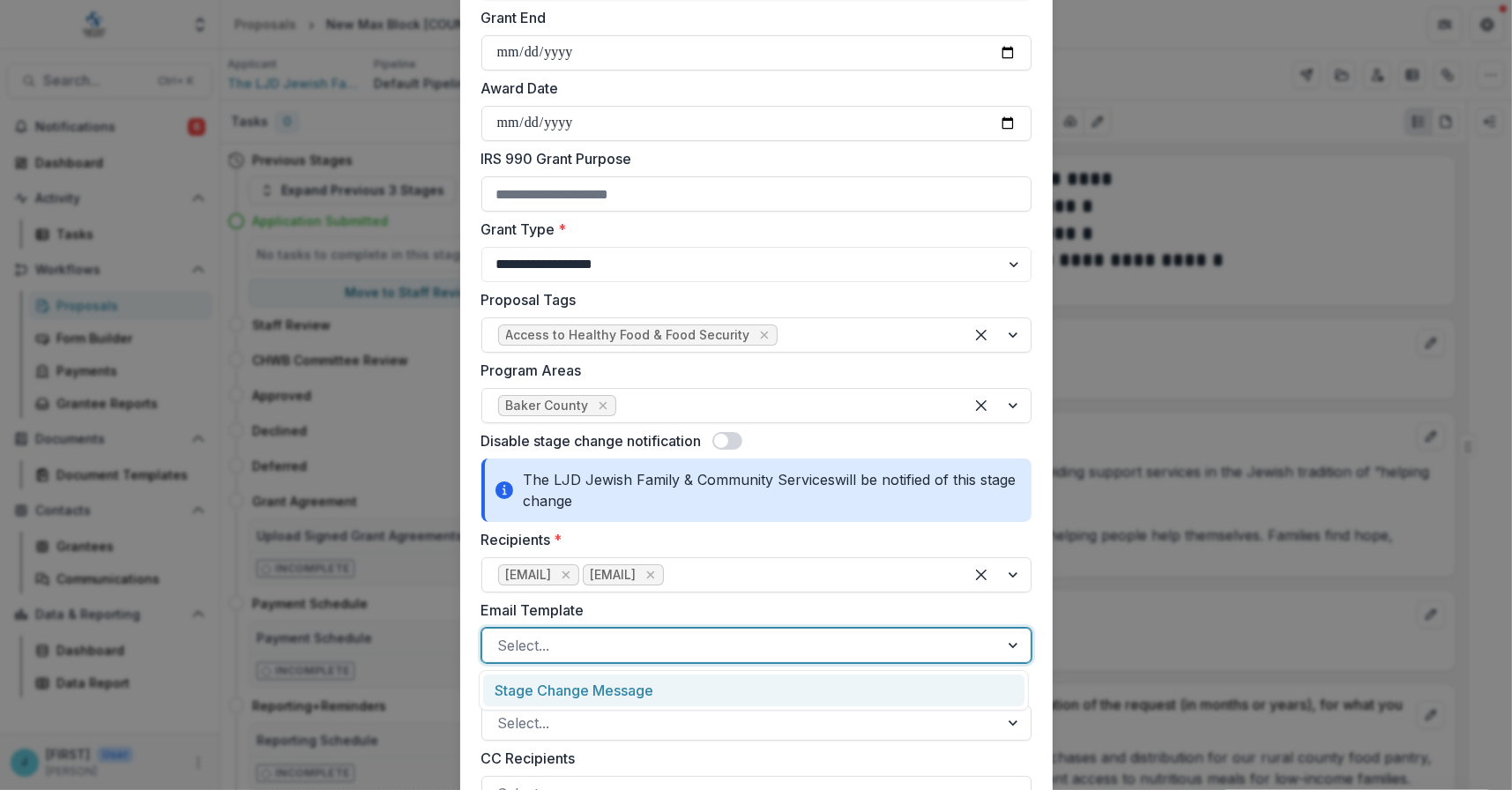 click on "Stage Change Message" at bounding box center [754, 690] 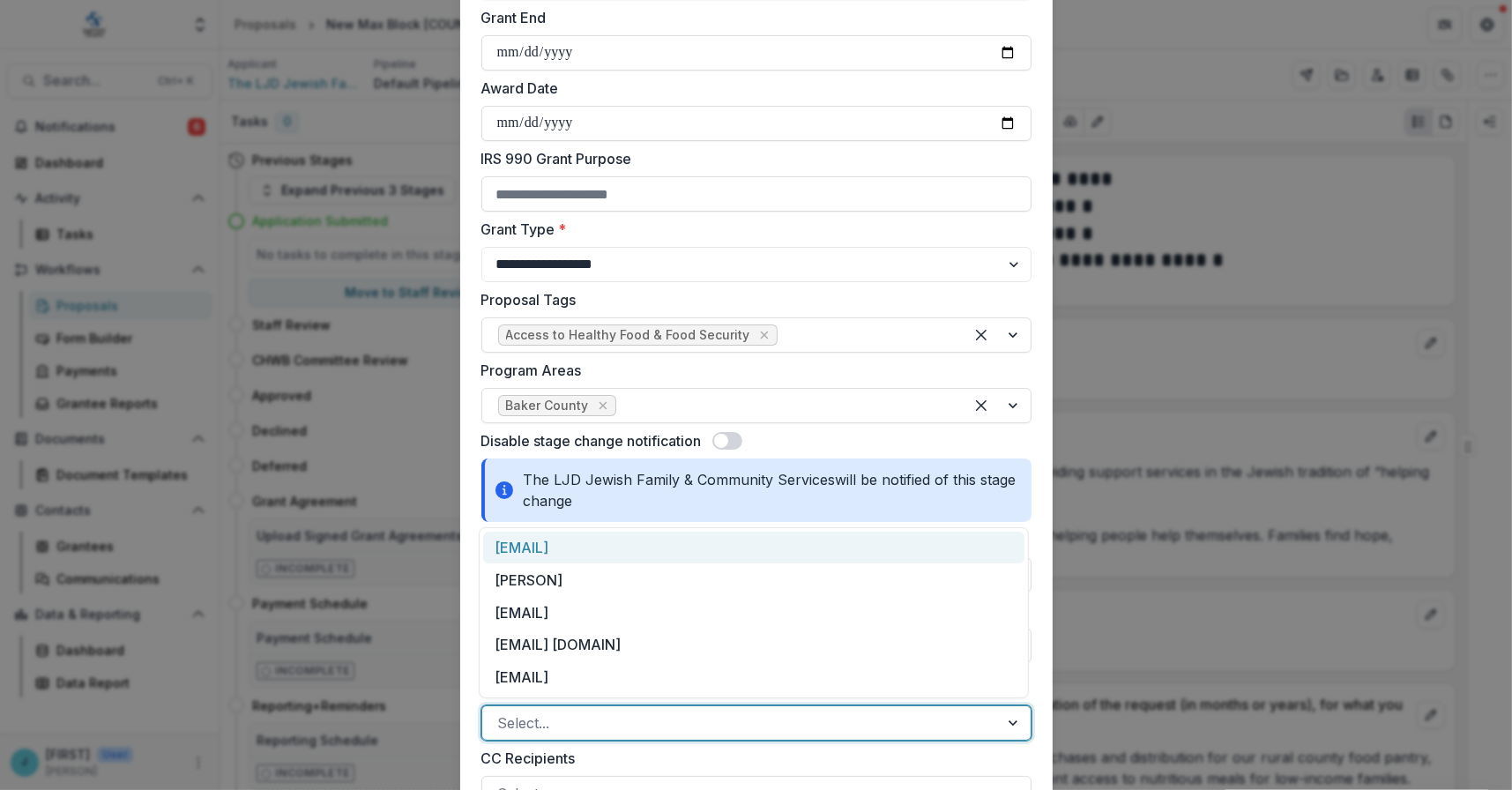 click at bounding box center [741, 723] 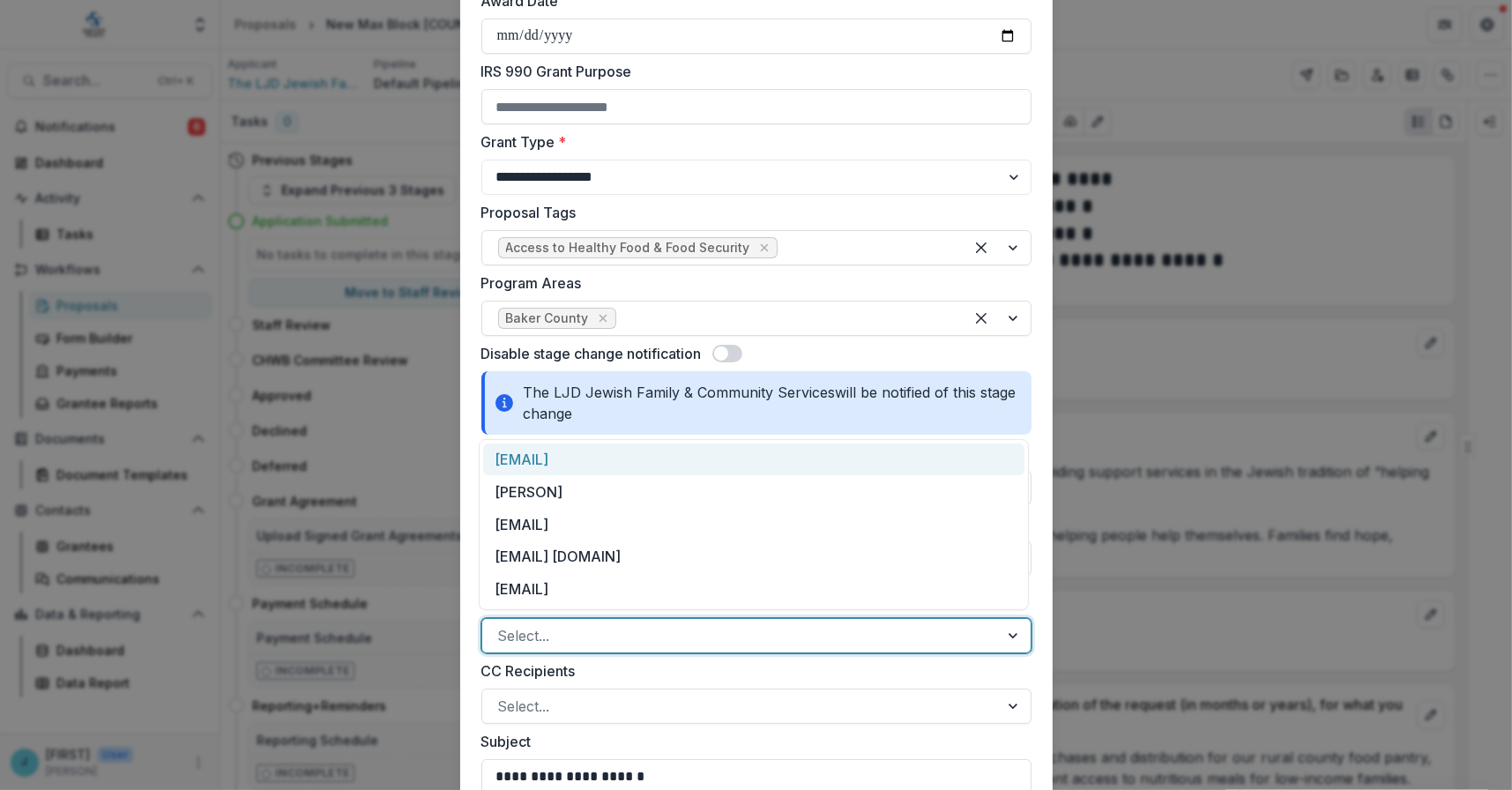 scroll, scrollTop: 529, scrollLeft: 0, axis: vertical 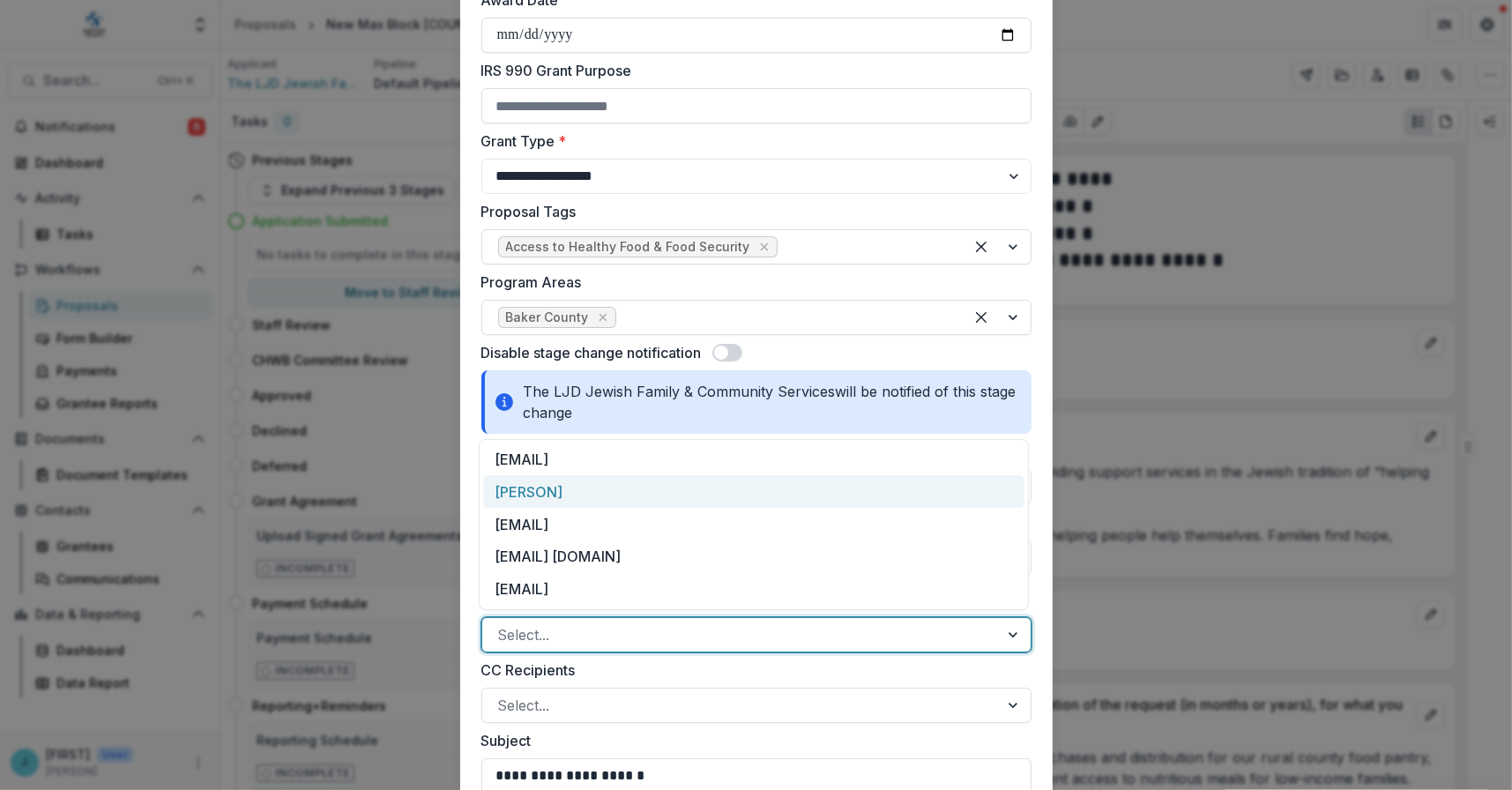 click on "[PERSON]" at bounding box center [754, 491] 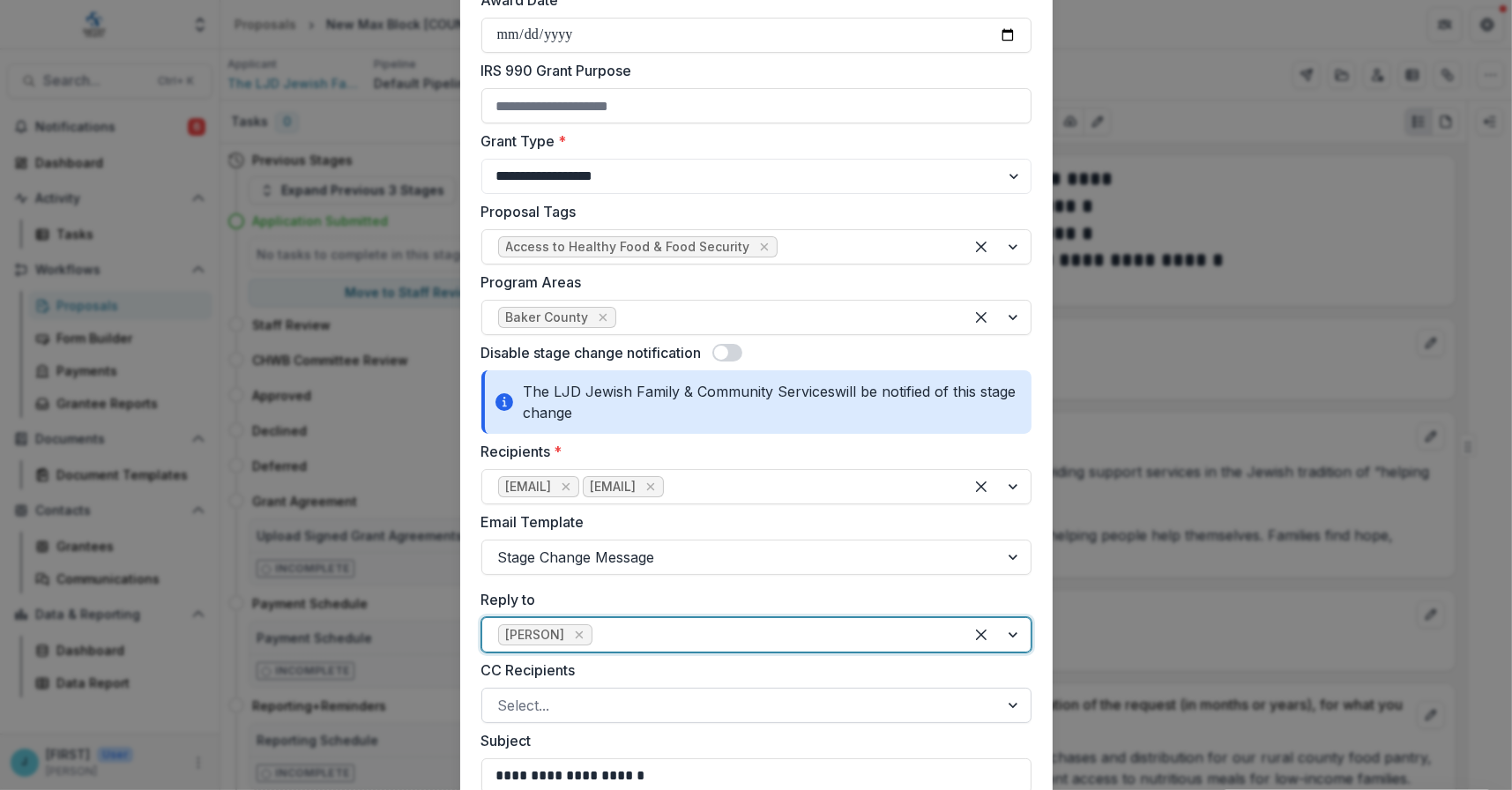 scroll, scrollTop: 617, scrollLeft: 0, axis: vertical 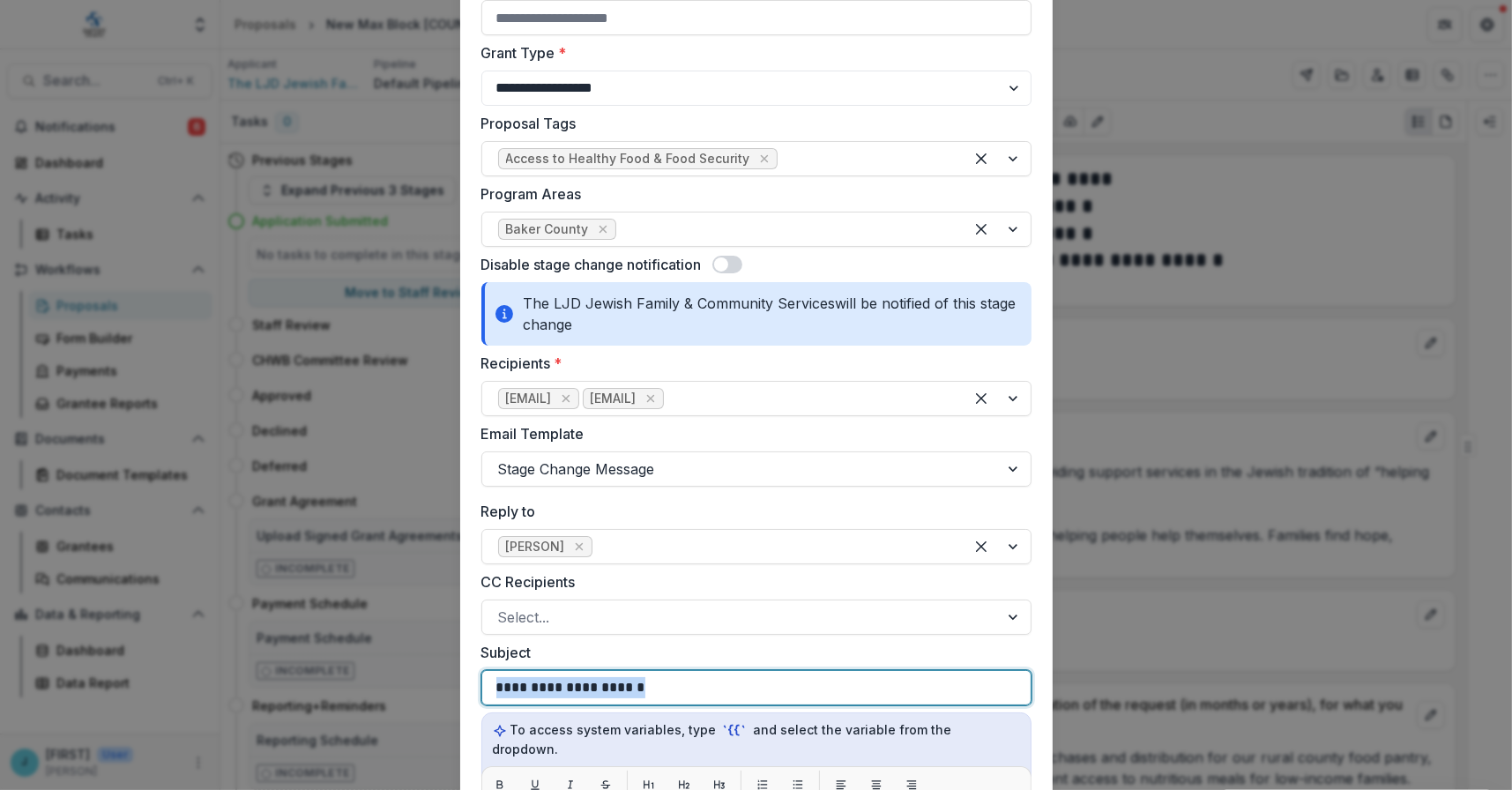 drag, startPoint x: 665, startPoint y: 688, endPoint x: 473, endPoint y: 670, distance: 192.8419 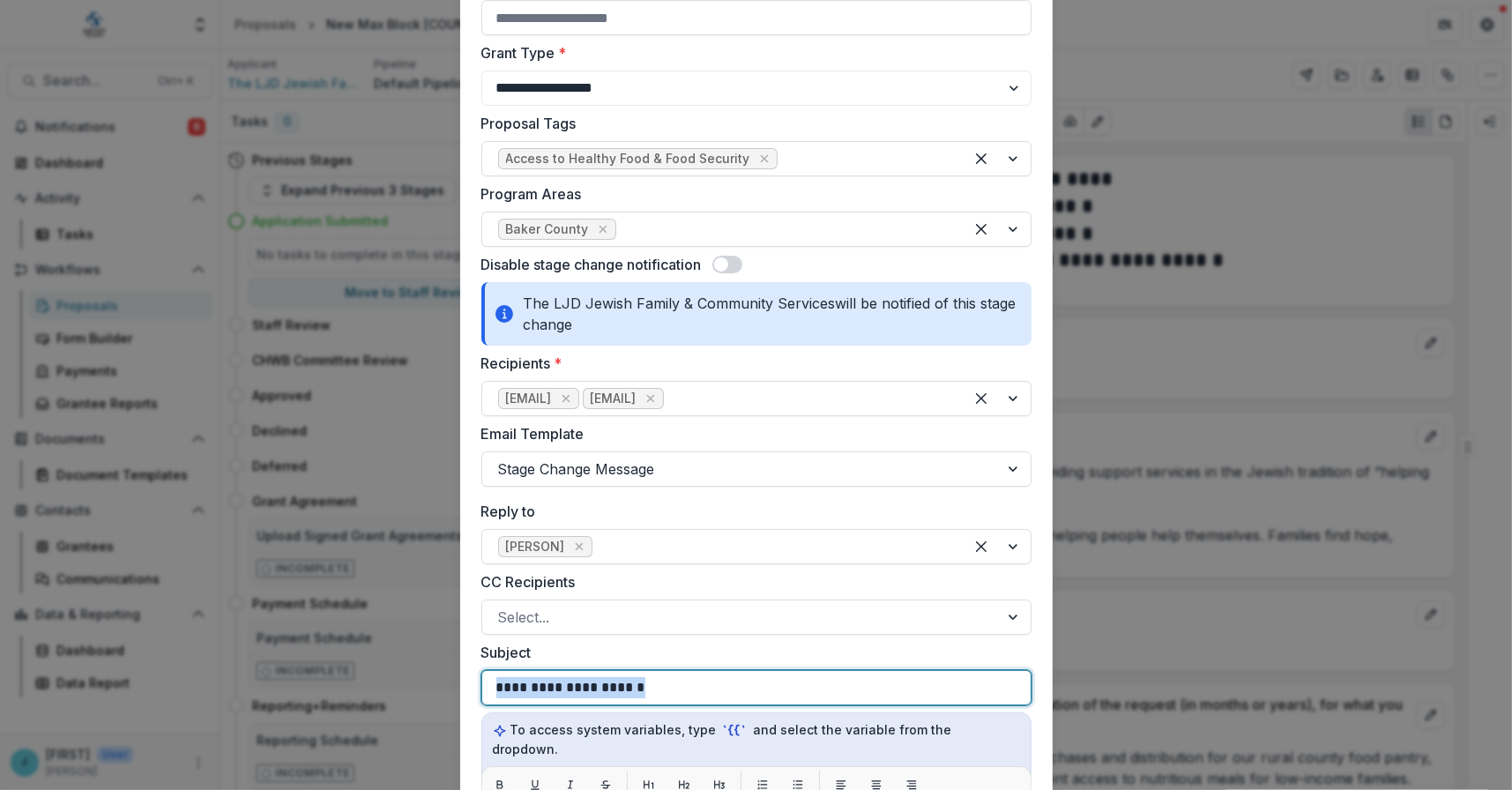 type 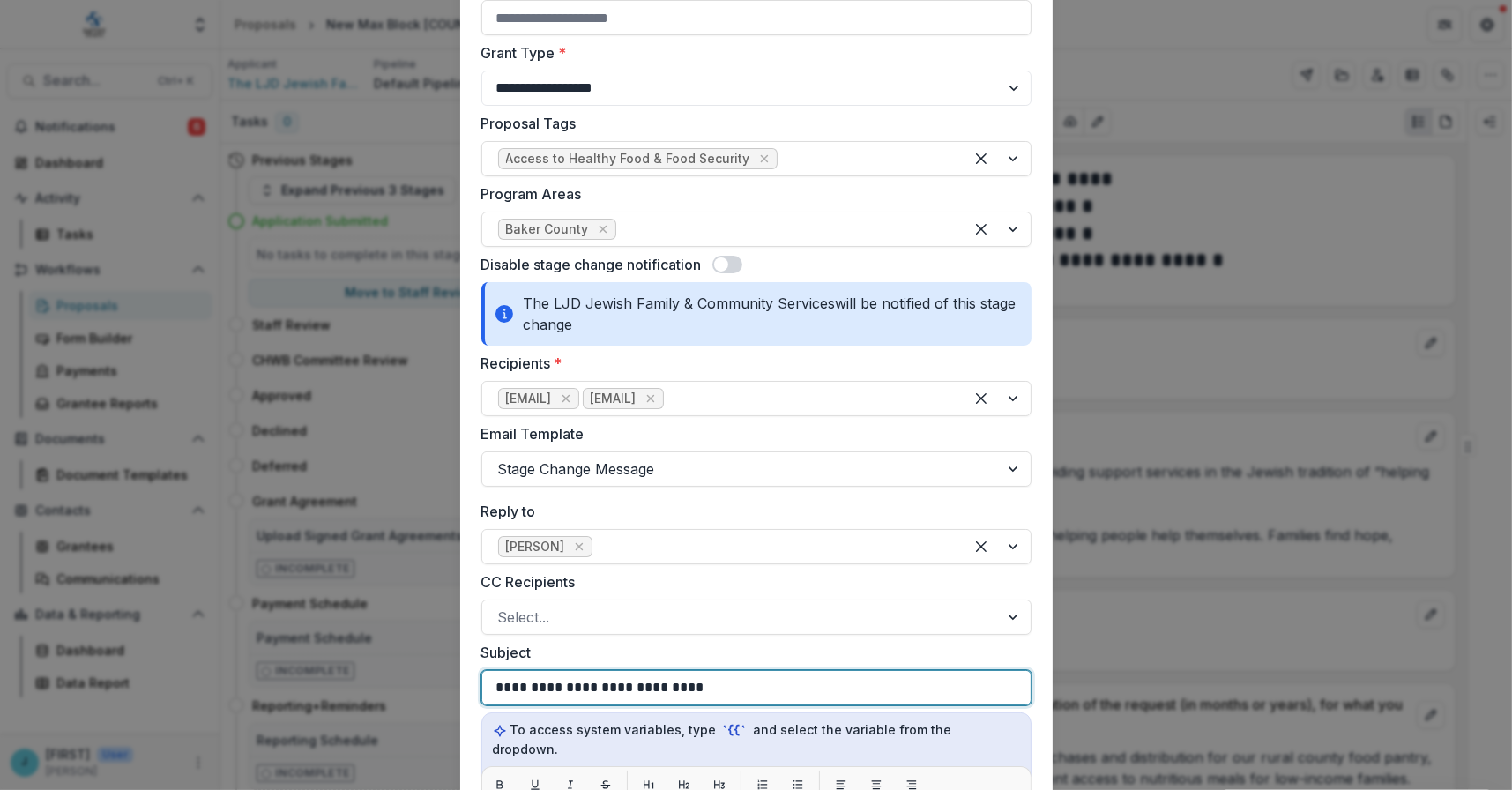 click on "**********" at bounding box center (597, 688) 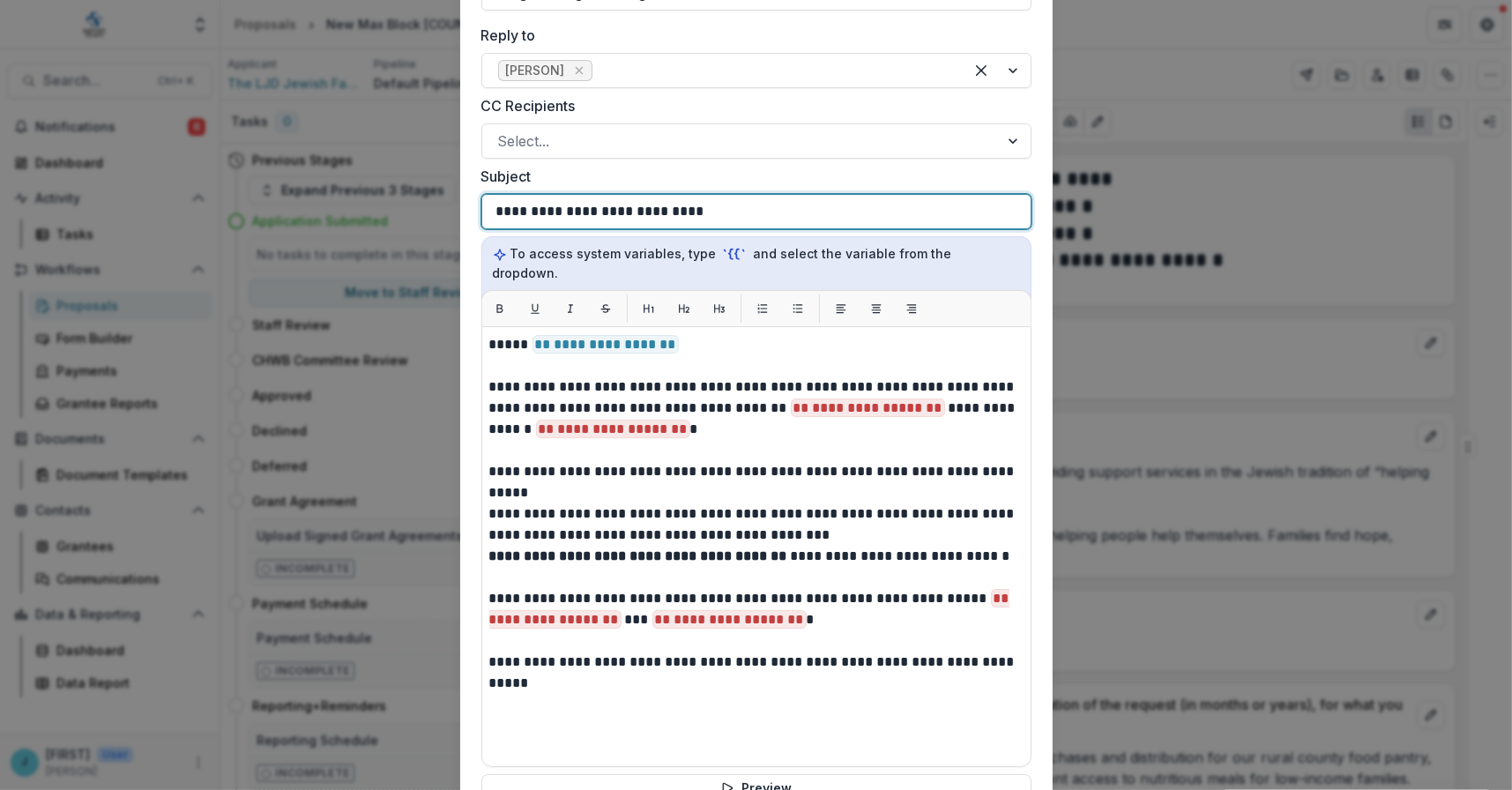 scroll, scrollTop: 1146, scrollLeft: 0, axis: vertical 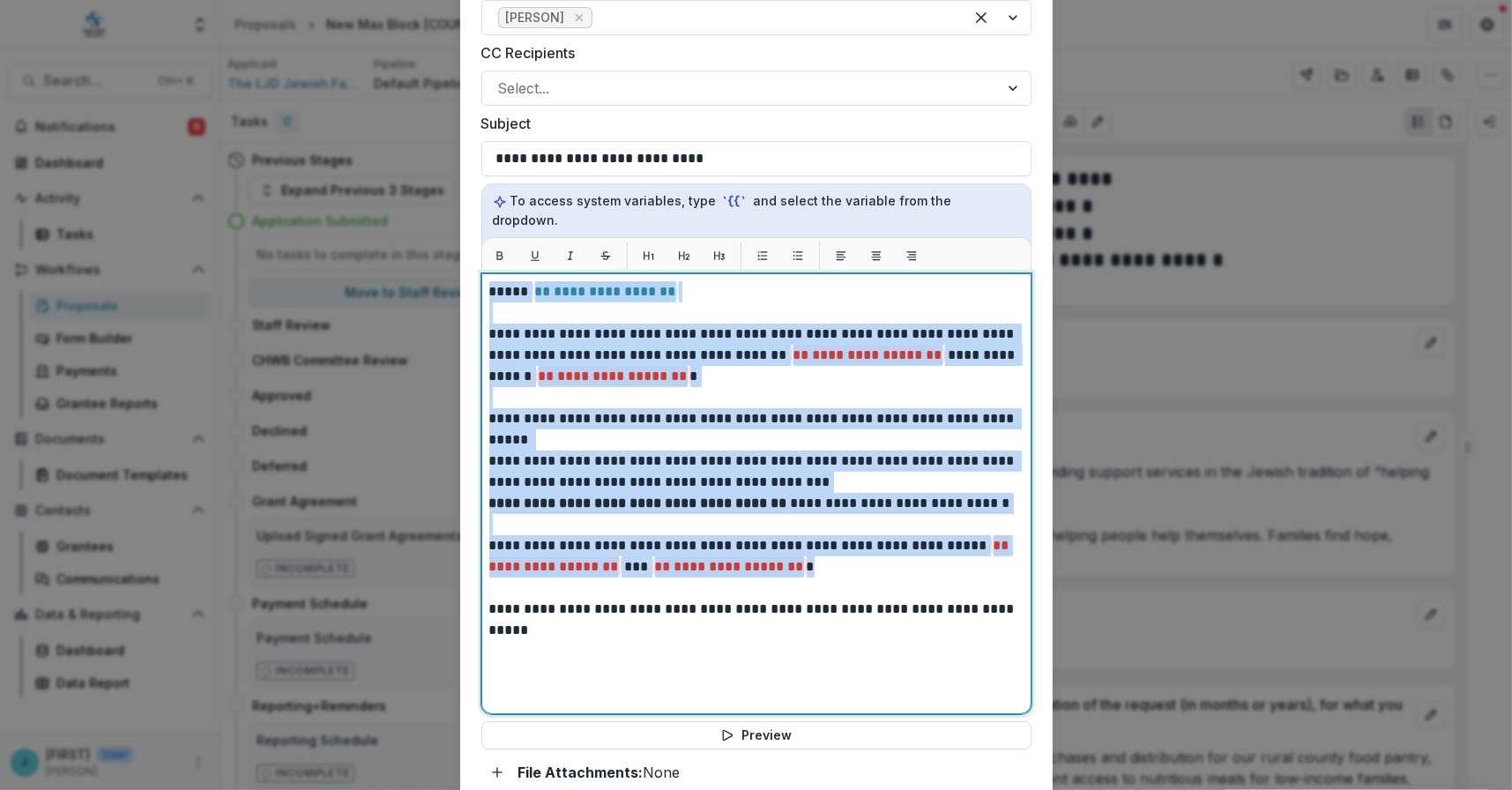 drag, startPoint x: 828, startPoint y: 542, endPoint x: 477, endPoint y: 274, distance: 441.61635 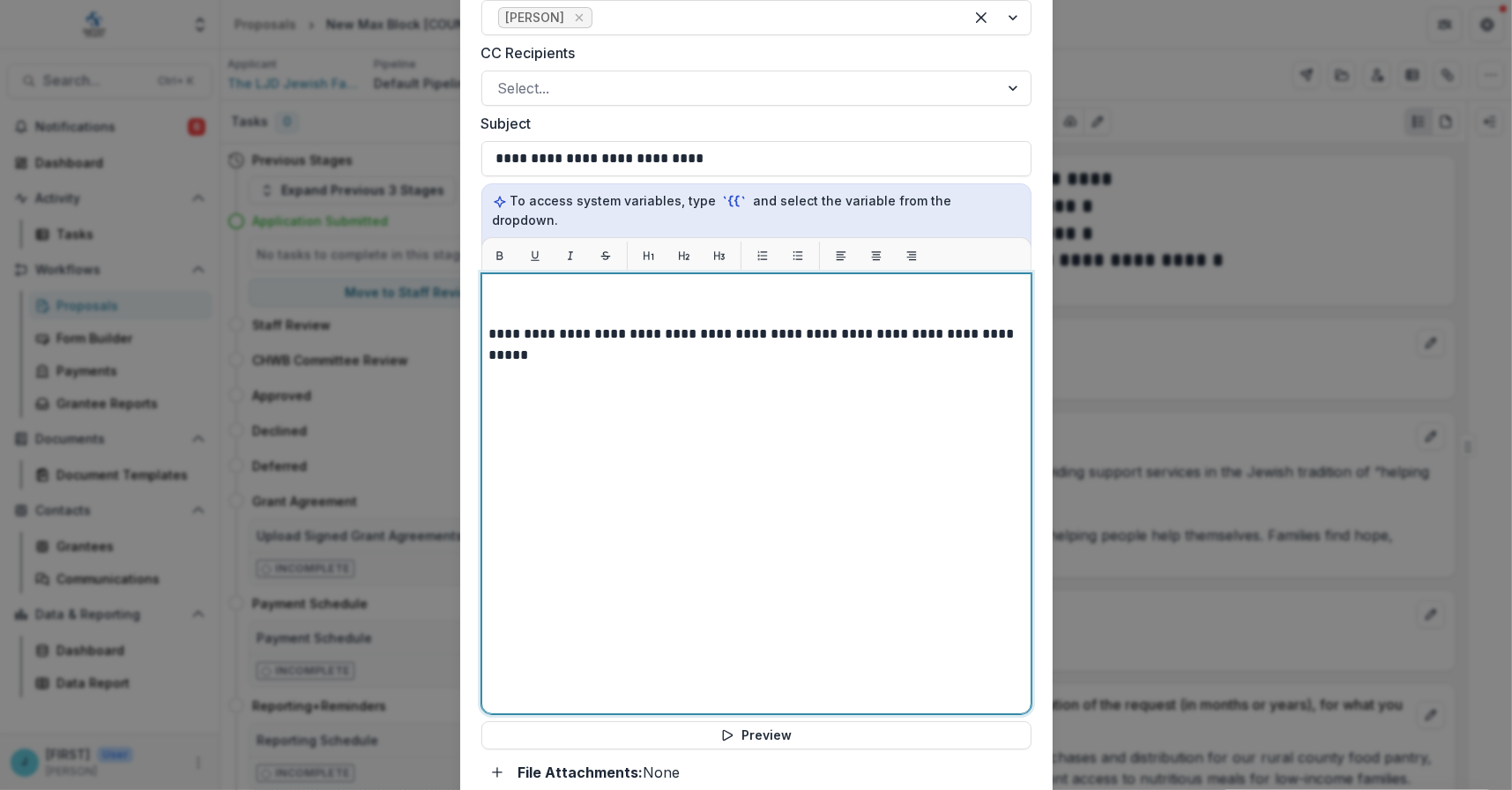 type 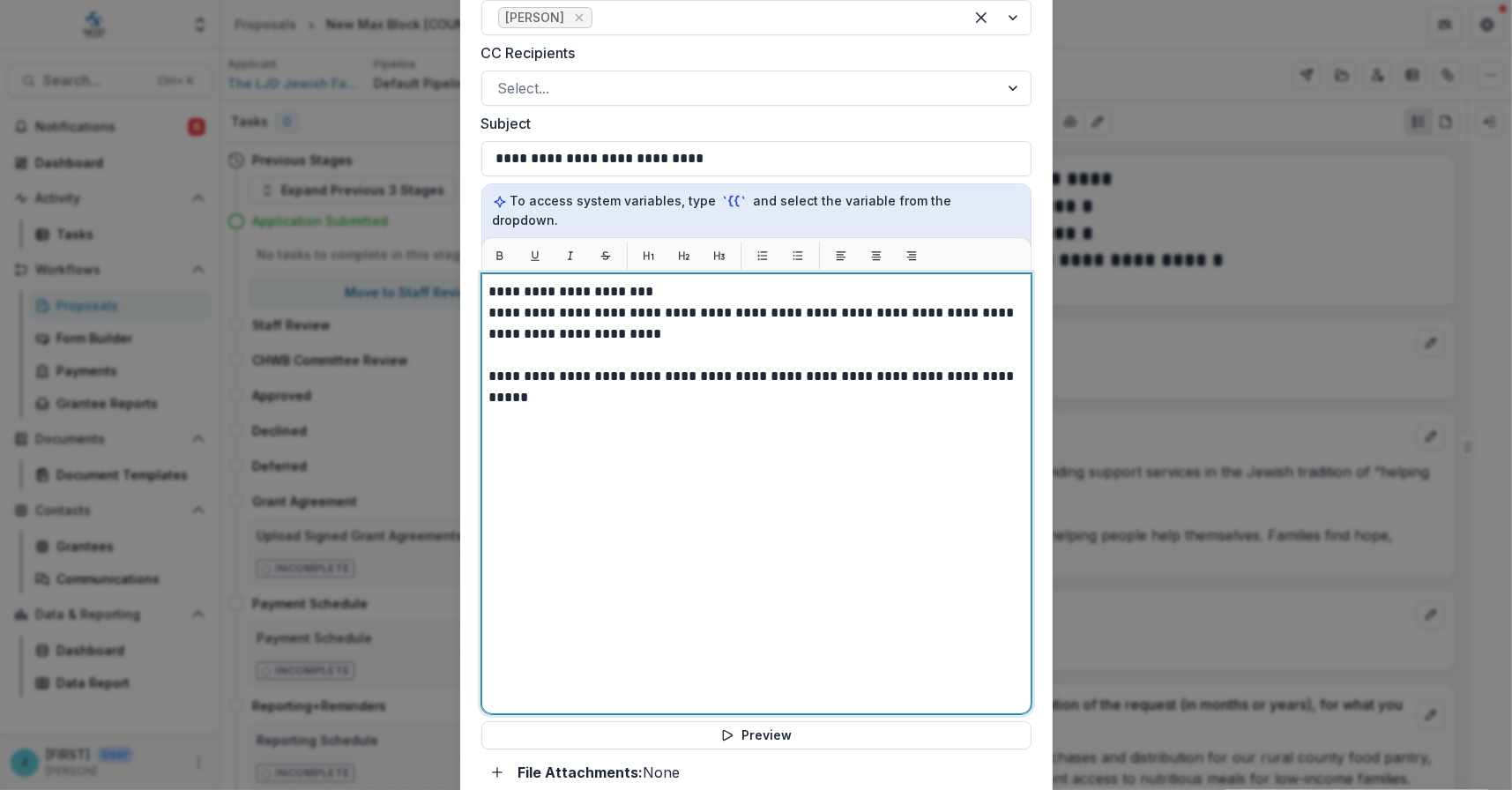 click on "**********" at bounding box center (756, 324) 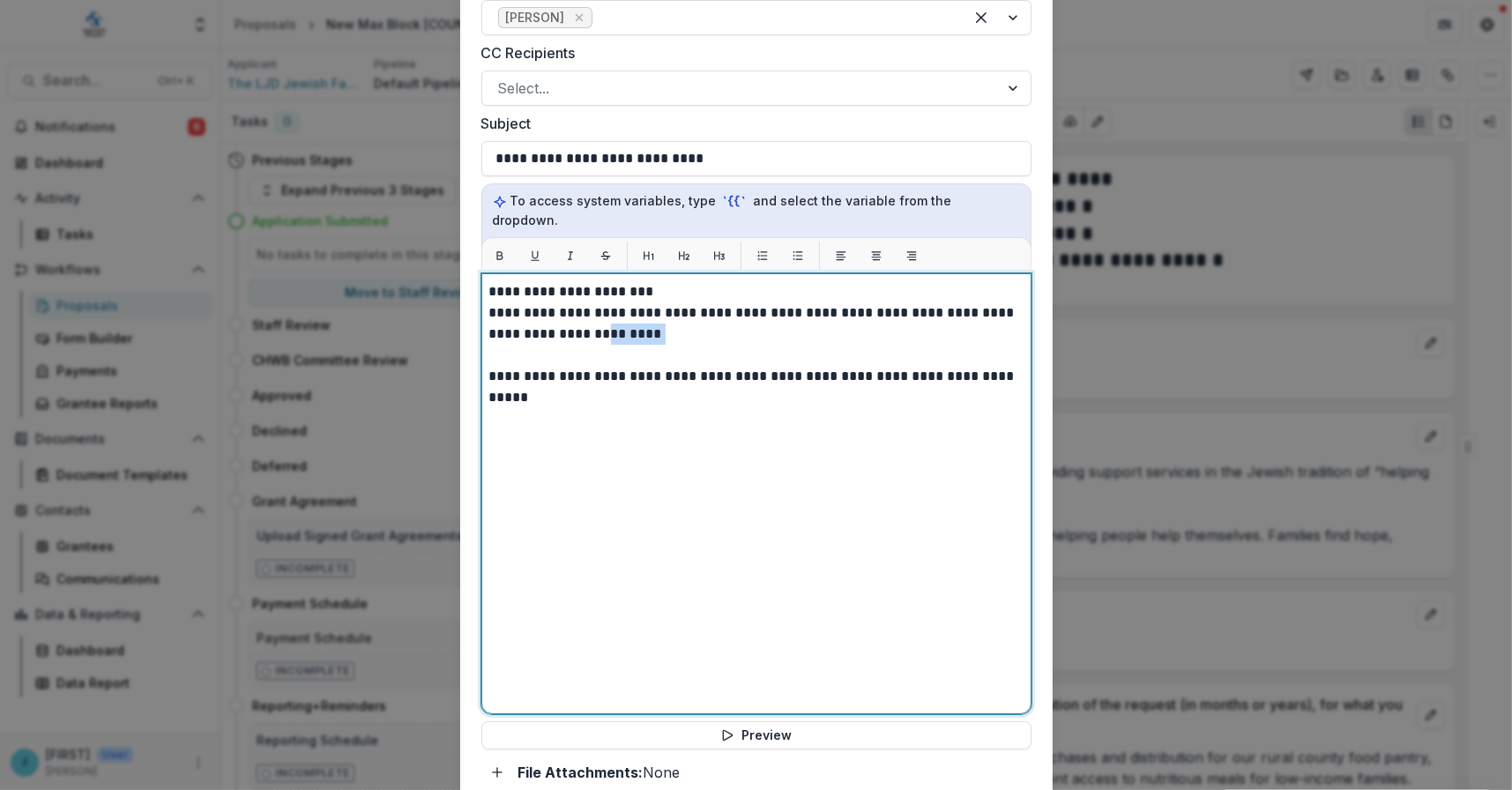 drag, startPoint x: 659, startPoint y: 311, endPoint x: 602, endPoint y: 311, distance: 57 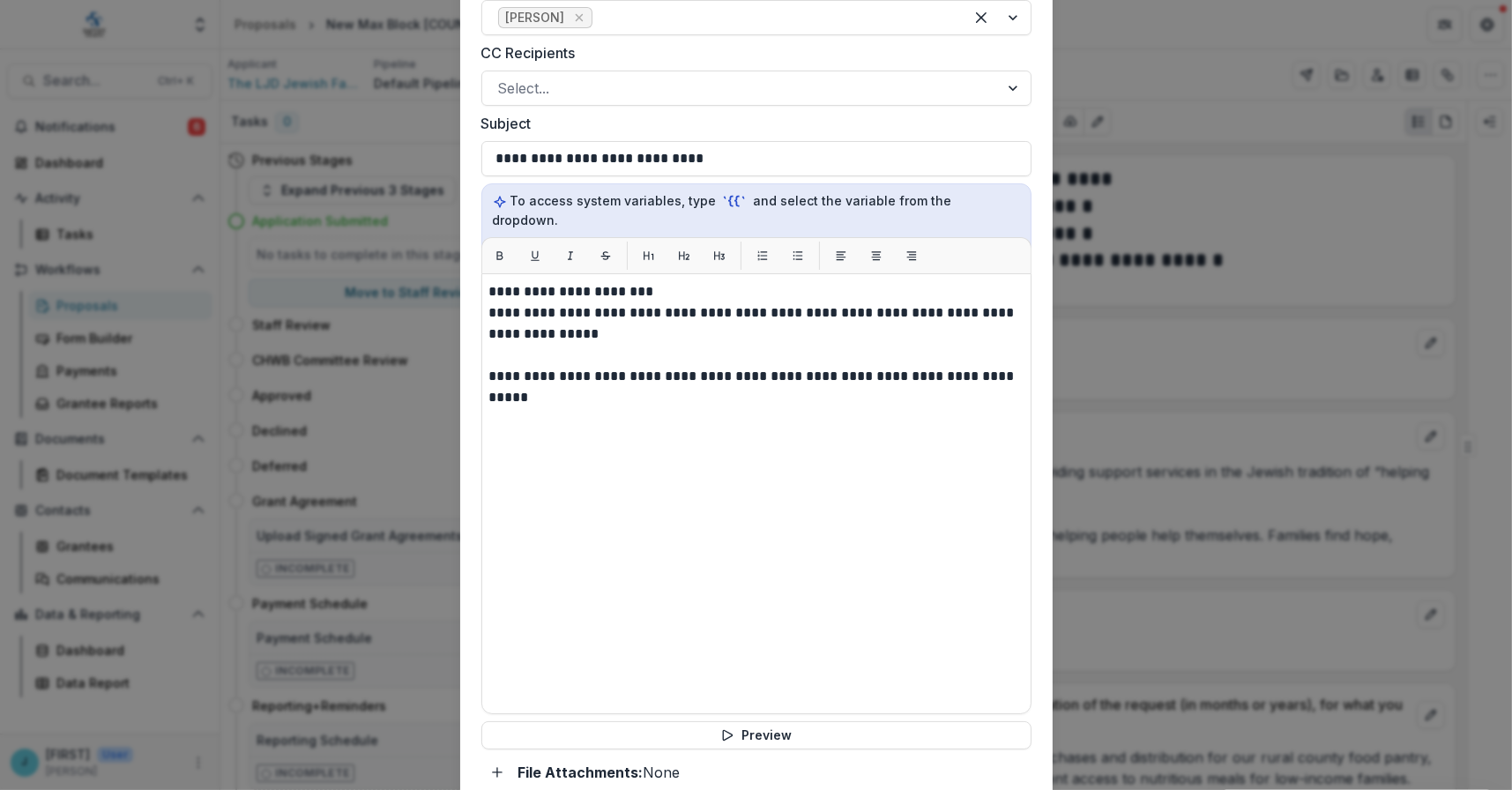 click on "**********" at bounding box center [756, 494] 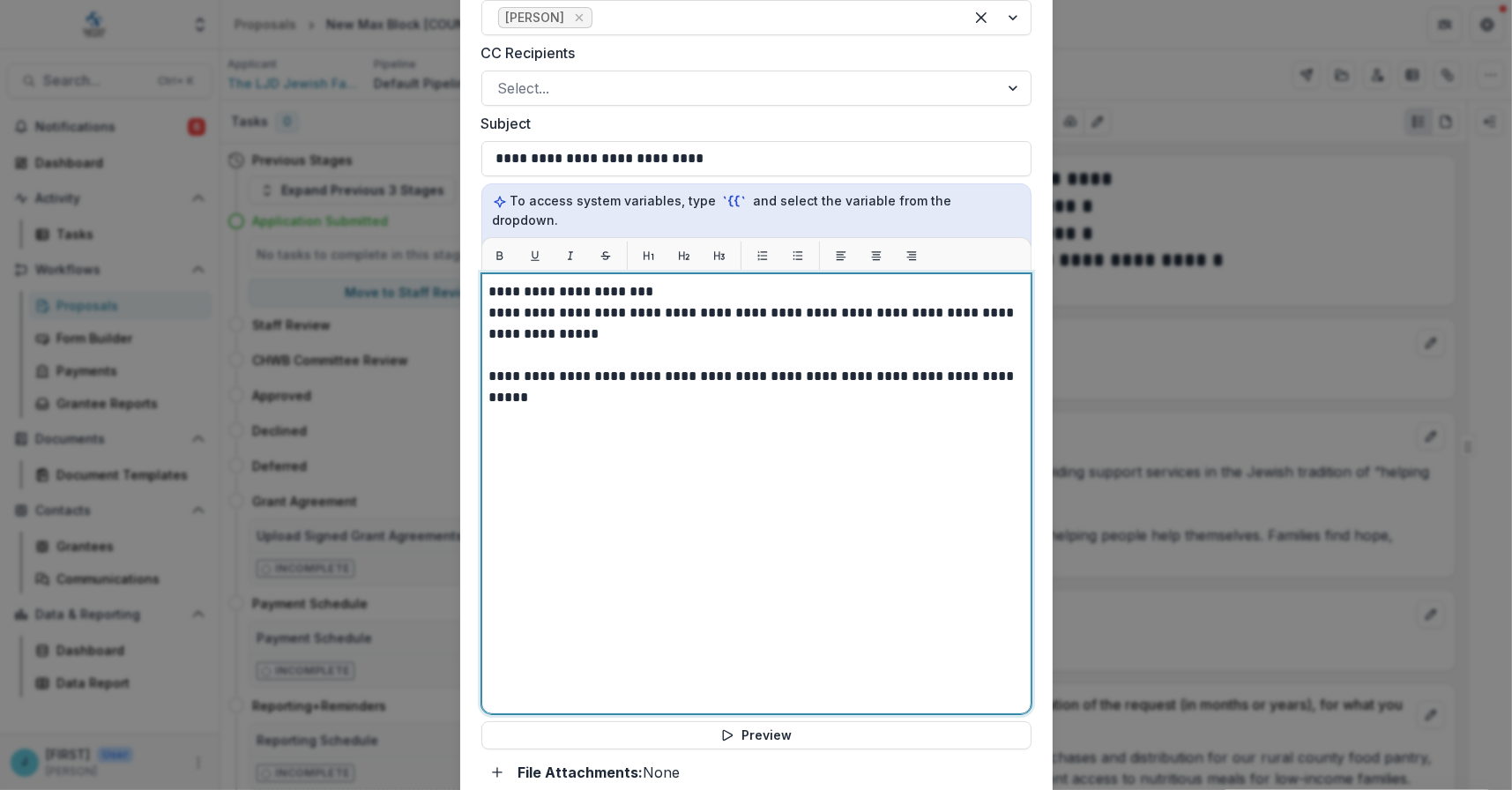 click at bounding box center (756, 355) 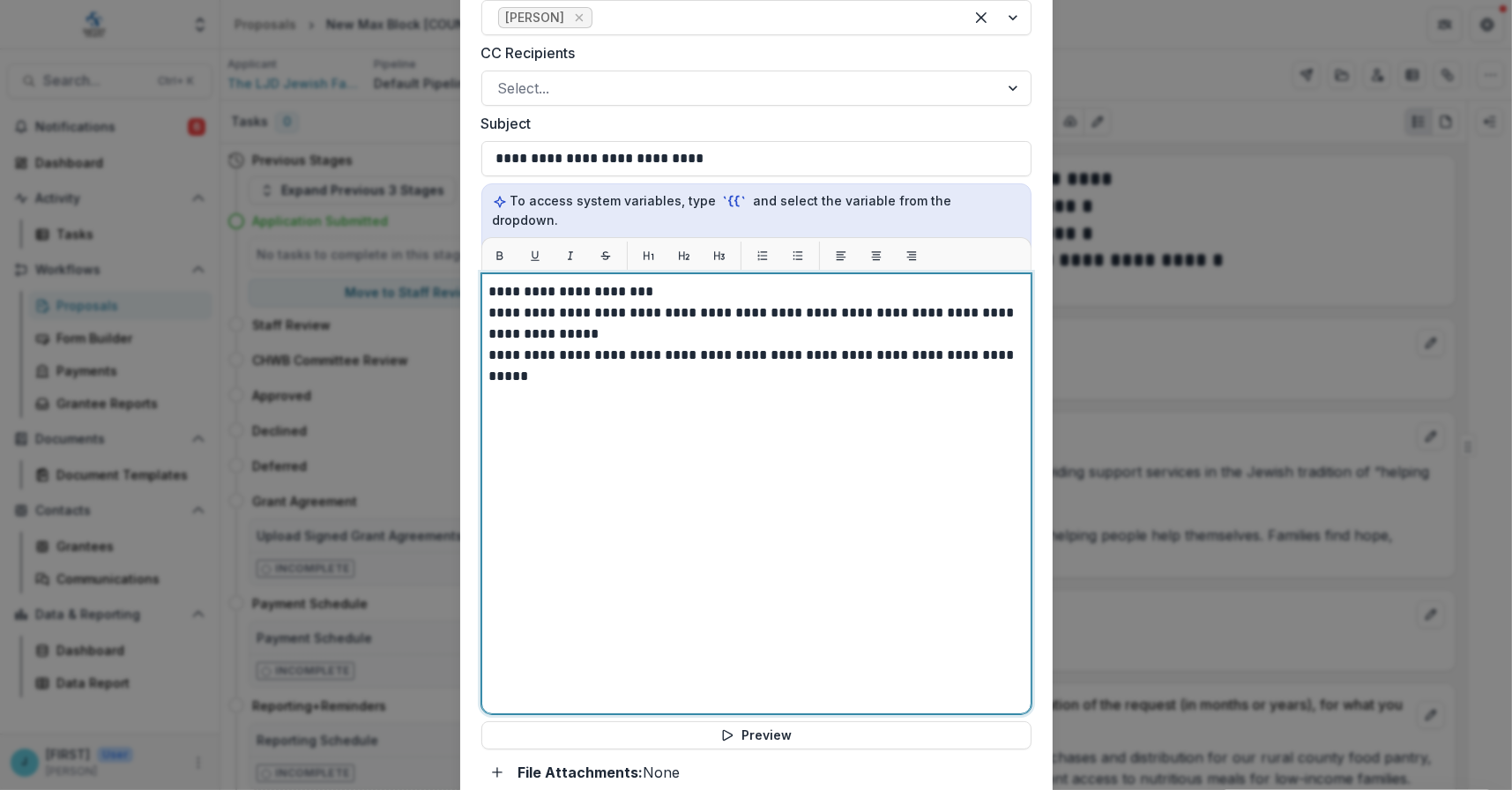 click on "**********" at bounding box center [756, 366] 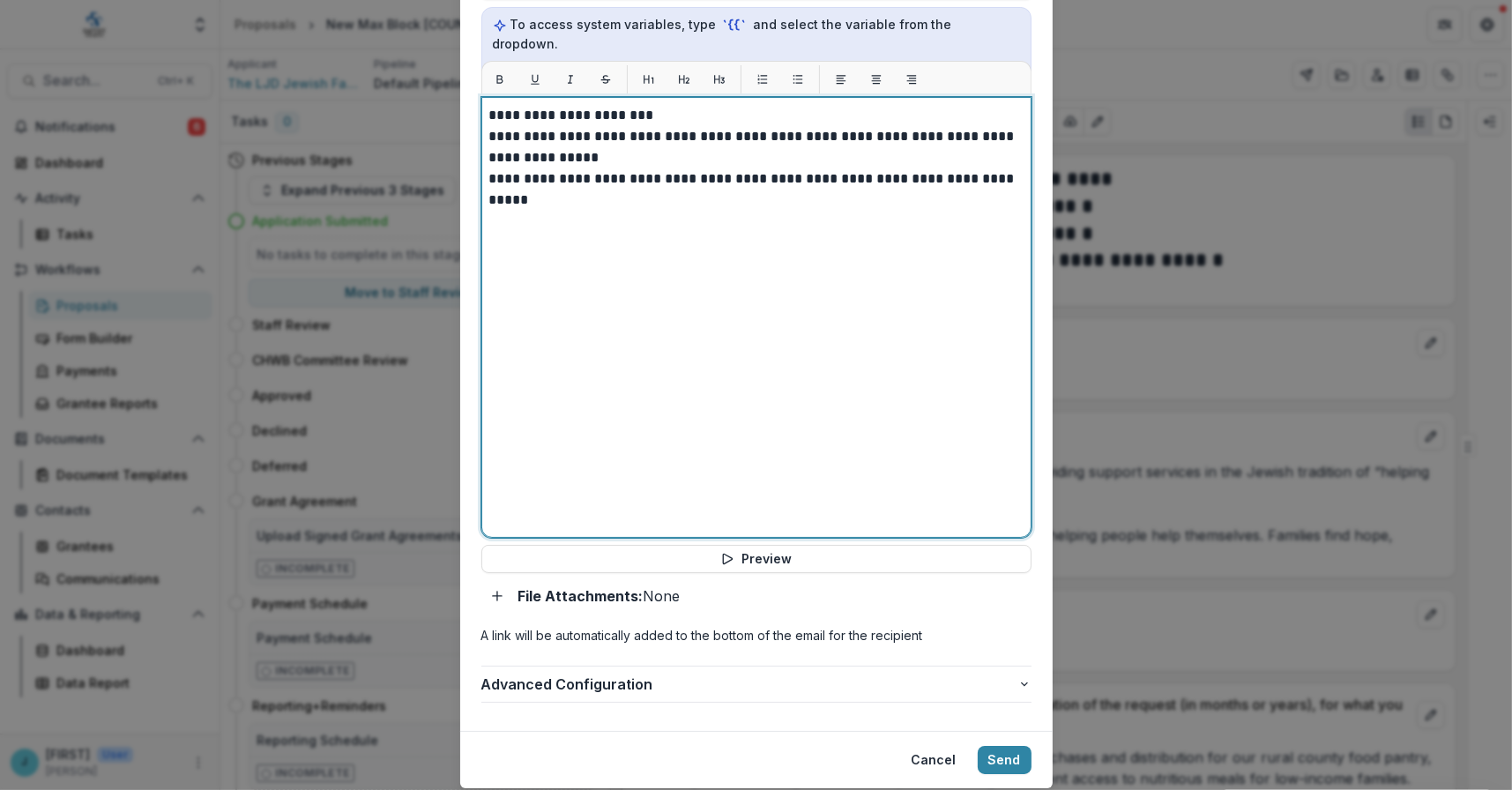 click on "**********" at bounding box center [756, 147] 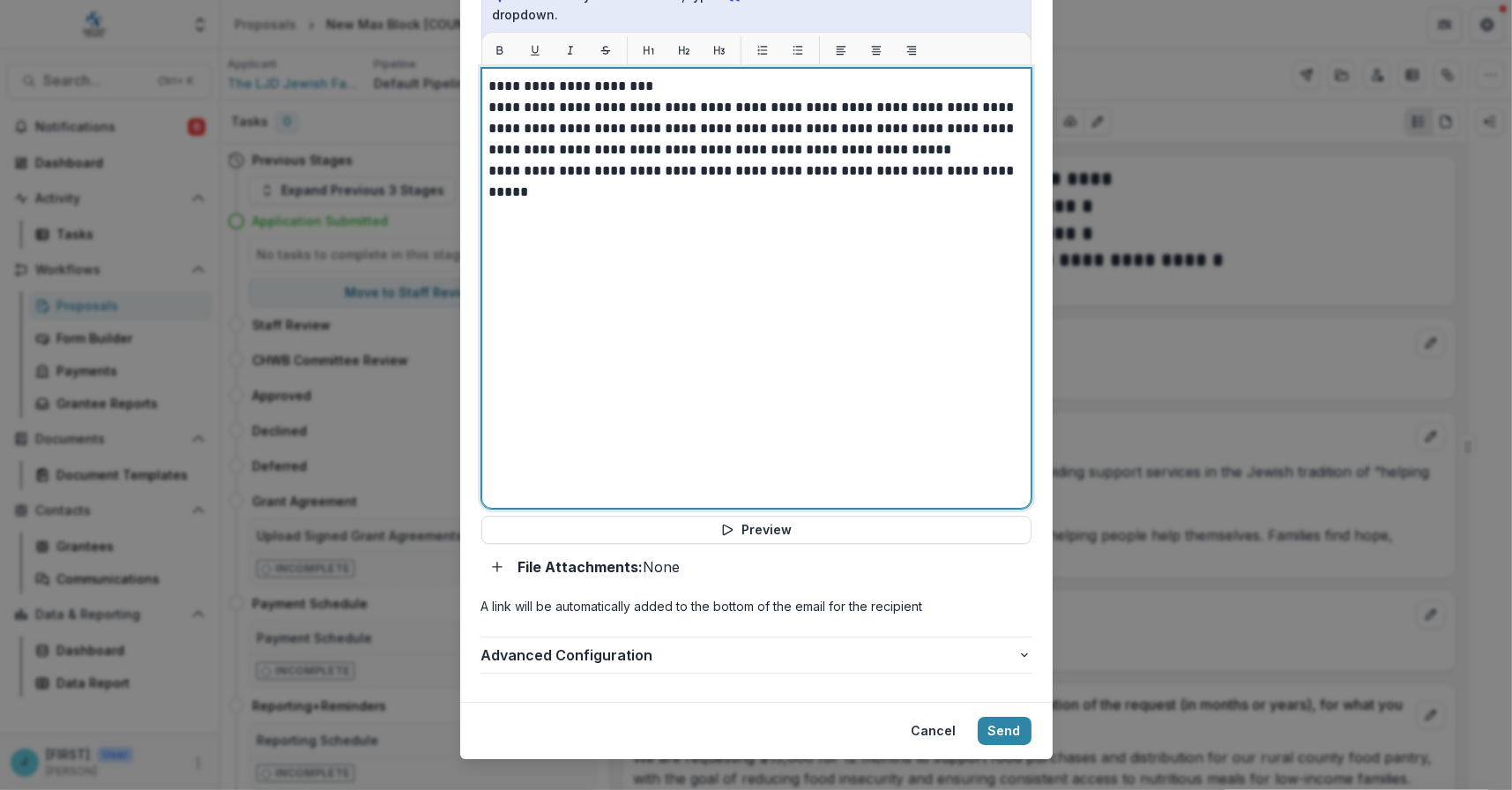 scroll, scrollTop: 1356, scrollLeft: 0, axis: vertical 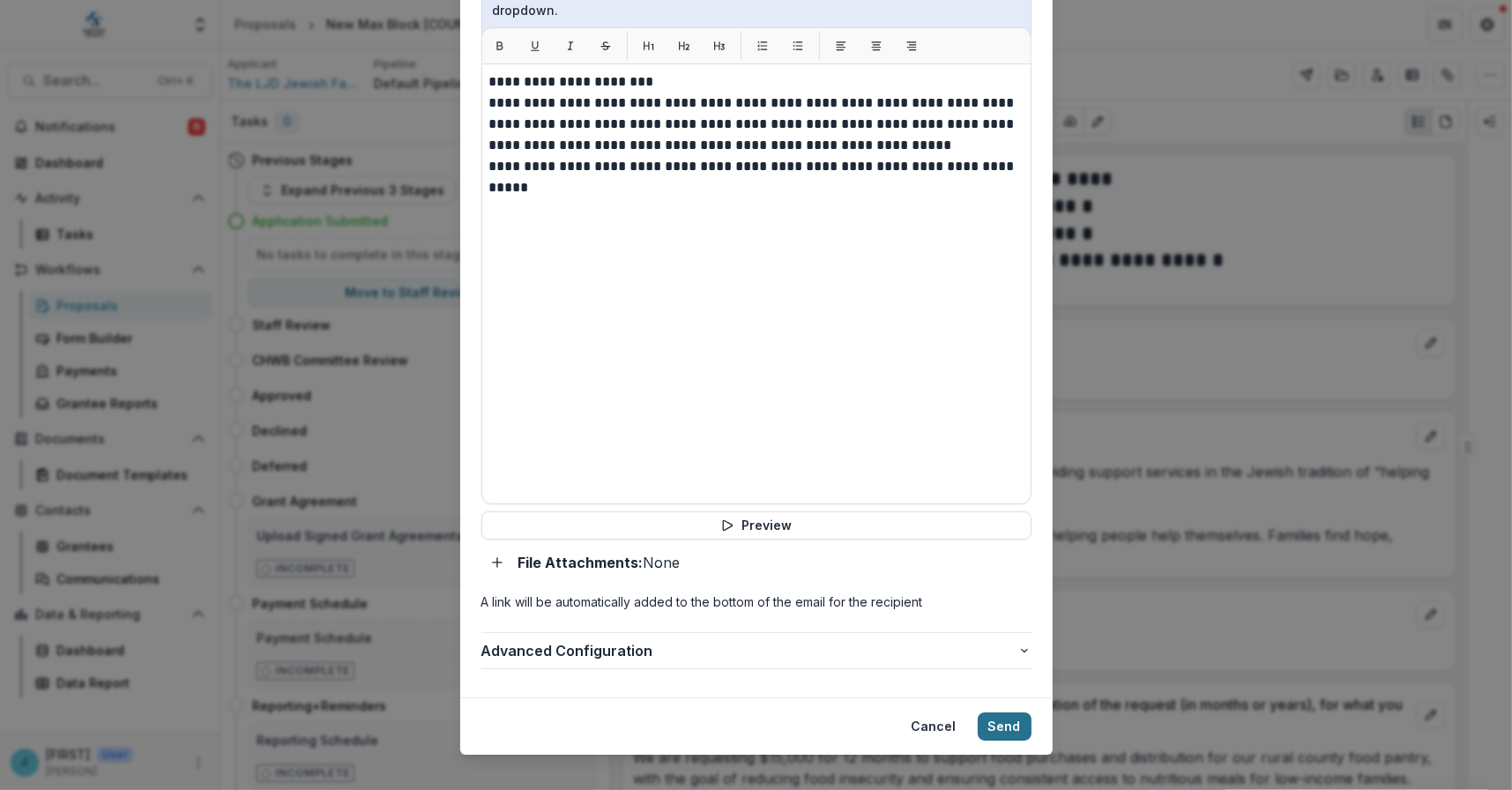 click on "Send" at bounding box center (1004, 727) 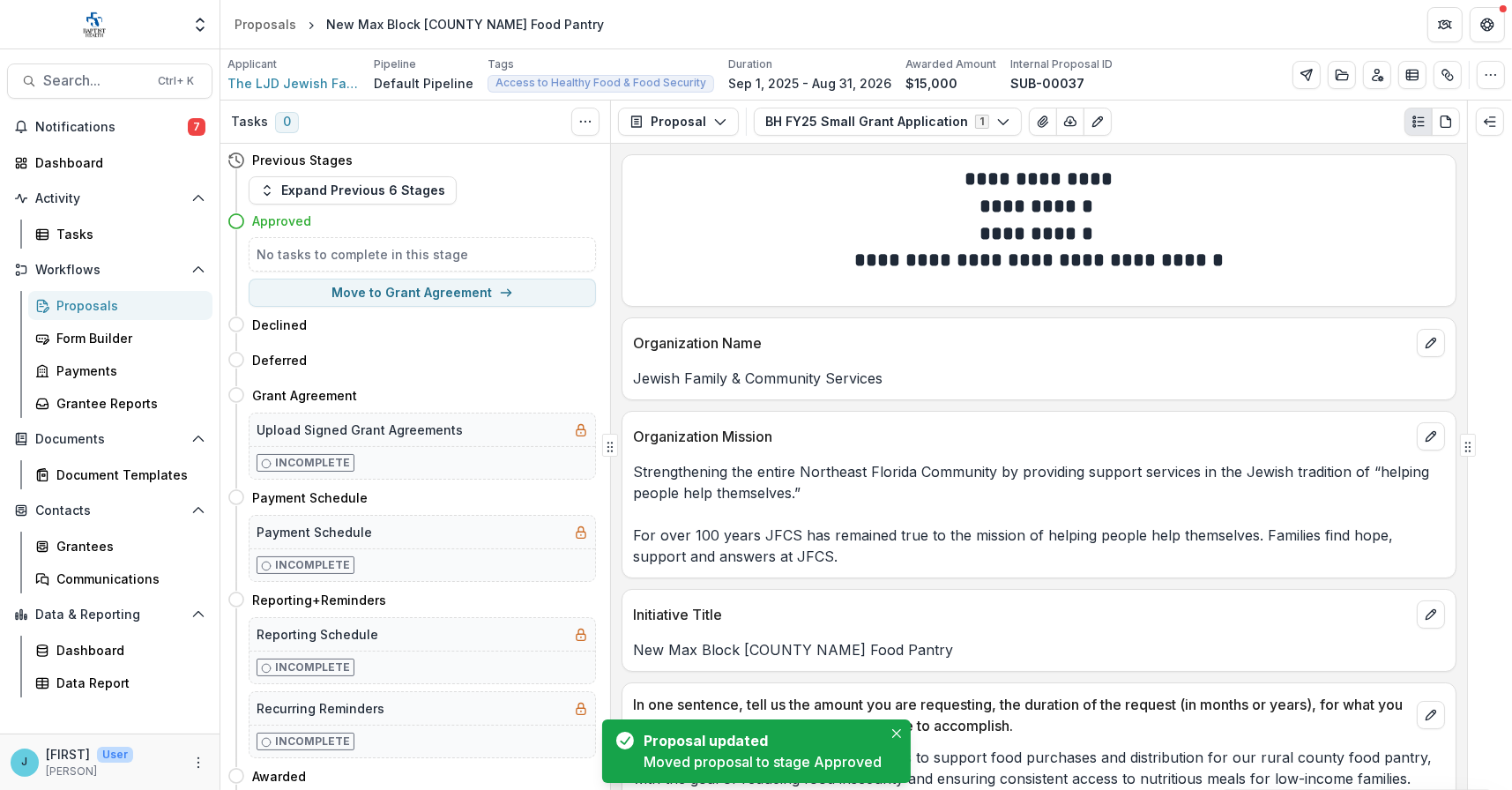 click on "Proposals" at bounding box center [127, 305] 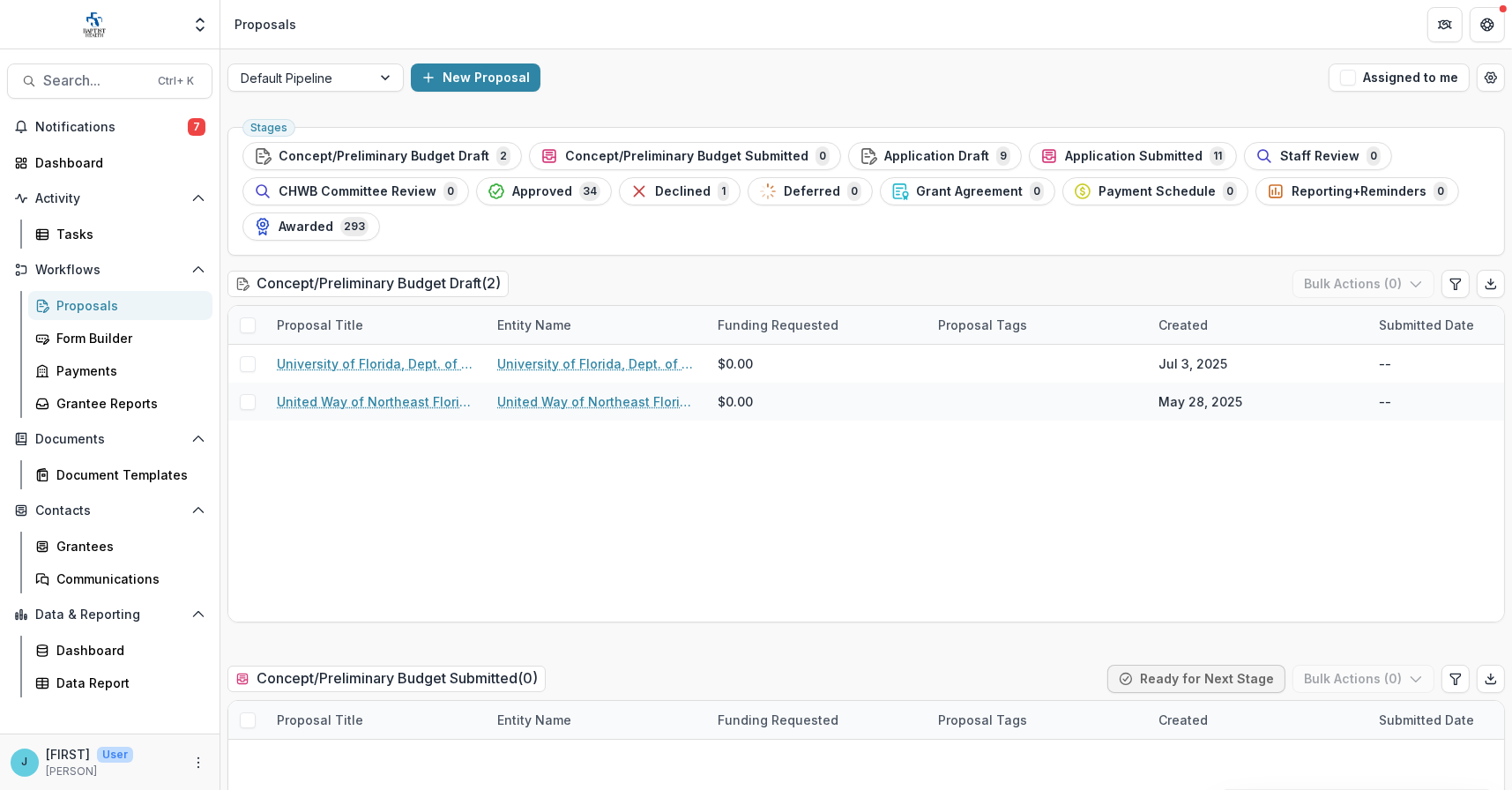 click on "Application Draft" at bounding box center (936, 156) 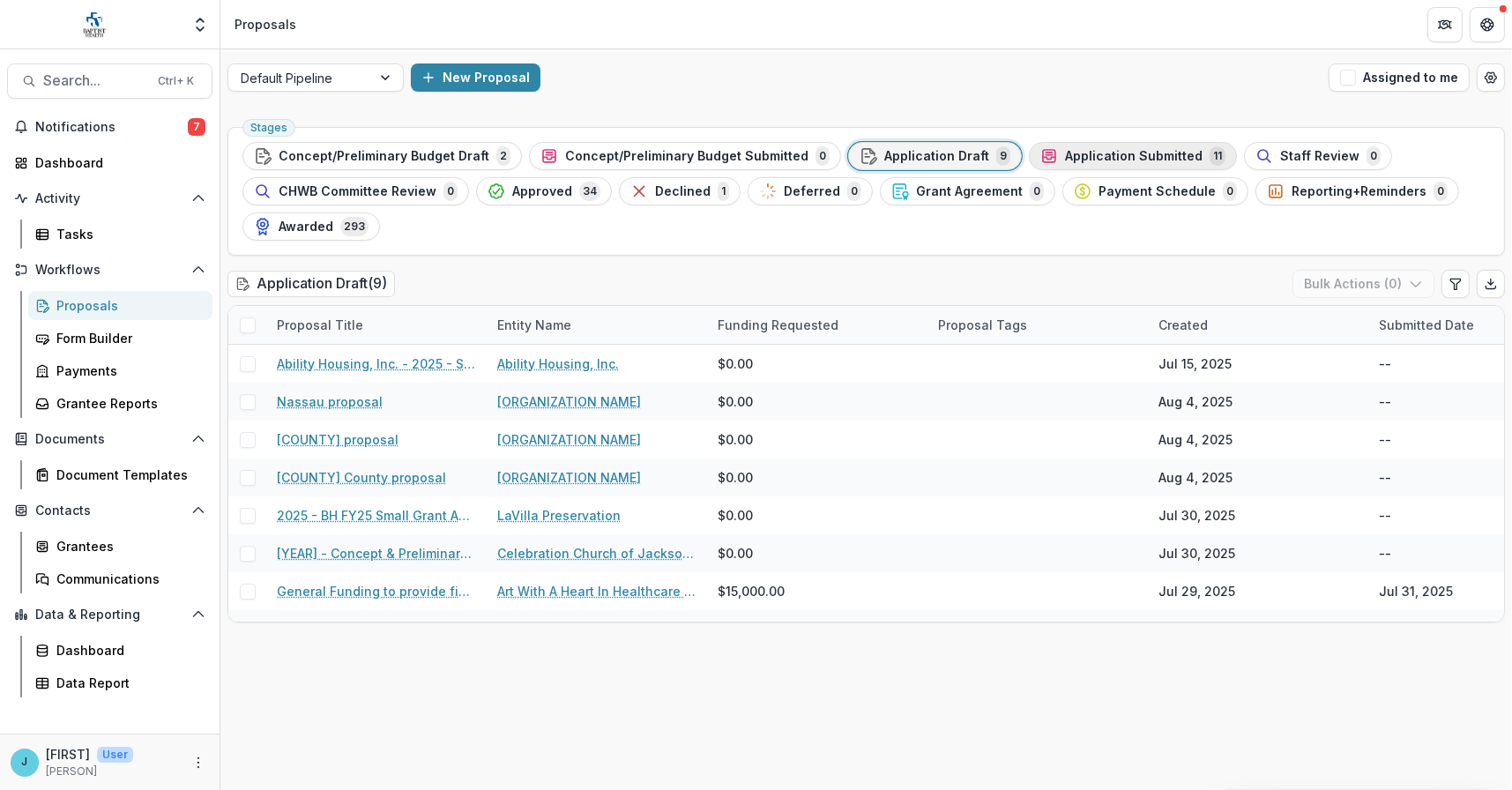 click on "Application Submitted" at bounding box center (1134, 156) 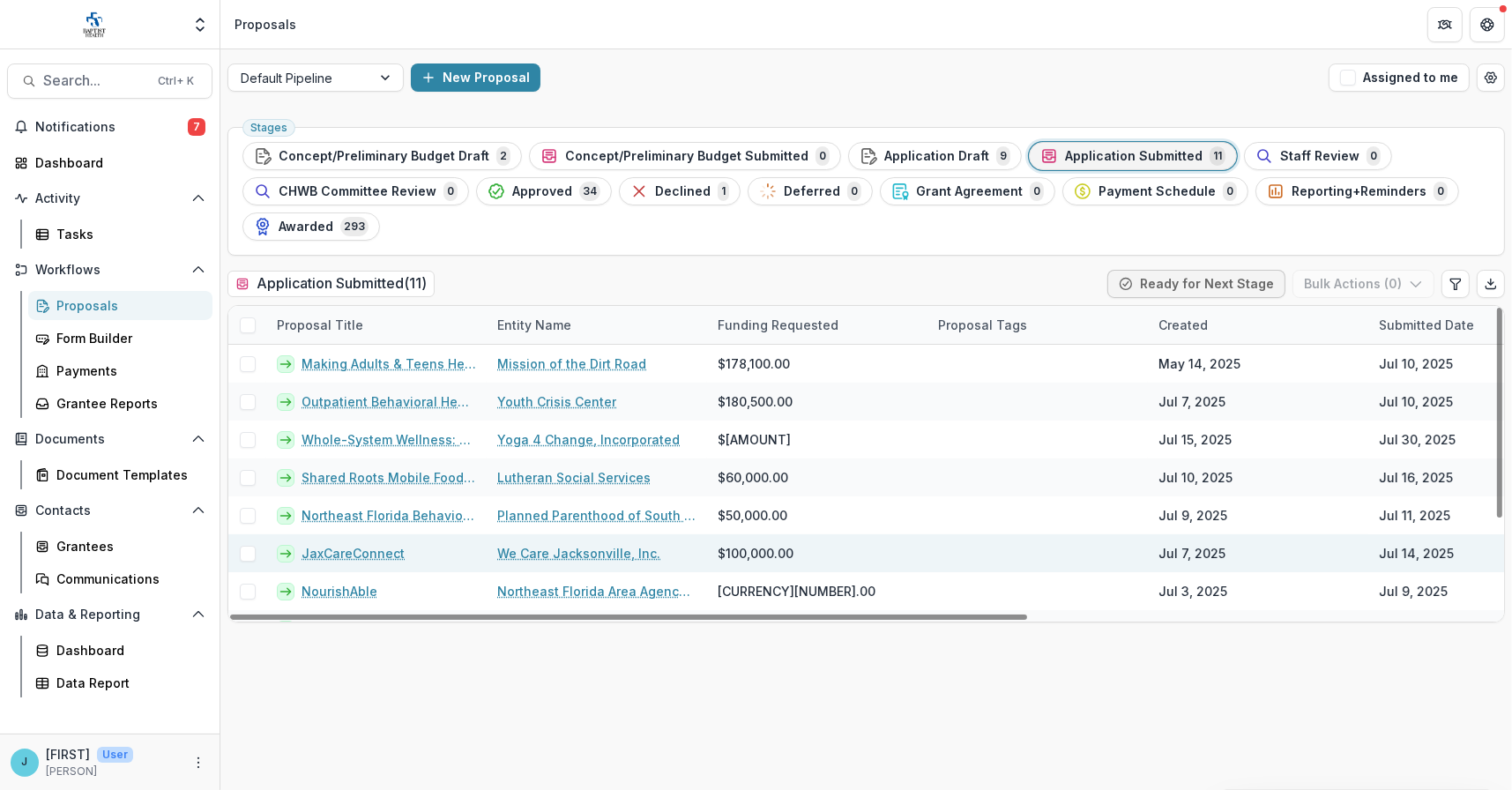 click on "JaxCareConnect" at bounding box center (353, 553) 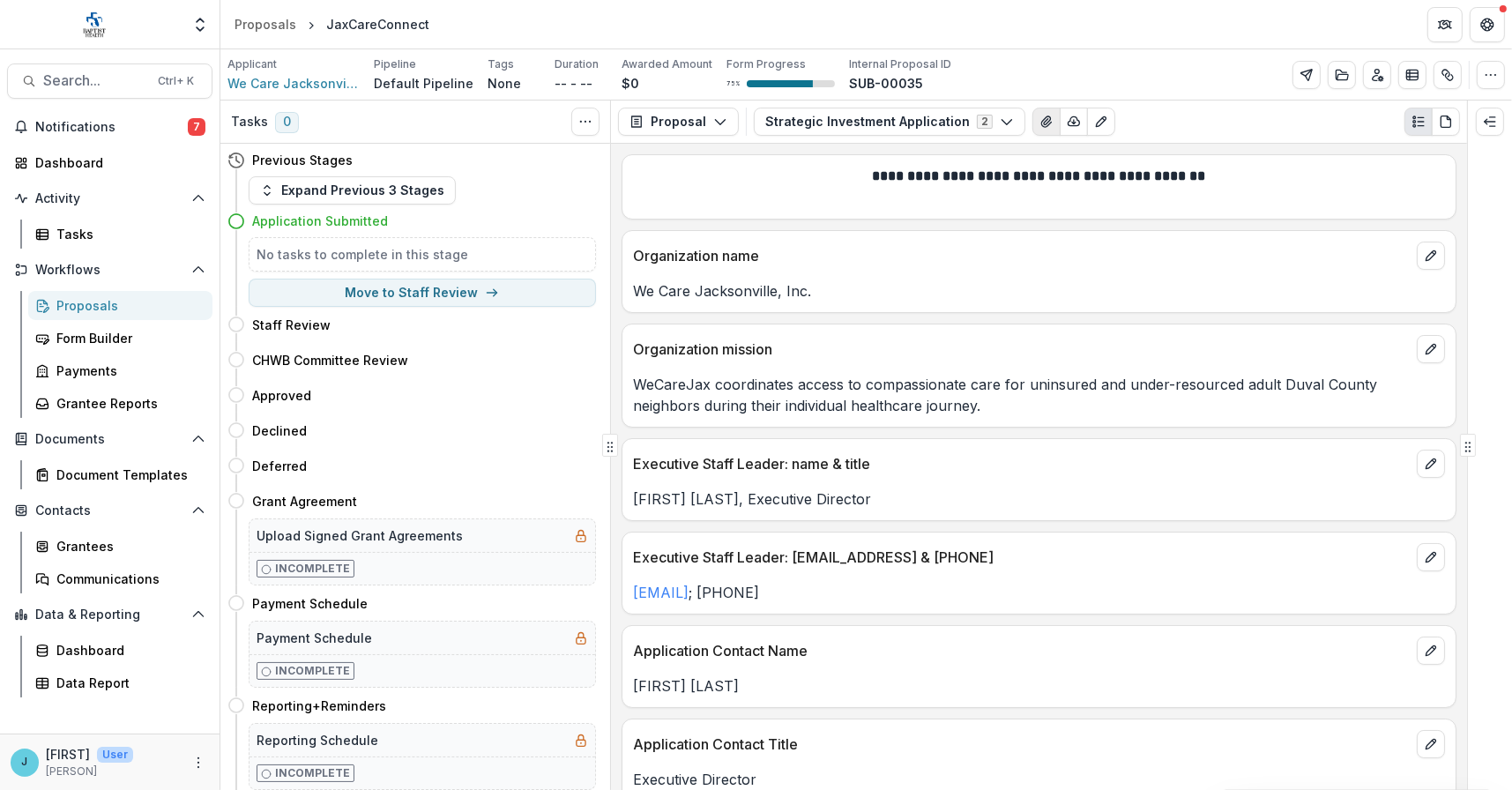 click 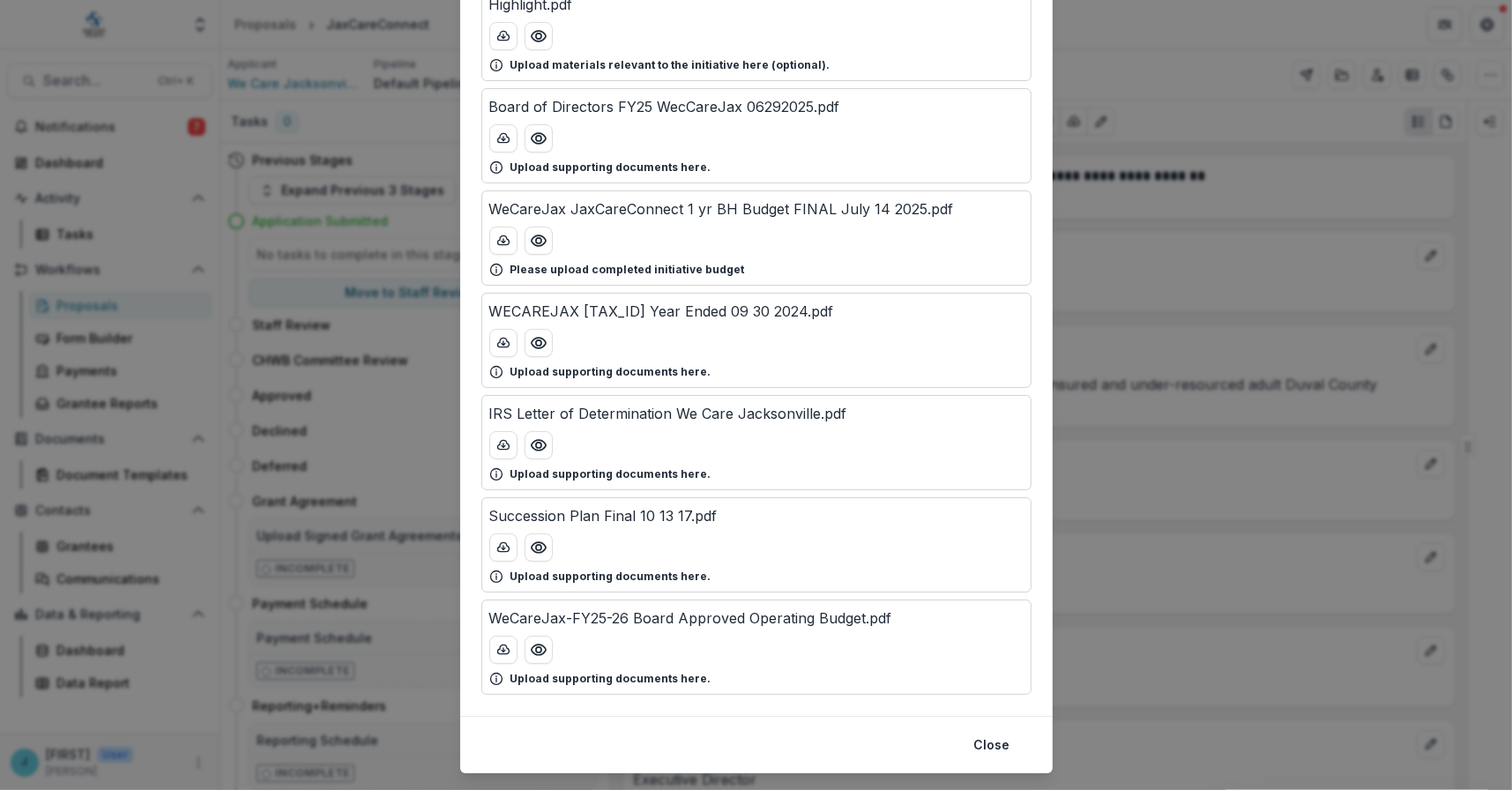 scroll, scrollTop: 176, scrollLeft: 0, axis: vertical 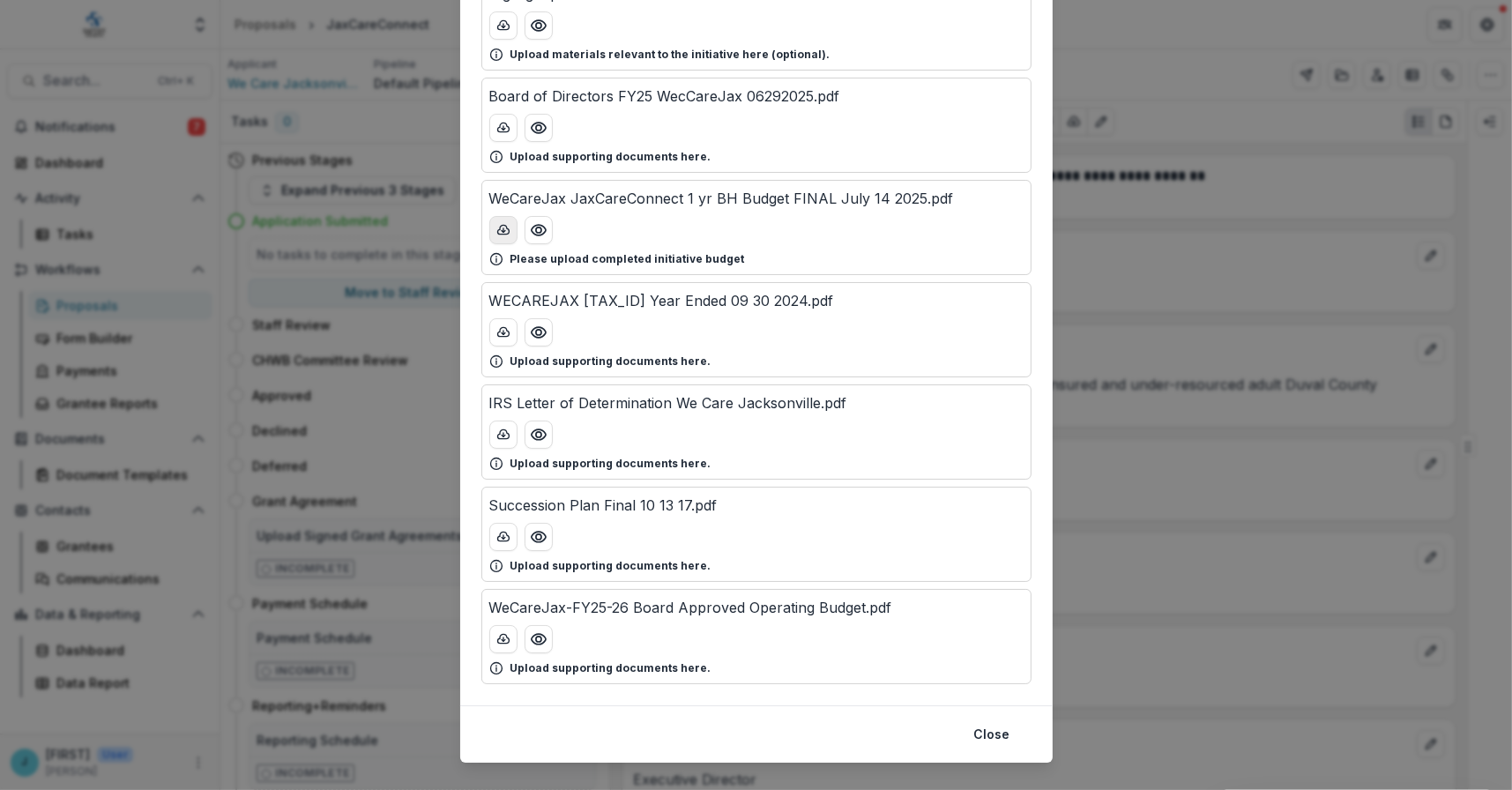click 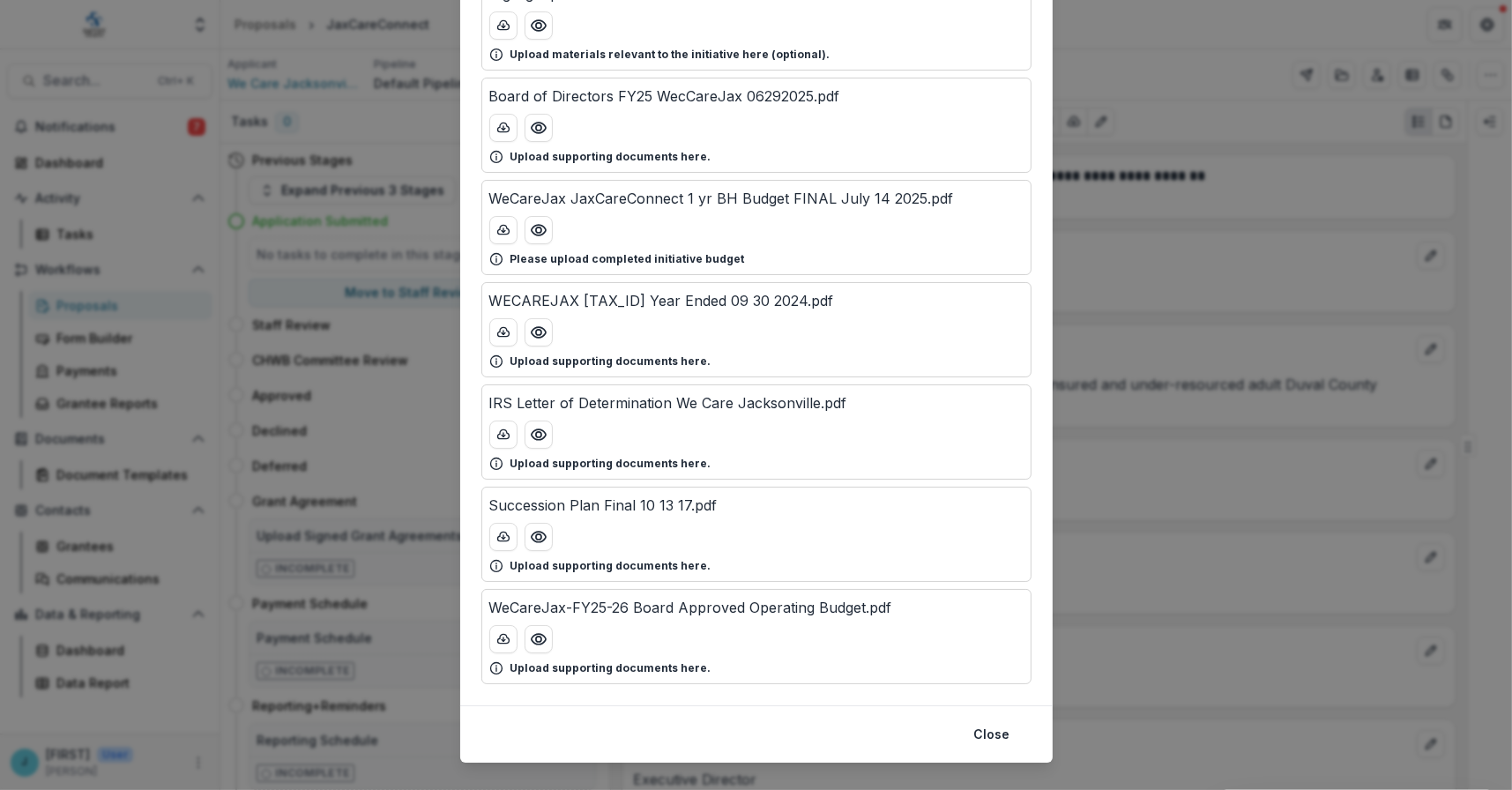 scroll, scrollTop: 0, scrollLeft: 0, axis: both 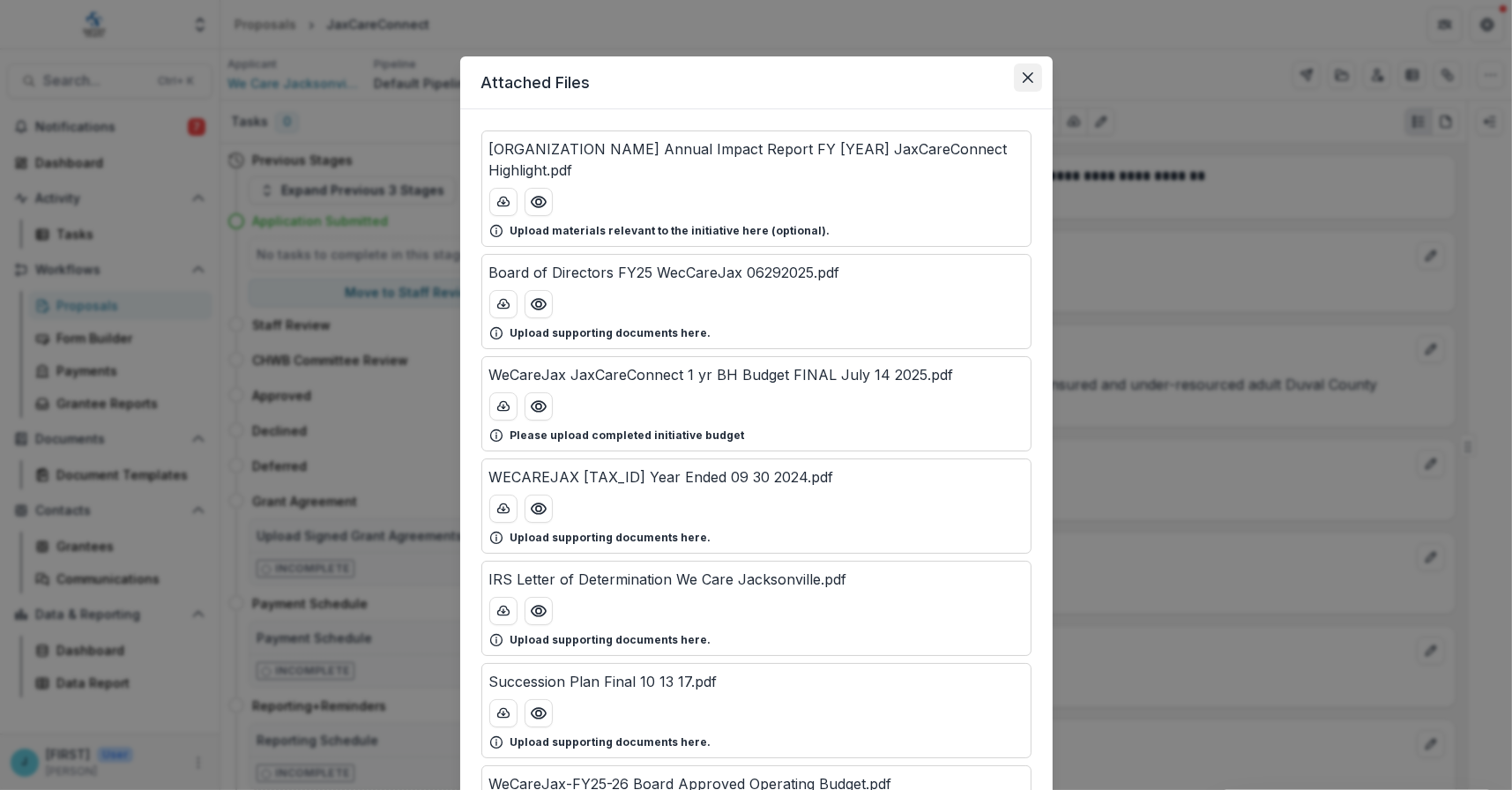 click 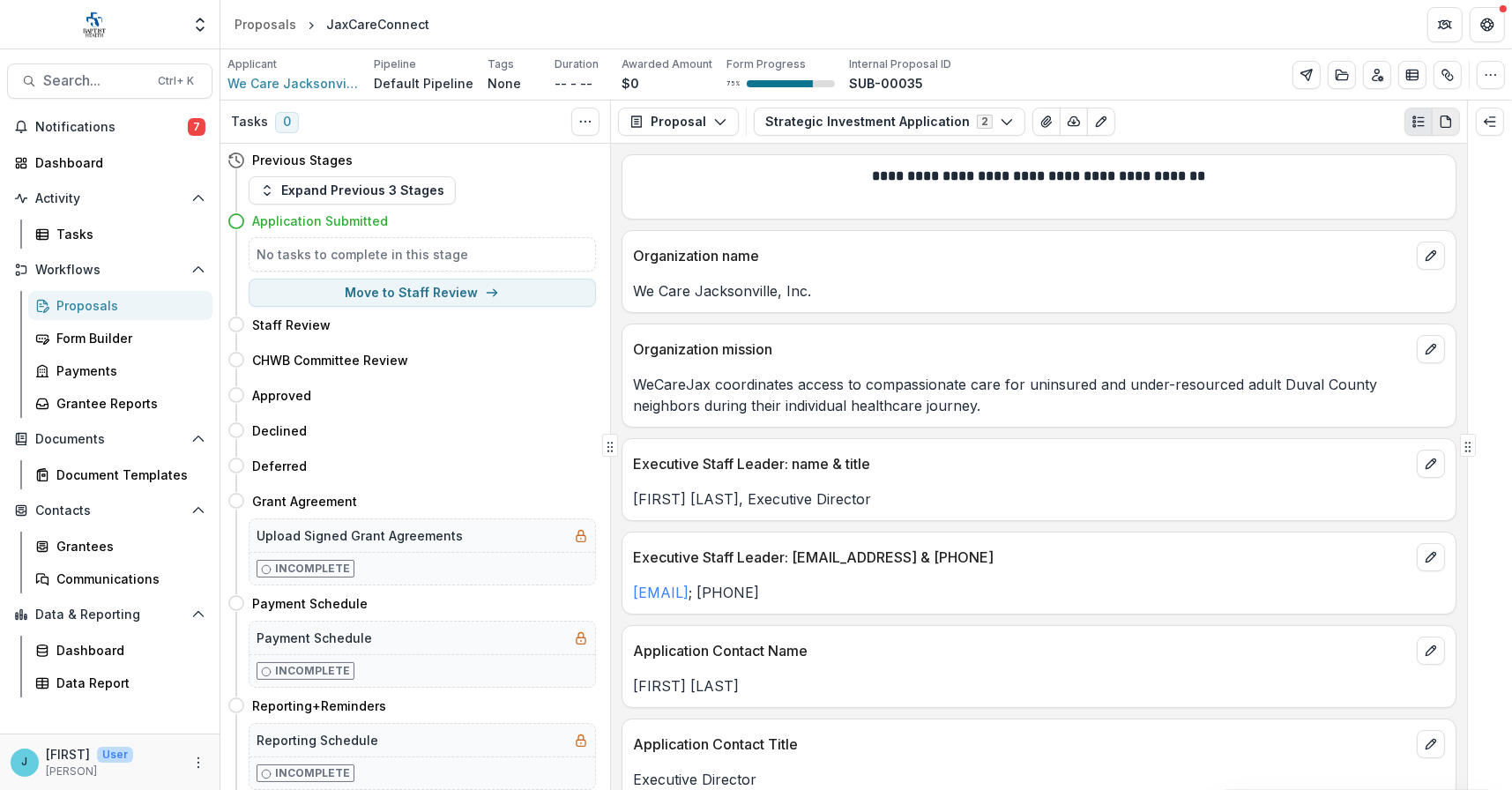 click 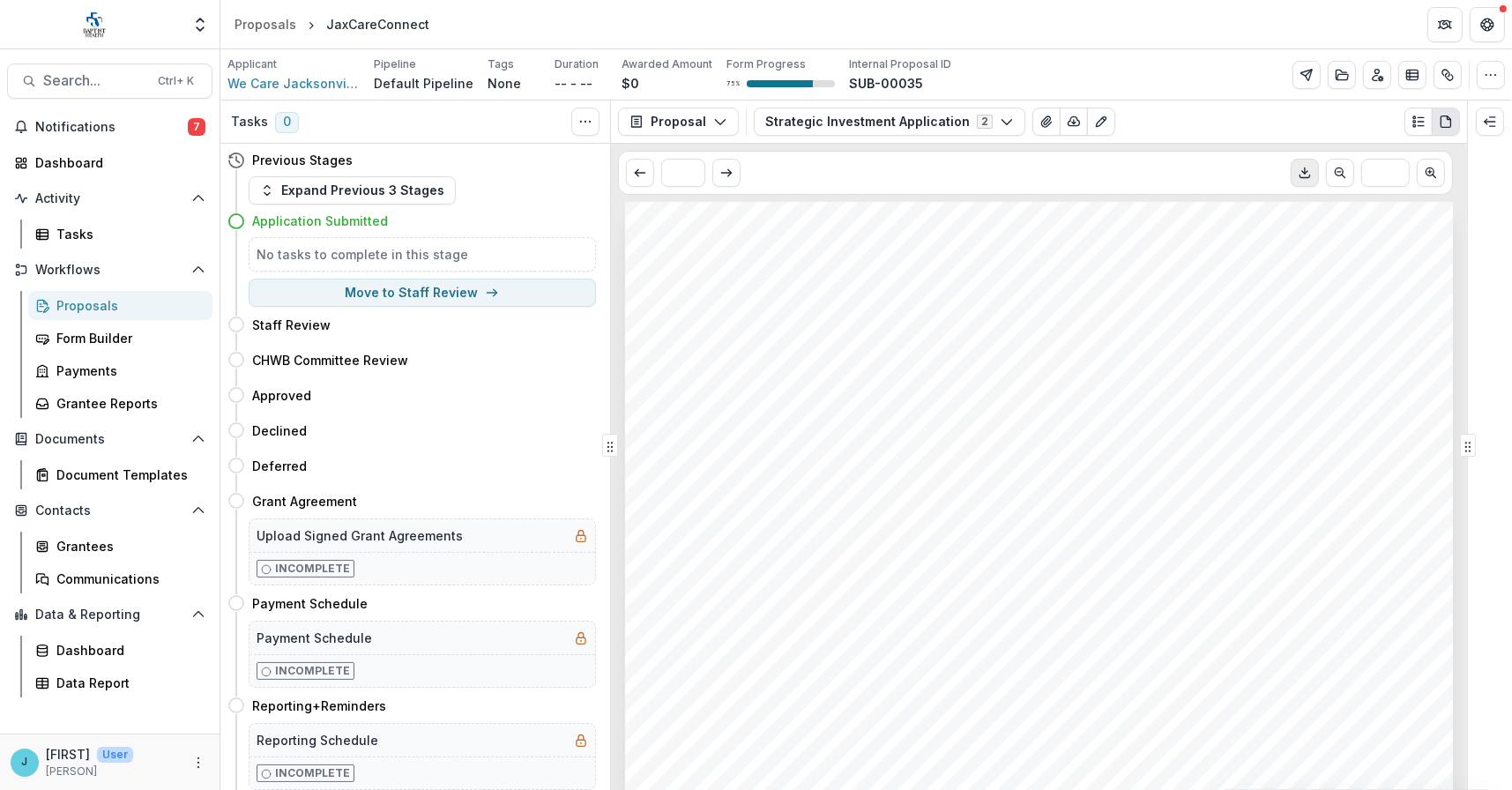 click 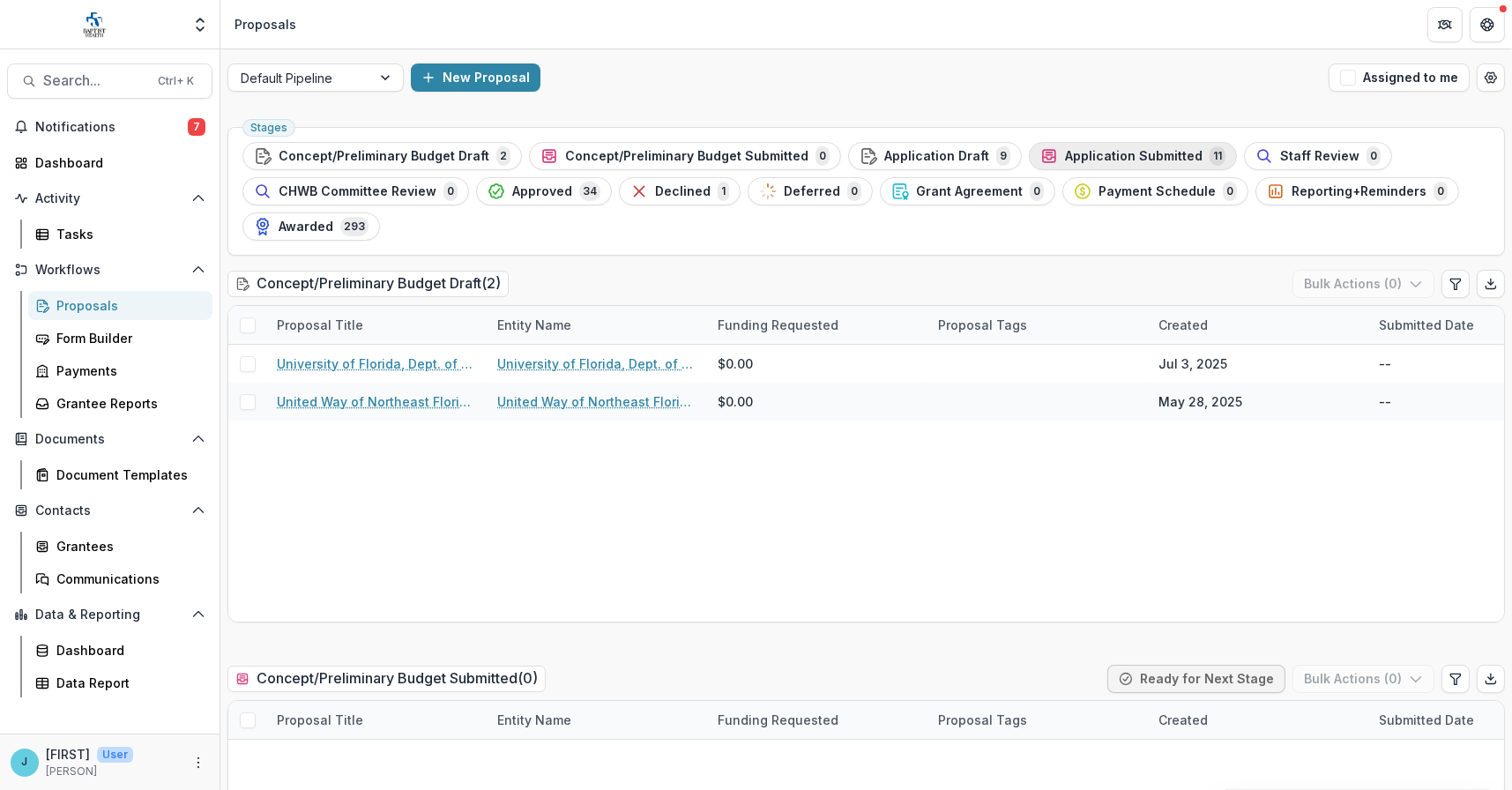 click 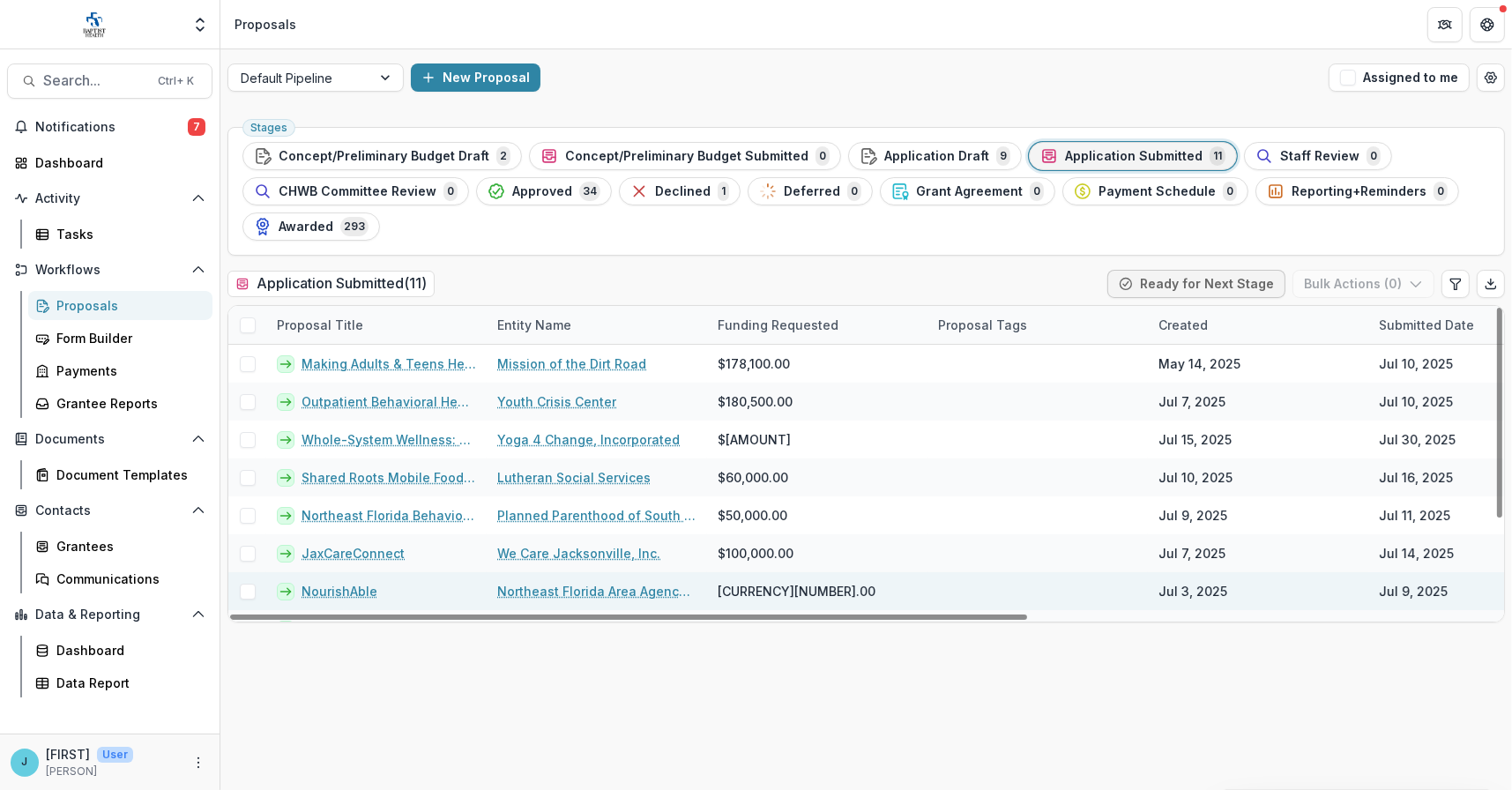 click on "NourishAble" at bounding box center [339, 591] 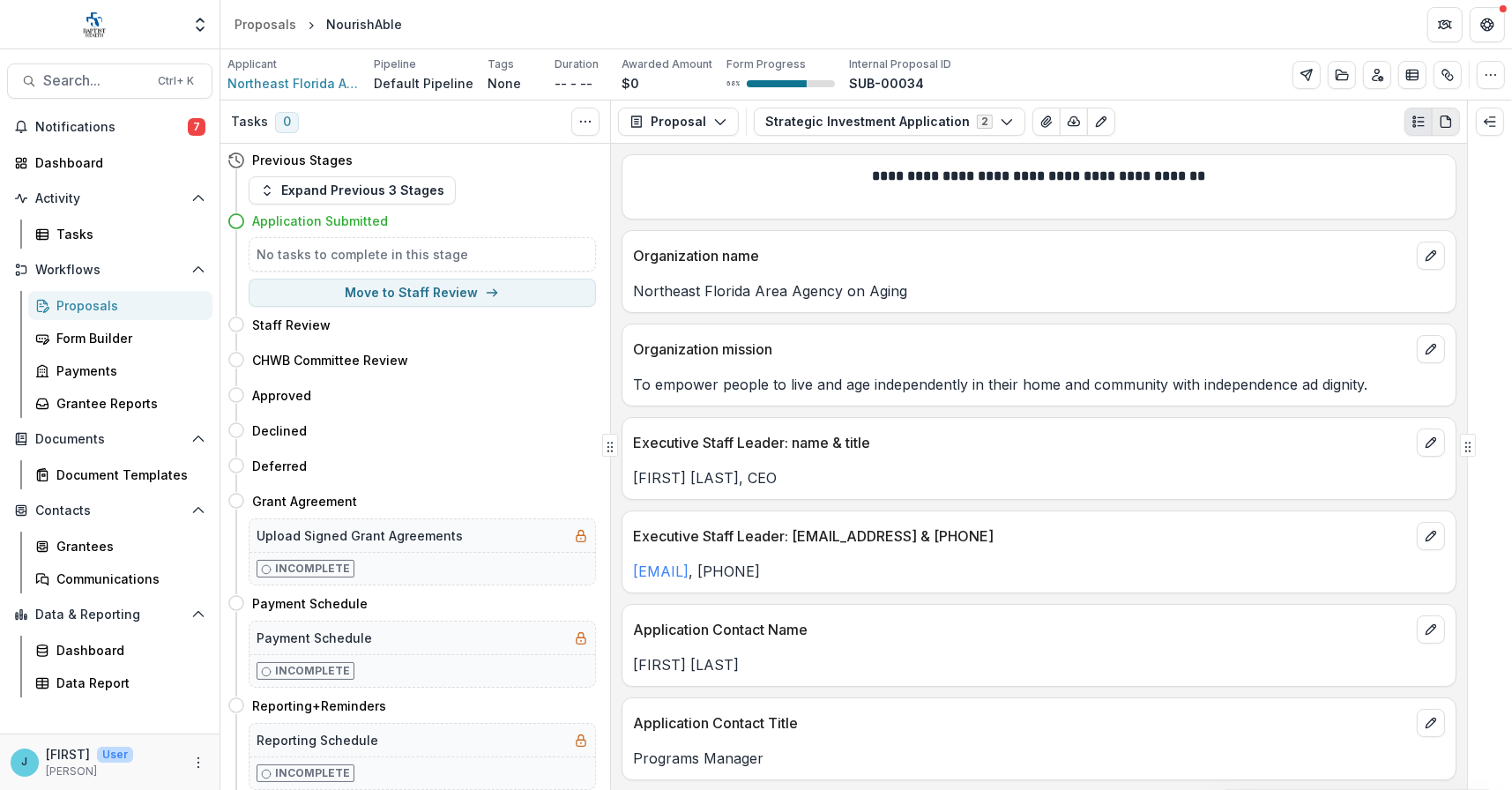click 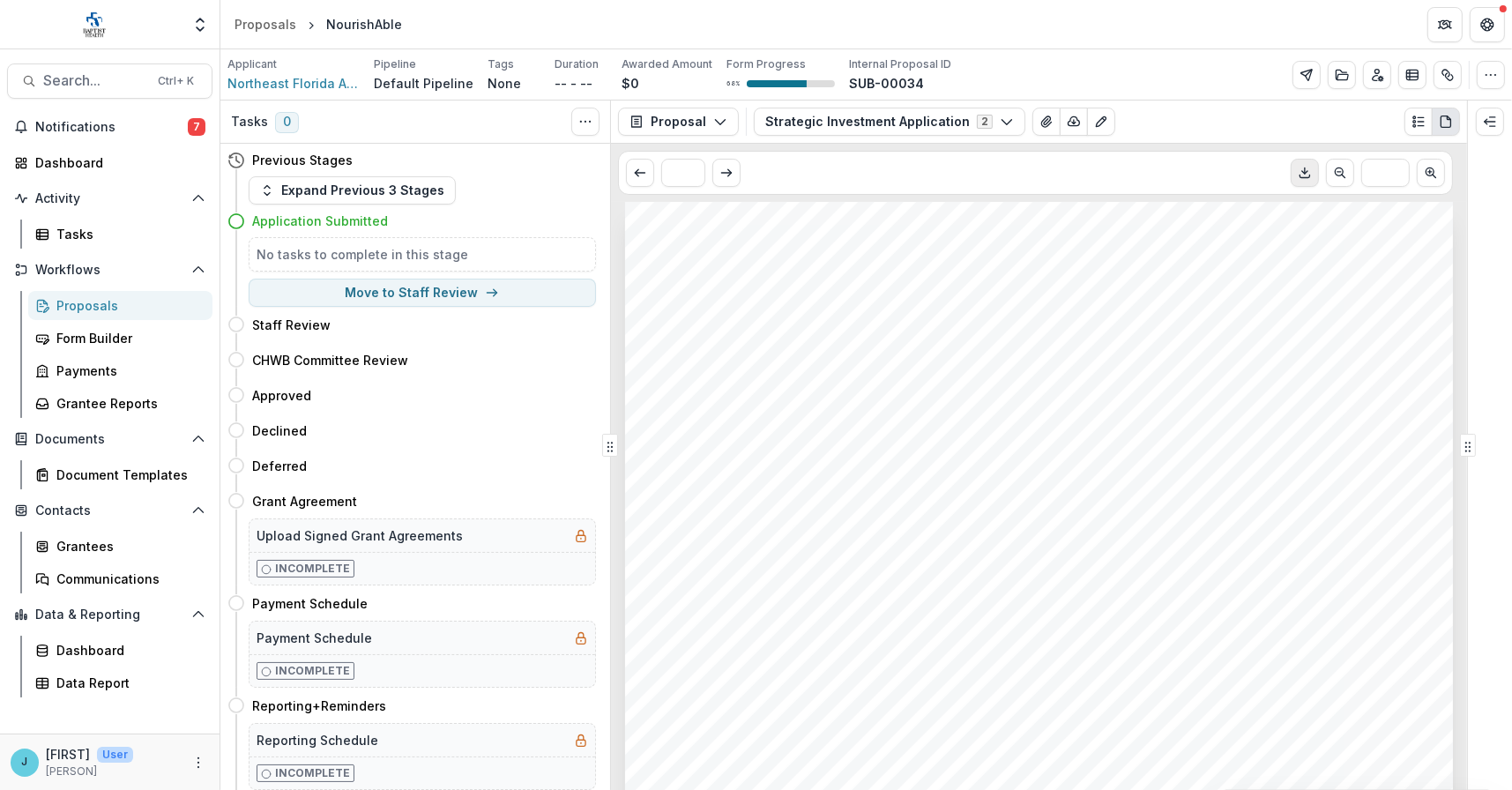 click 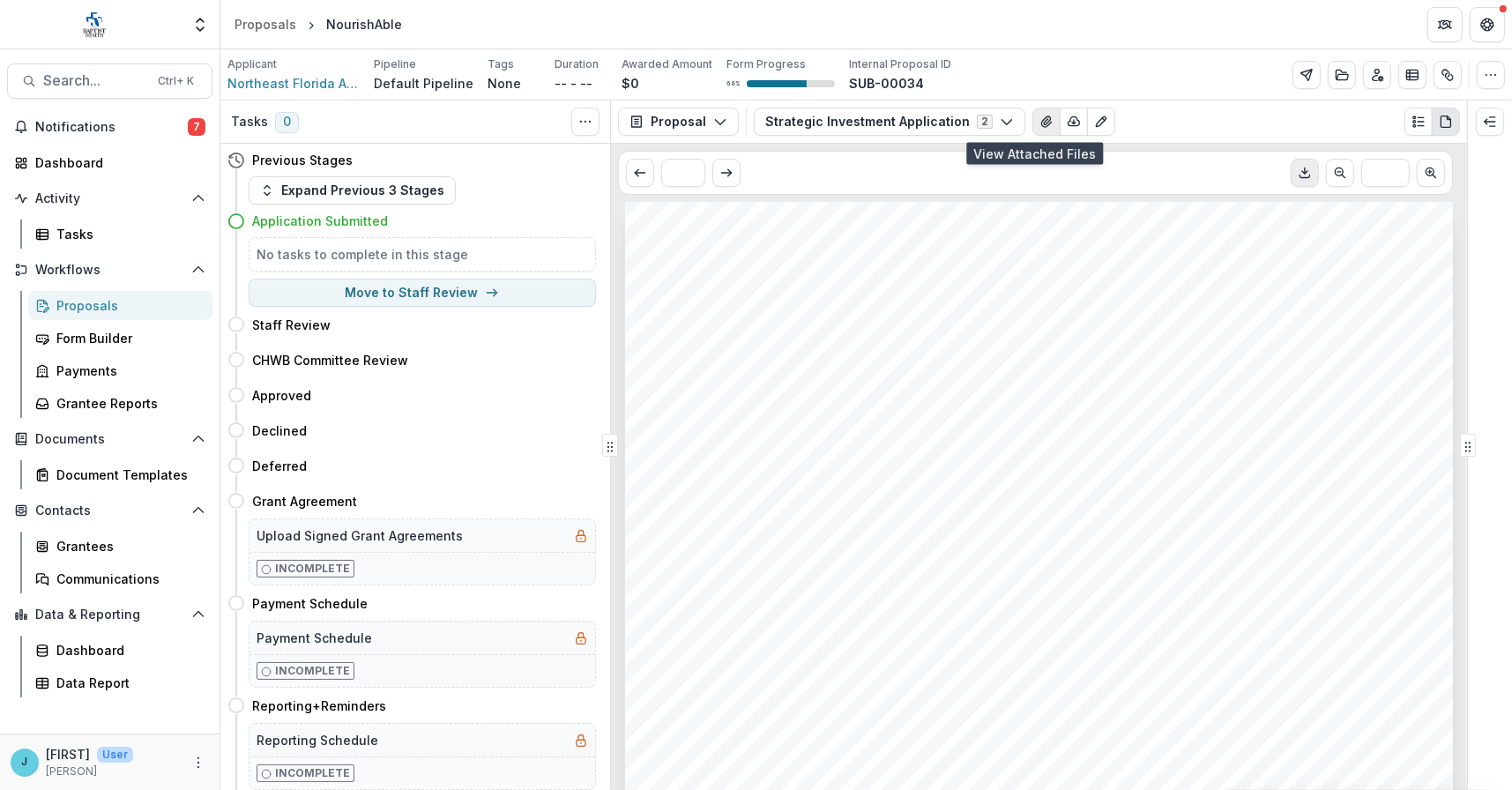 click 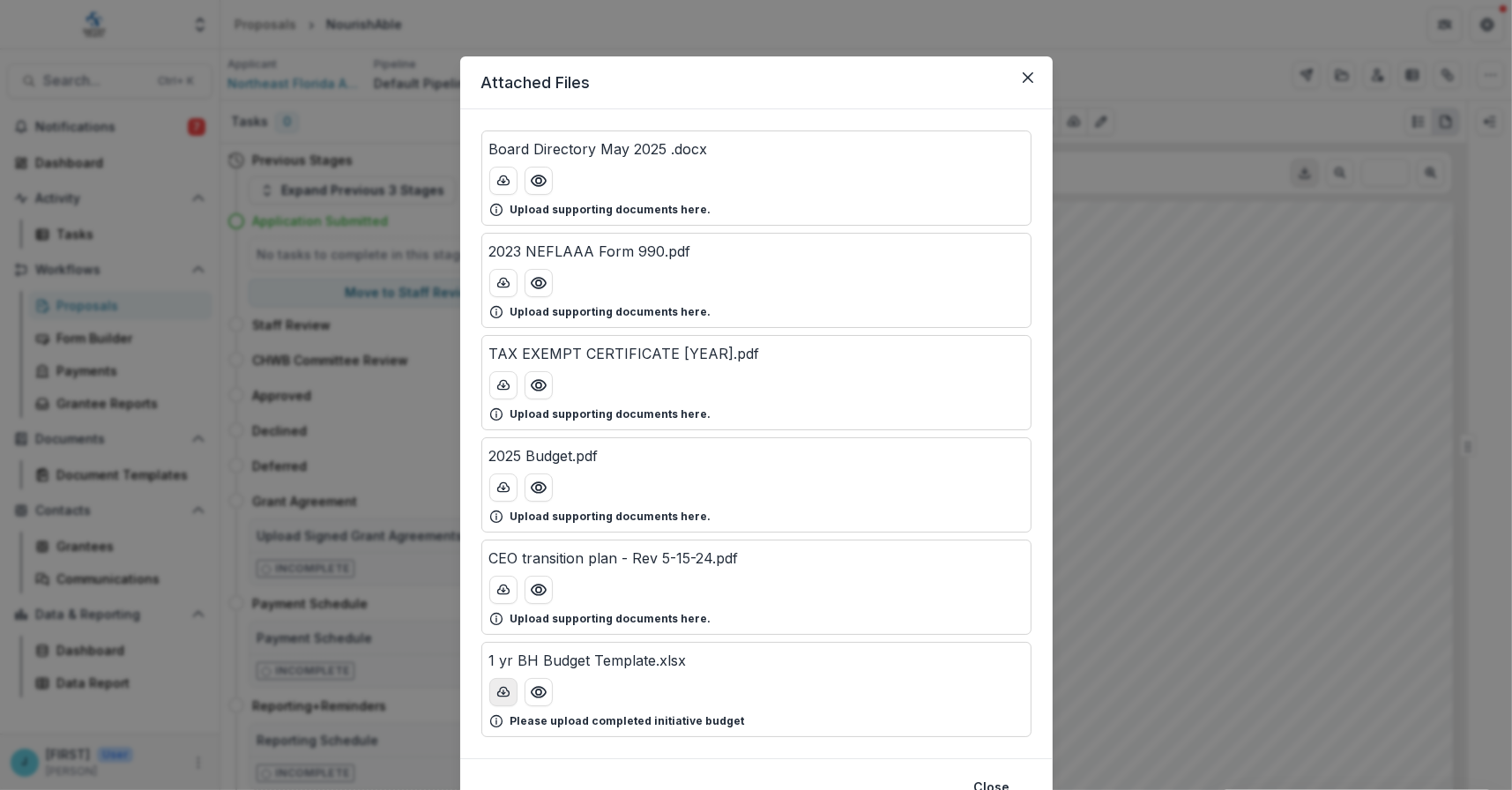click 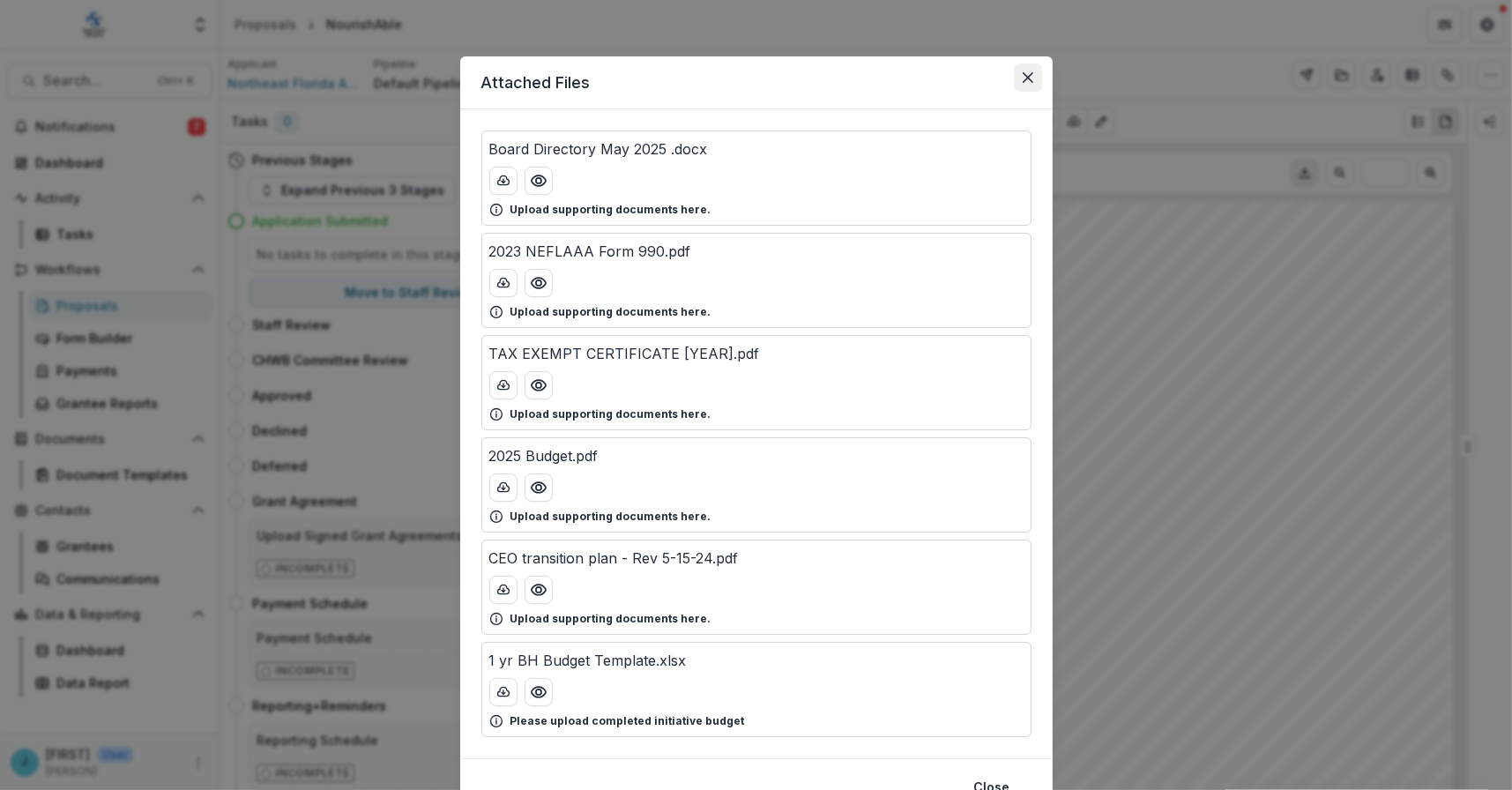 click 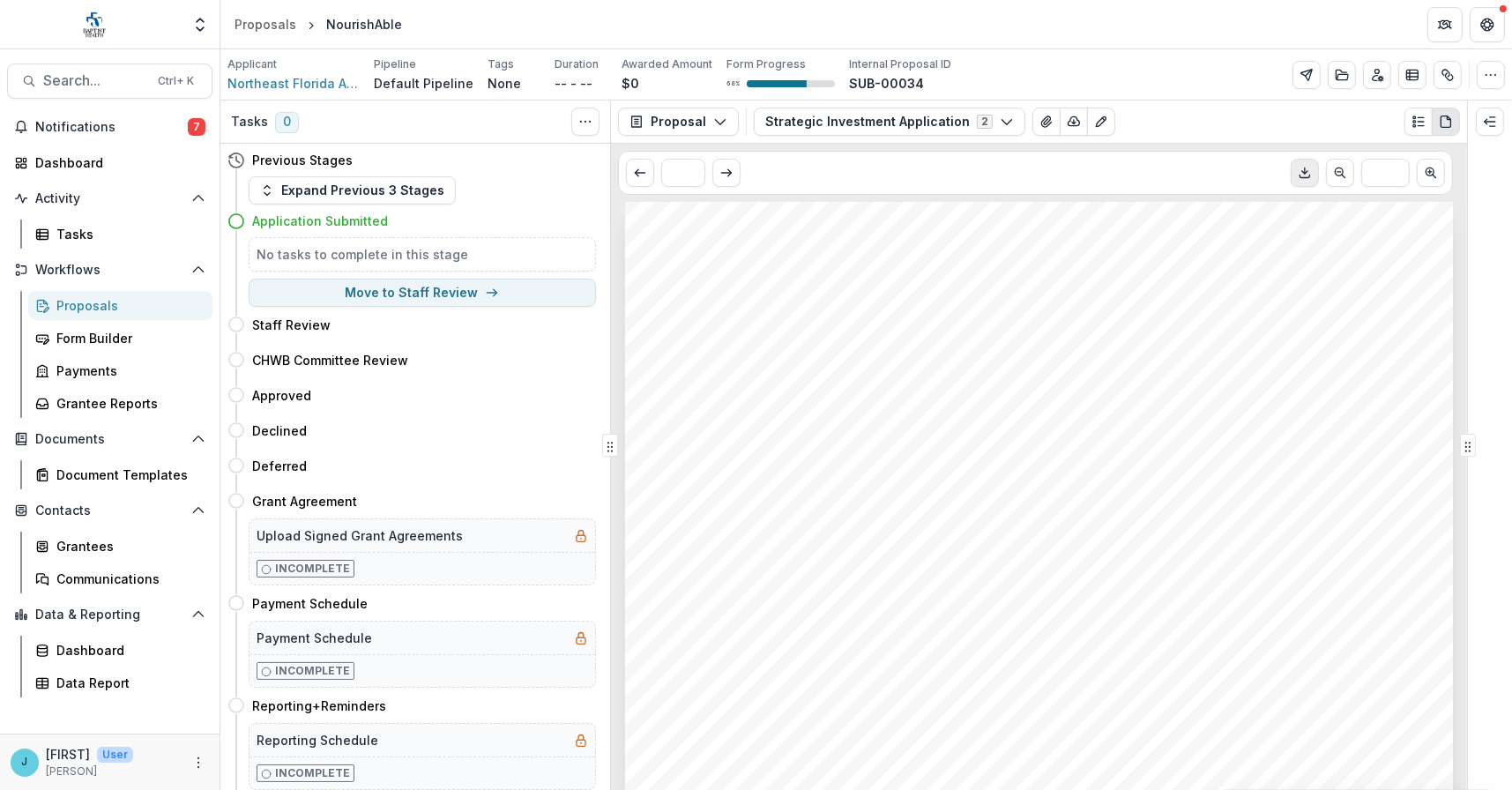 click on "Proposals" at bounding box center [127, 305] 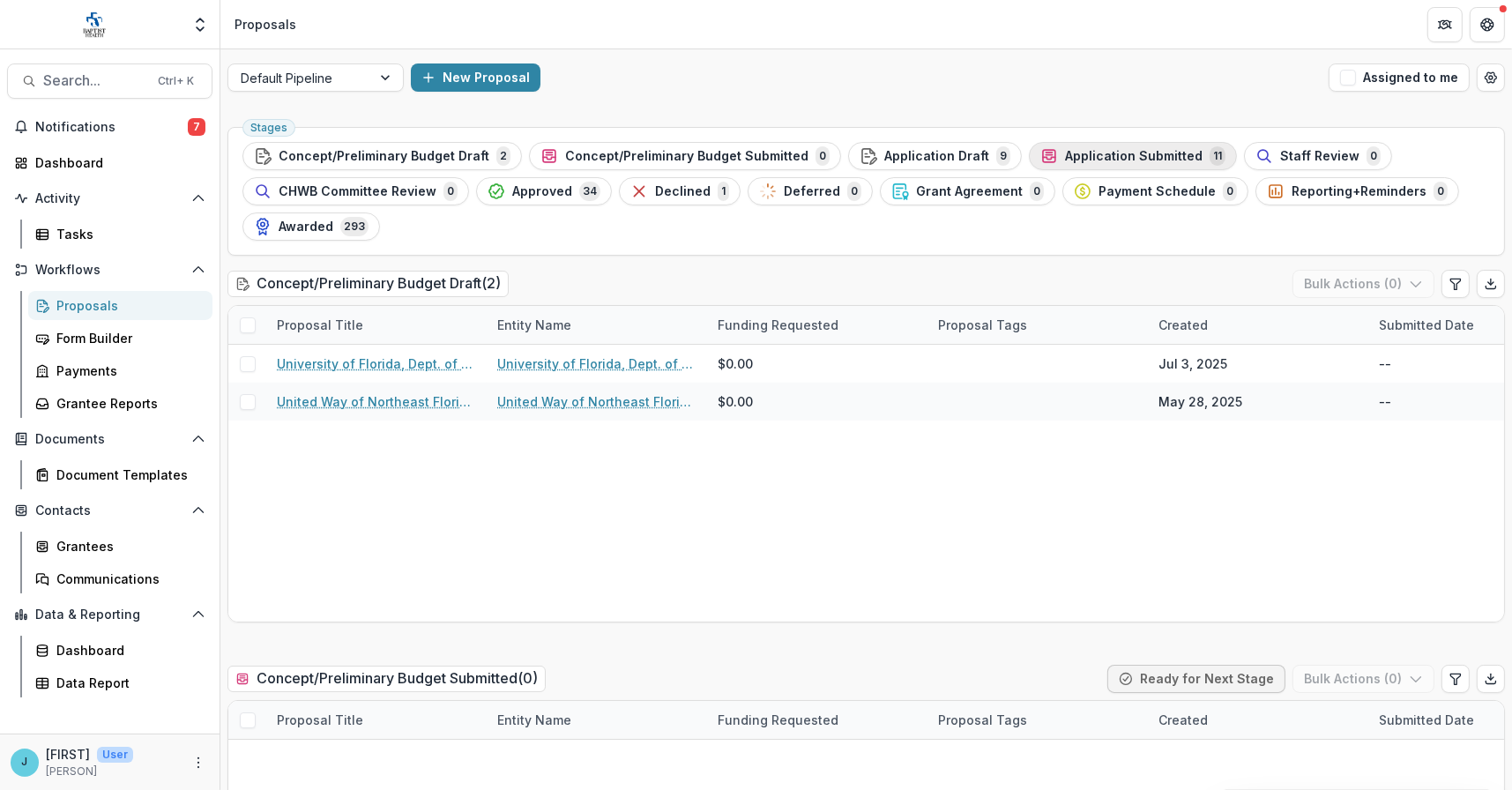 click on "Application Submitted" at bounding box center [1134, 156] 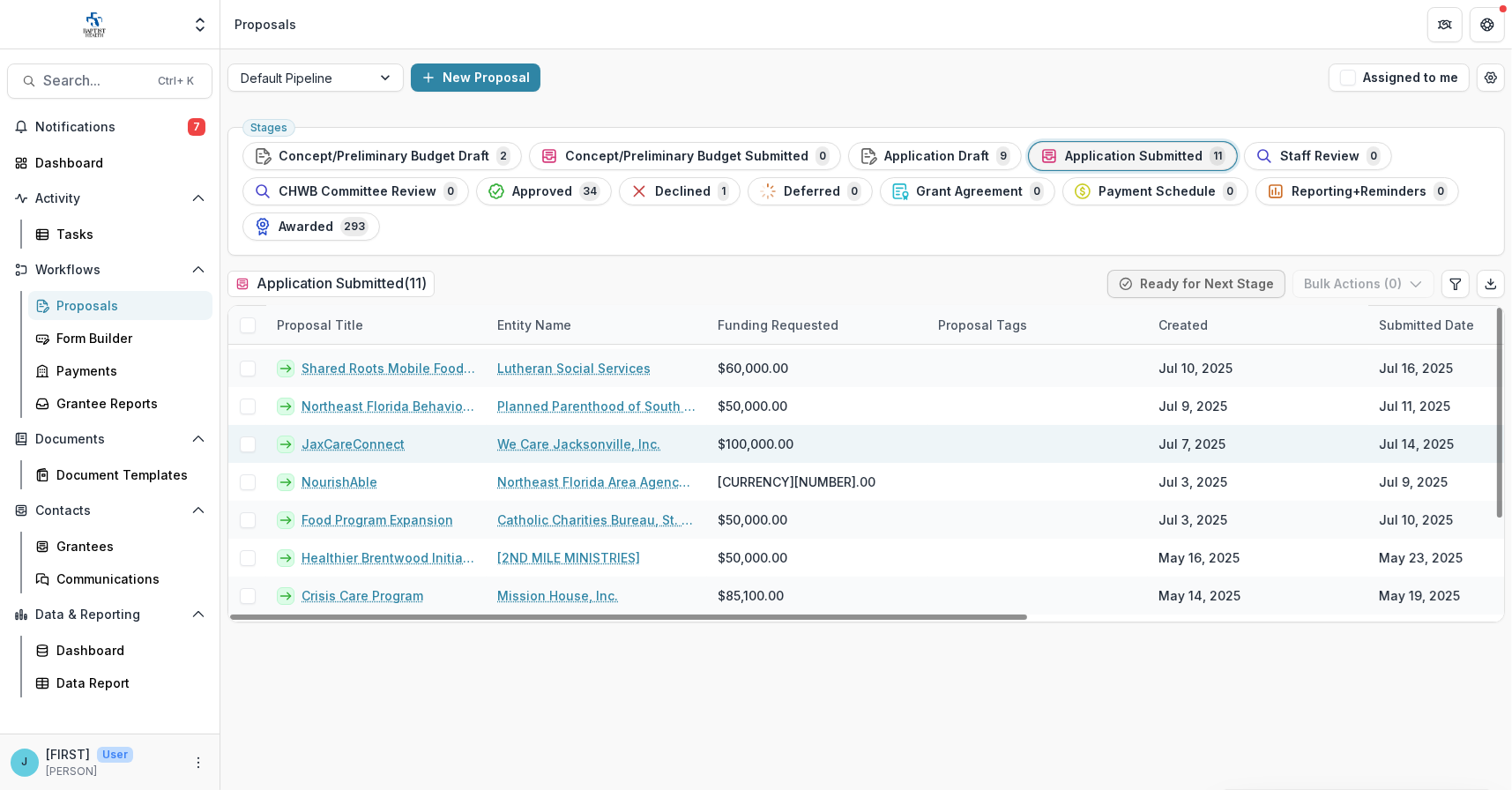 scroll, scrollTop: 139, scrollLeft: 0, axis: vertical 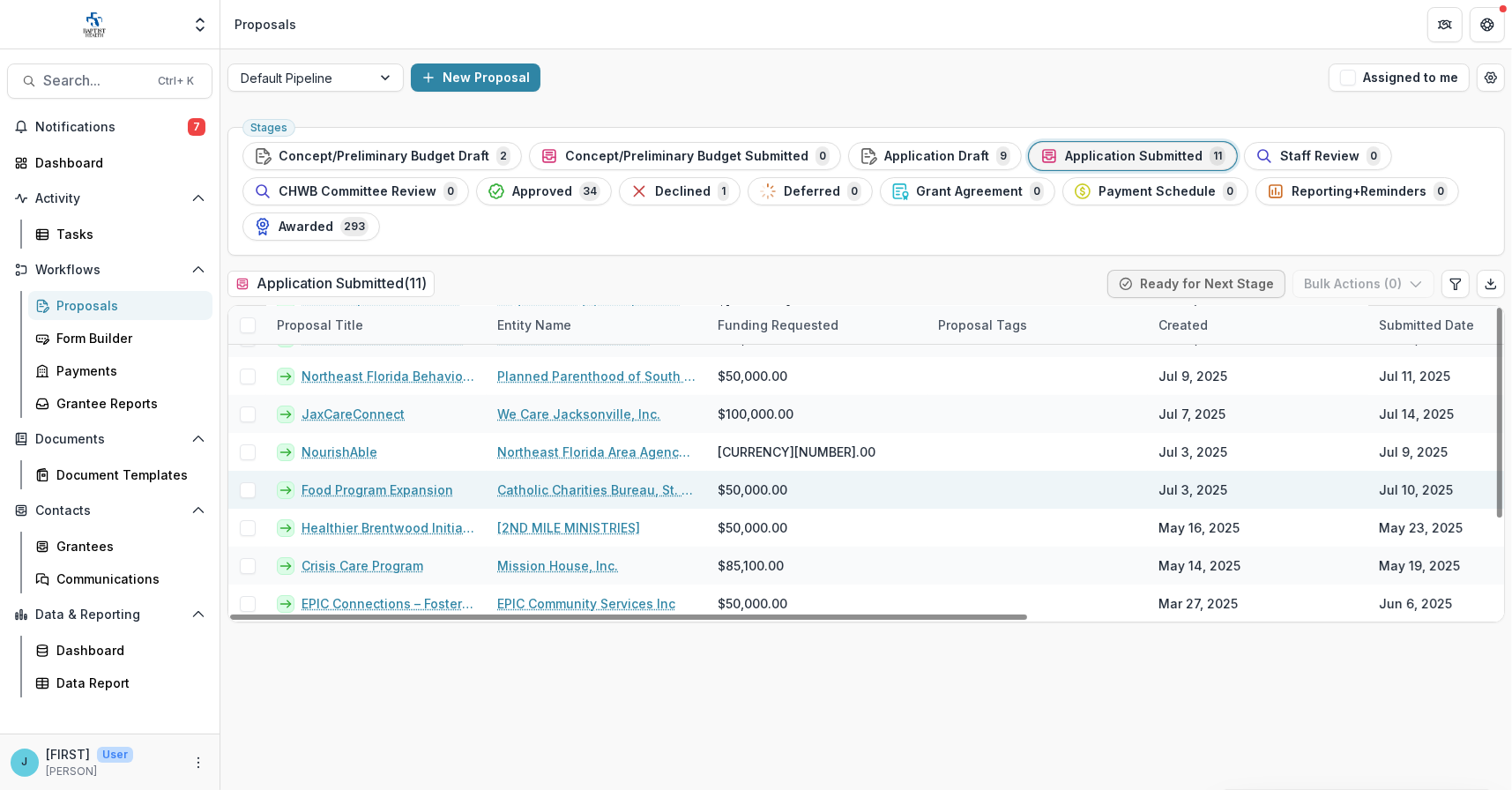 click on "Food Program Expansion" at bounding box center (377, 489) 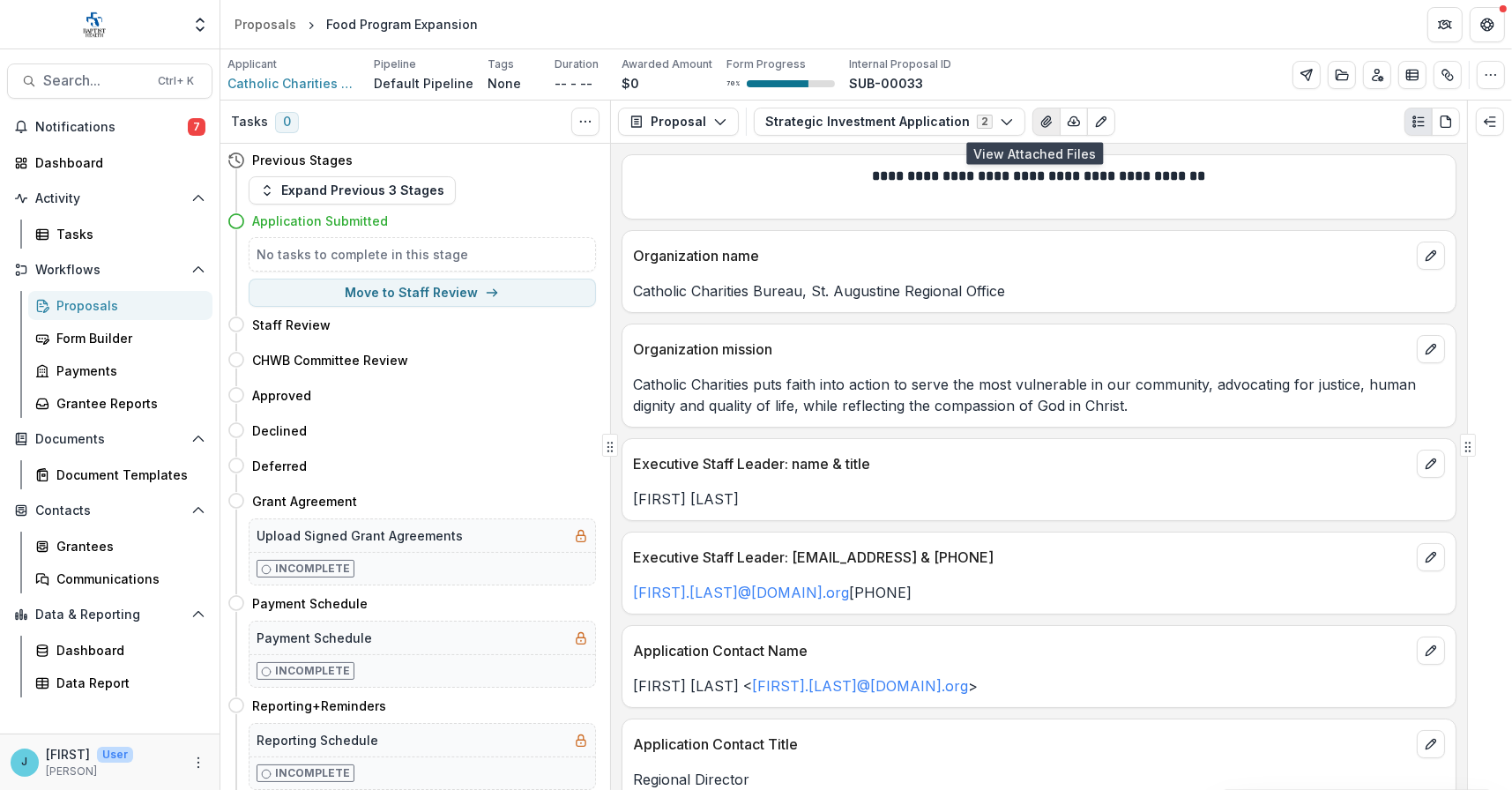 click 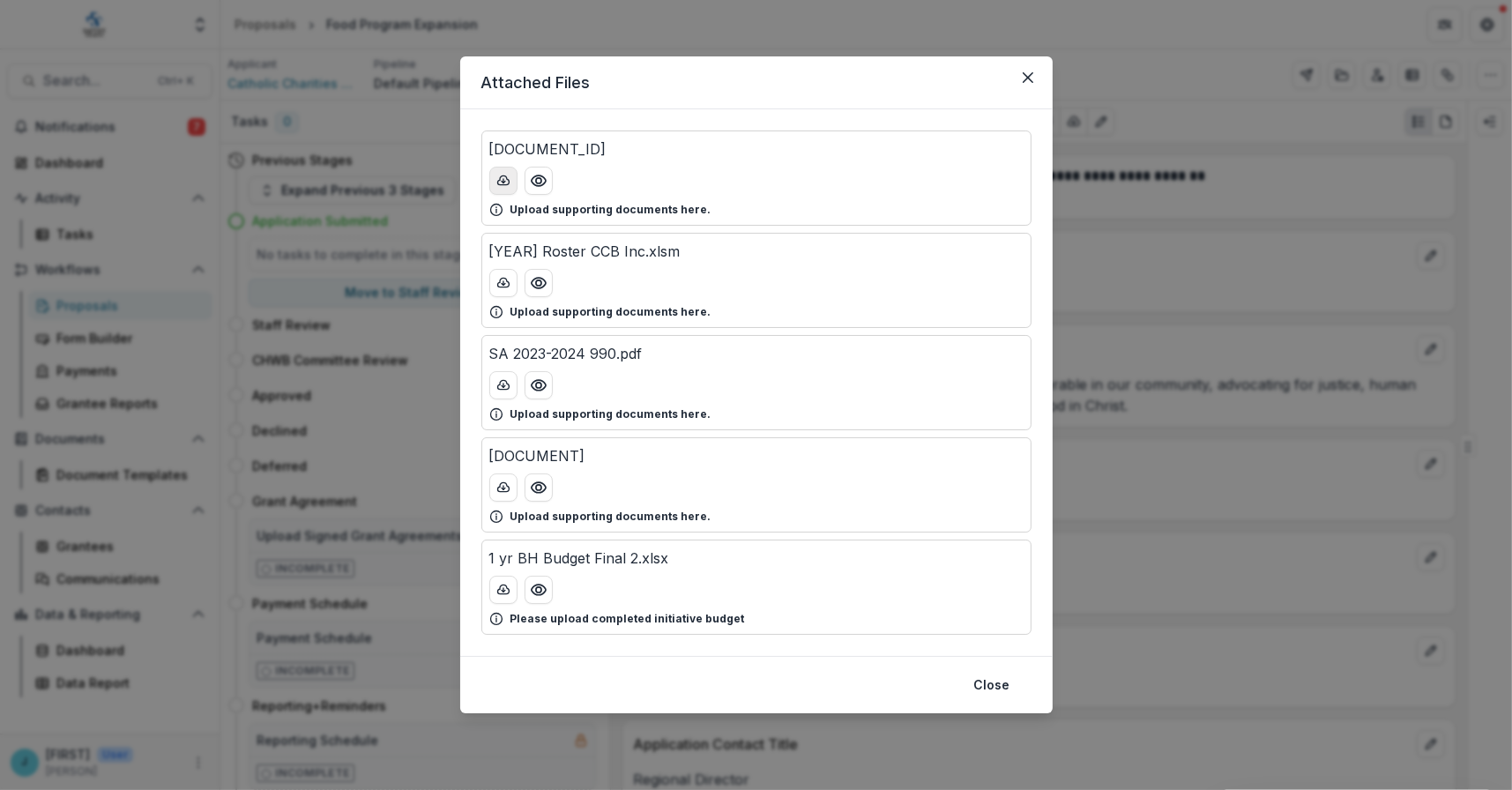 click 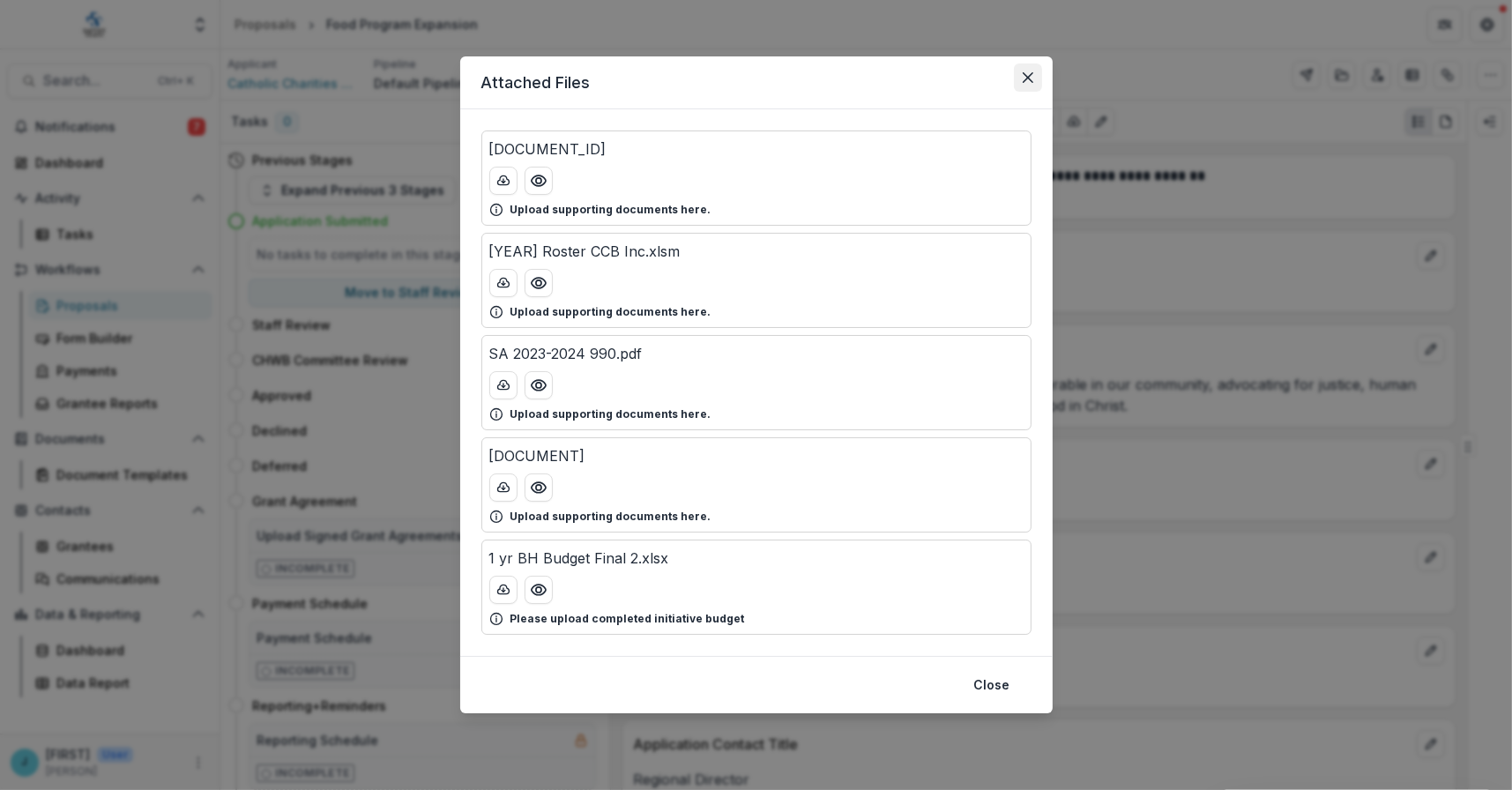 click 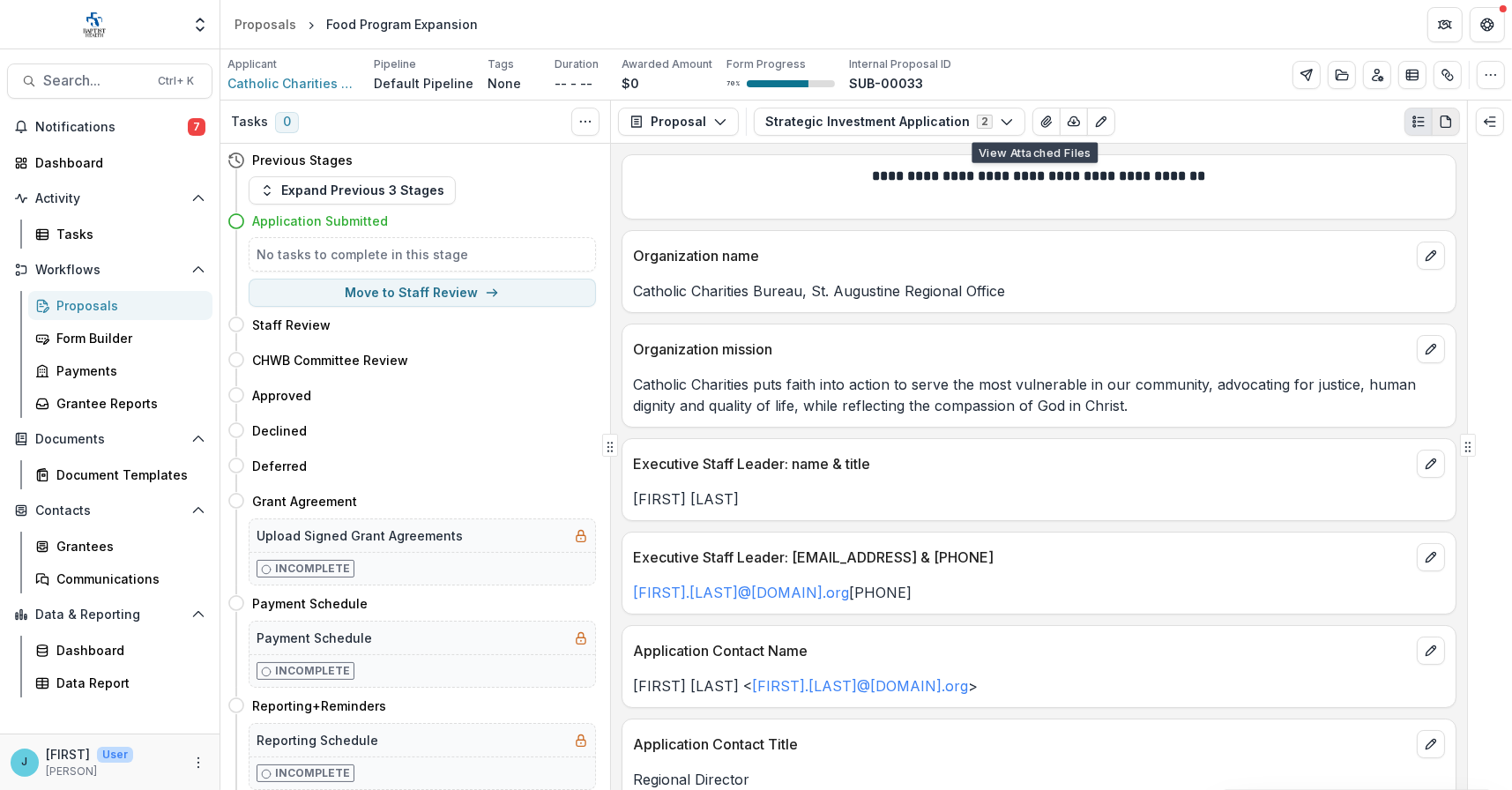 click 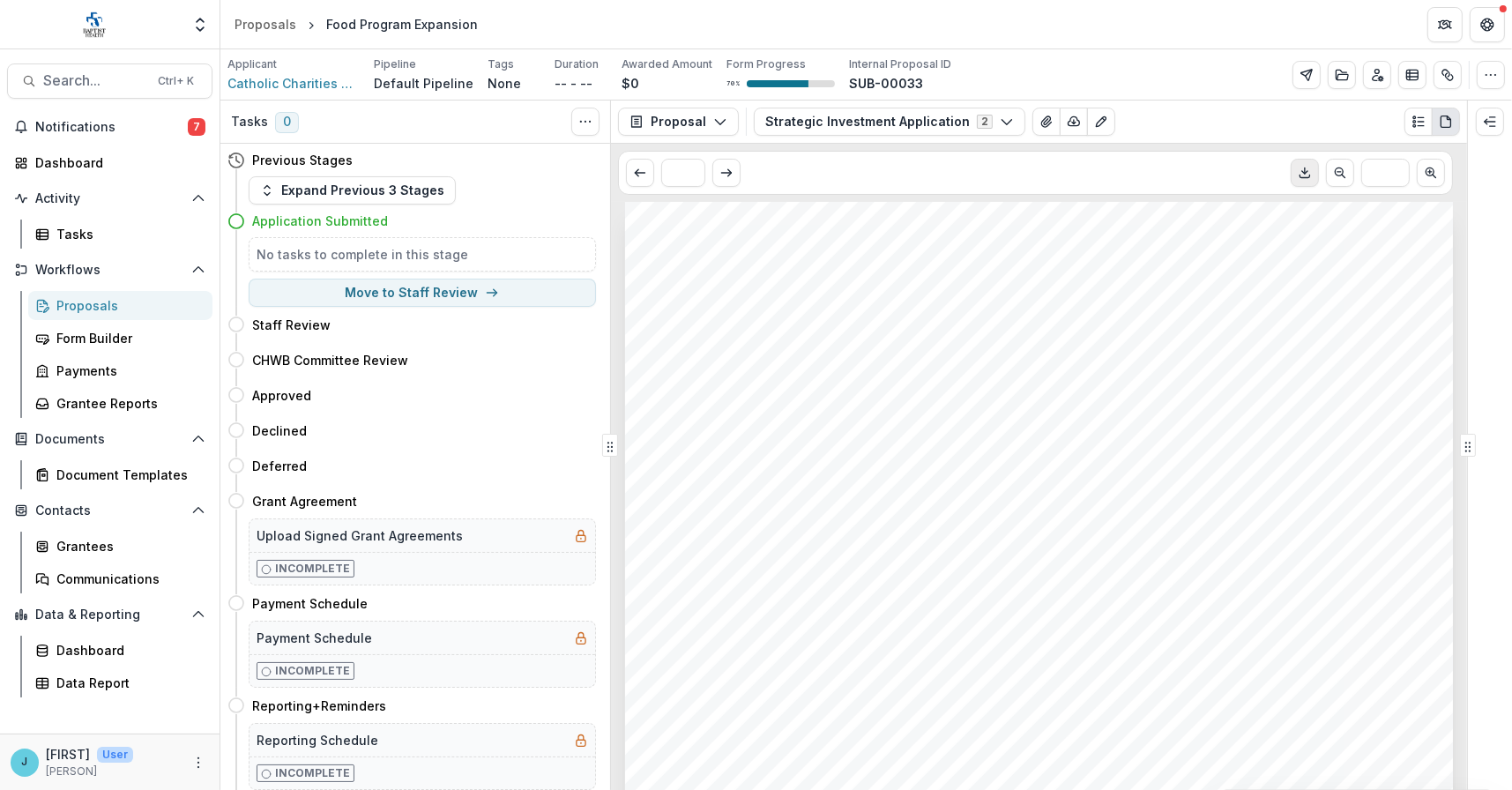 drag, startPoint x: 1014, startPoint y: 415, endPoint x: 1306, endPoint y: 176, distance: 377.33937 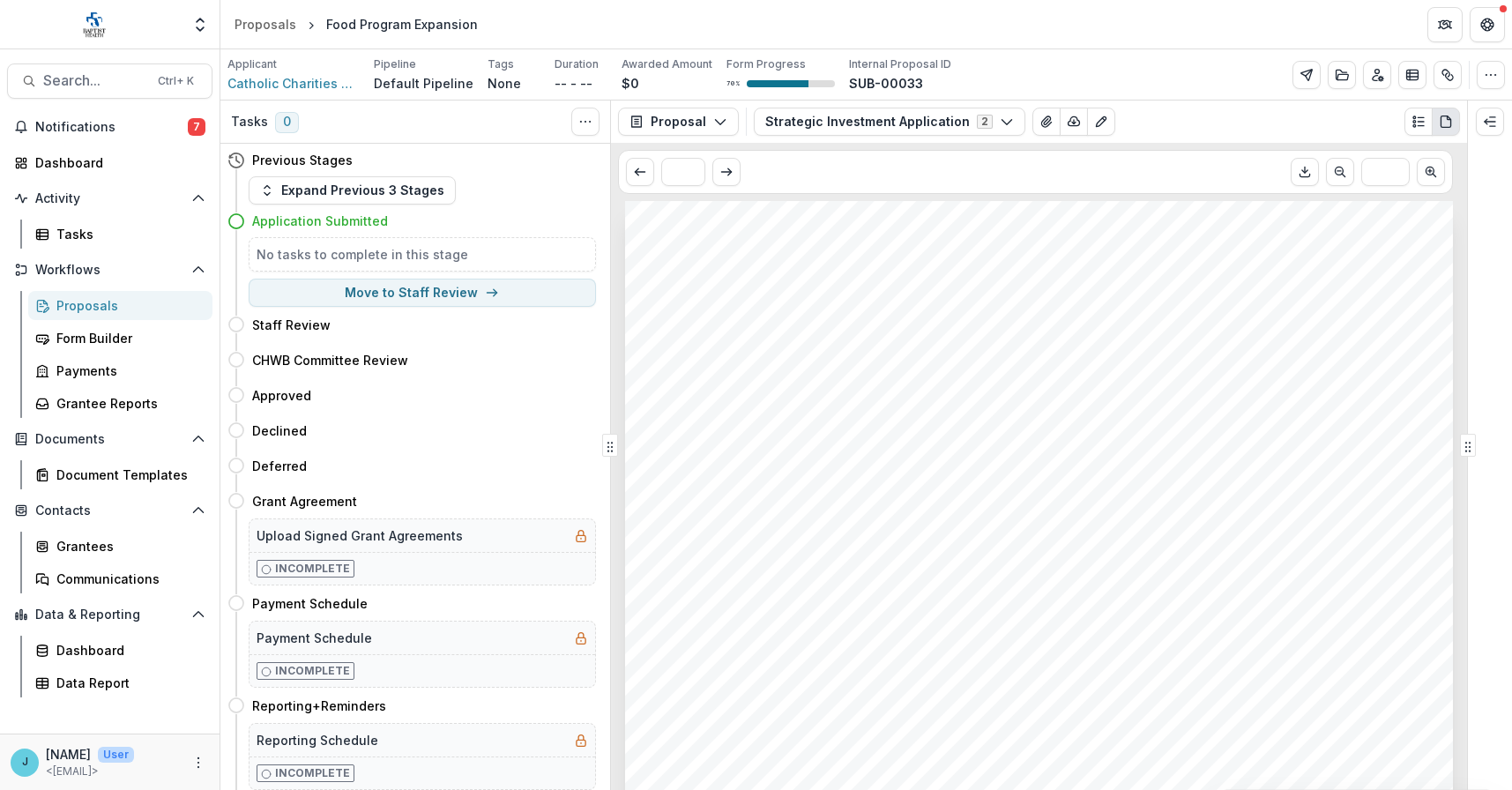 scroll, scrollTop: 0, scrollLeft: 0, axis: both 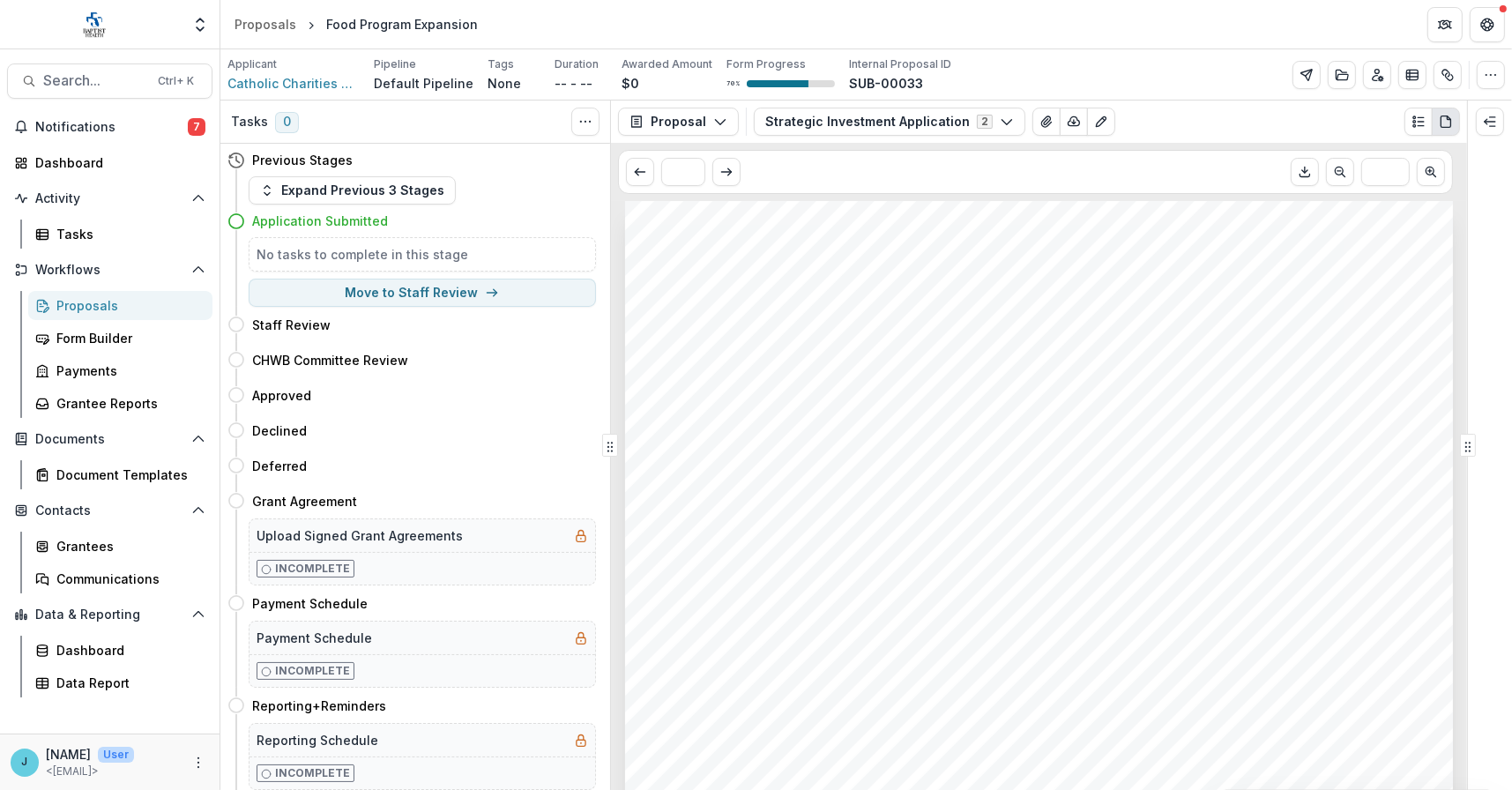 click on "Proposals" at bounding box center (127, 305) 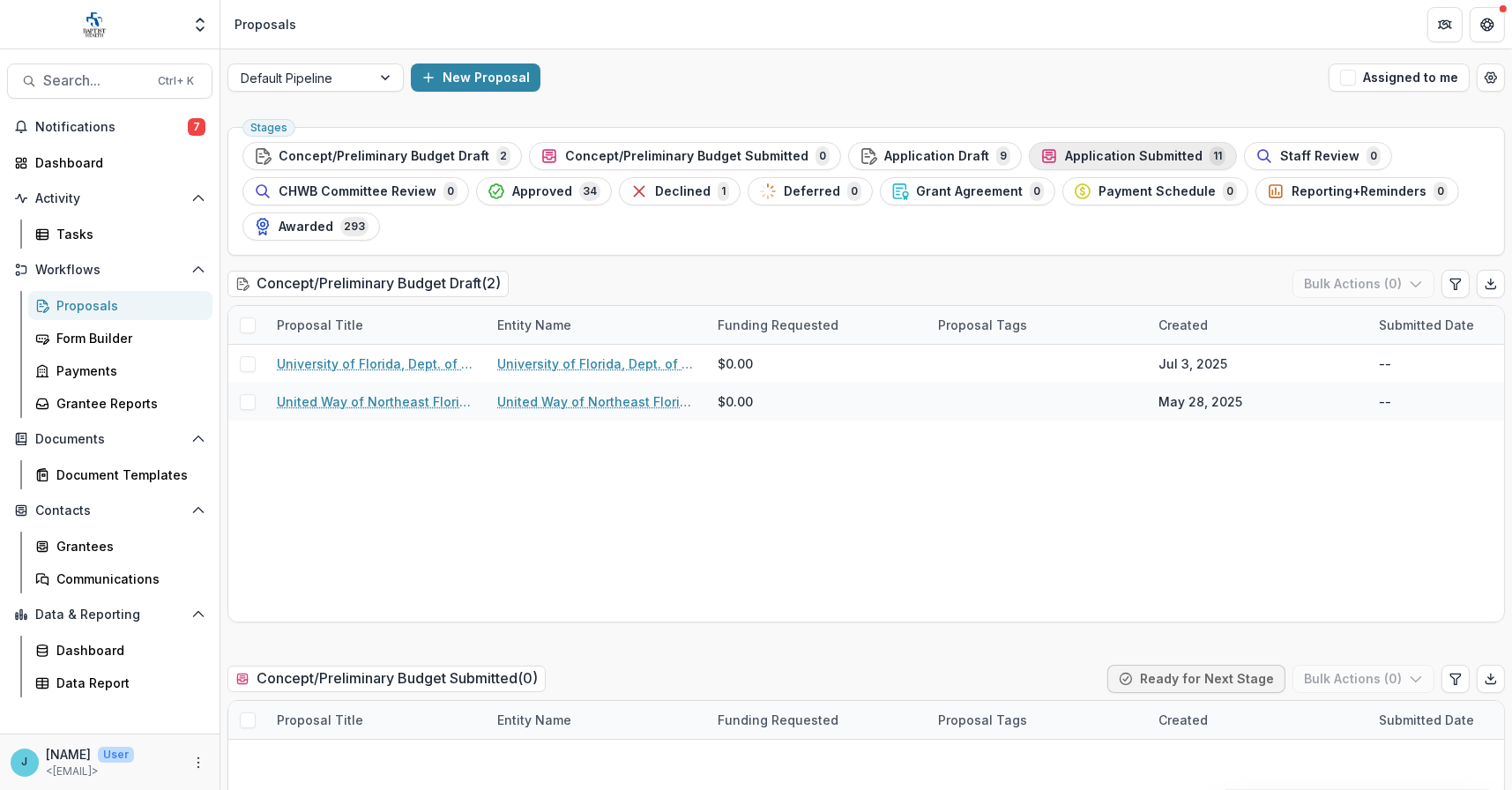 click on "Application Submitted" at bounding box center (1134, 156) 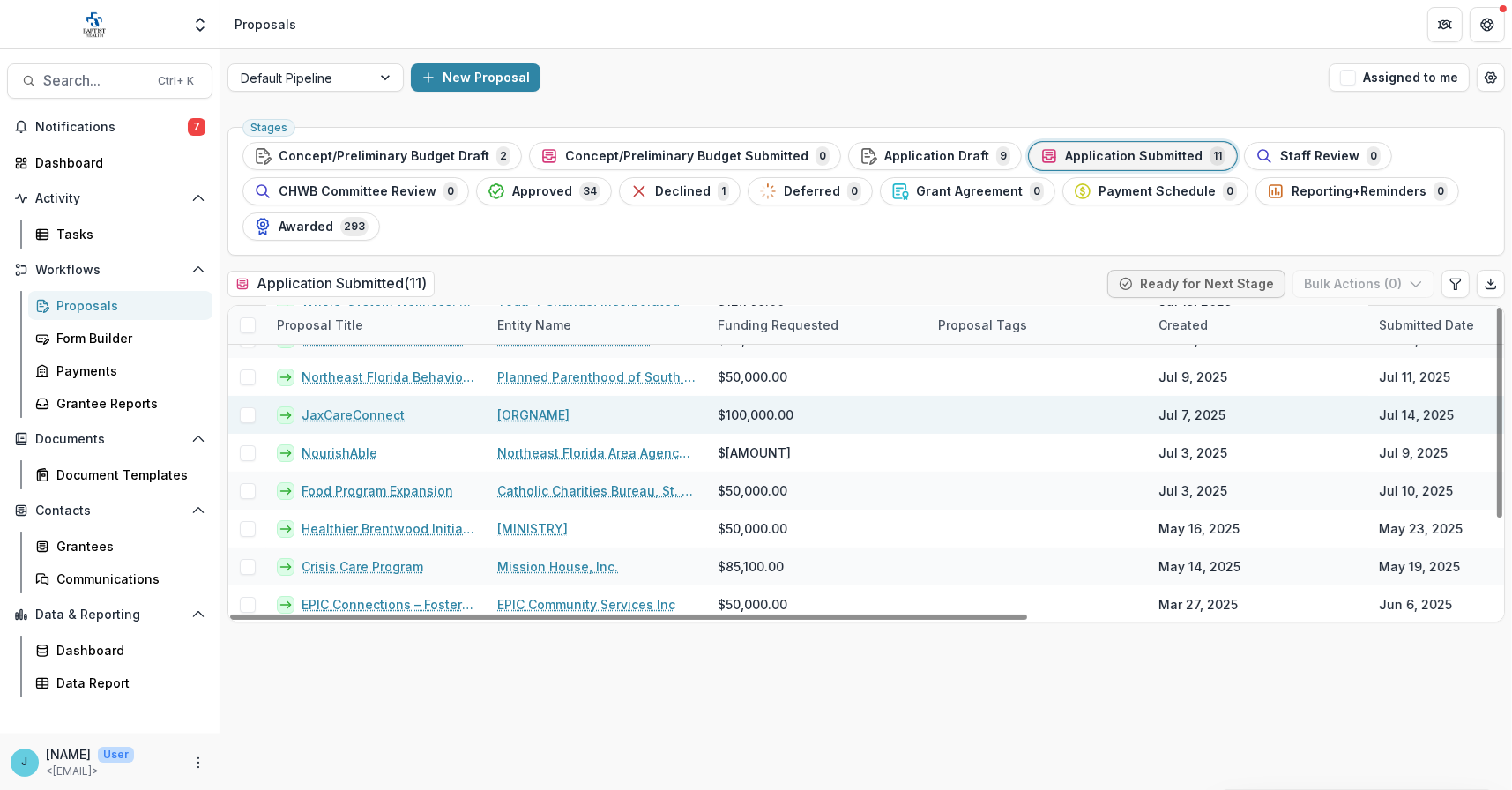 scroll, scrollTop: 139, scrollLeft: 0, axis: vertical 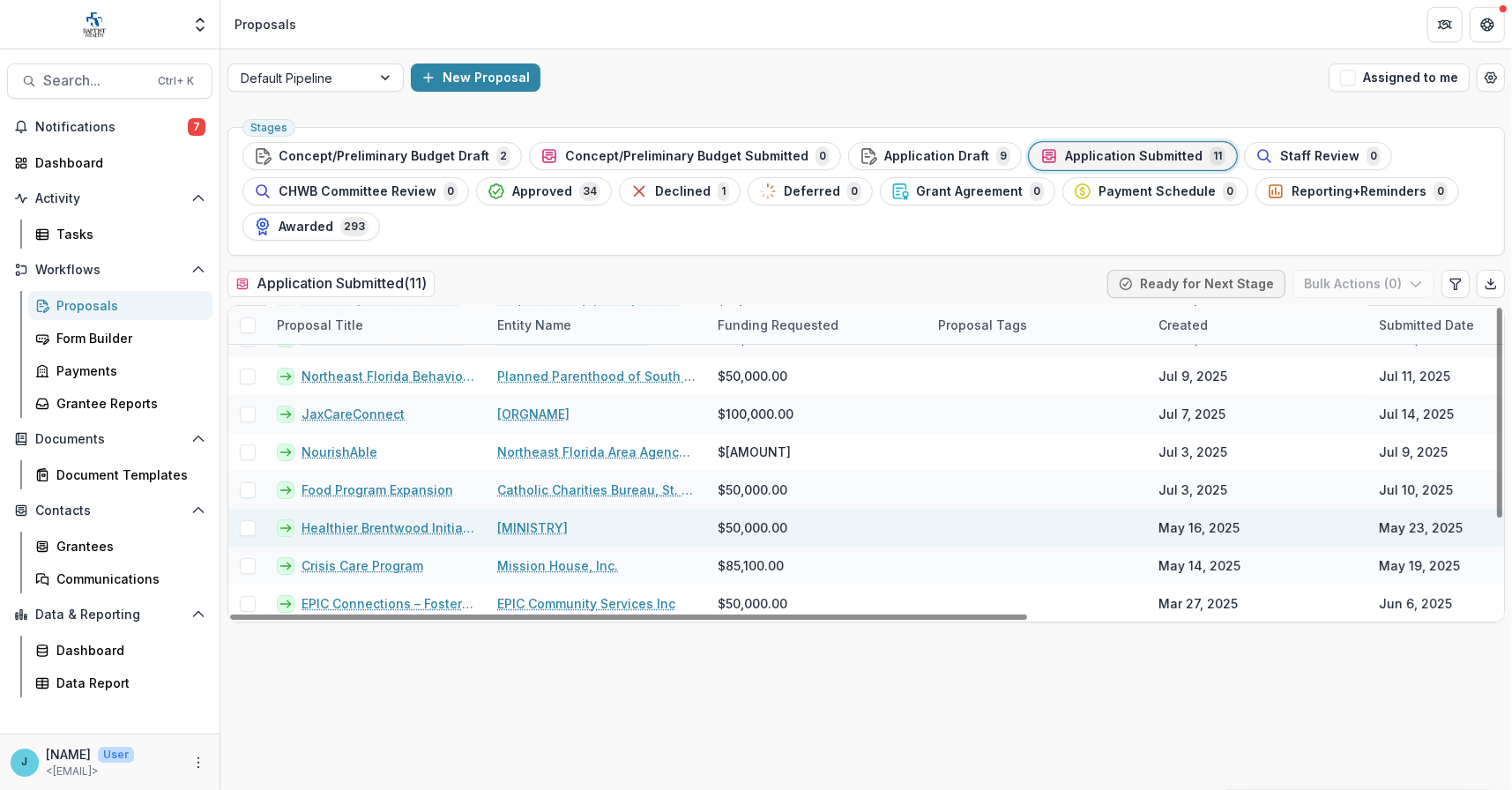 click on "Healthier Brentwood Initiatives" at bounding box center [389, 527] 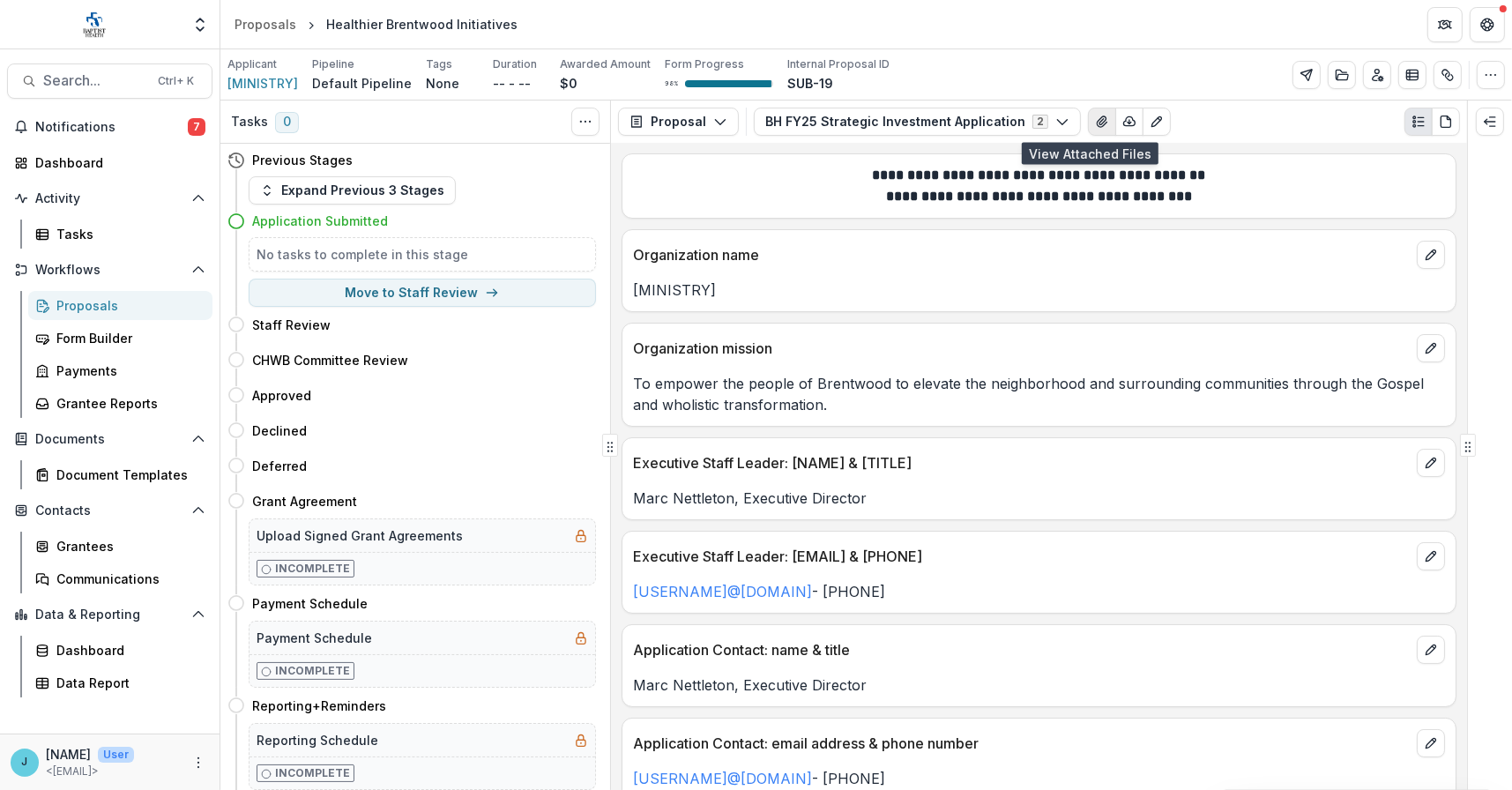 click 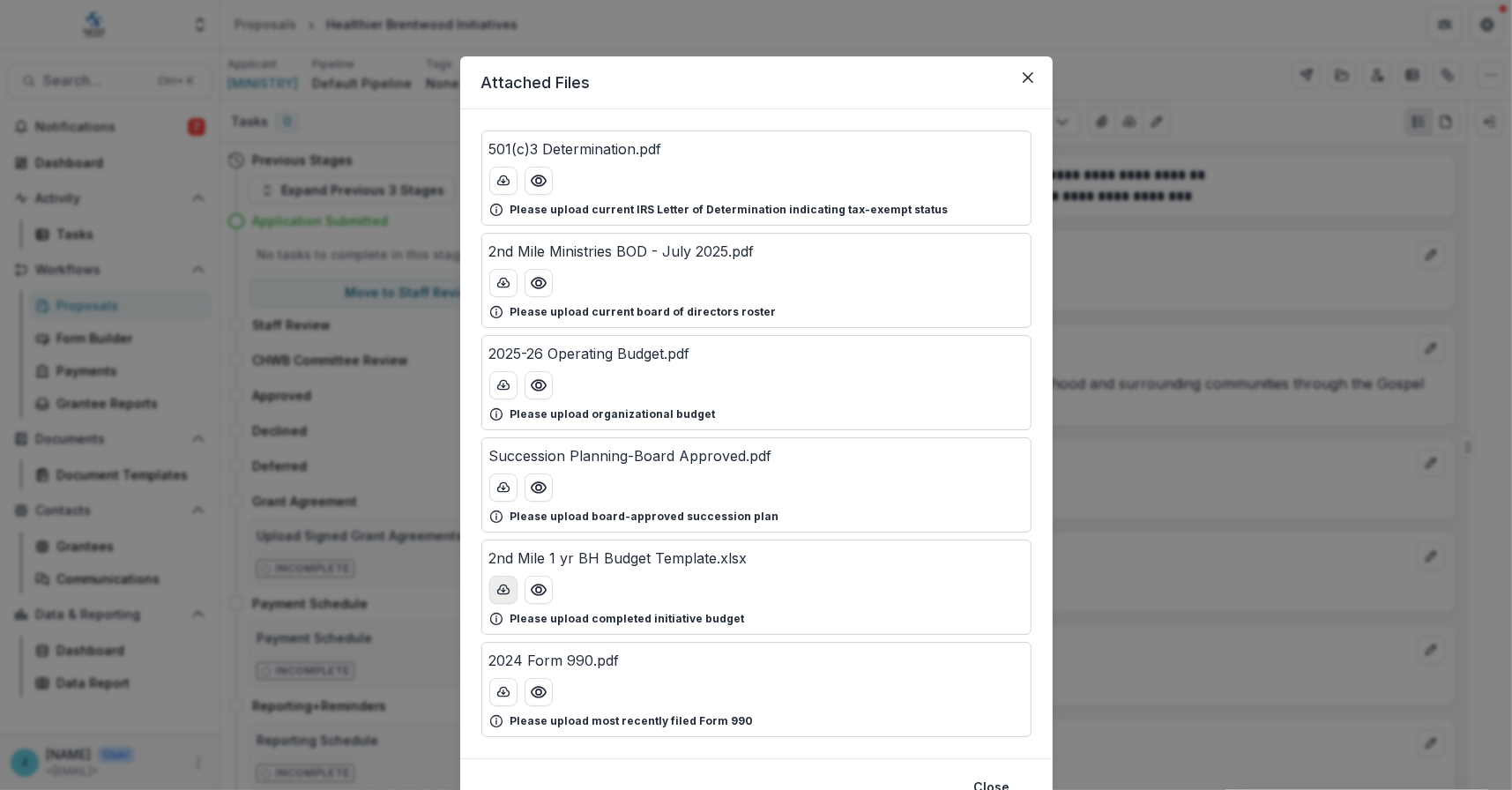 click 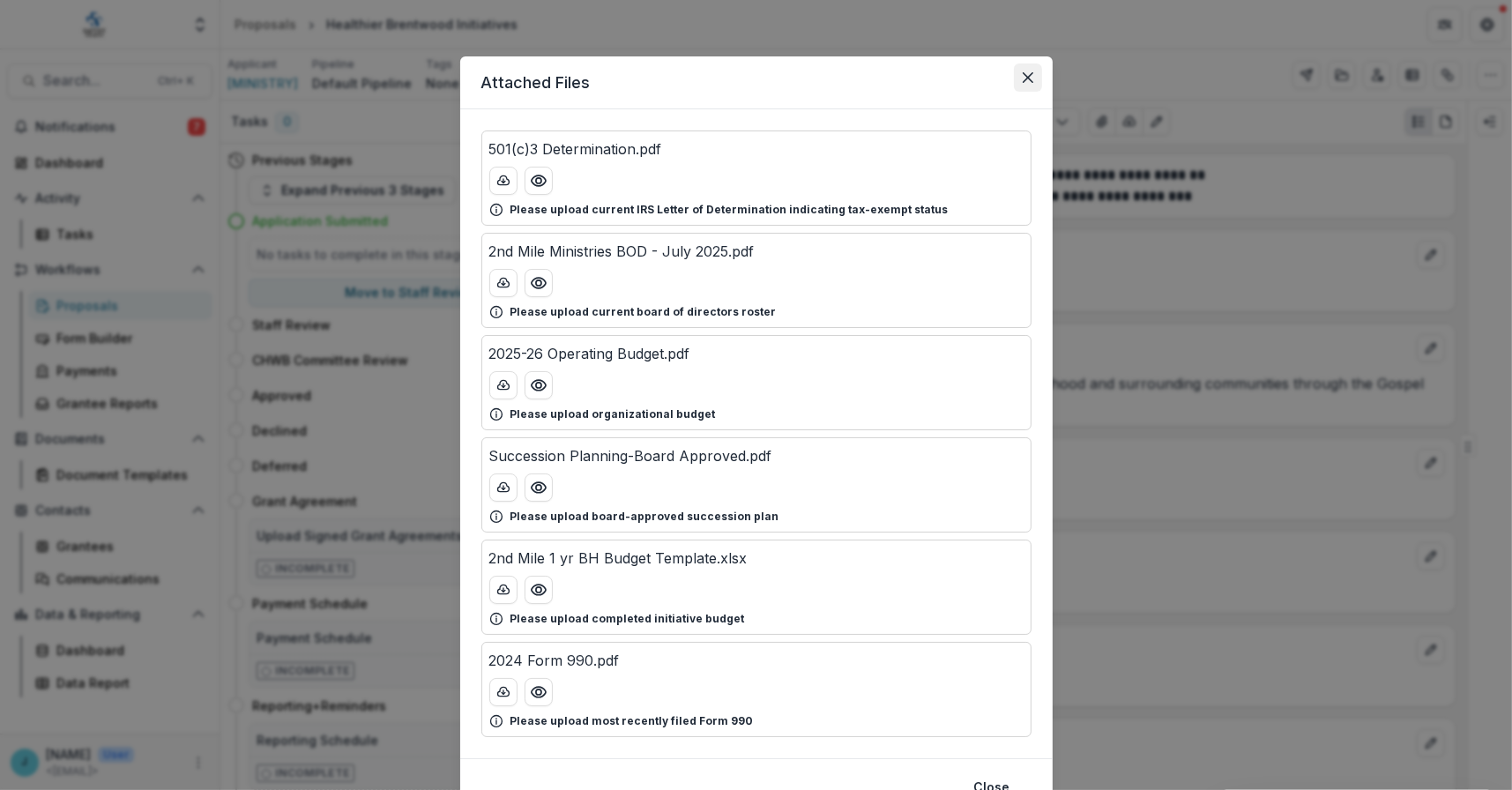 click 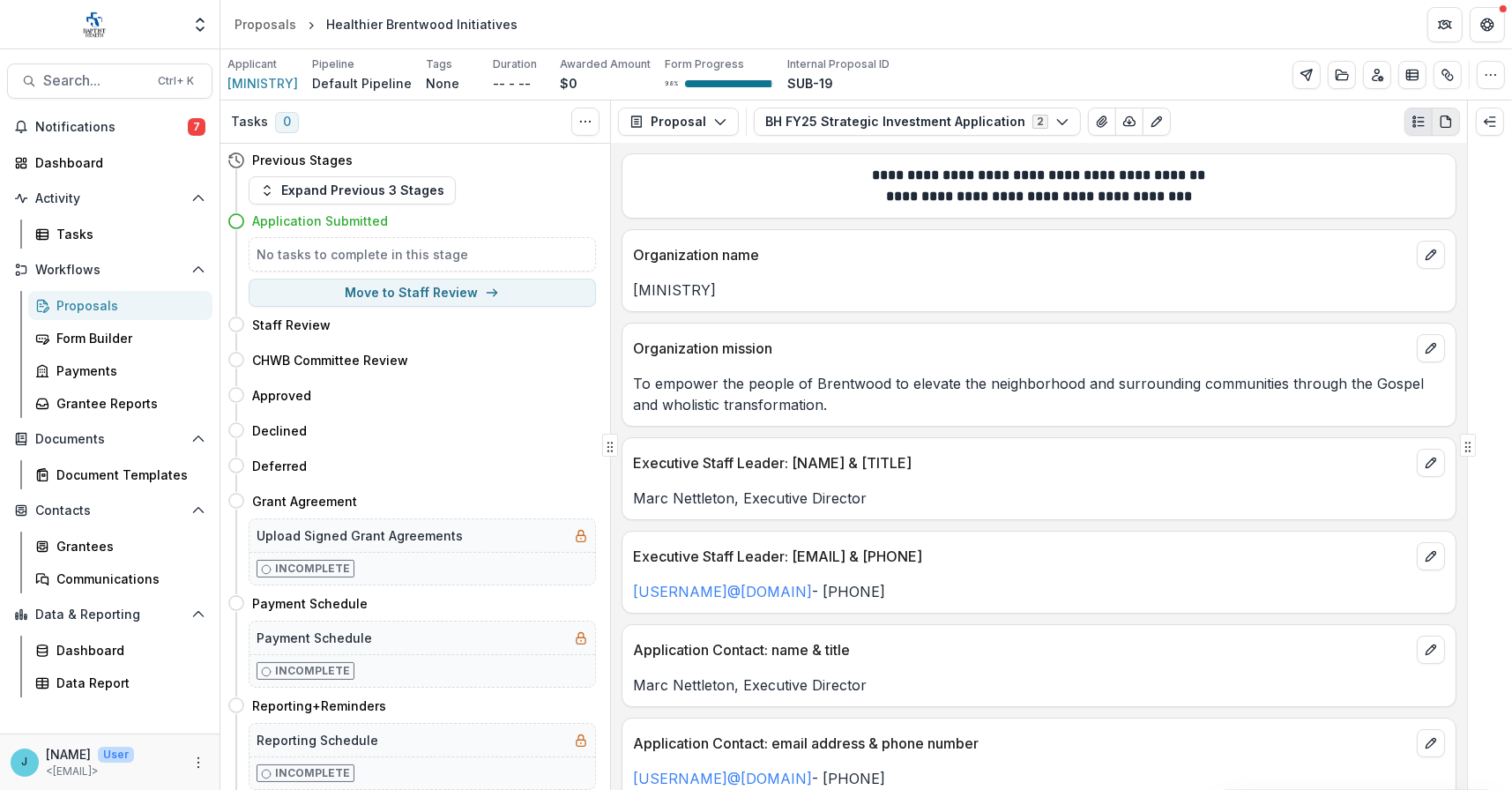 click 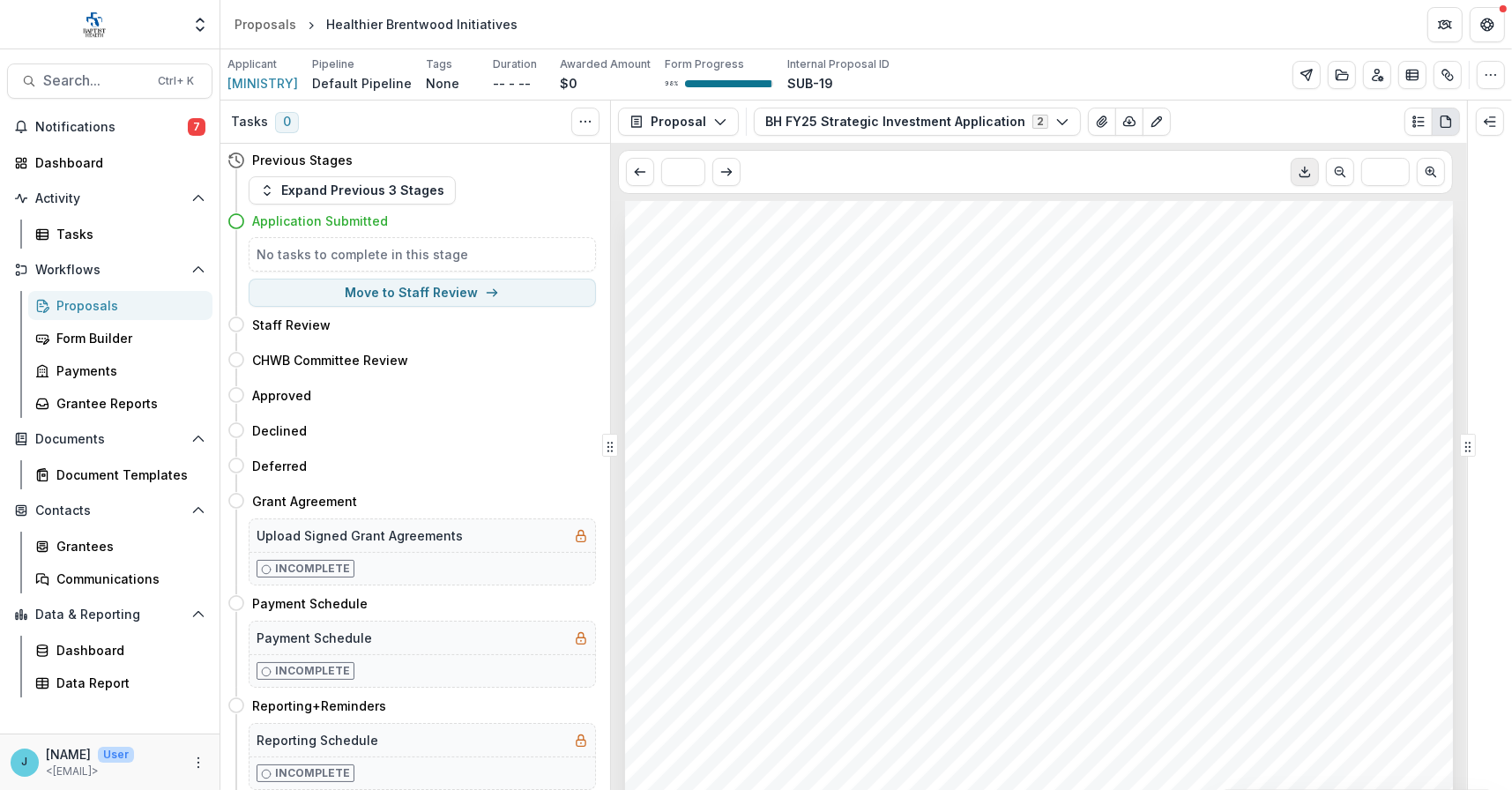 click 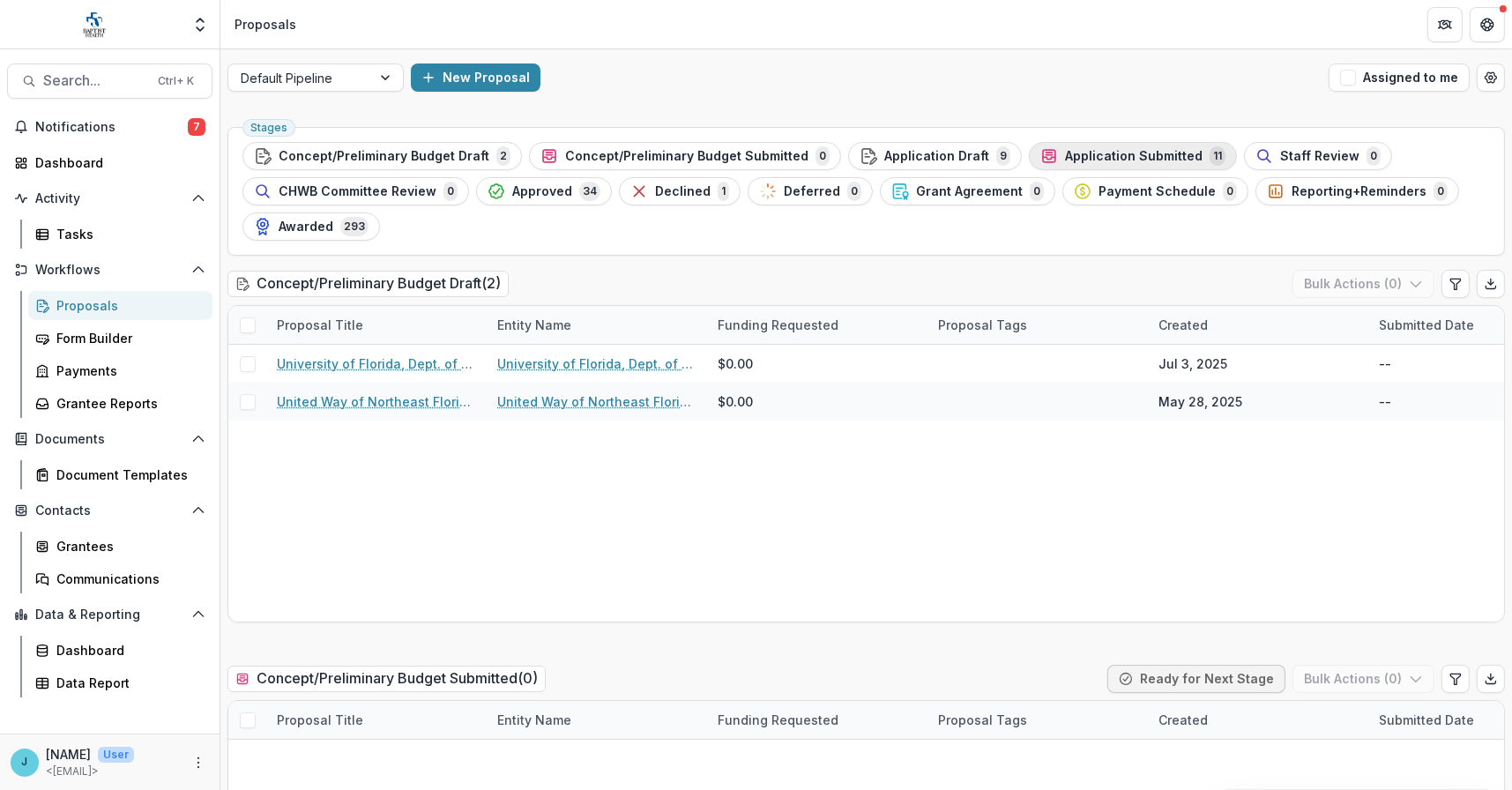 click on "Application Submitted" at bounding box center (1134, 156) 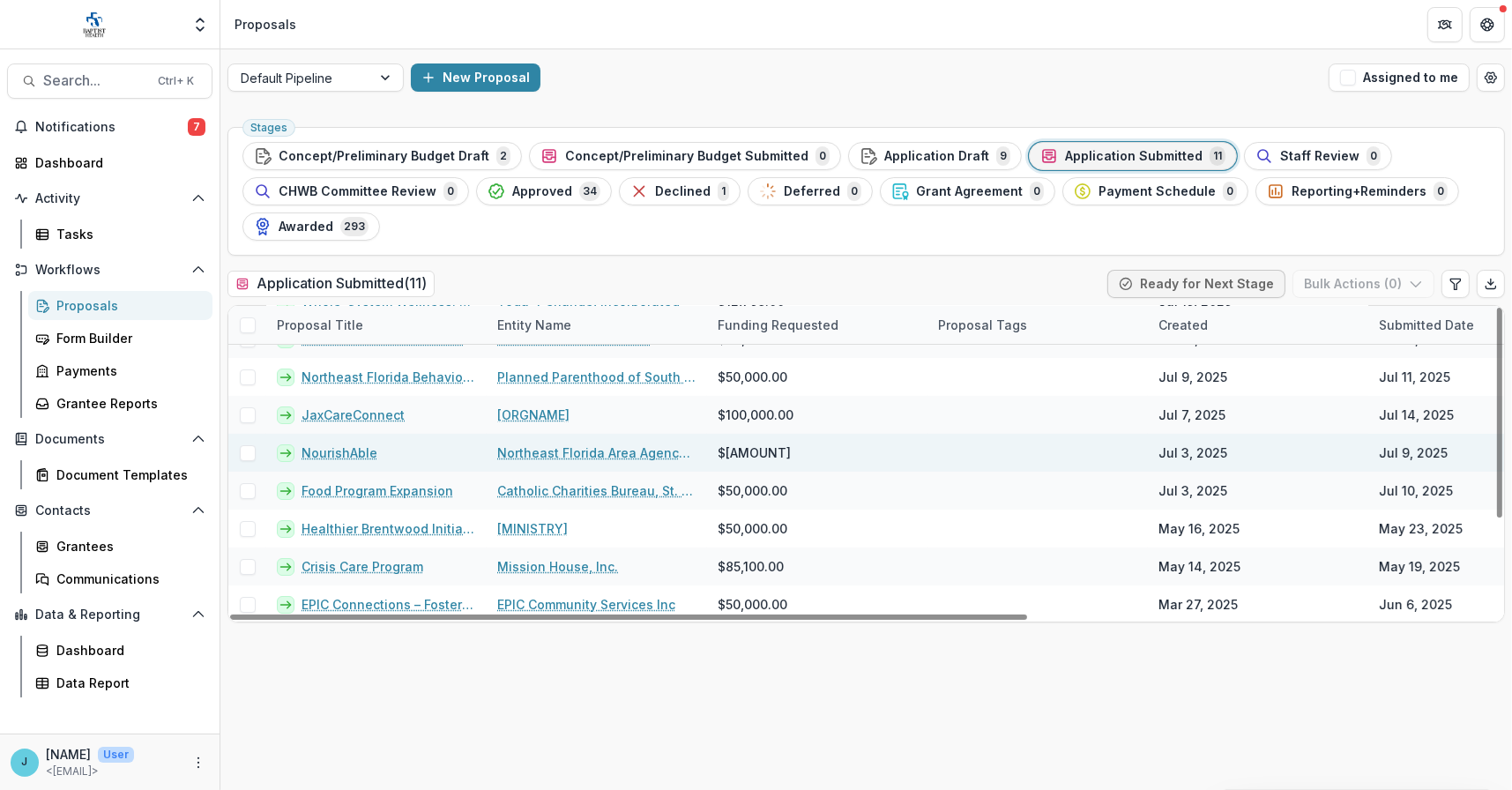 scroll, scrollTop: 139, scrollLeft: 0, axis: vertical 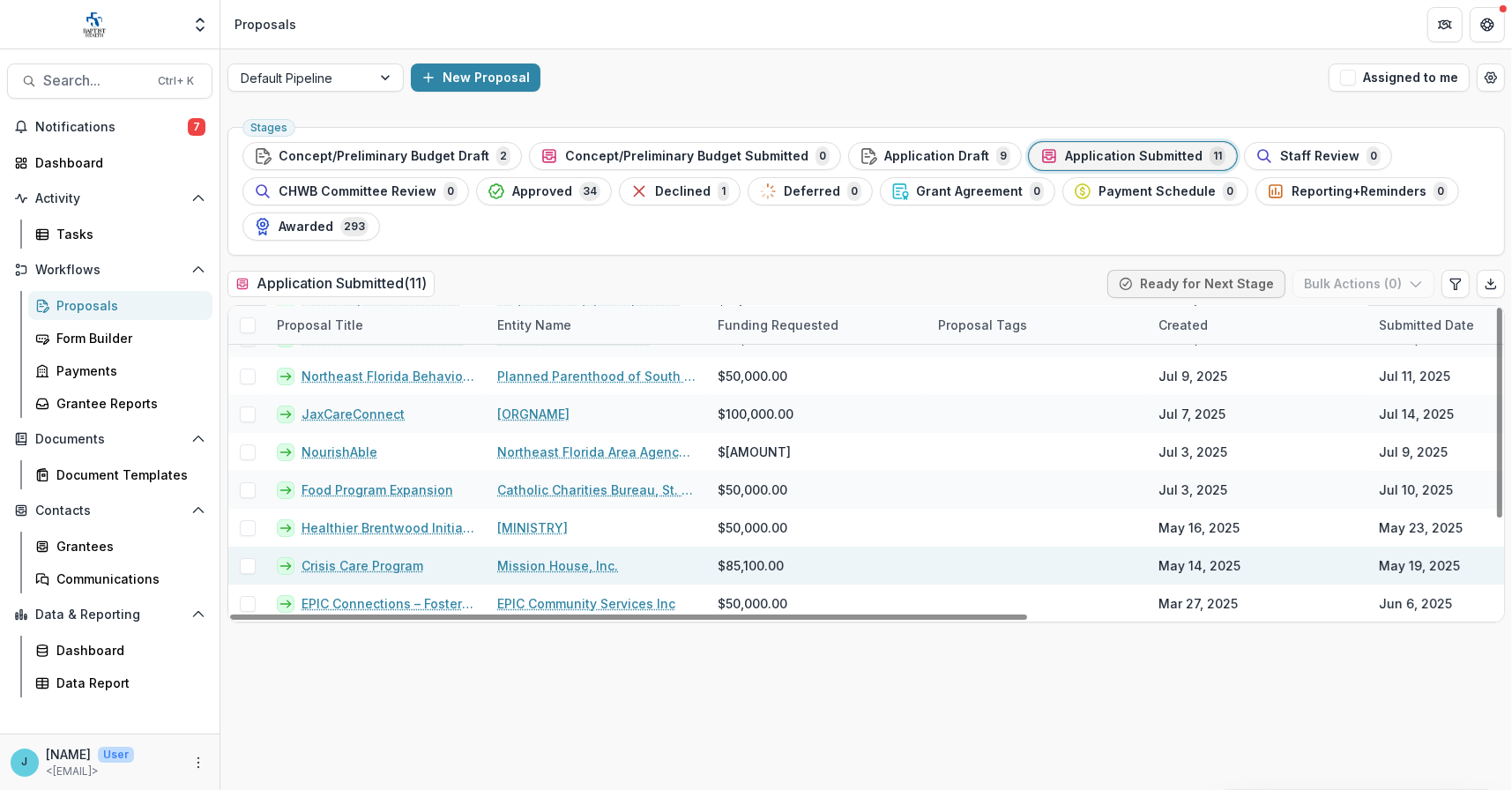 click on "Crisis Care Program" at bounding box center (362, 565) 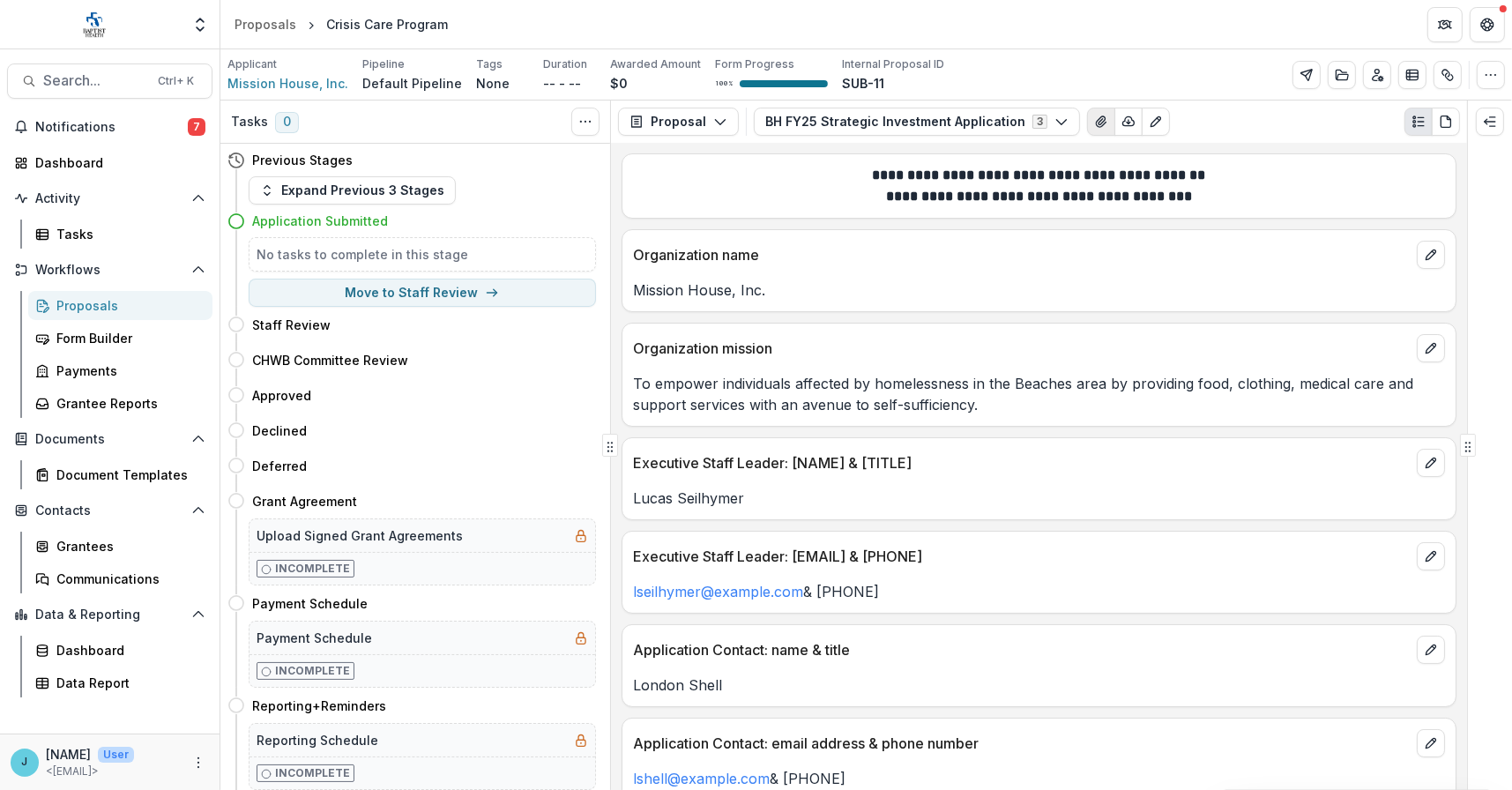 click 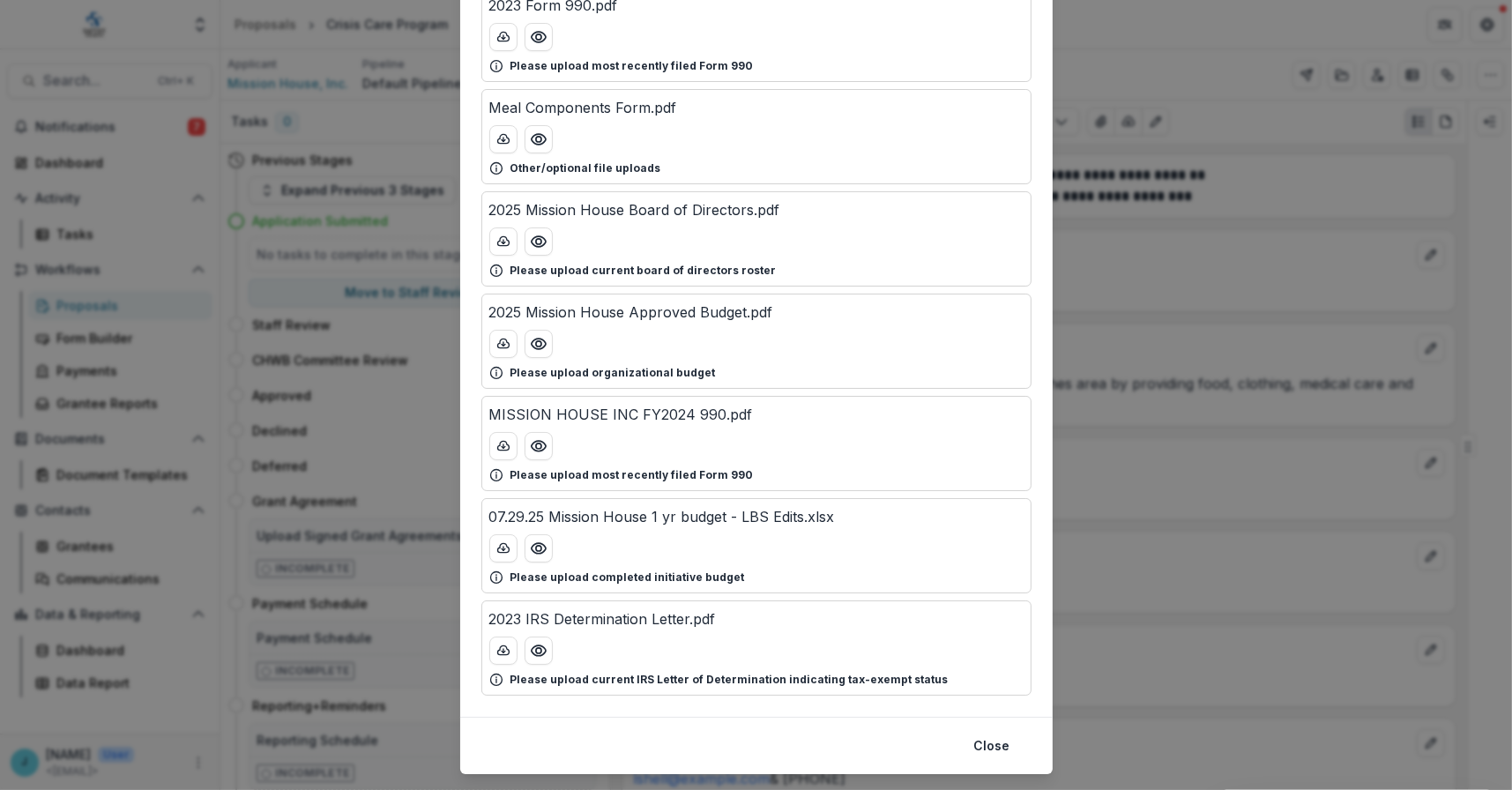 scroll, scrollTop: 353, scrollLeft: 0, axis: vertical 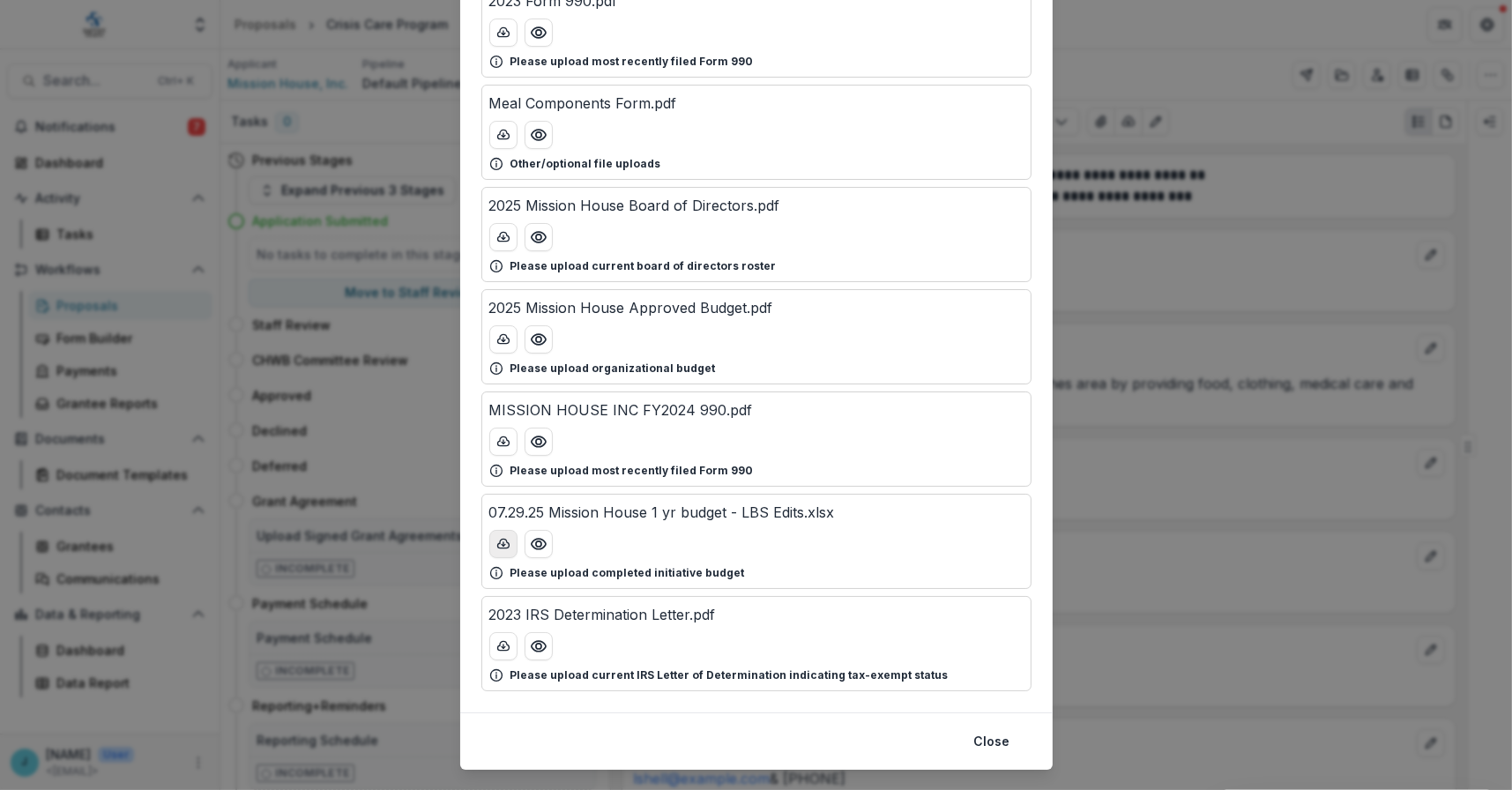 click 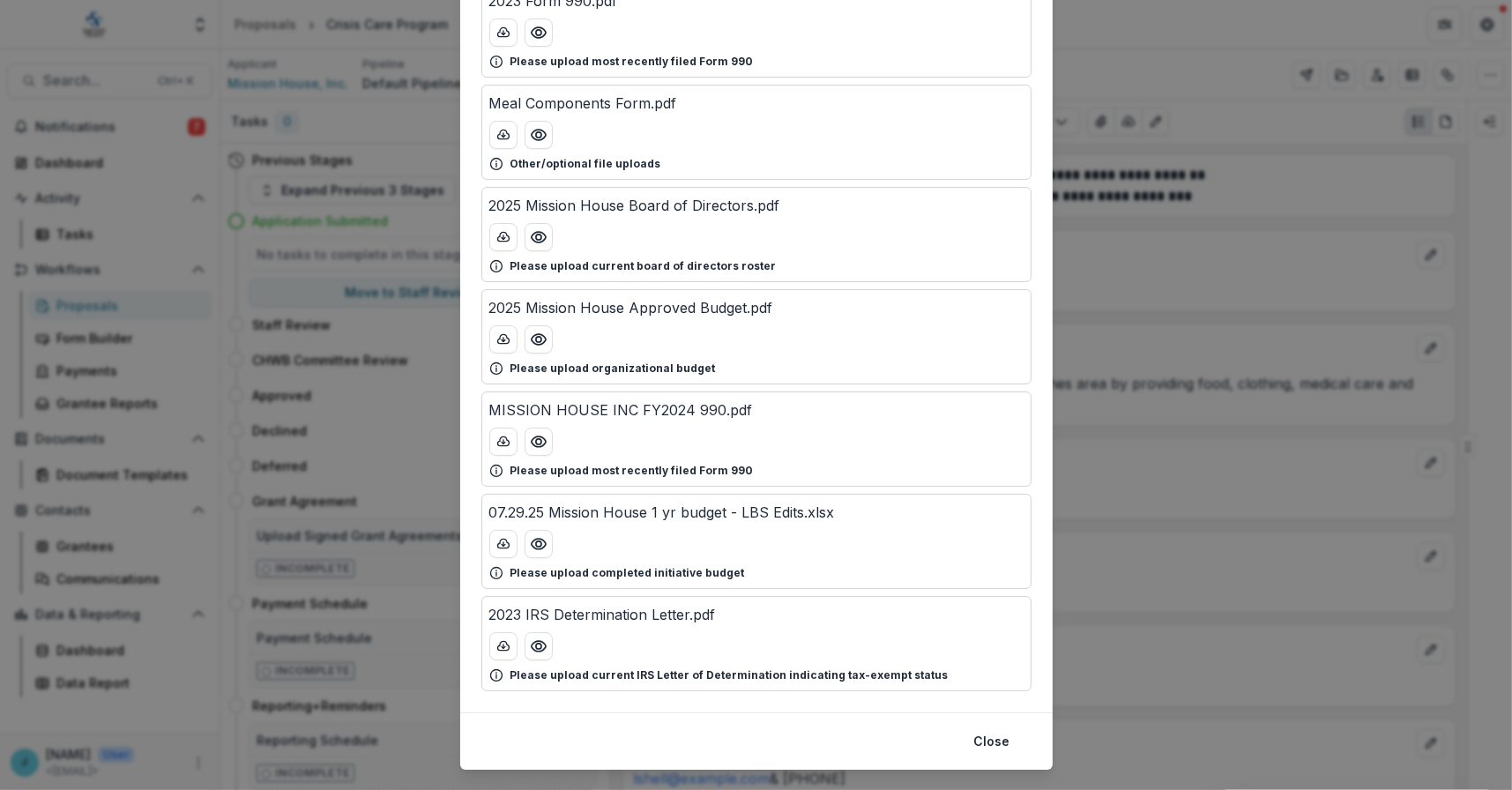 scroll, scrollTop: 0, scrollLeft: 0, axis: both 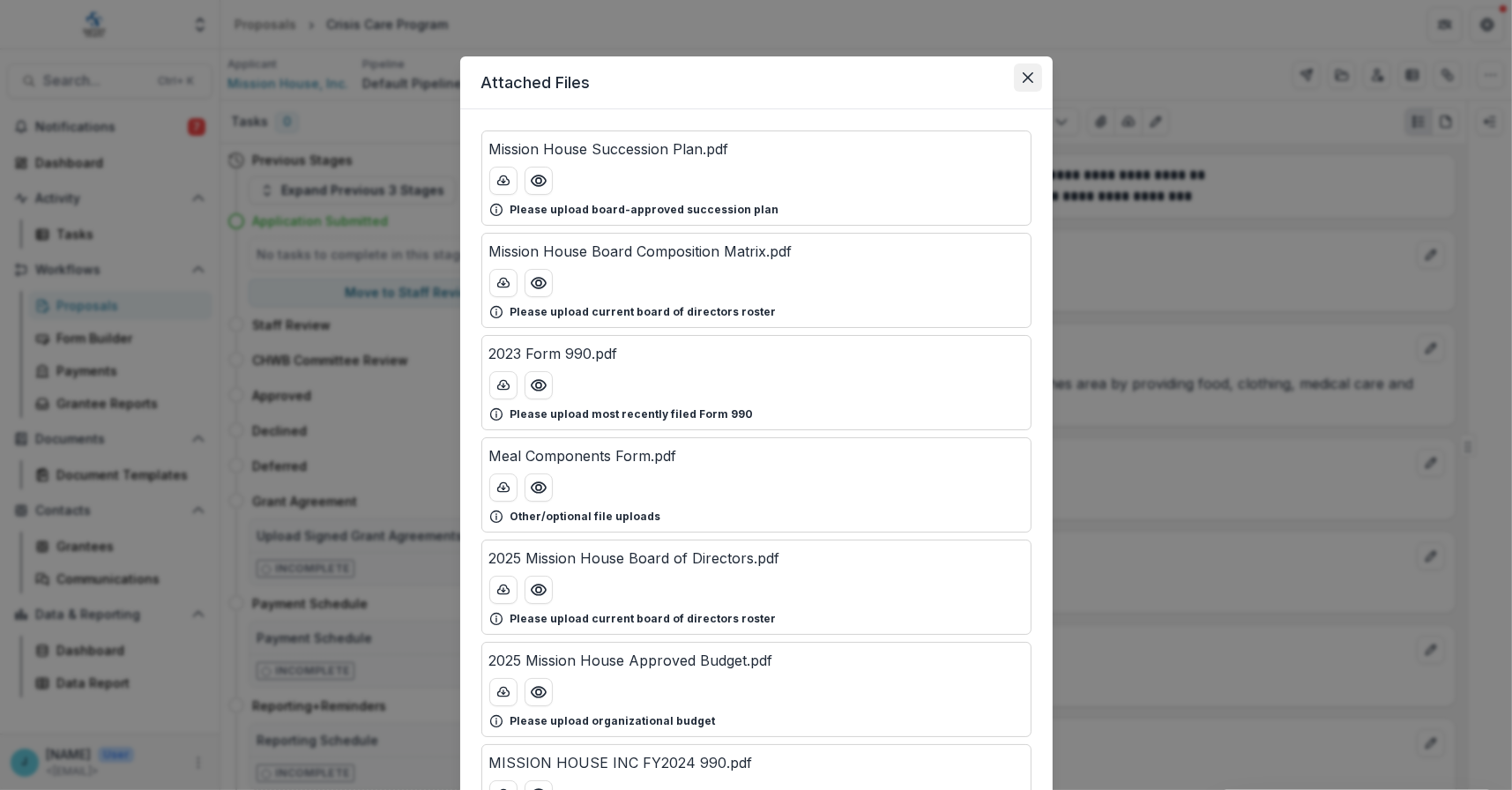 click 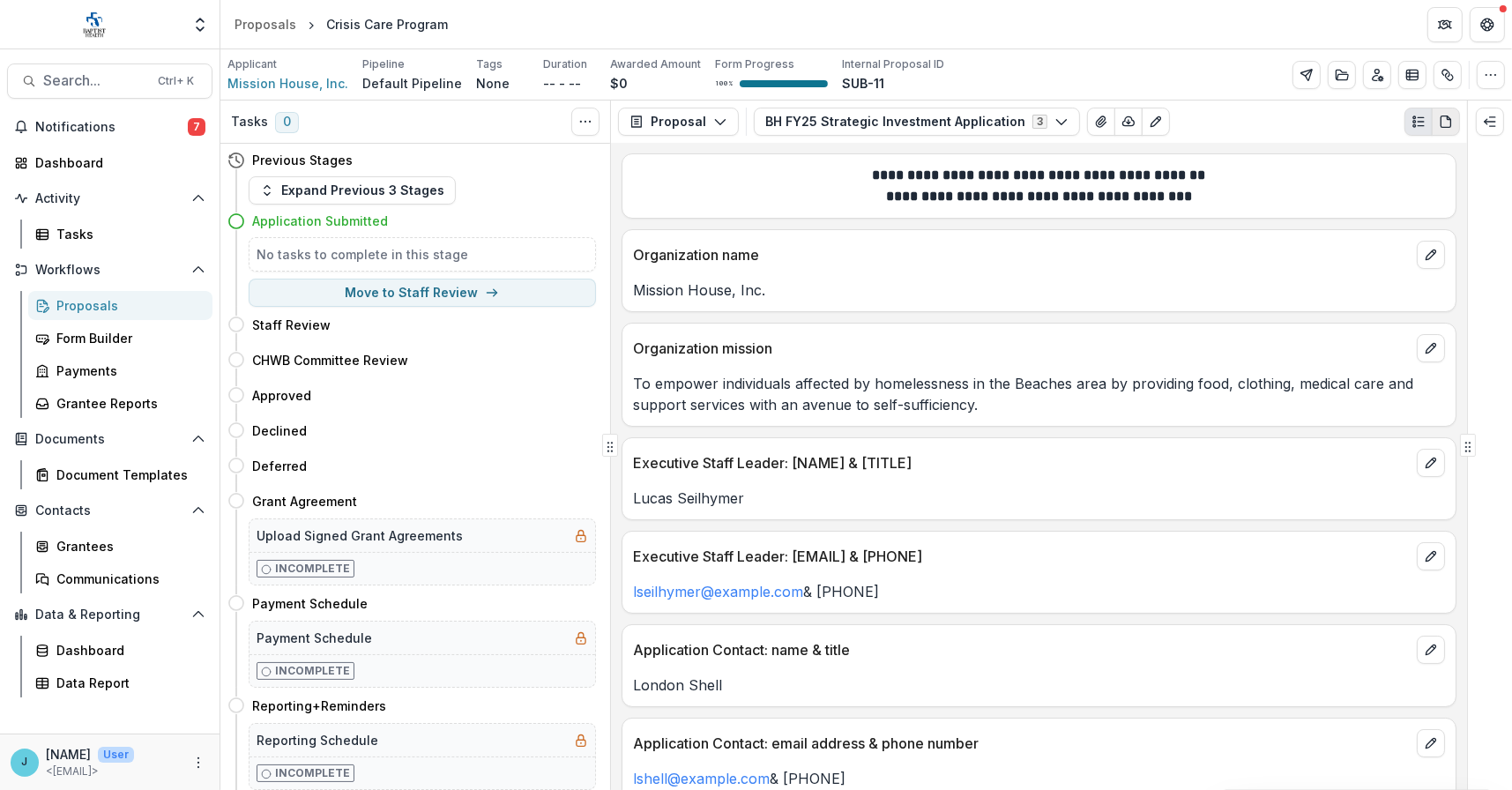 click 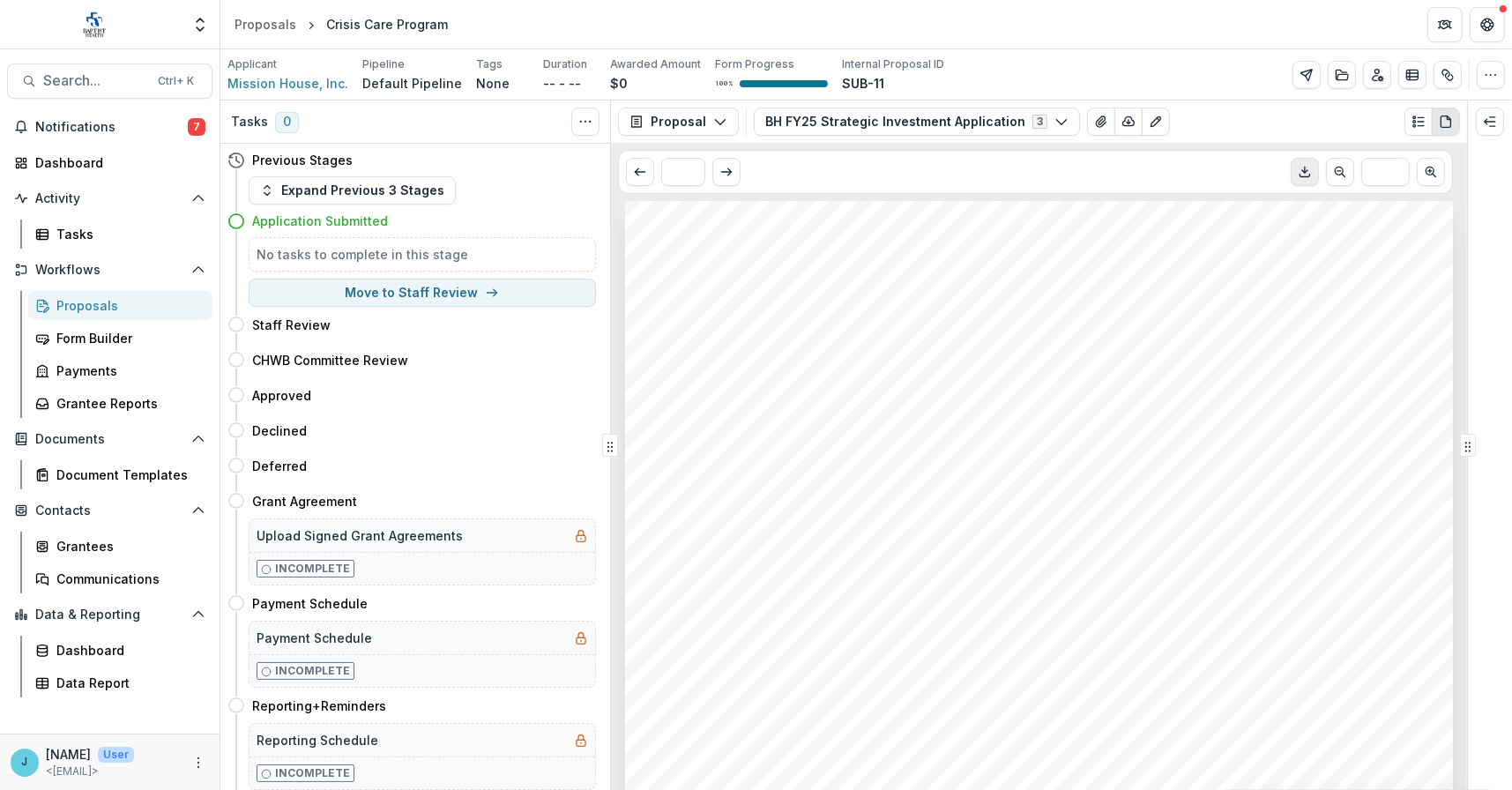 click 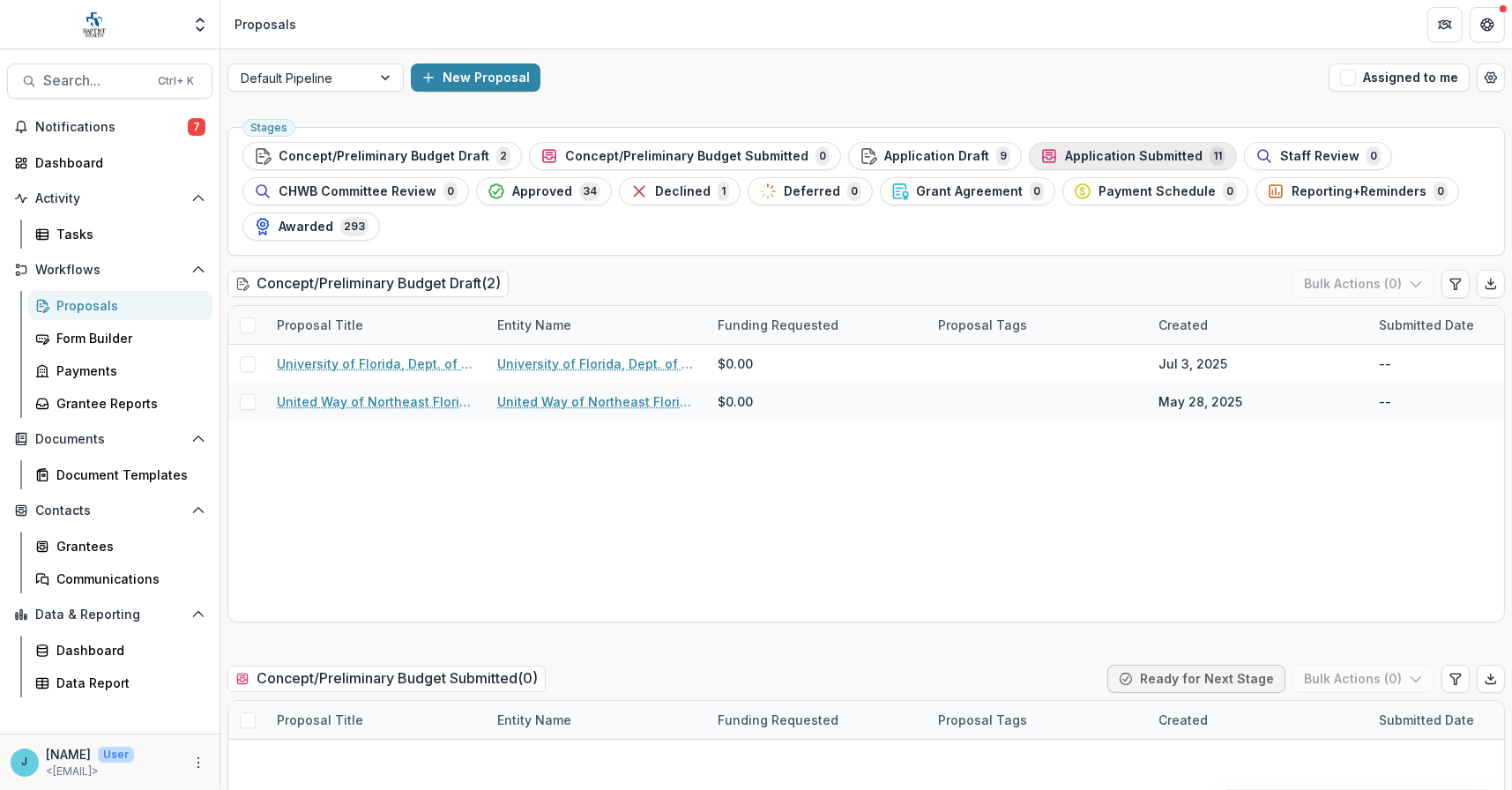 click on "Application Submitted" at bounding box center [1134, 156] 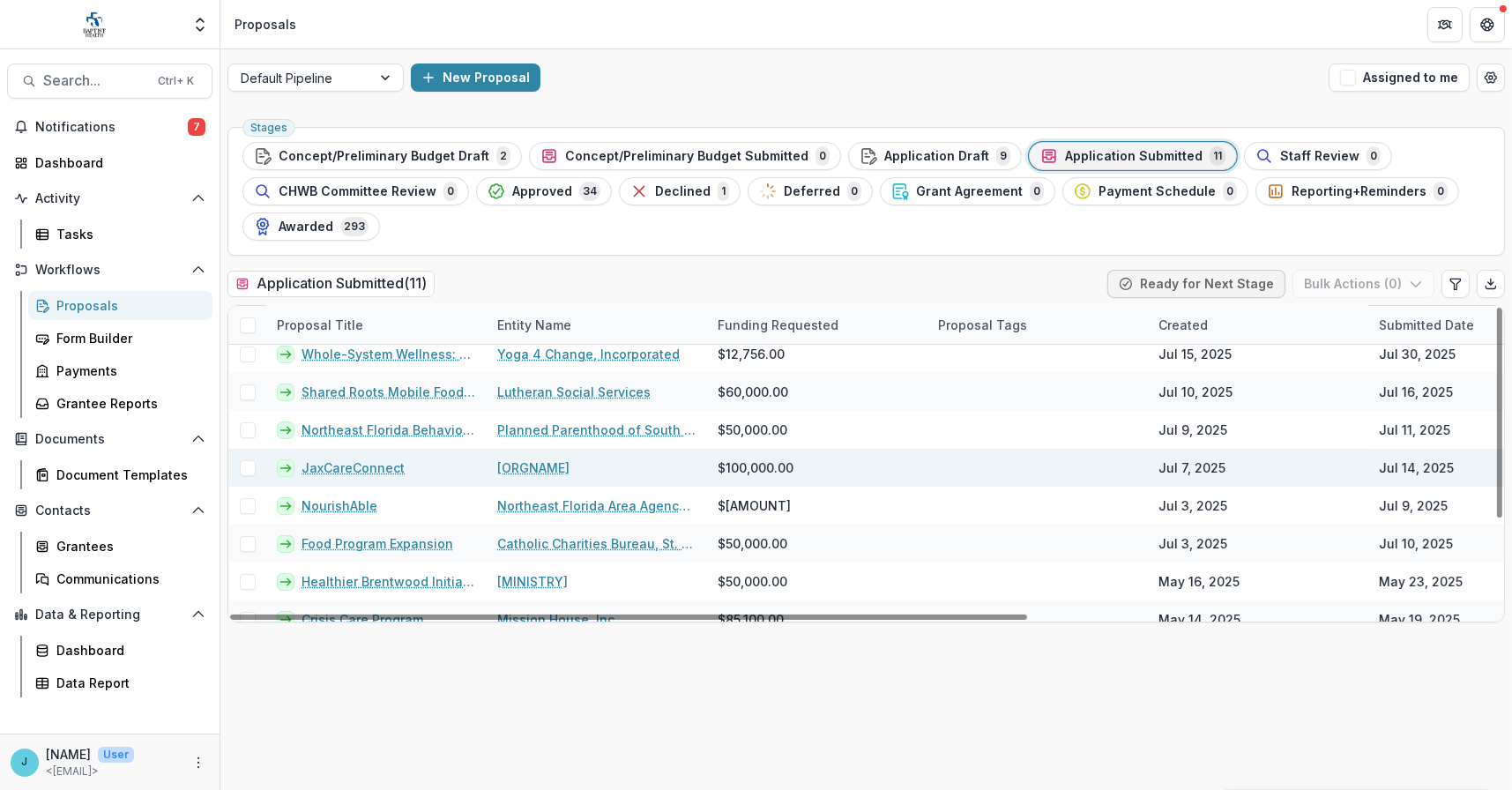 scroll, scrollTop: 139, scrollLeft: 0, axis: vertical 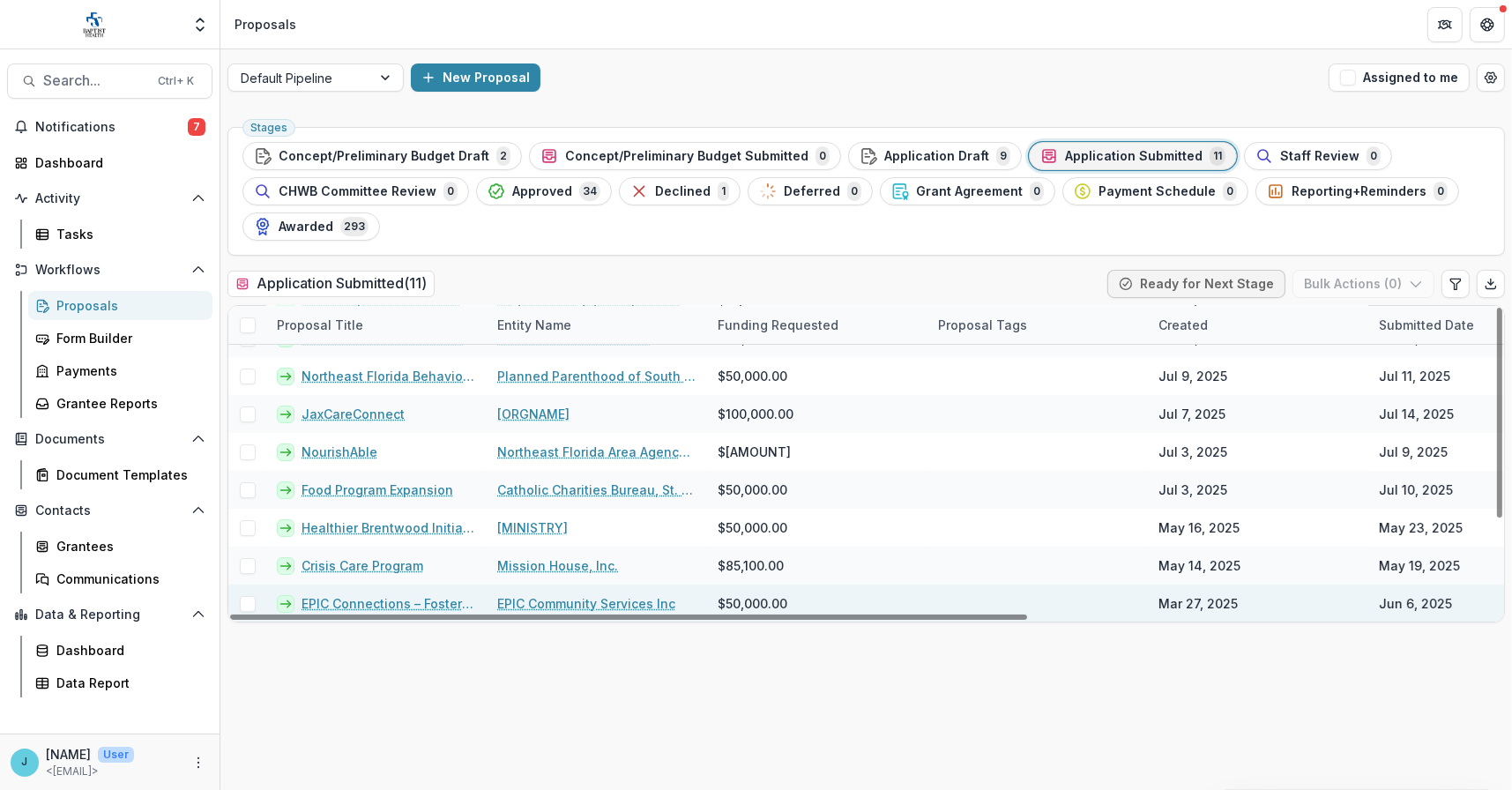 click on "EPIC Connections – Fostering community and behavioral health linkages" at bounding box center (389, 603) 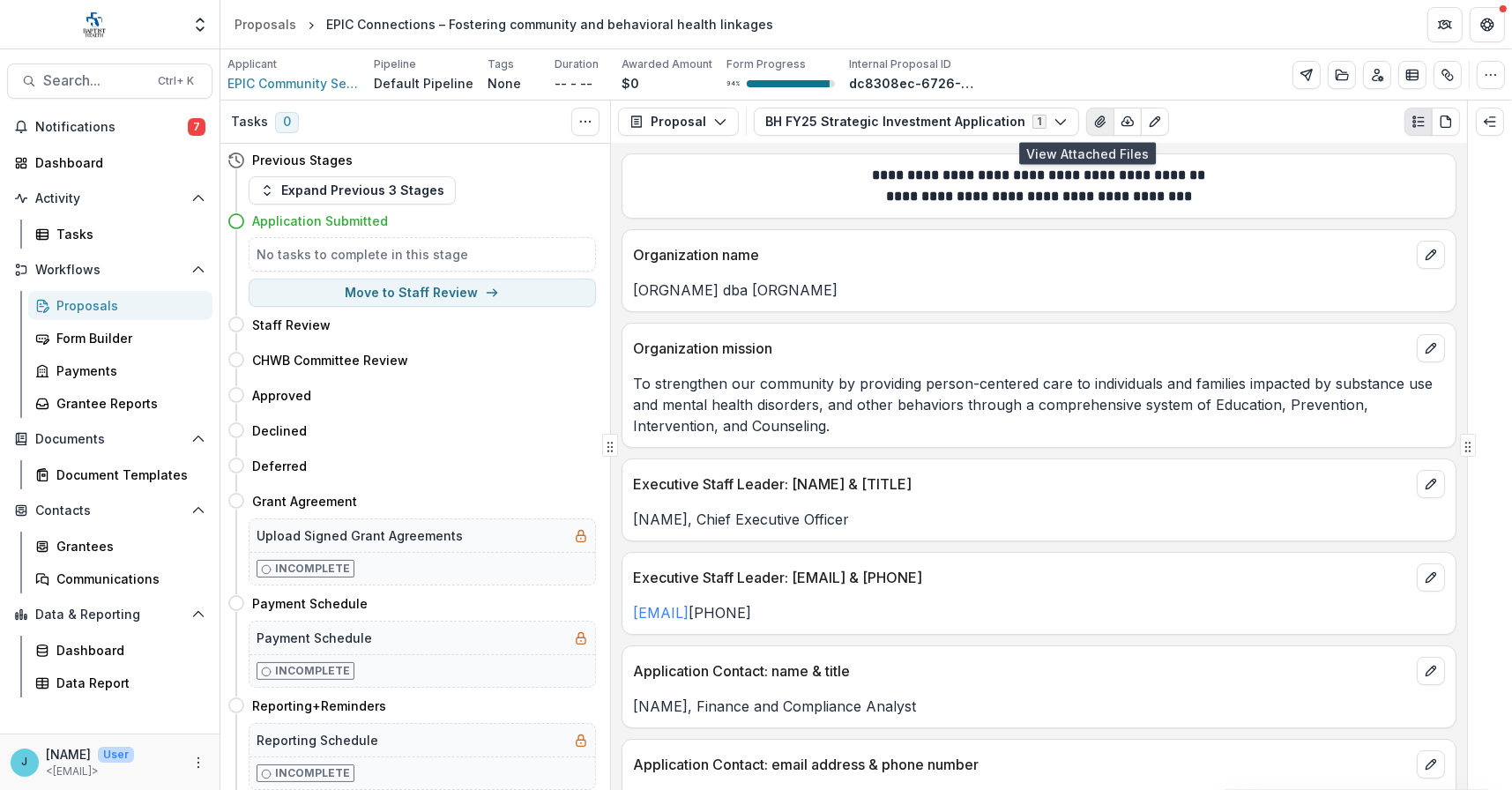 click 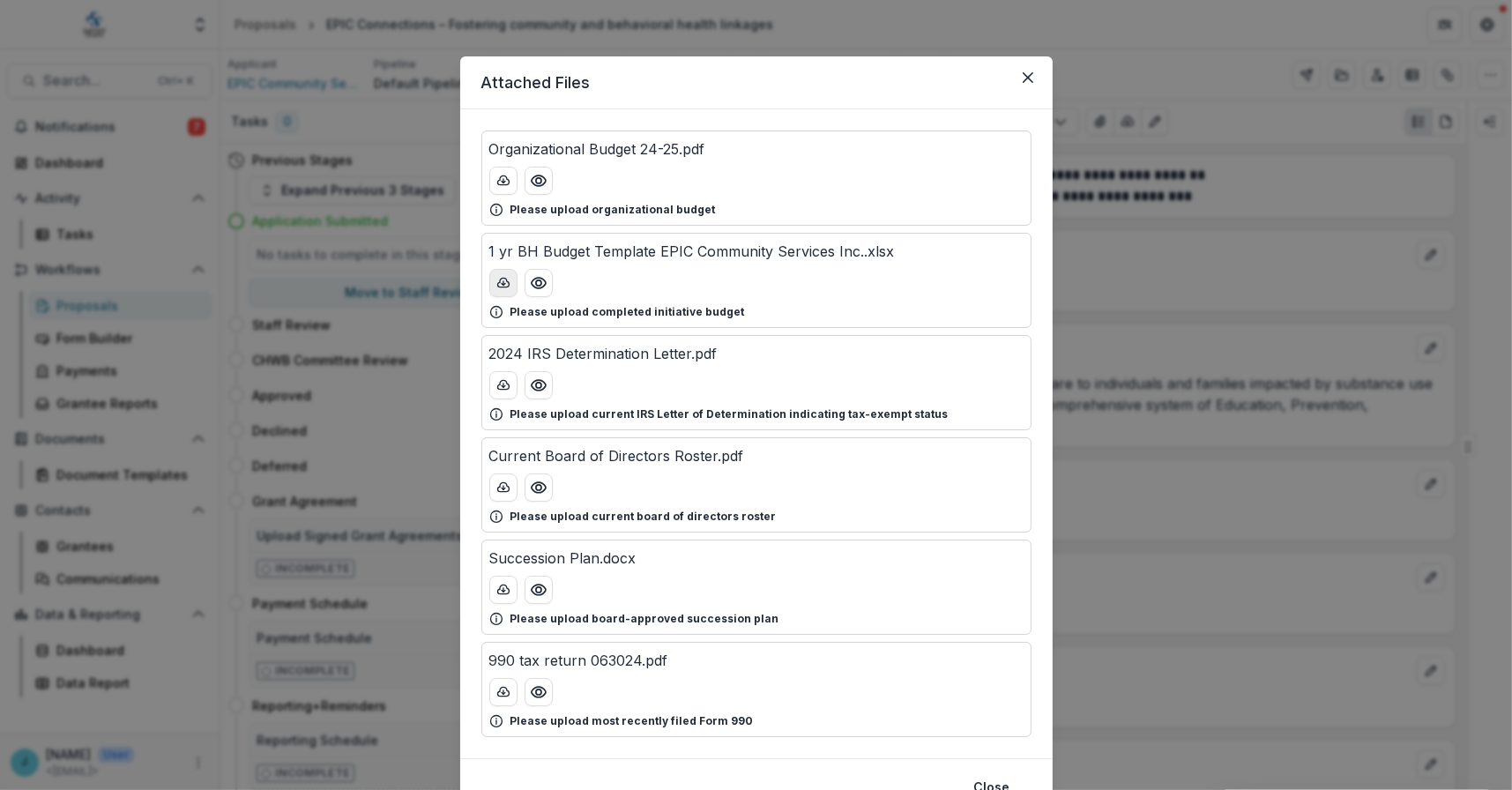 click 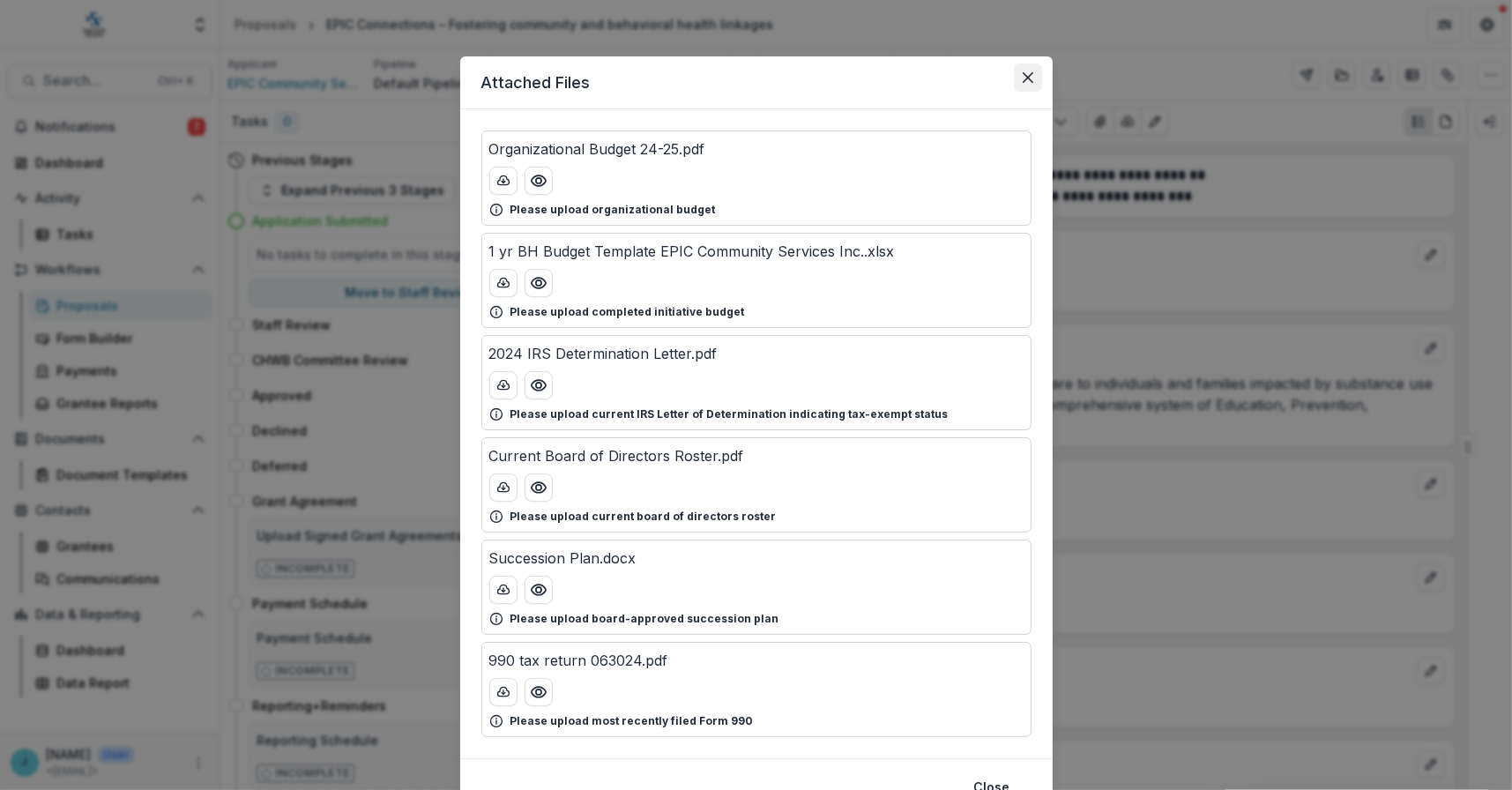click 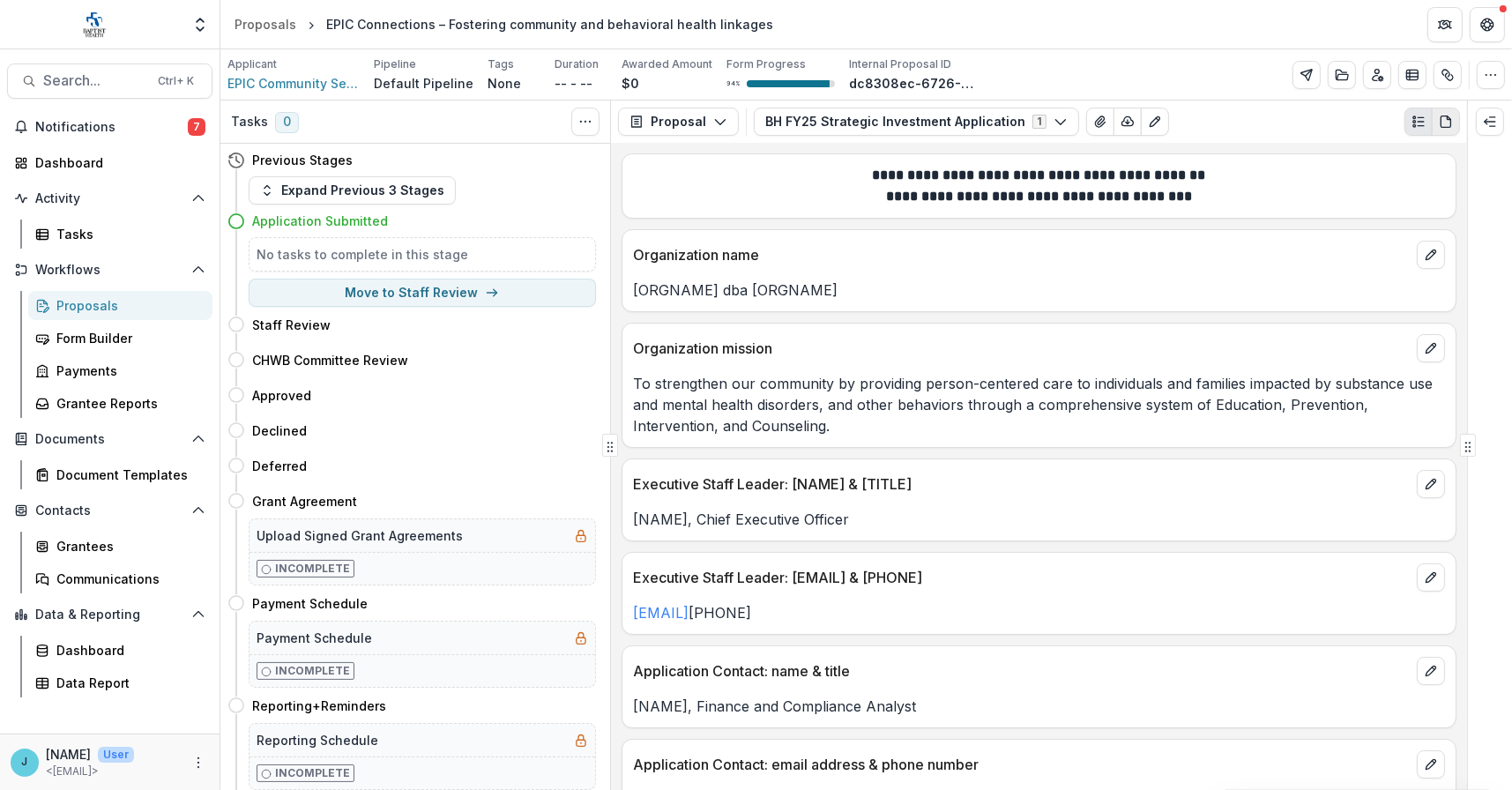 click 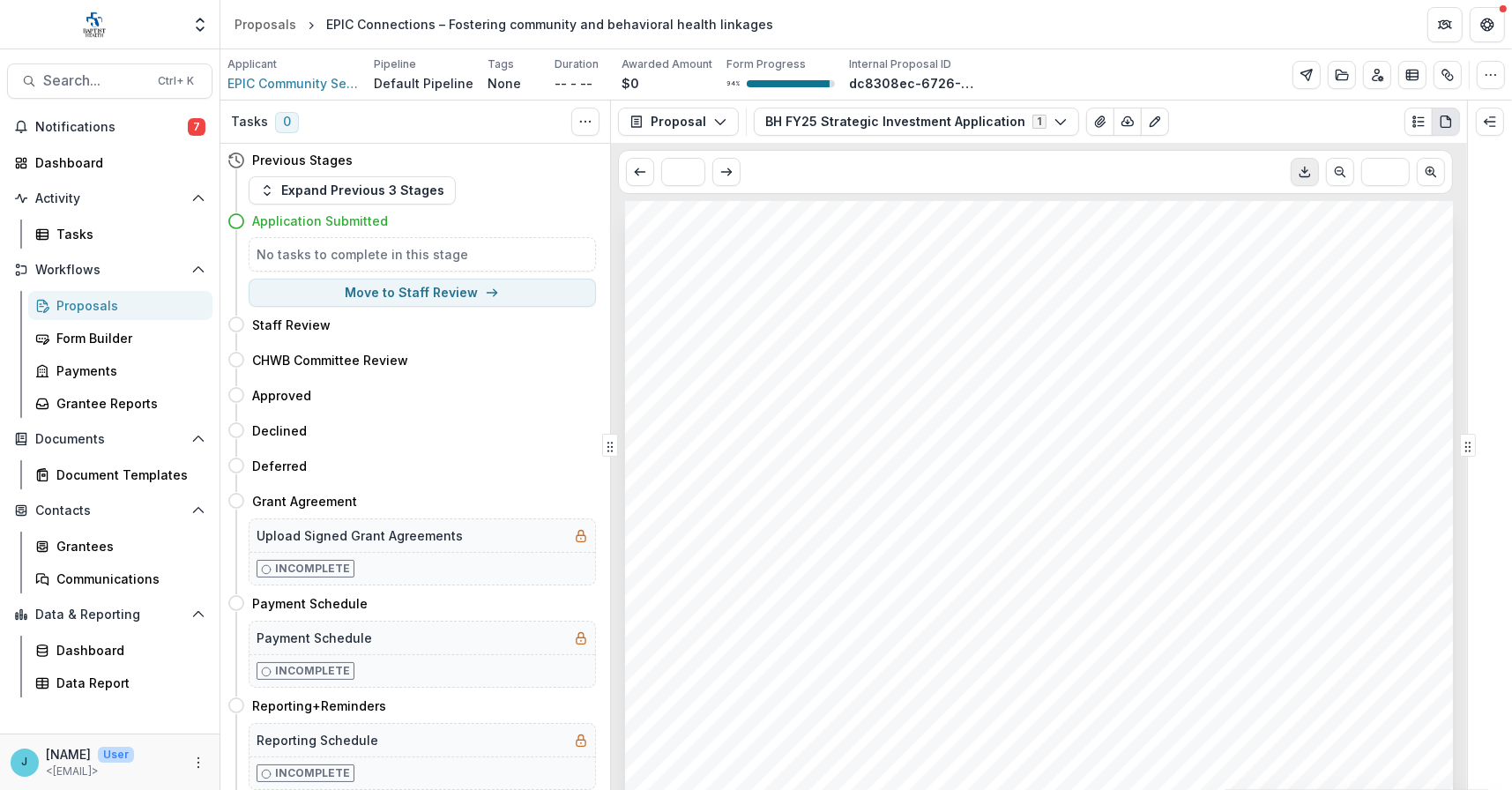 click 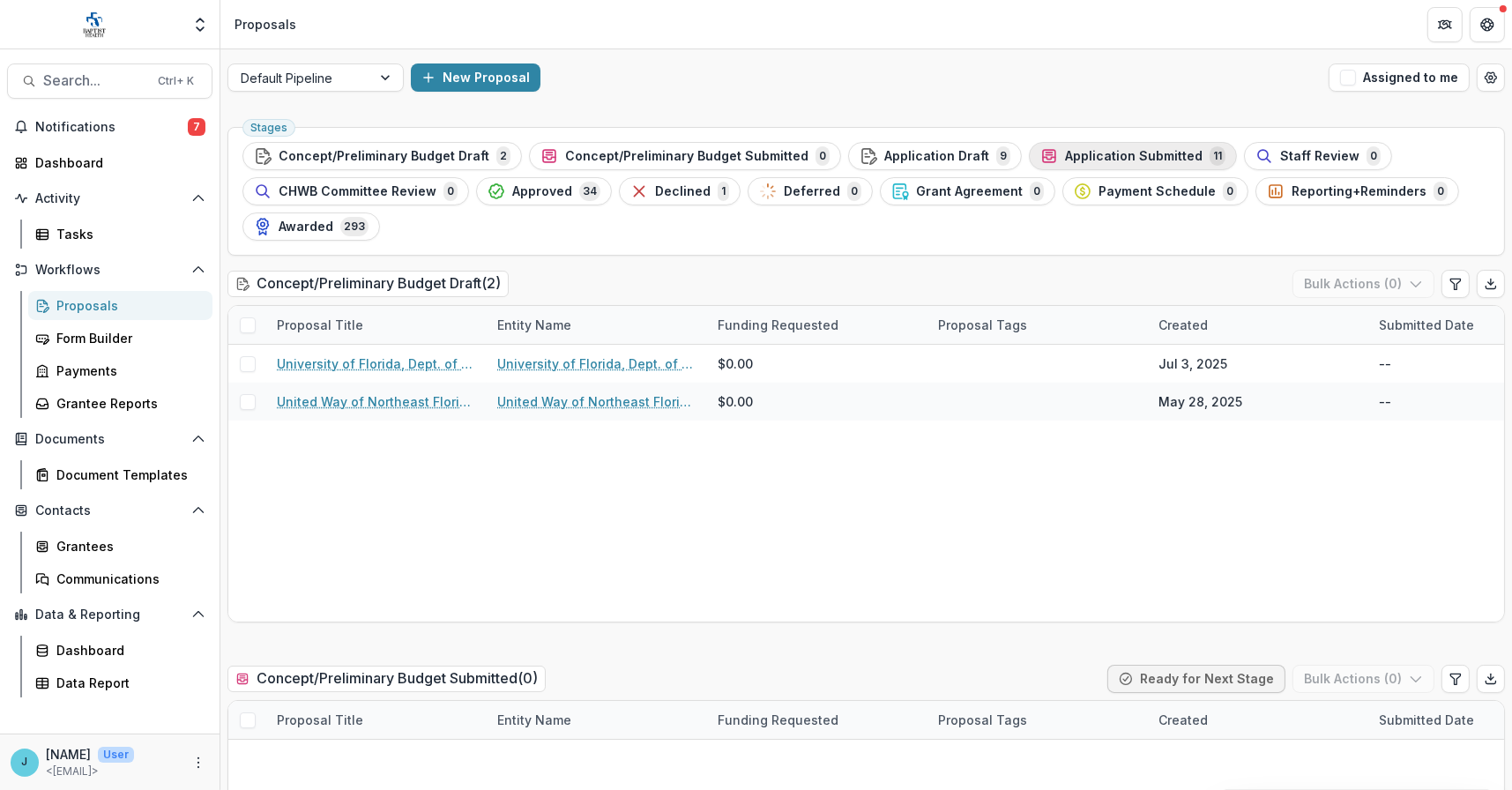 click on "Application Submitted" at bounding box center (1134, 156) 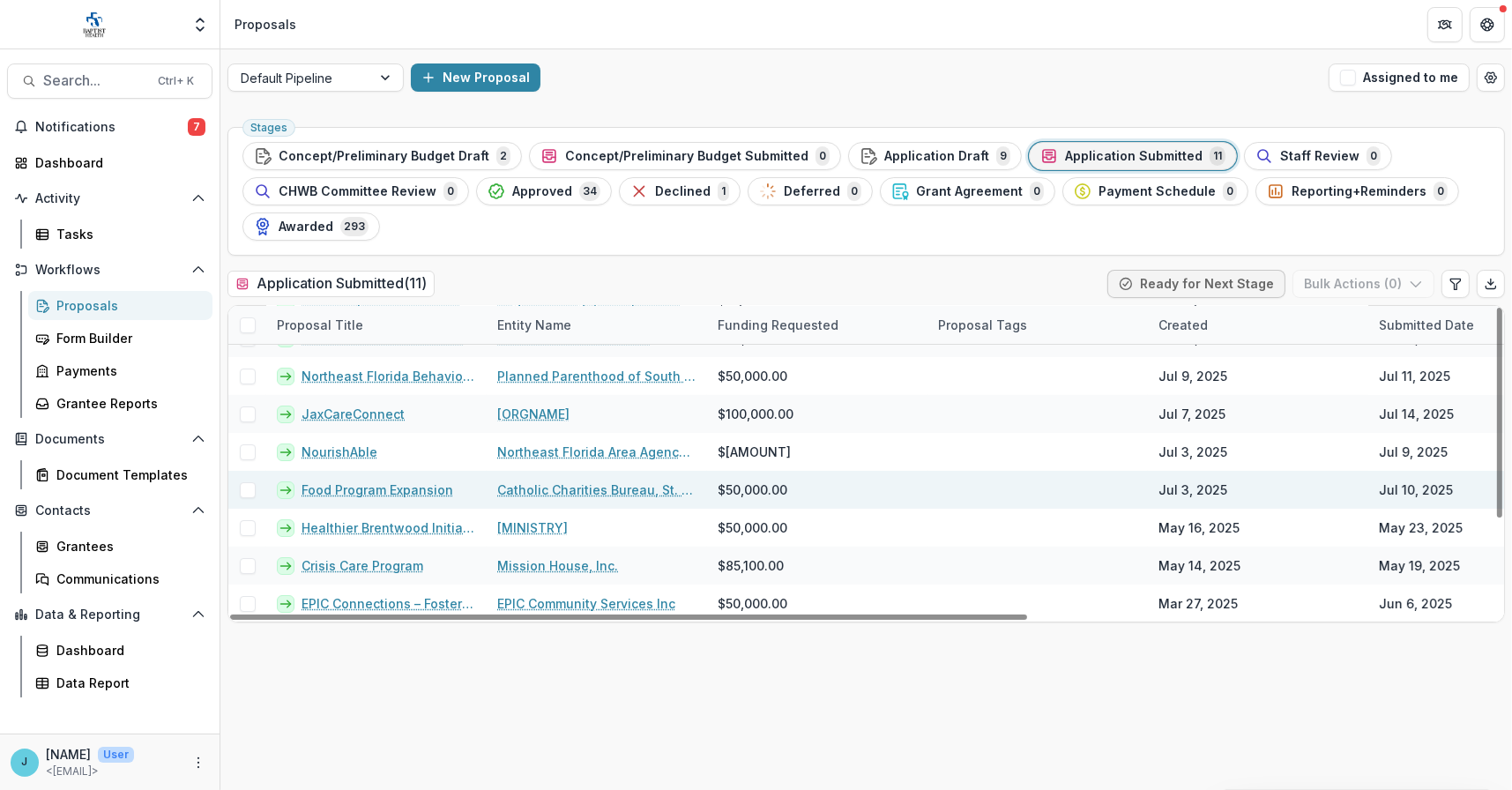 scroll, scrollTop: 139, scrollLeft: 0, axis: vertical 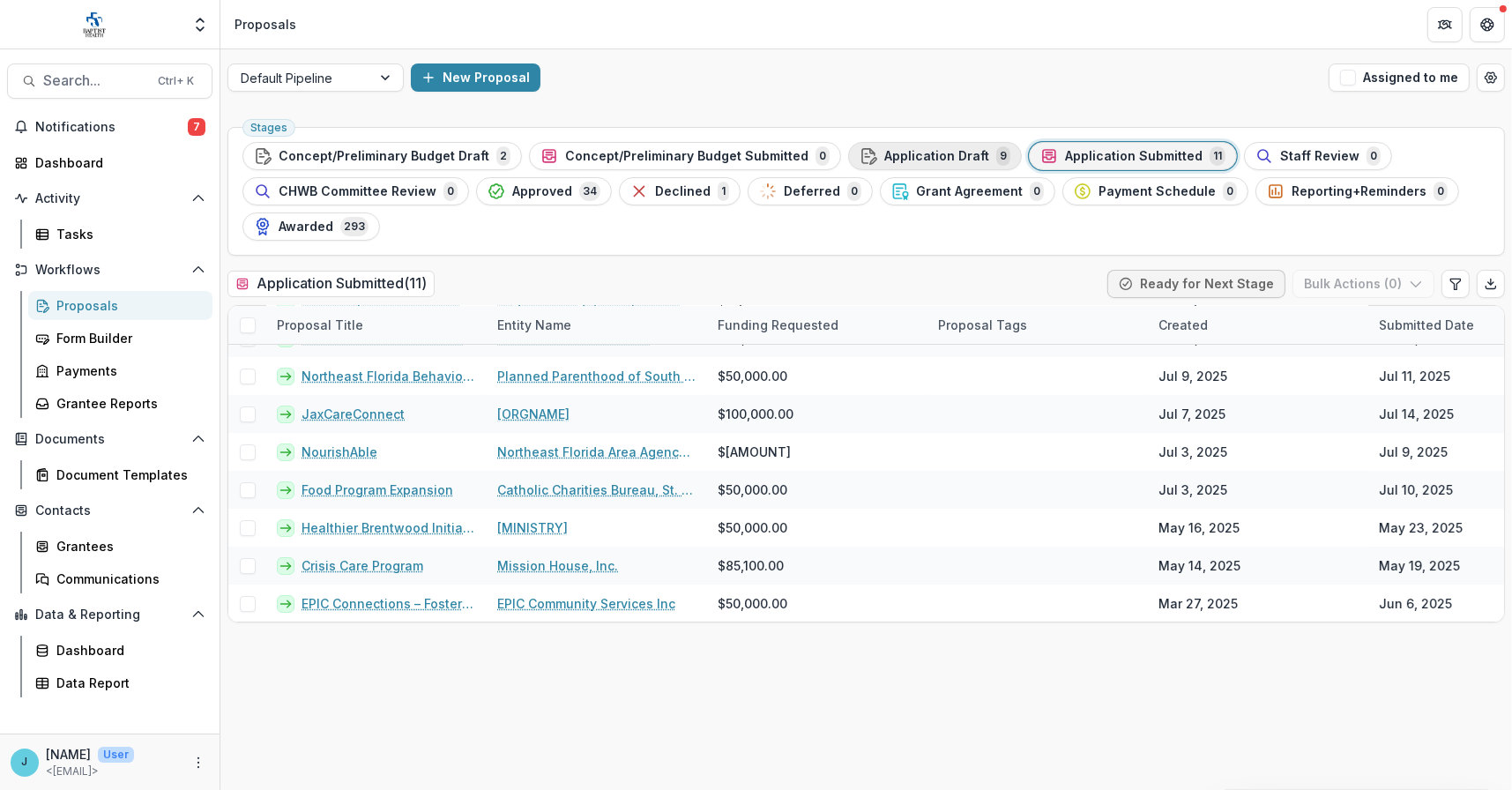 click on "Application Draft" at bounding box center [936, 156] 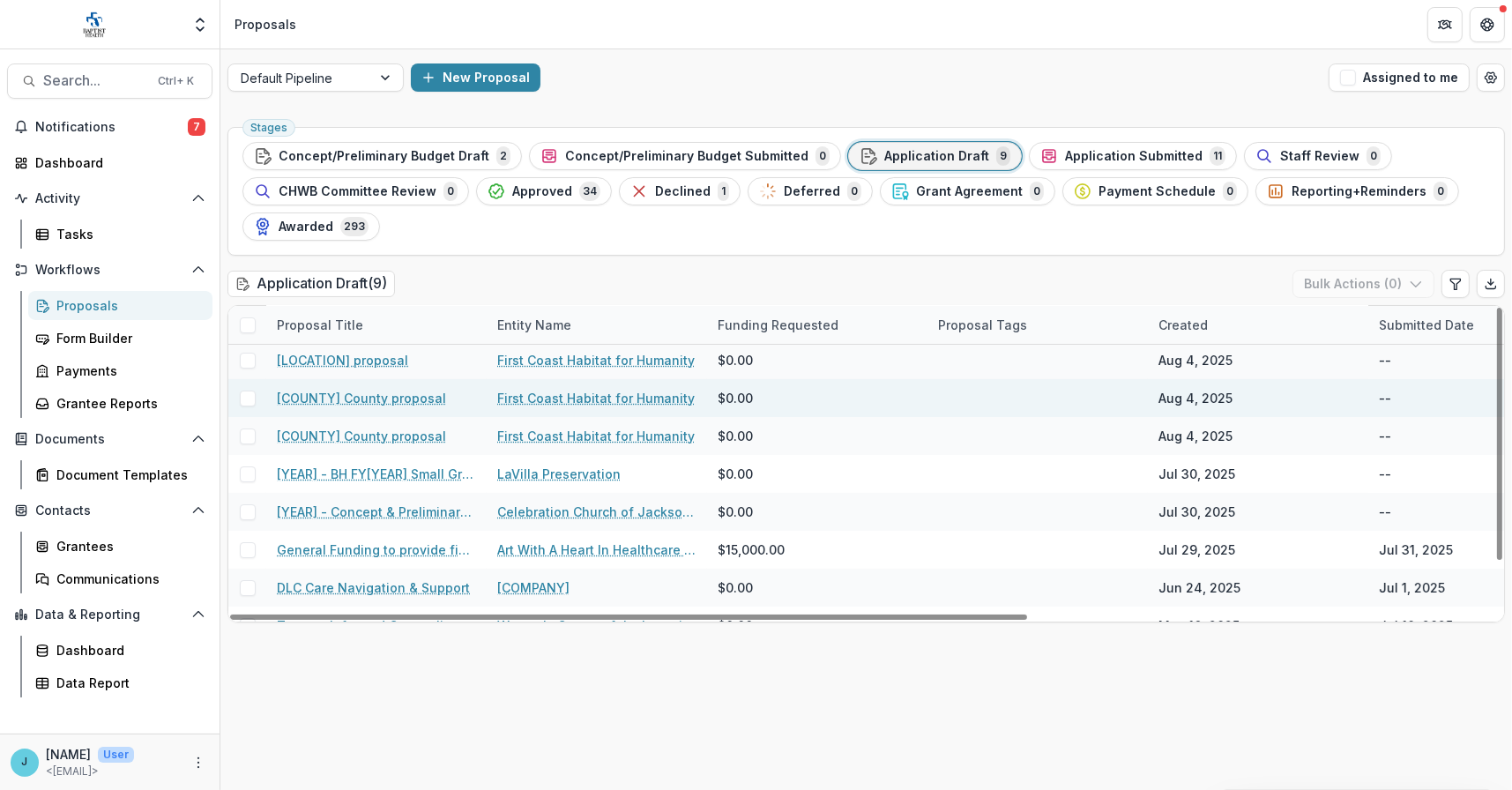 scroll, scrollTop: 64, scrollLeft: 0, axis: vertical 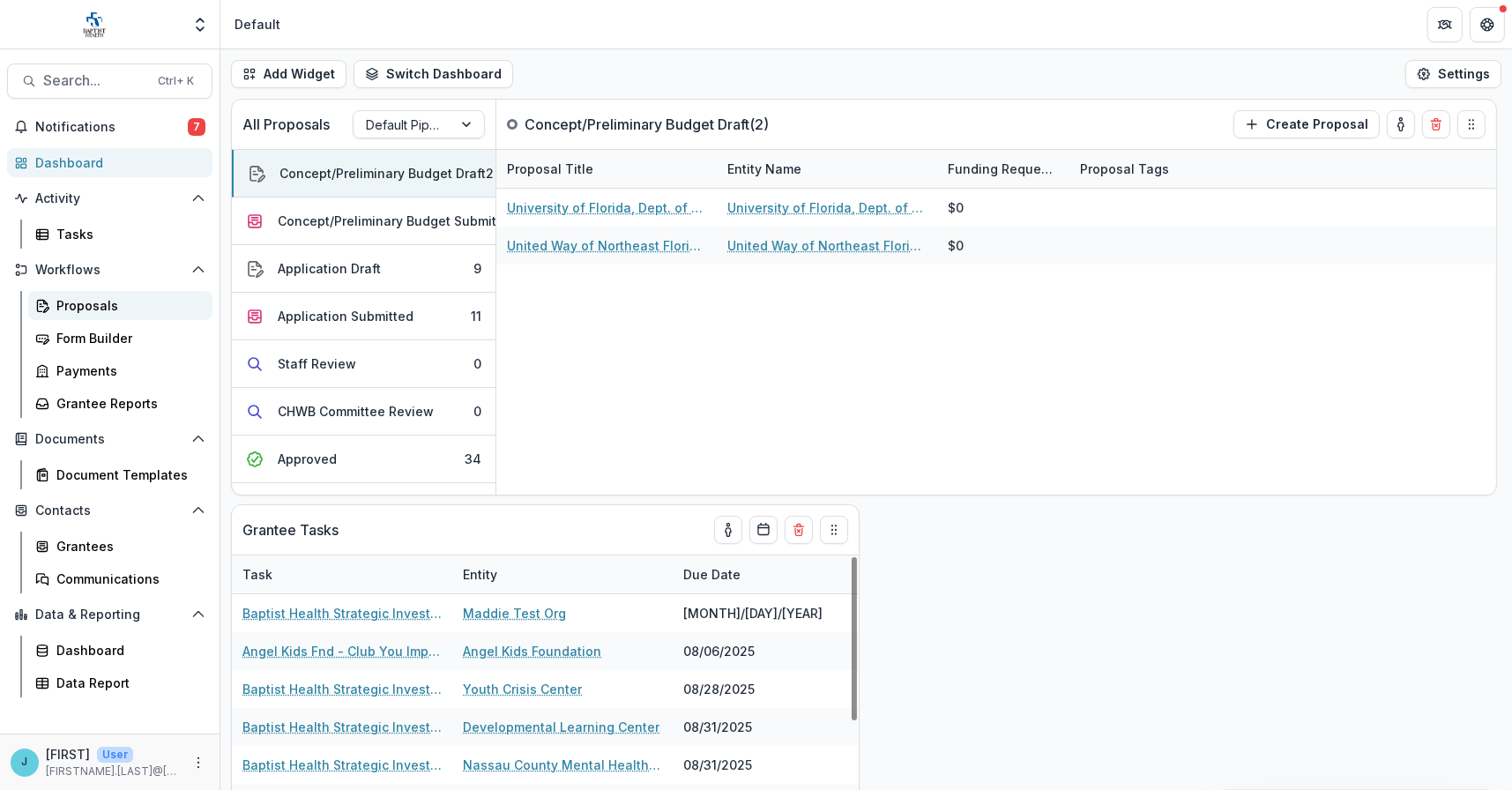 click on "Proposals" at bounding box center [127, 305] 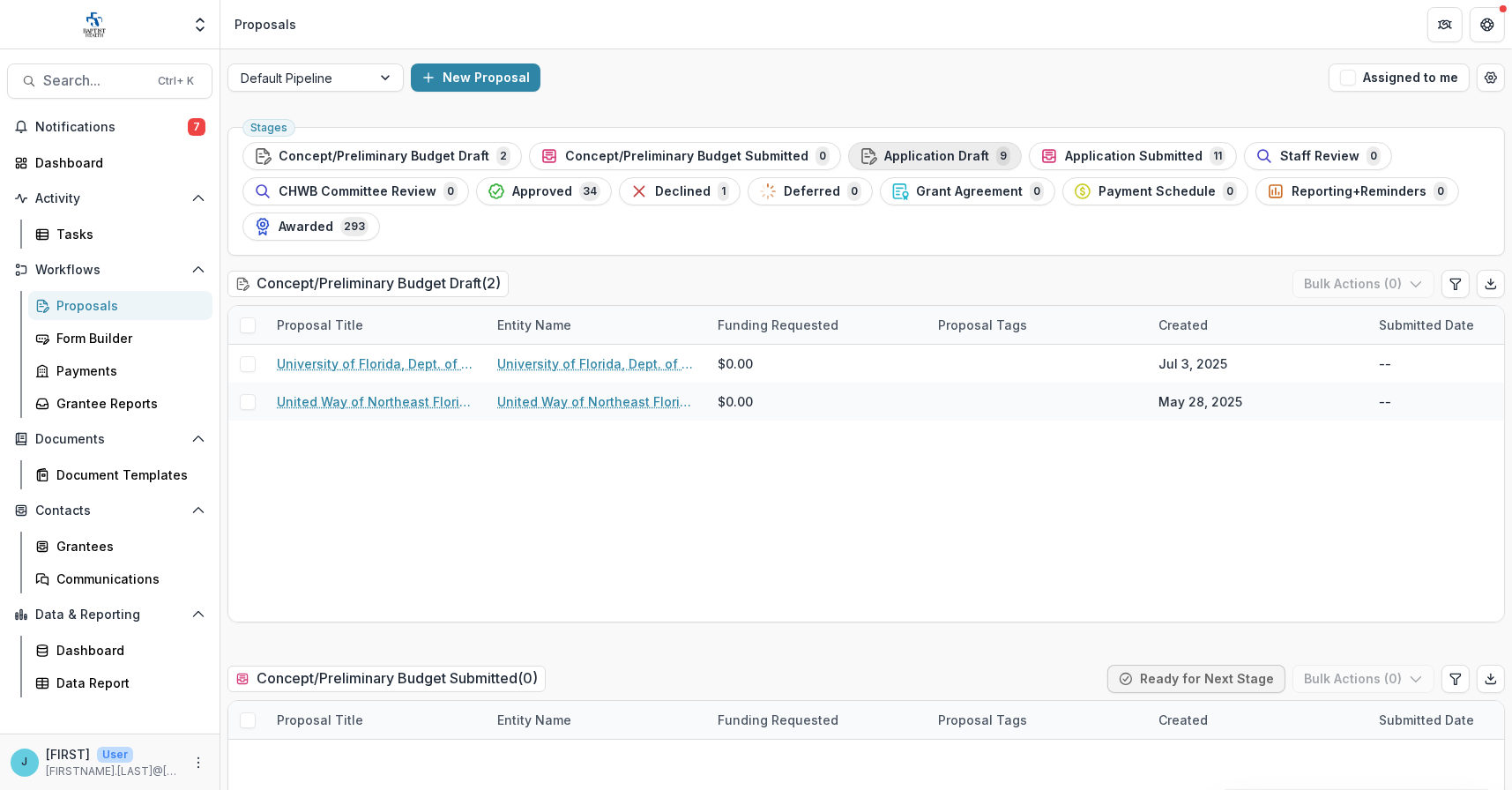 click on "Application Draft" at bounding box center [936, 156] 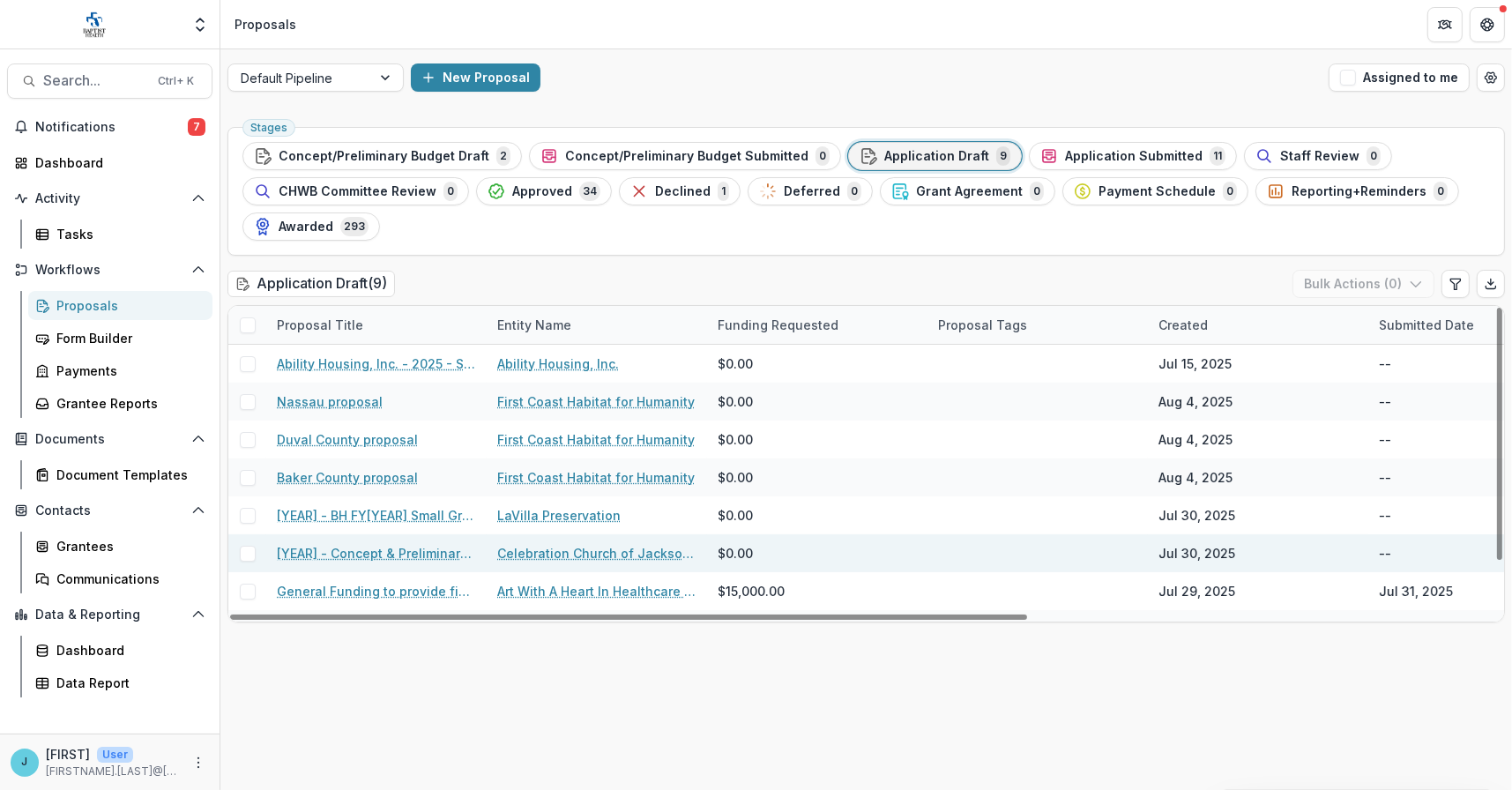 scroll, scrollTop: 64, scrollLeft: 0, axis: vertical 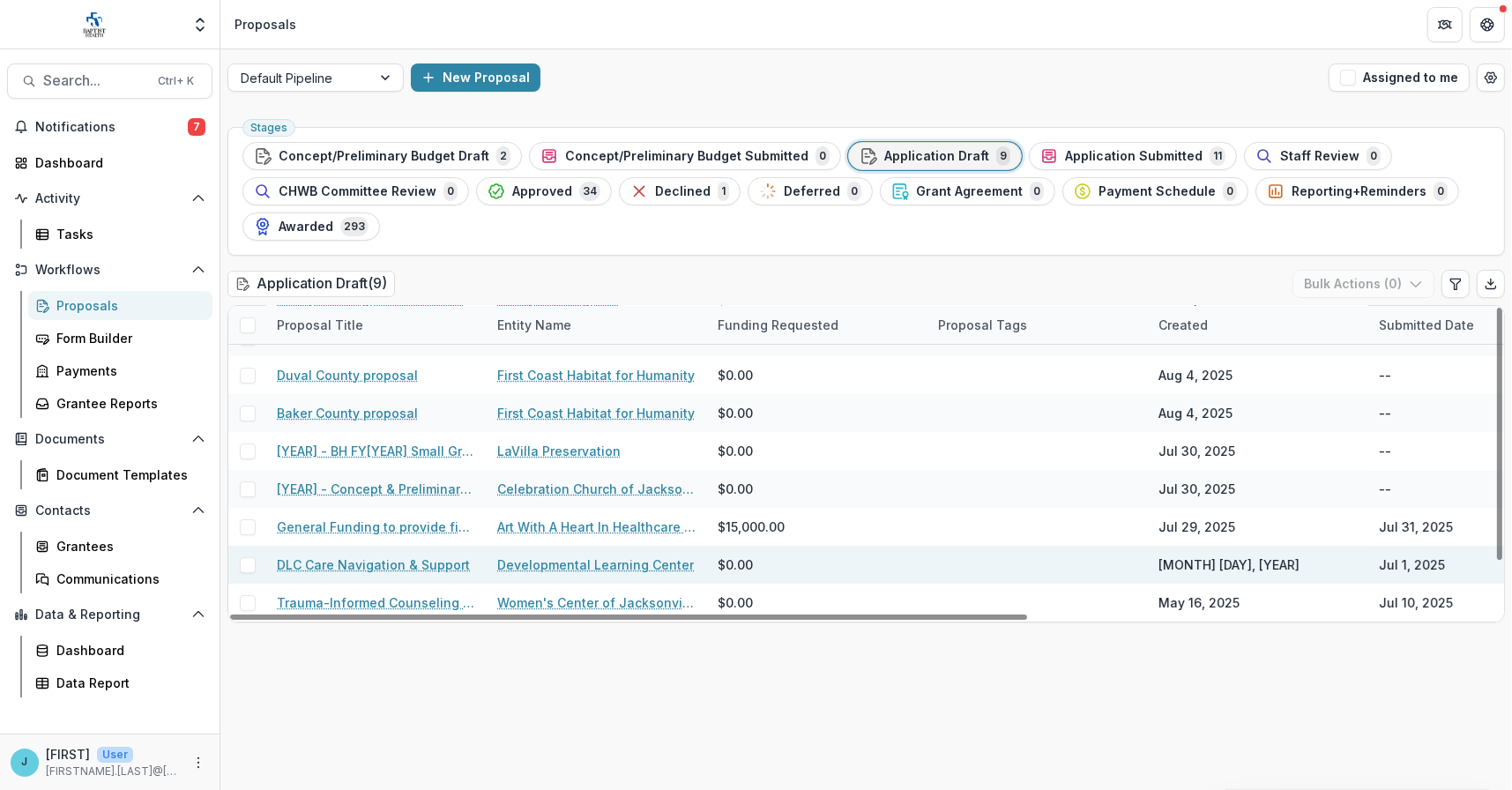 click on "DLC Care Navigation & Support" at bounding box center [373, 564] 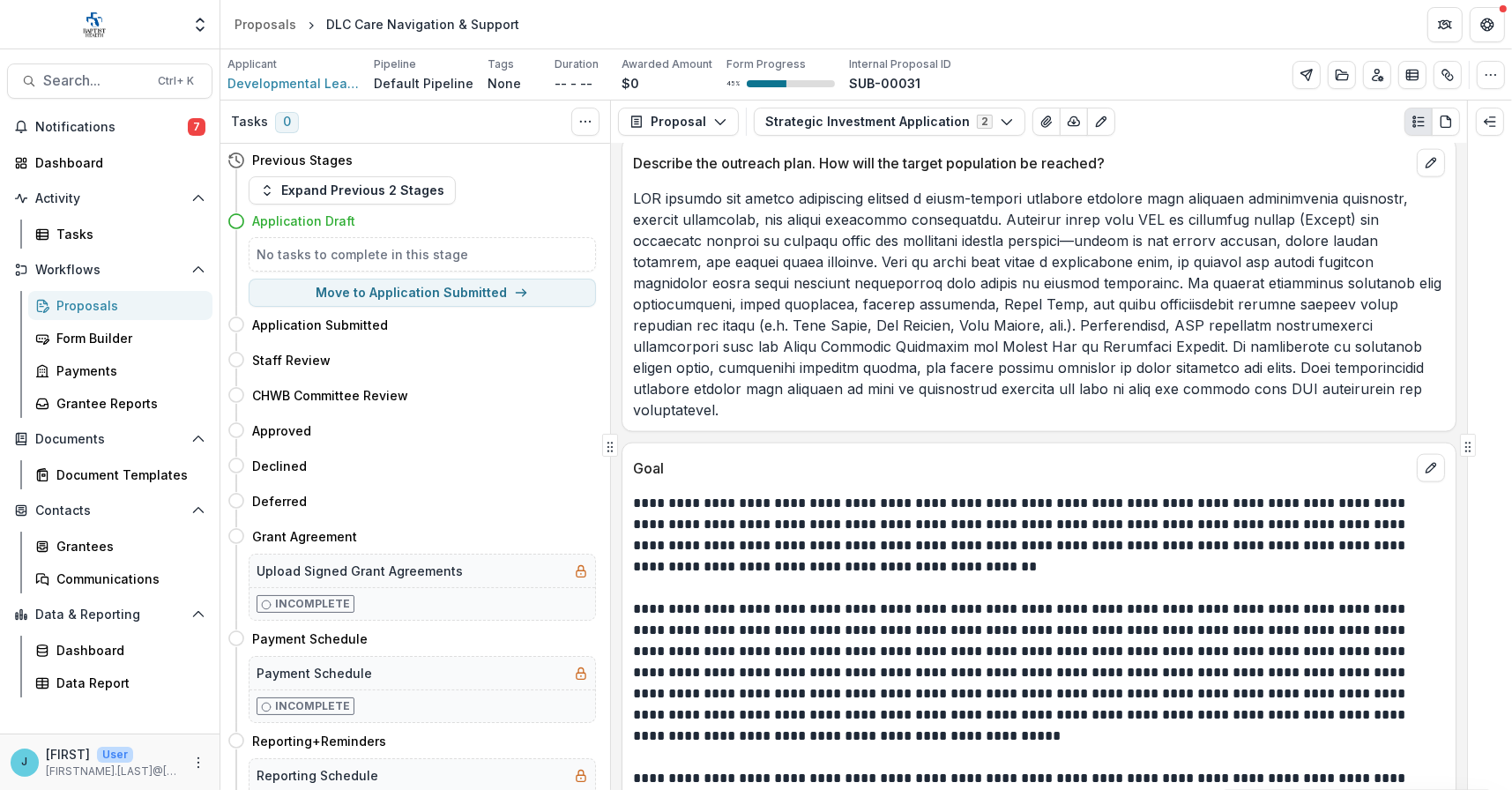 scroll, scrollTop: 3086, scrollLeft: 0, axis: vertical 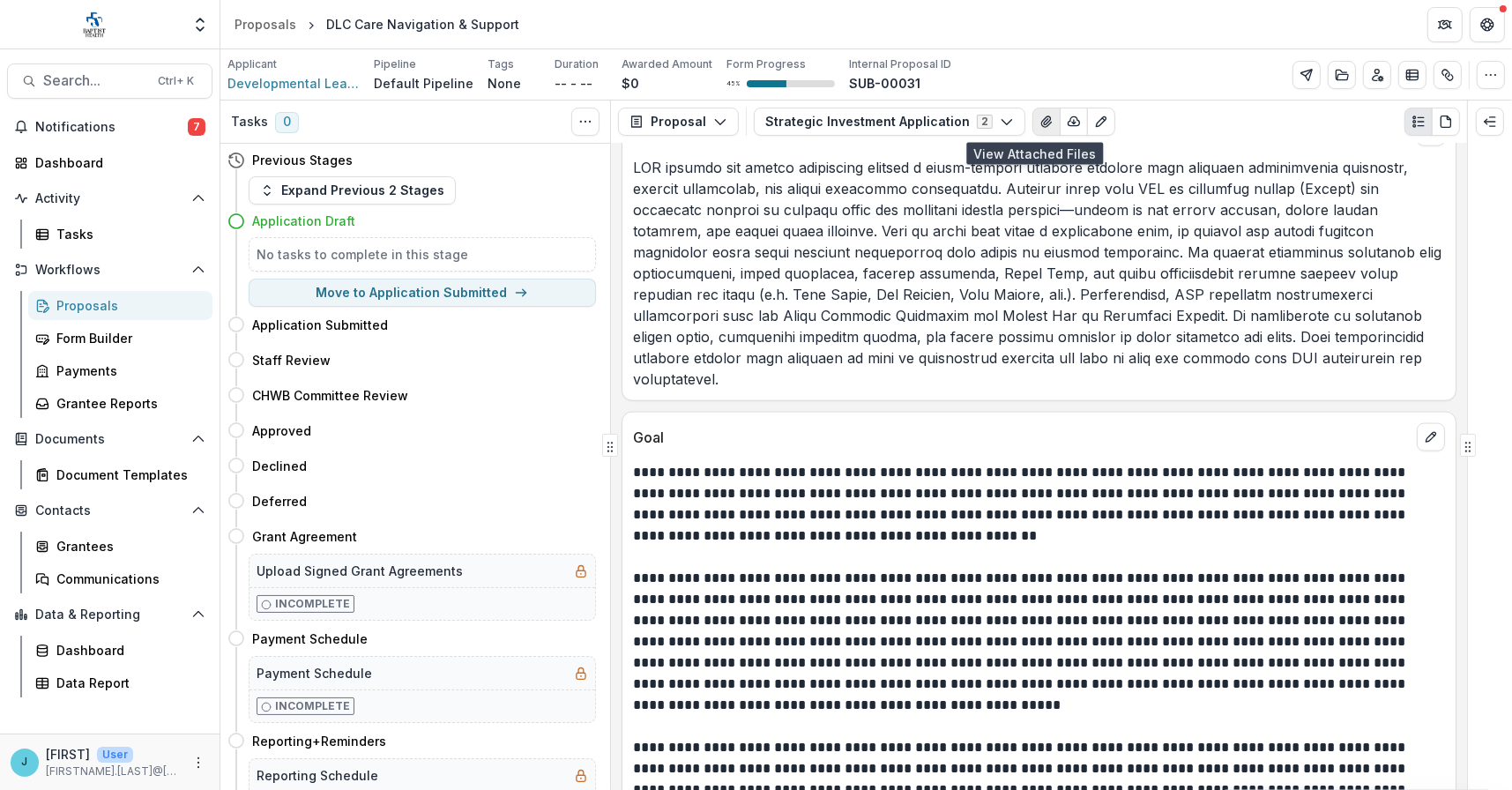 click 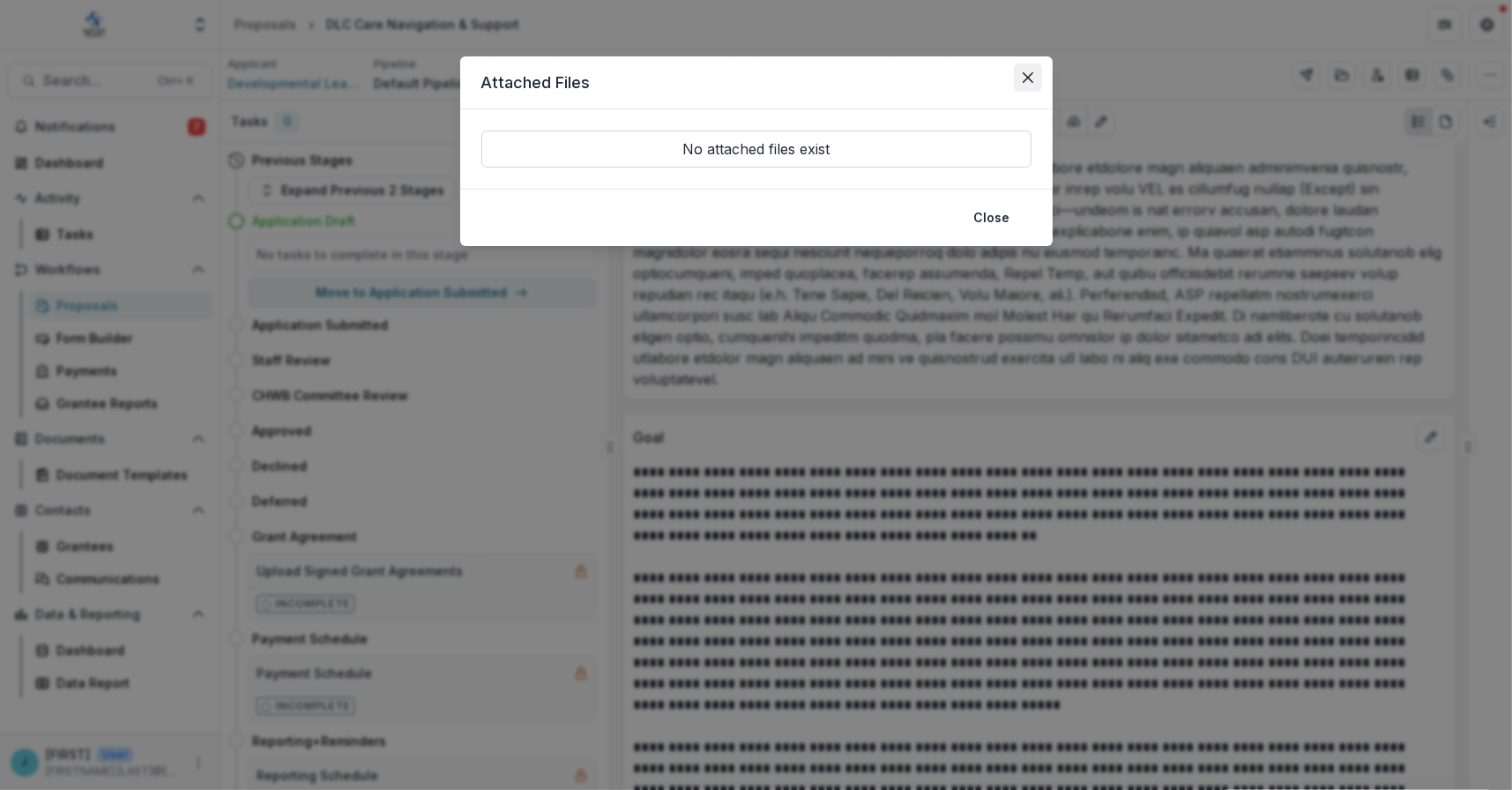 click at bounding box center [1028, 78] 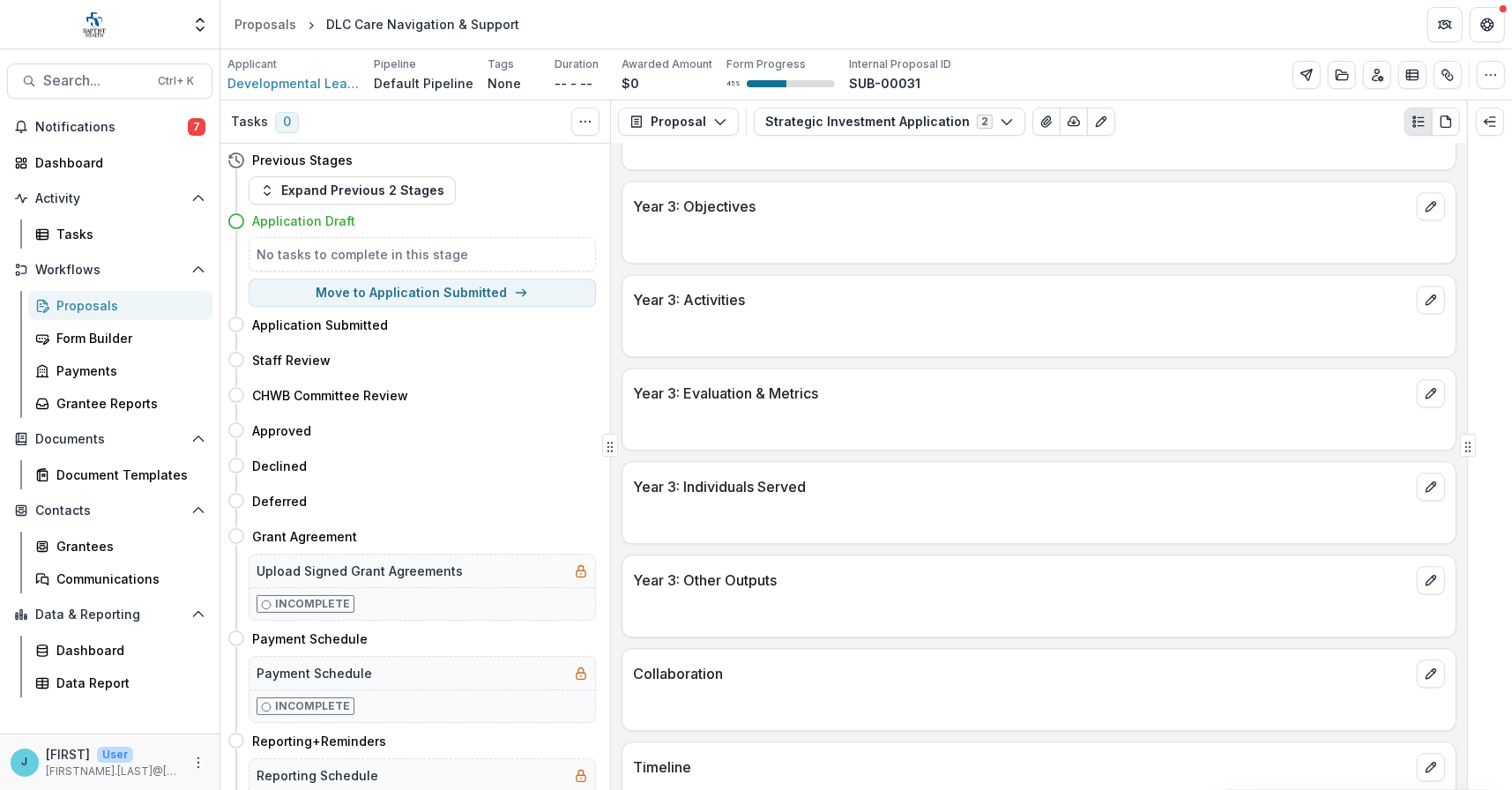 scroll, scrollTop: 5384, scrollLeft: 0, axis: vertical 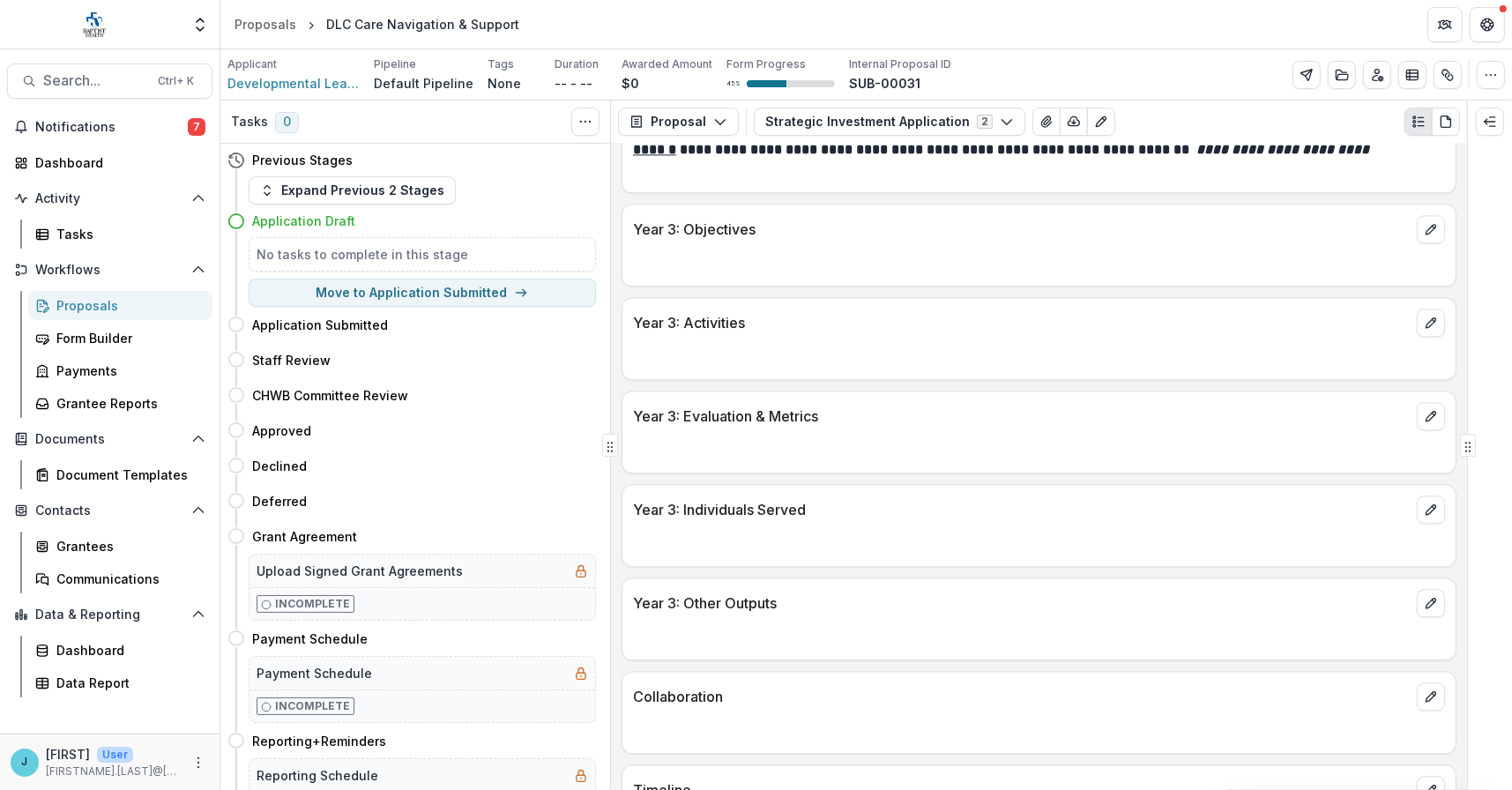 drag, startPoint x: 47, startPoint y: 308, endPoint x: 77, endPoint y: 306, distance: 30.066593 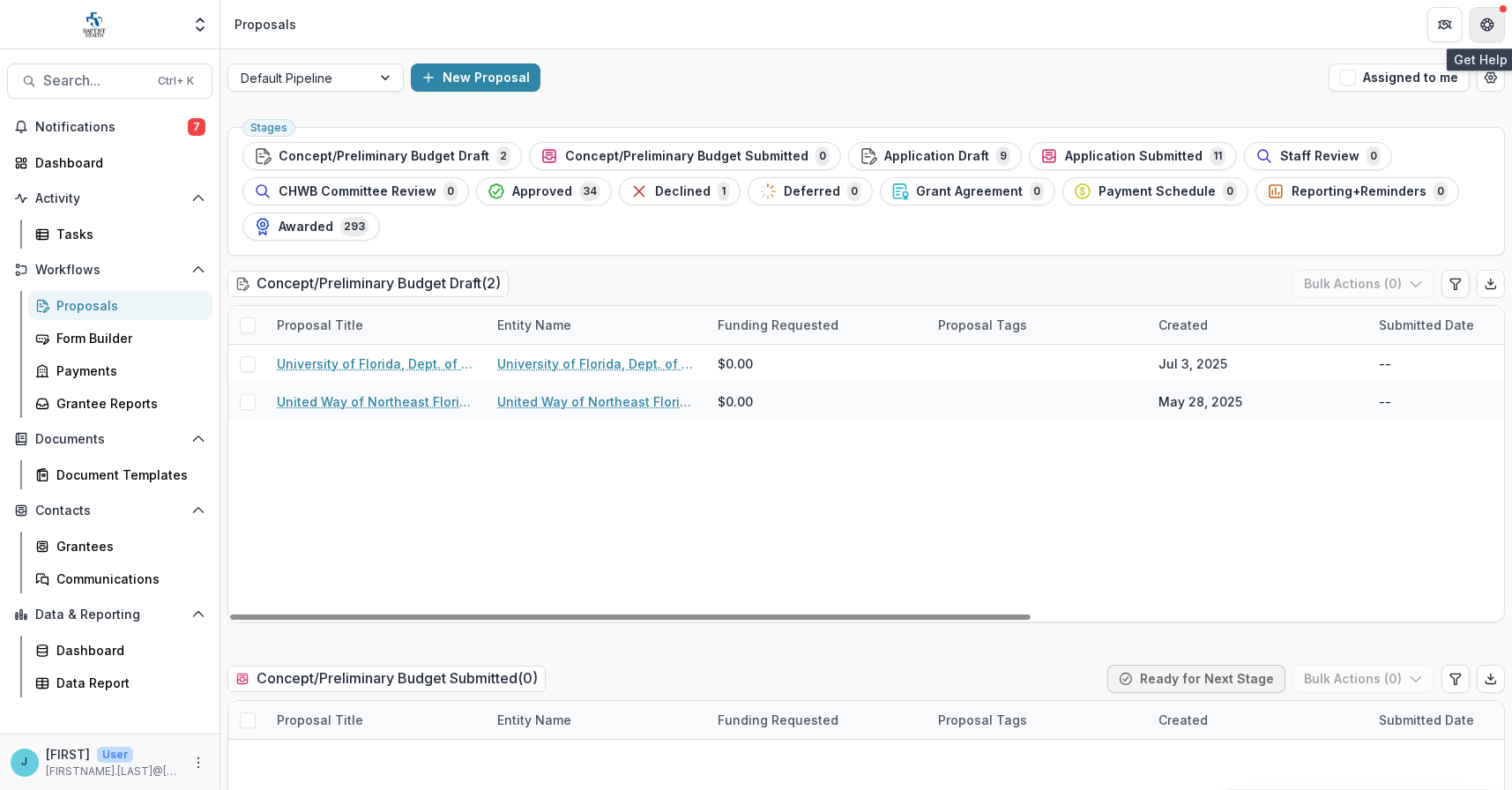 click 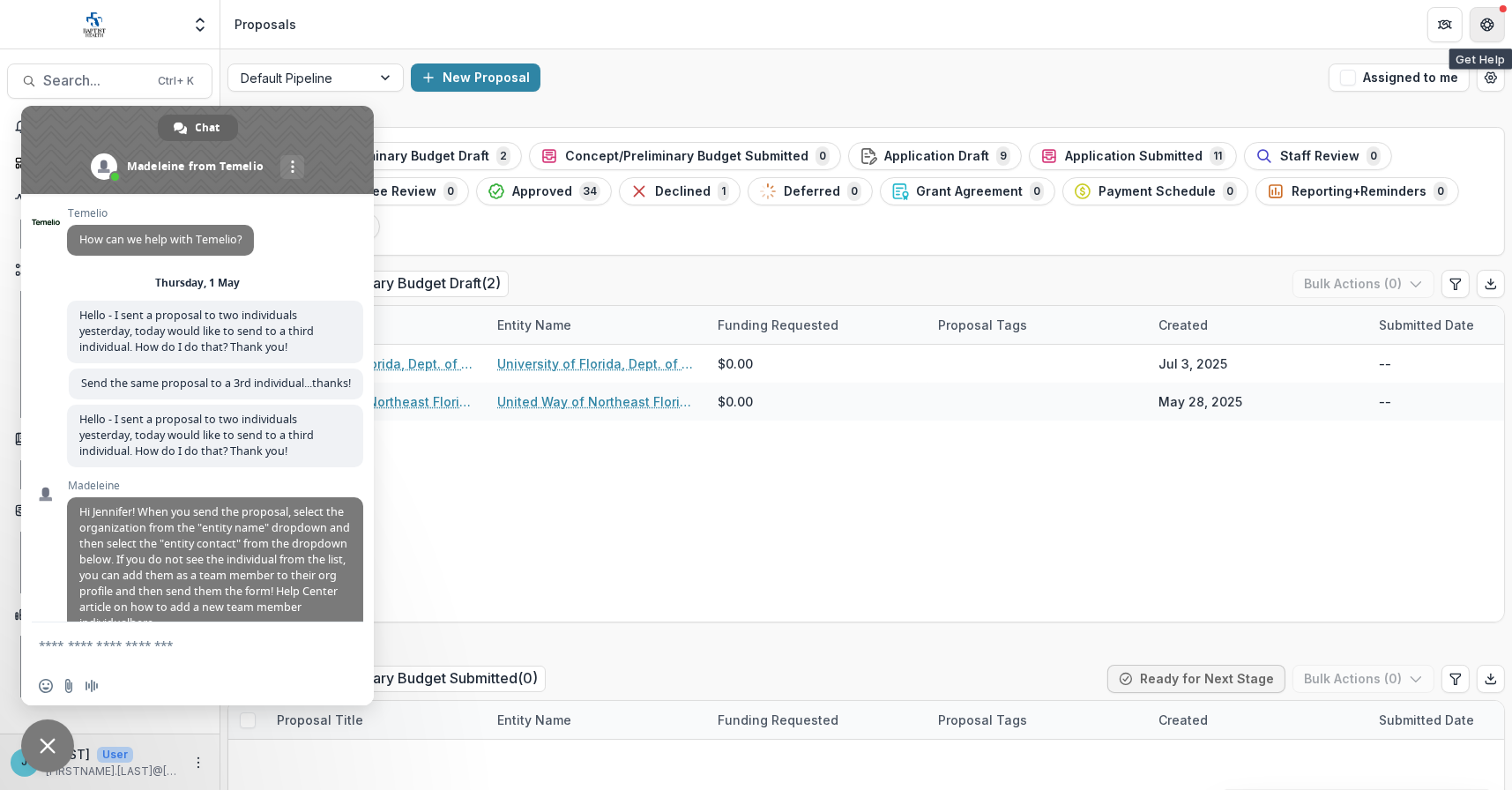 scroll, scrollTop: 7032, scrollLeft: 0, axis: vertical 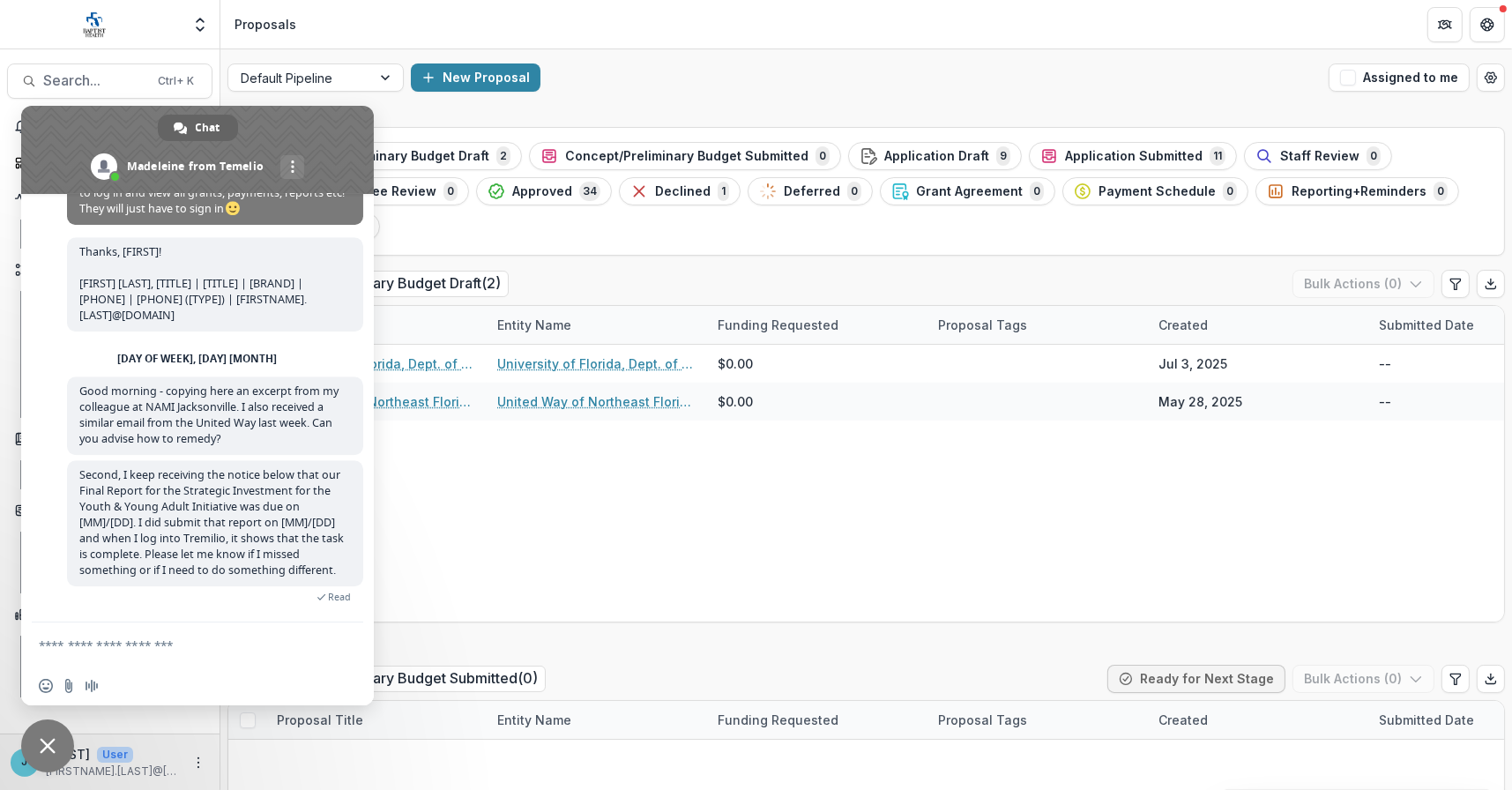 click at bounding box center (1239, 746) 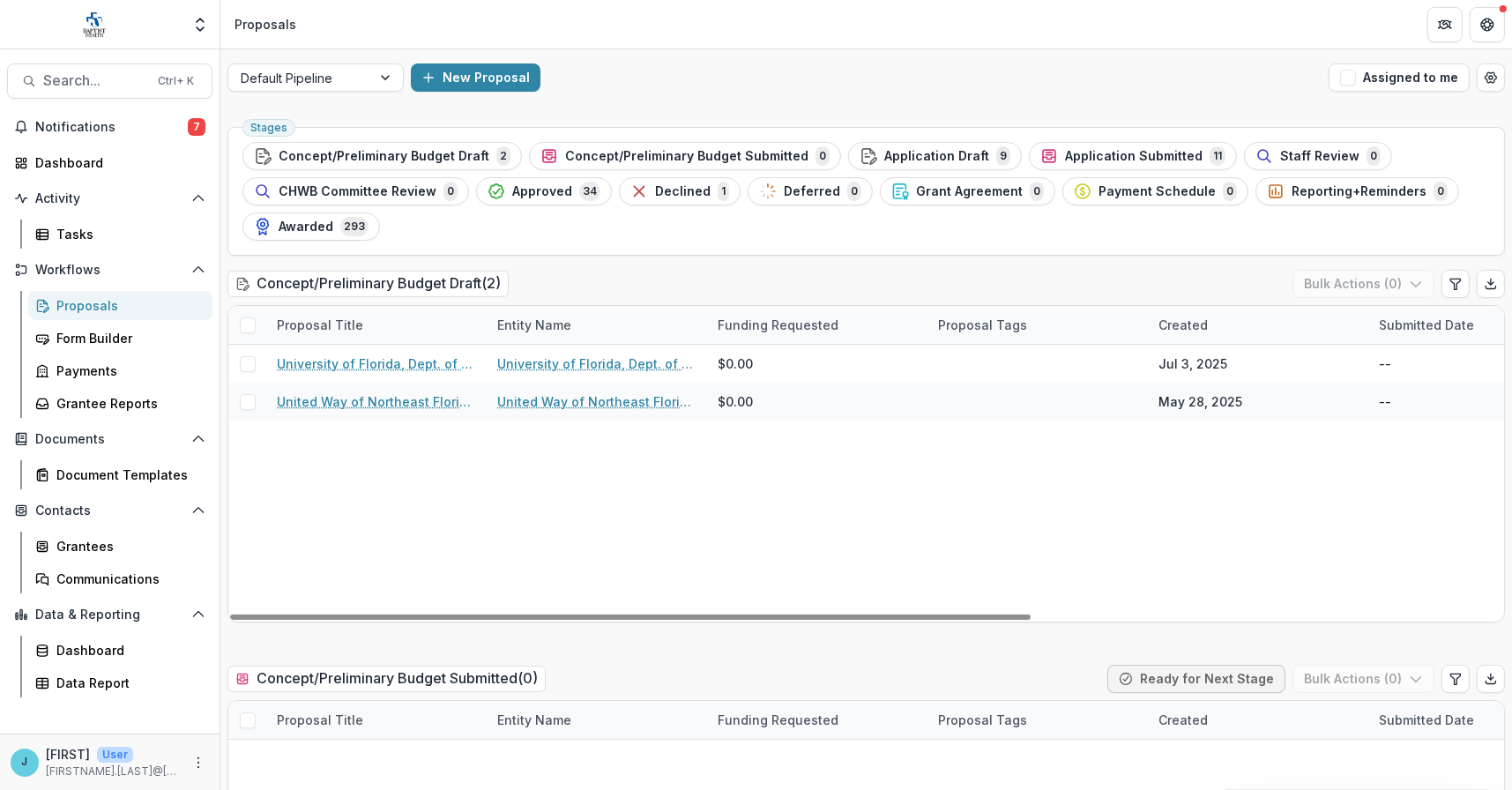 click on "Proposals" at bounding box center (127, 305) 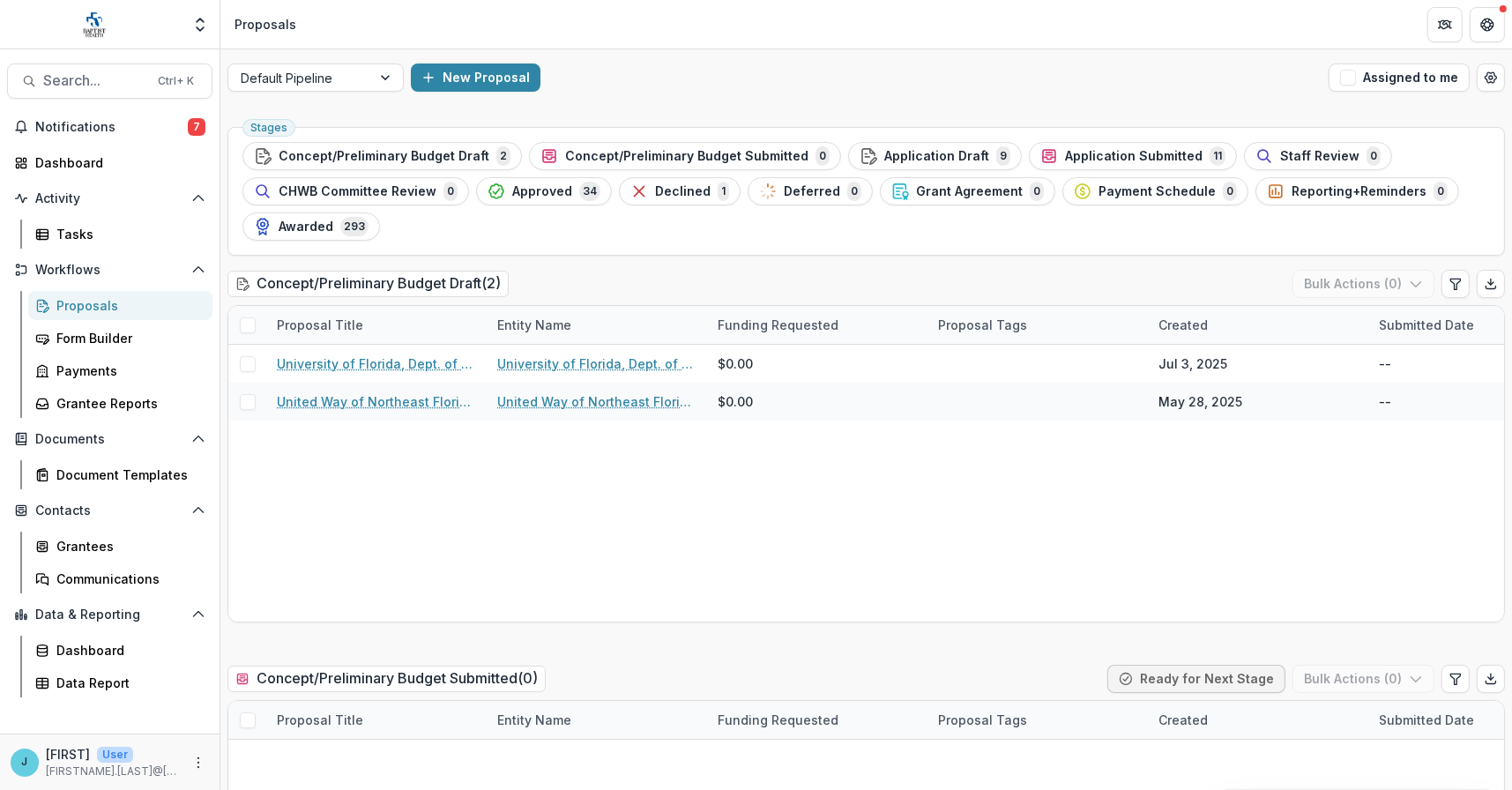 click on "Proposals" at bounding box center (127, 305) 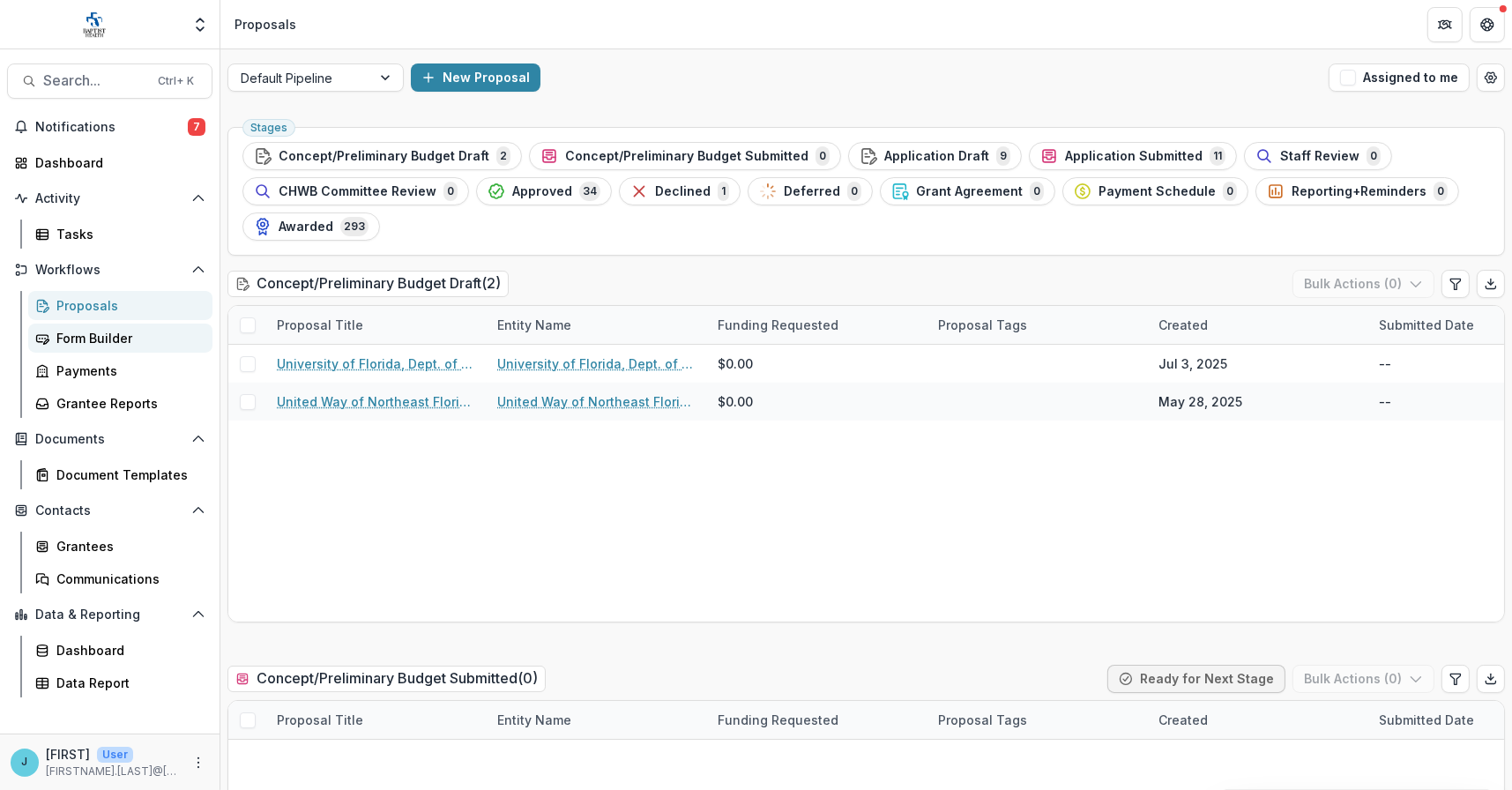 click on "Form Builder" at bounding box center [127, 338] 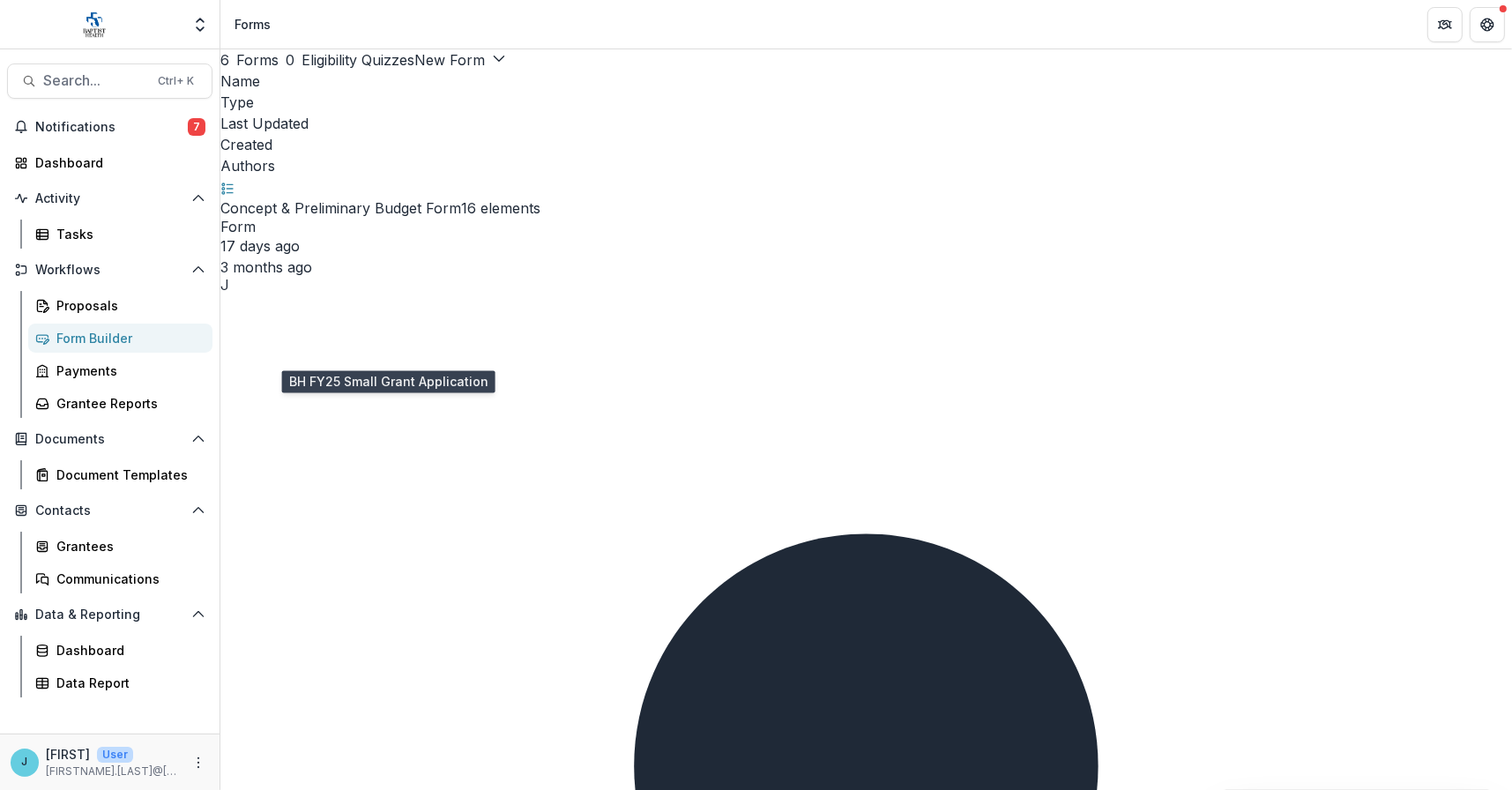 click on "BH FY25 Small Grant Application" at bounding box center (331, 3202) 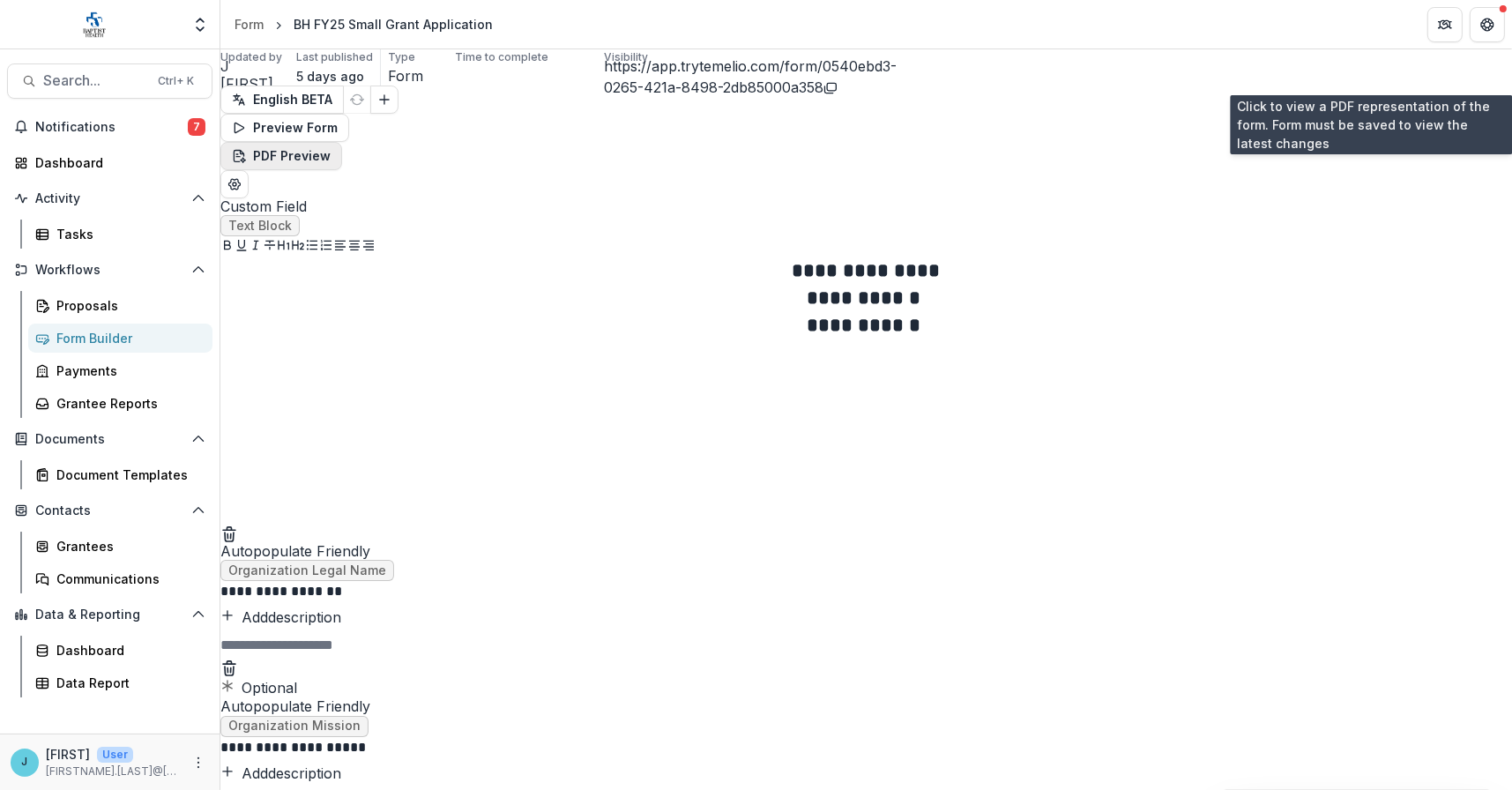 click on "PDF Preview" at bounding box center [281, 156] 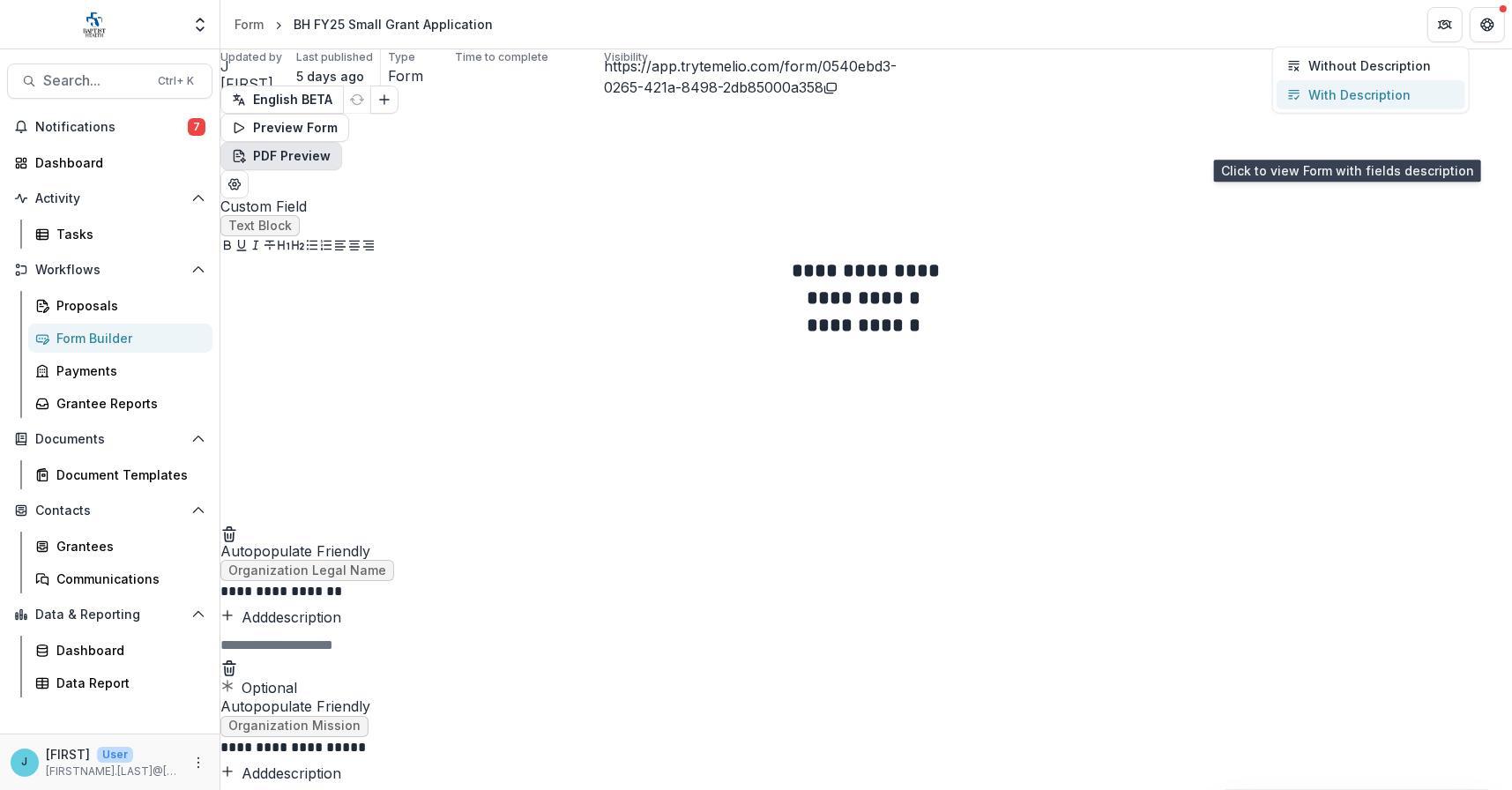 click on "With Description" at bounding box center [1359, 94] 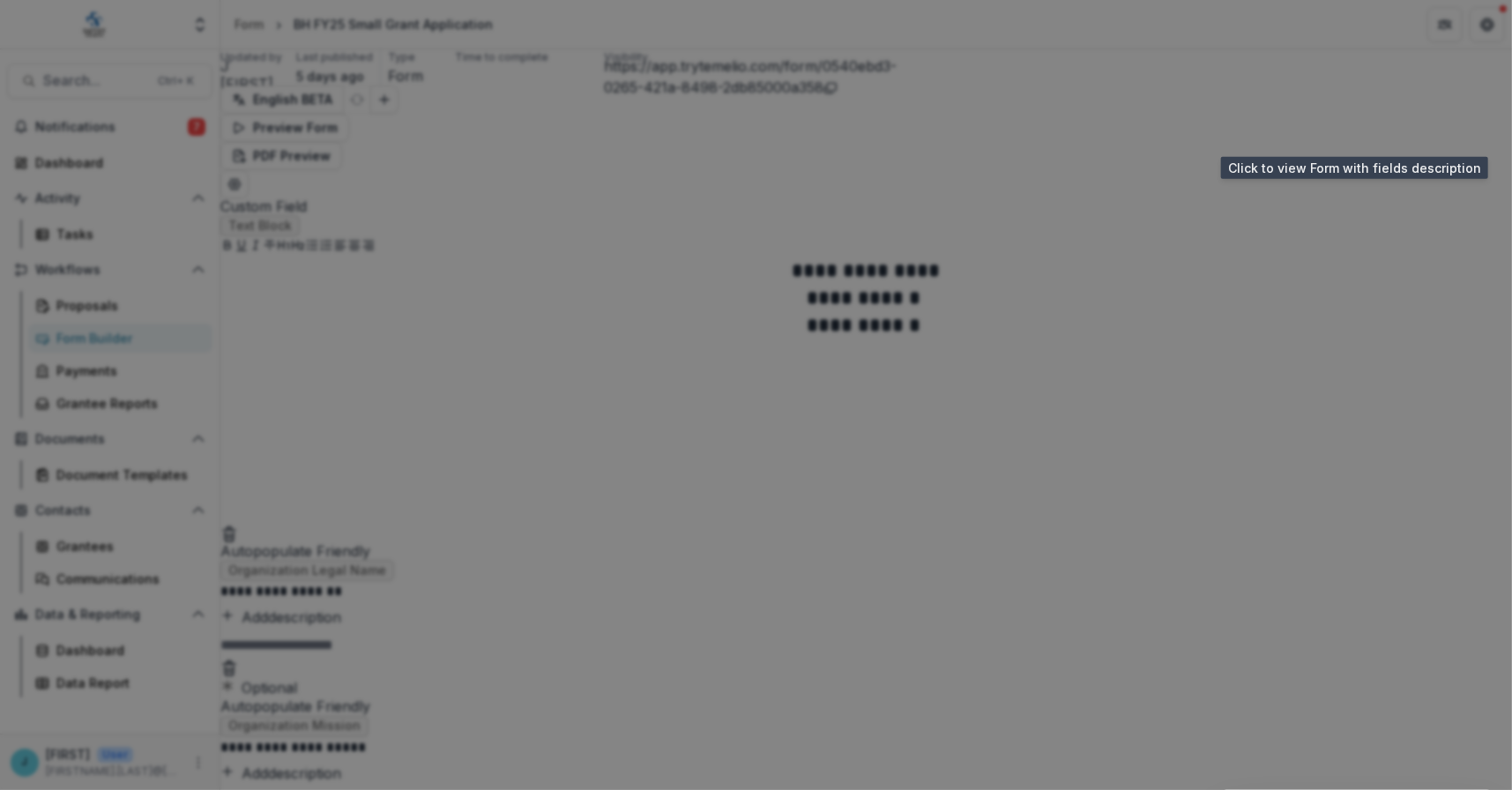 click on "Download" at bounding box center [1446, 1401] 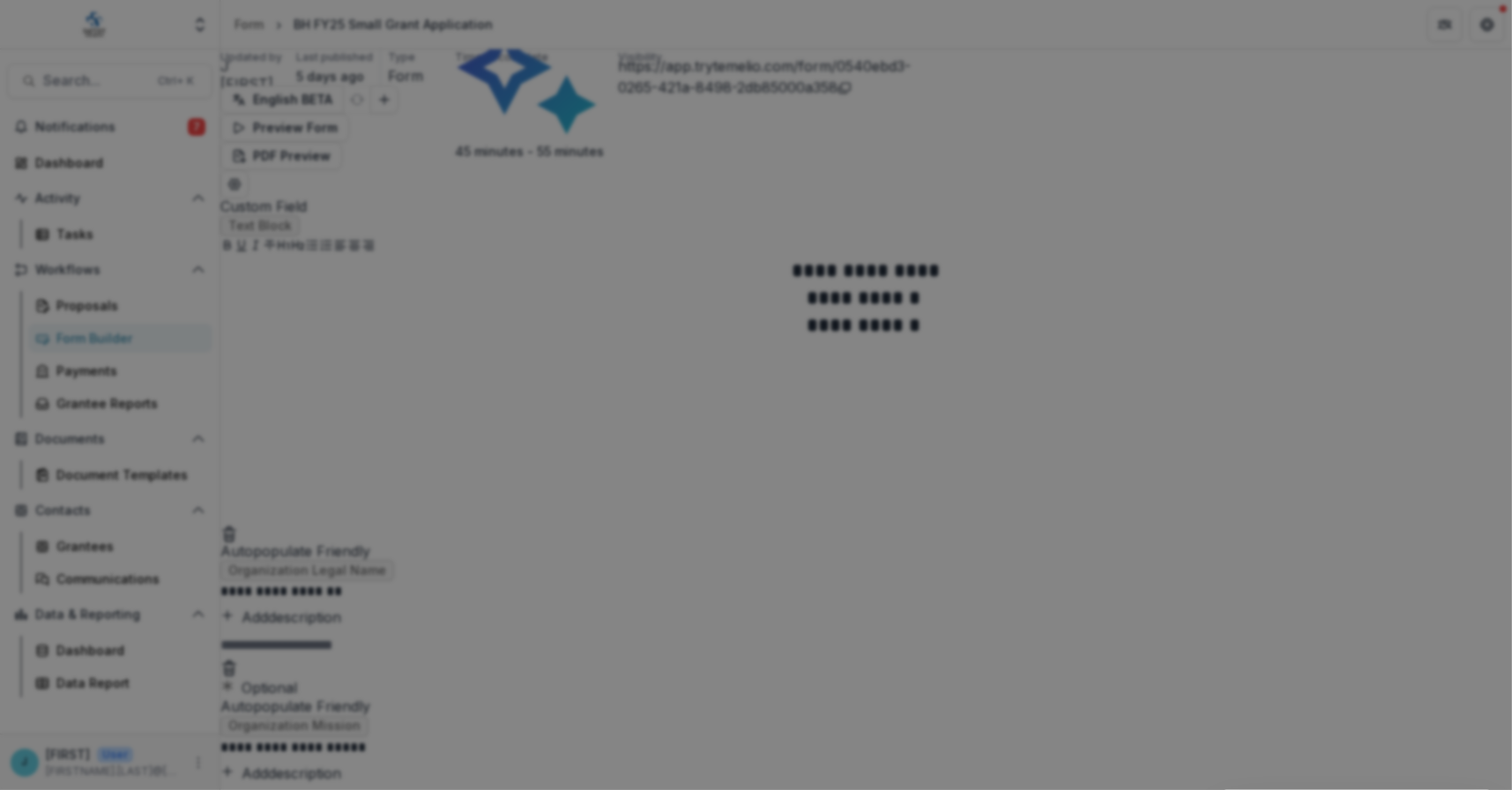 click 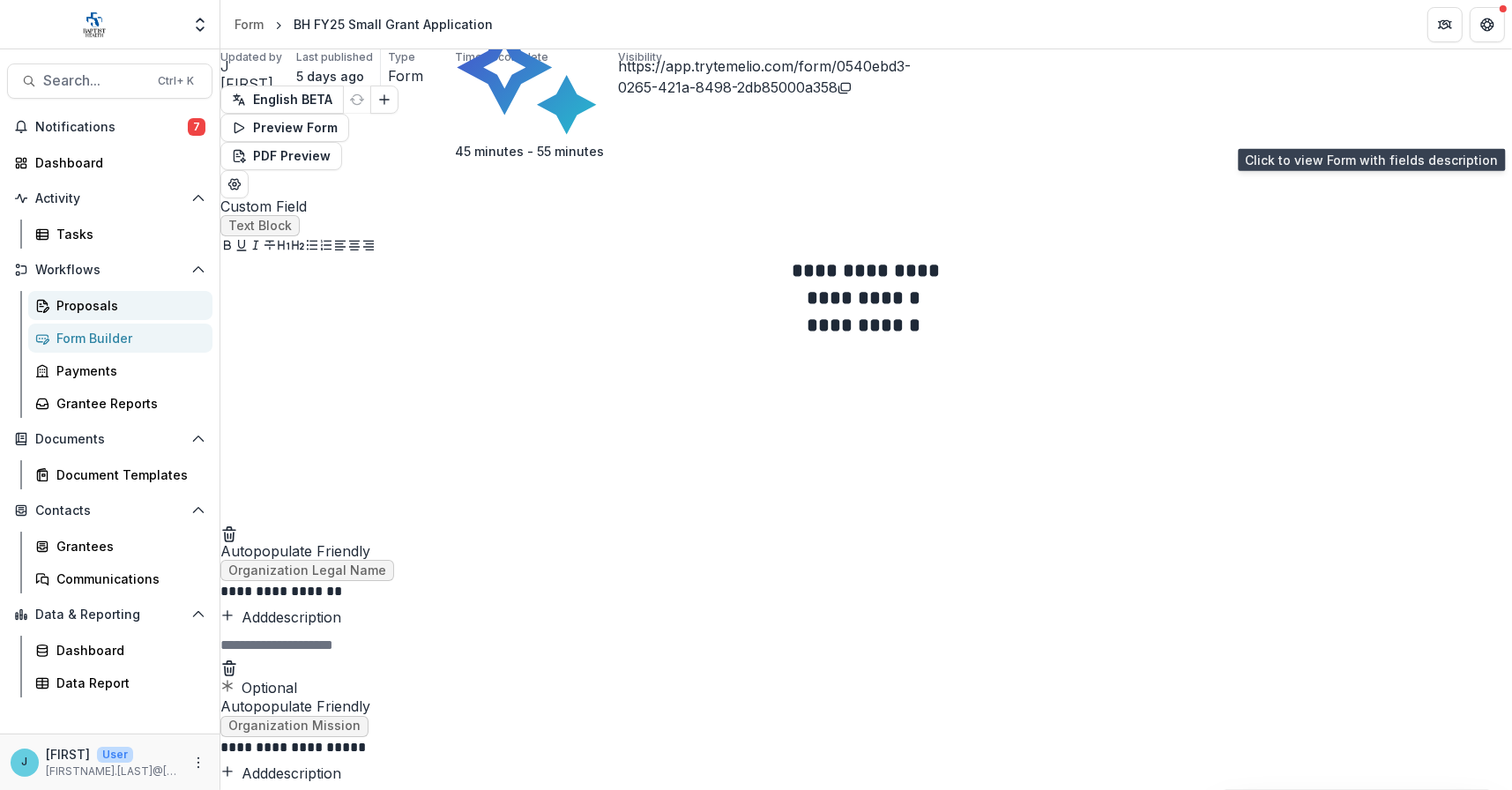click on "Proposals" at bounding box center [127, 305] 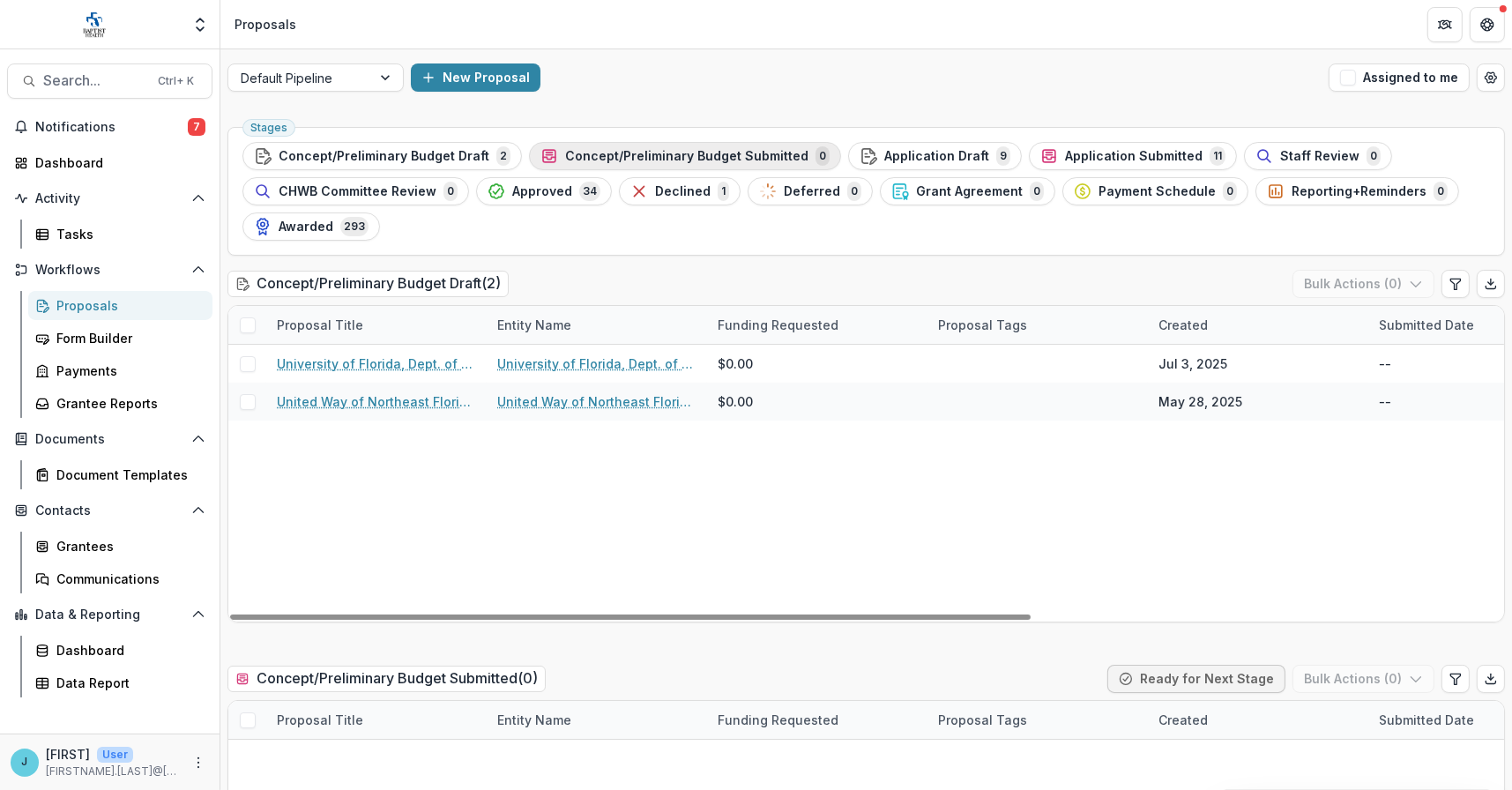 click on "Concept/Preliminary Budget Submitted" at bounding box center [687, 156] 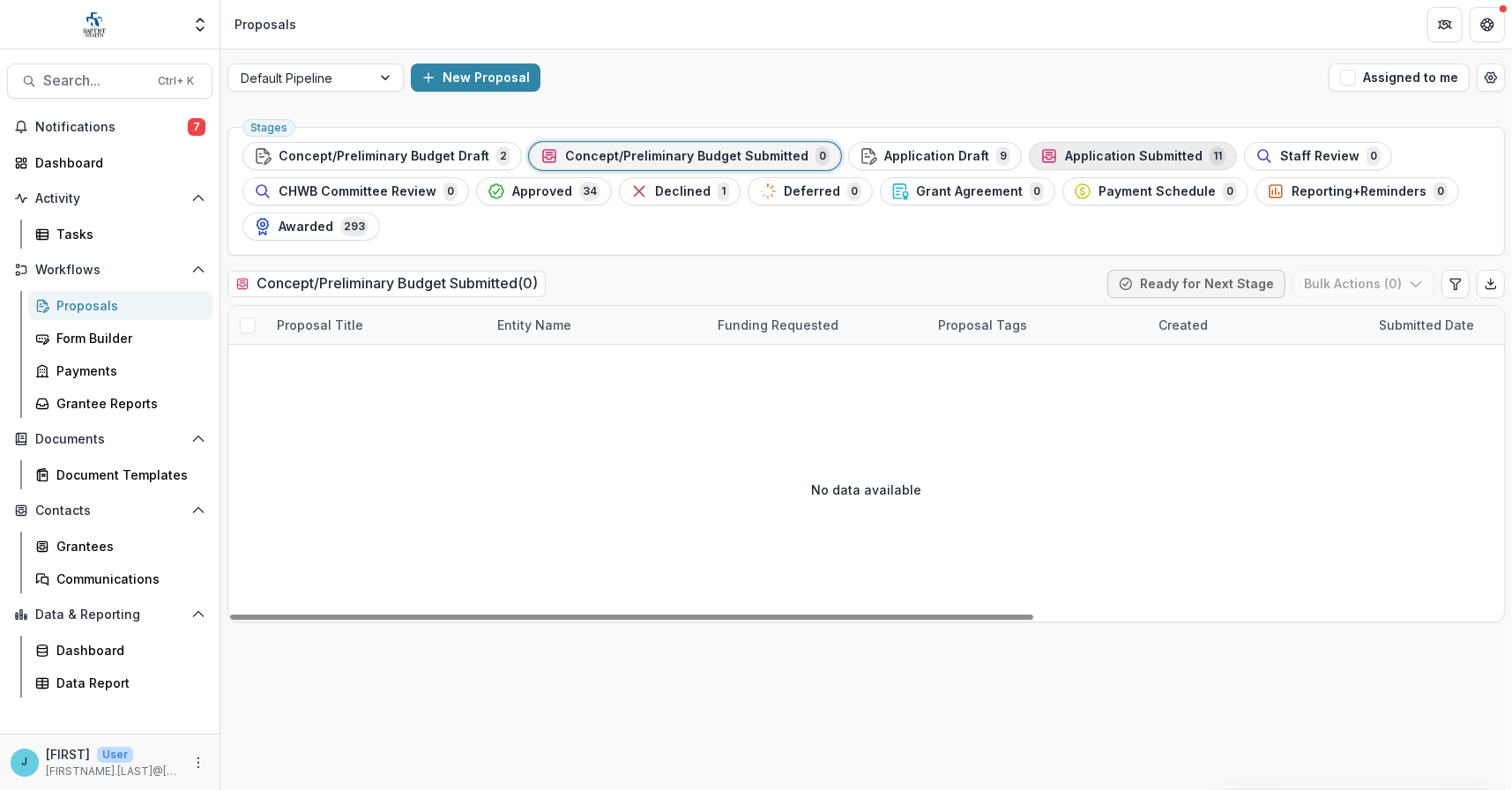 click on "Application Submitted" at bounding box center [1134, 156] 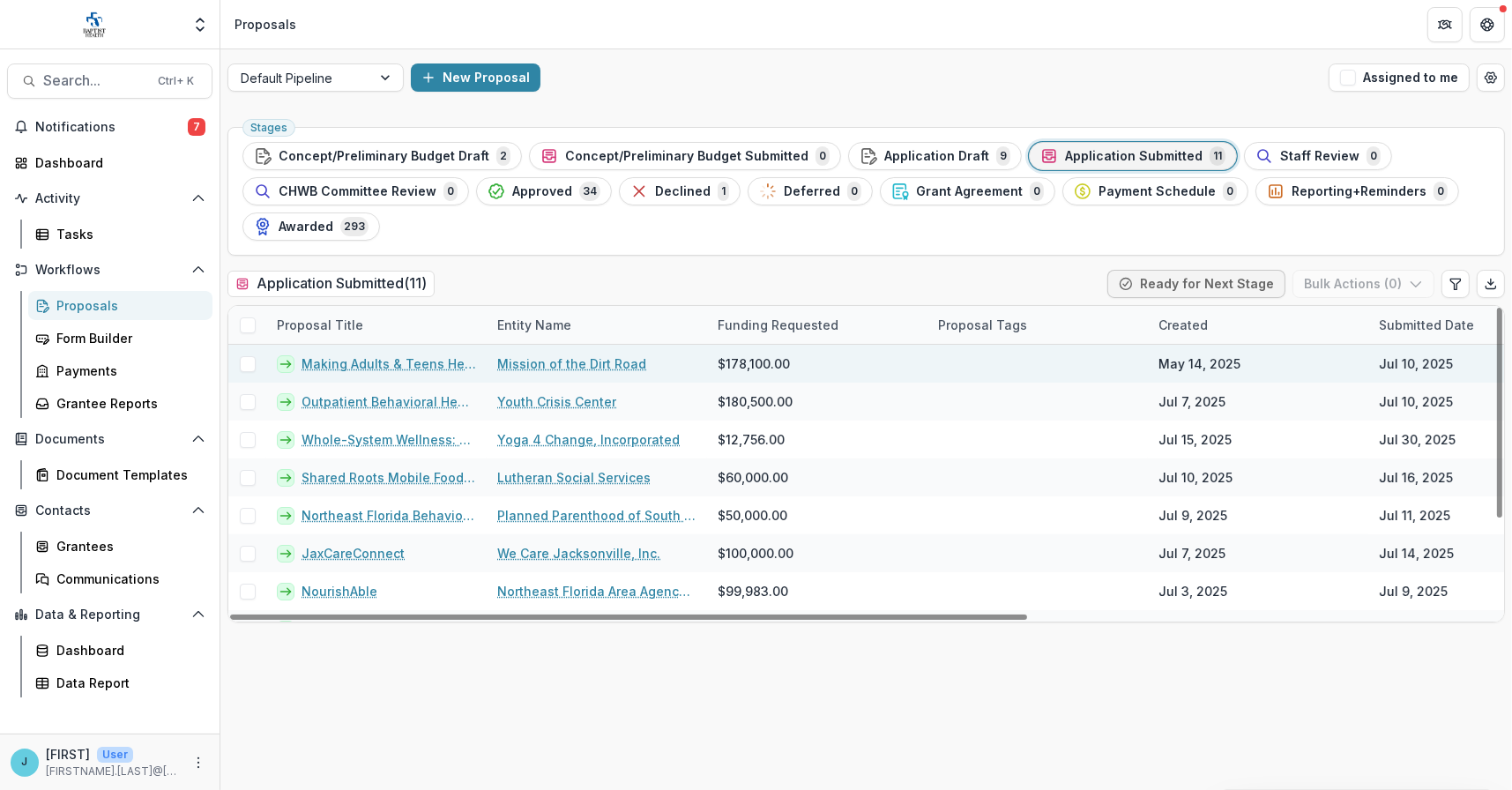 click on "Making Adults & Teens Healthy (MATH)" at bounding box center [389, 363] 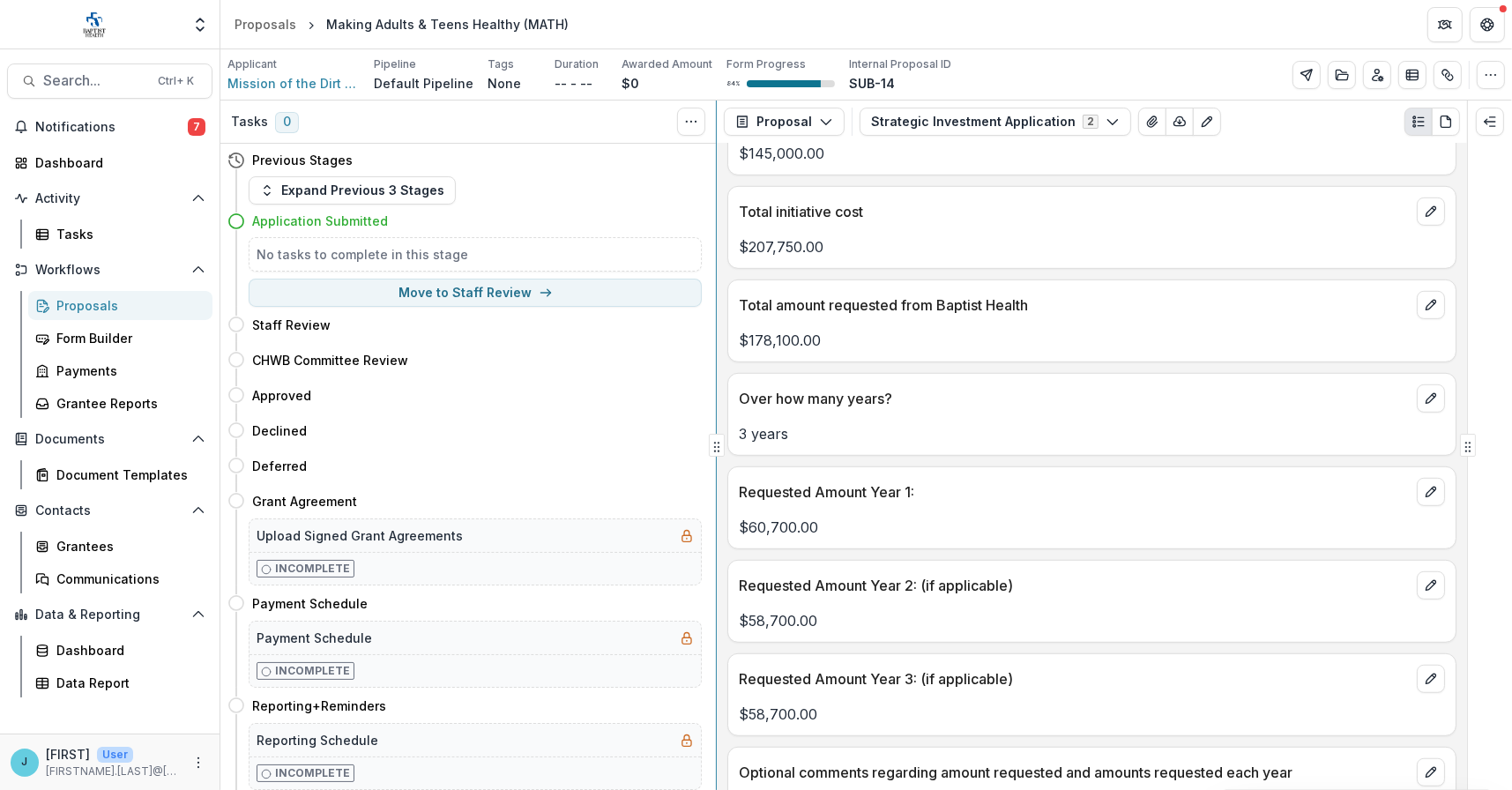 scroll, scrollTop: 1323, scrollLeft: 0, axis: vertical 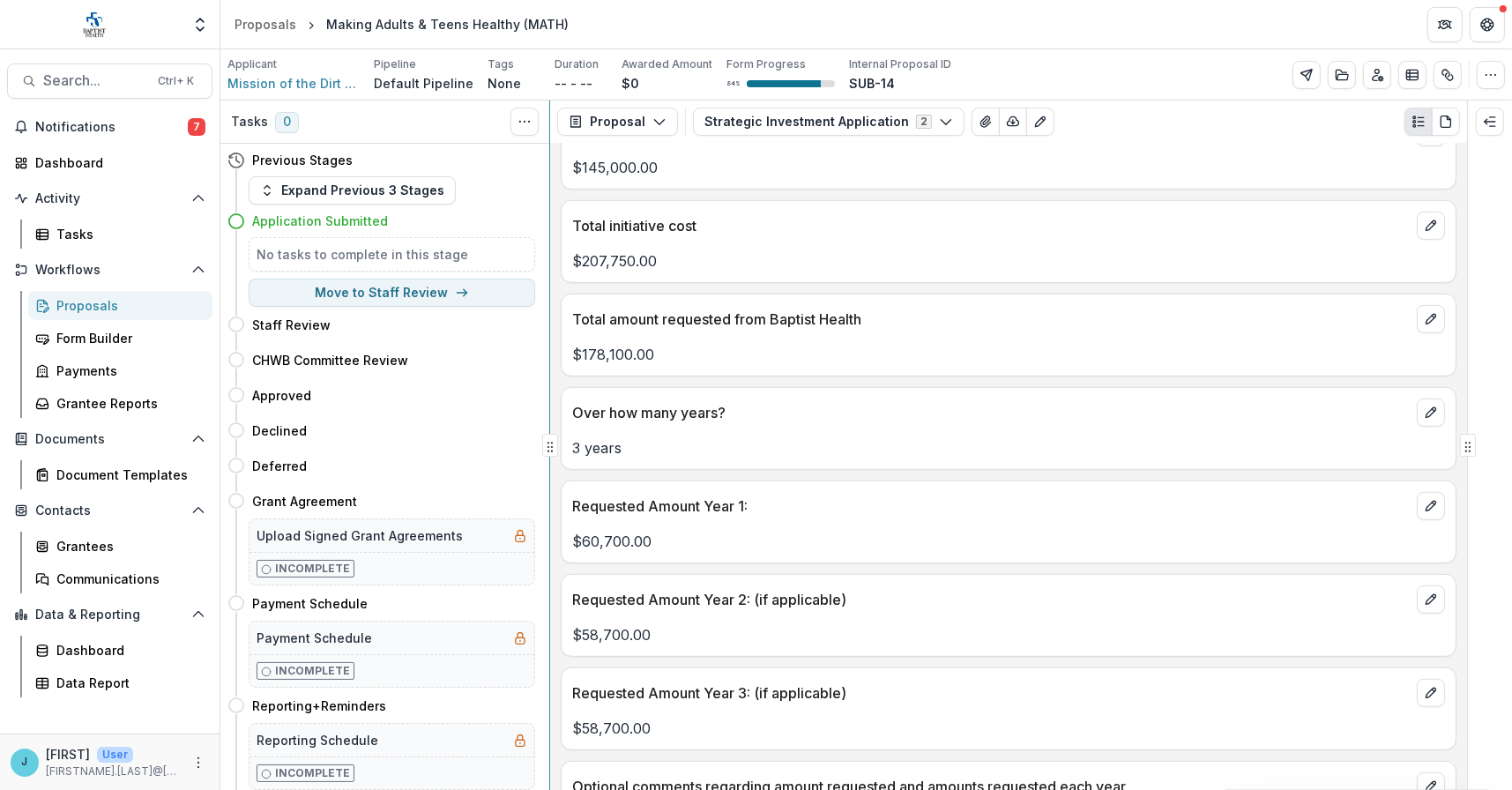 click on "**********" at bounding box center (866, 445) 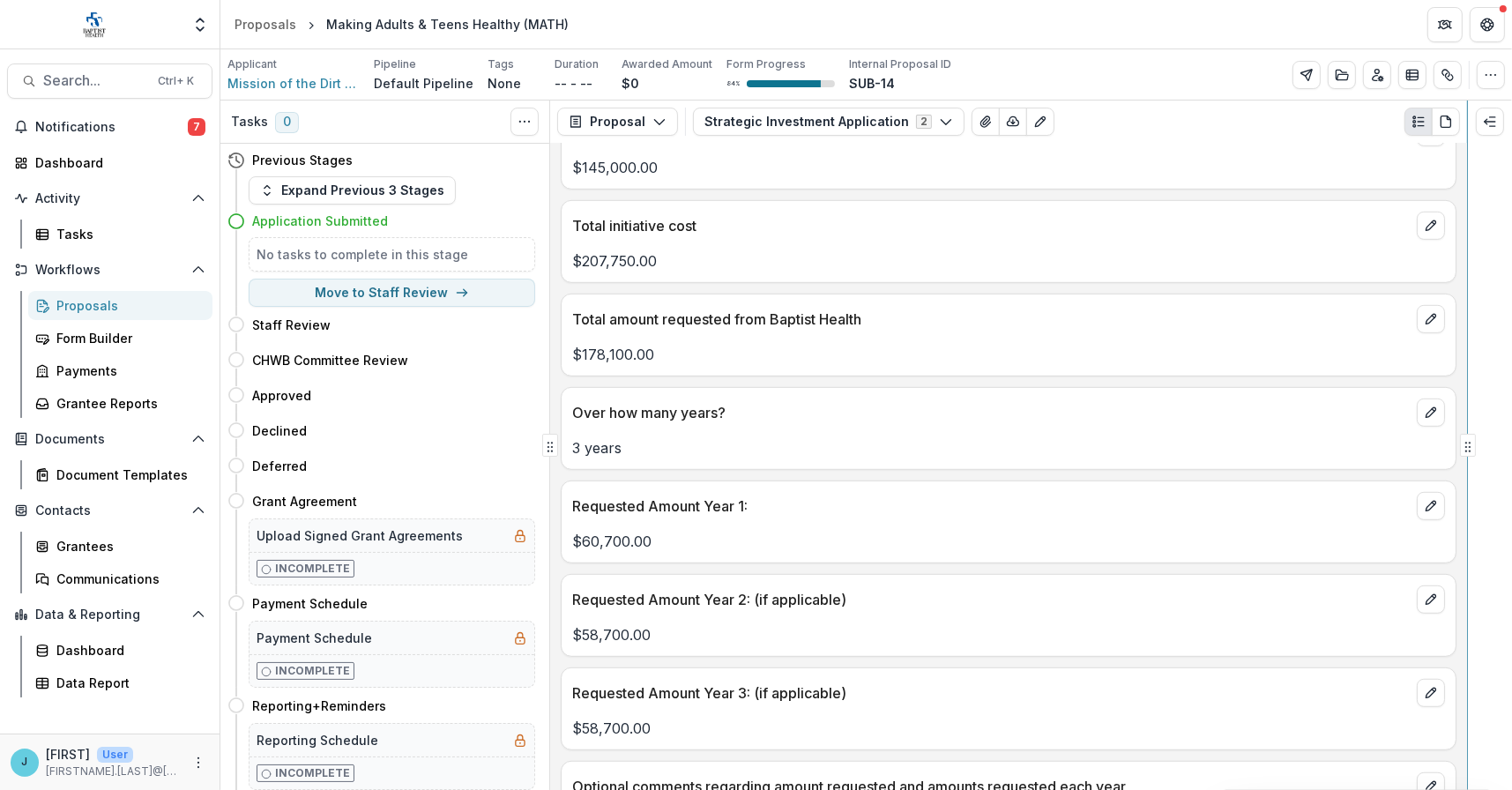 click on "**********" at bounding box center (866, 445) 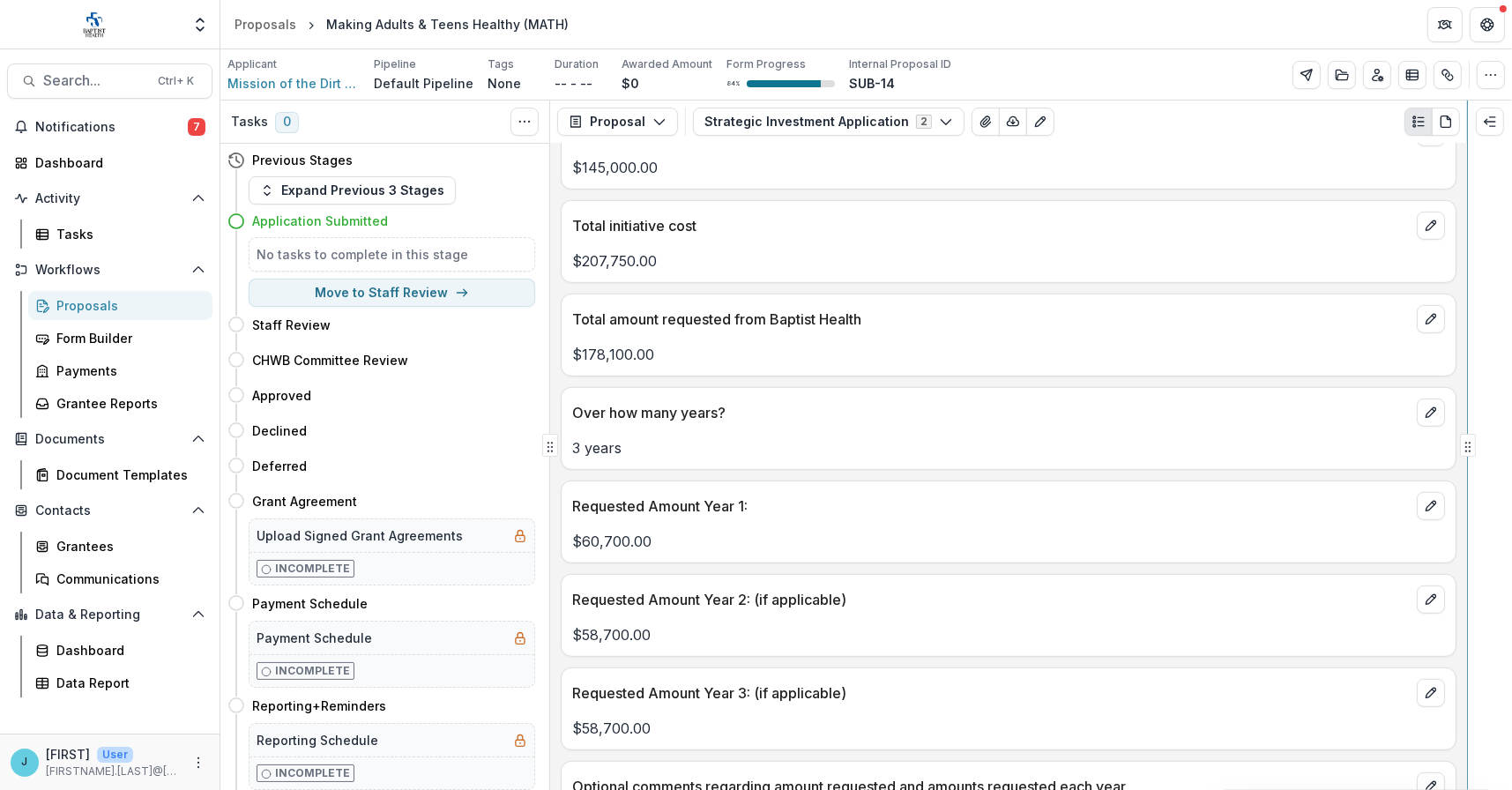 click on "**********" at bounding box center [866, 445] 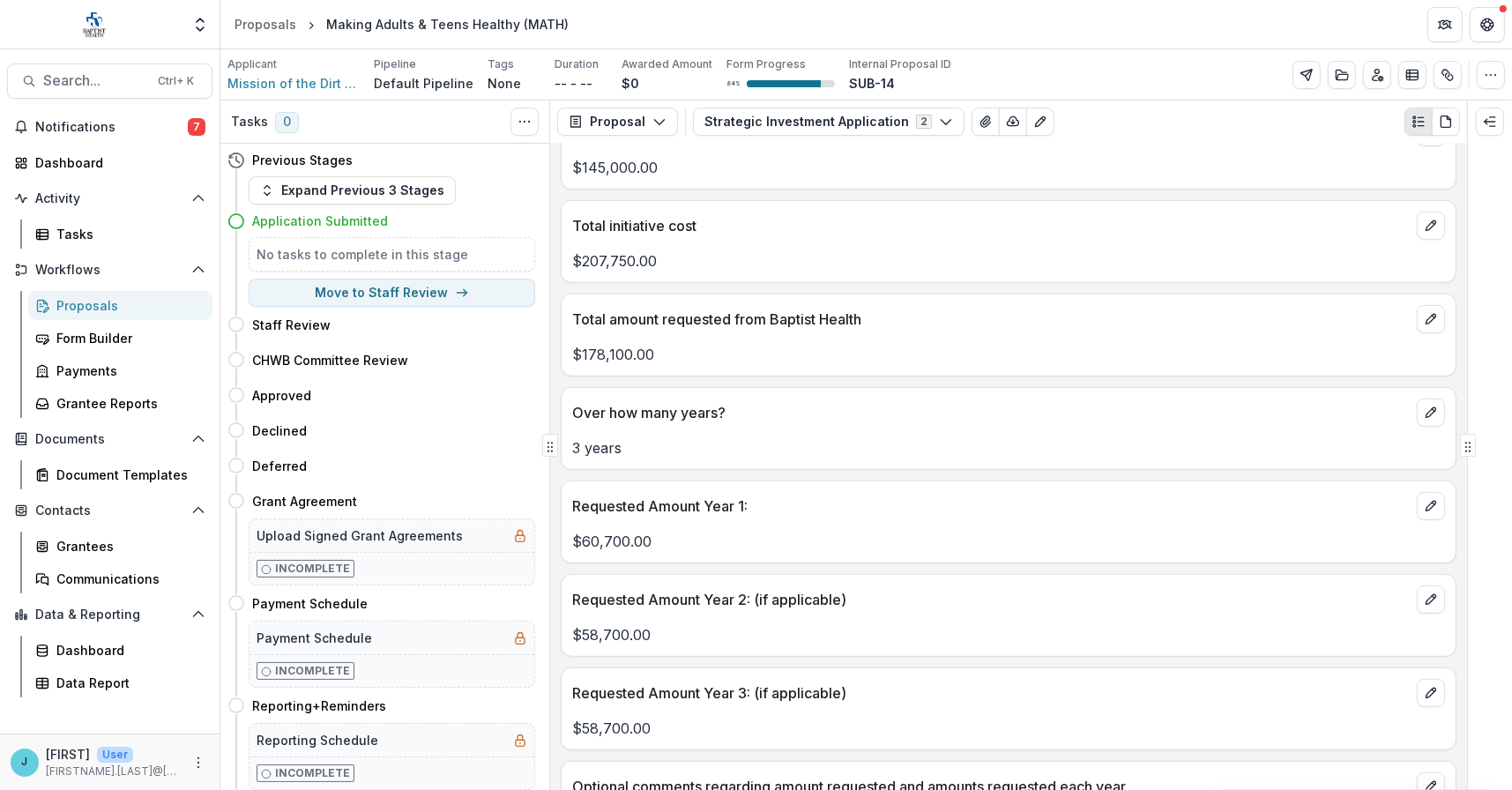 click on "Proposals" at bounding box center [127, 305] 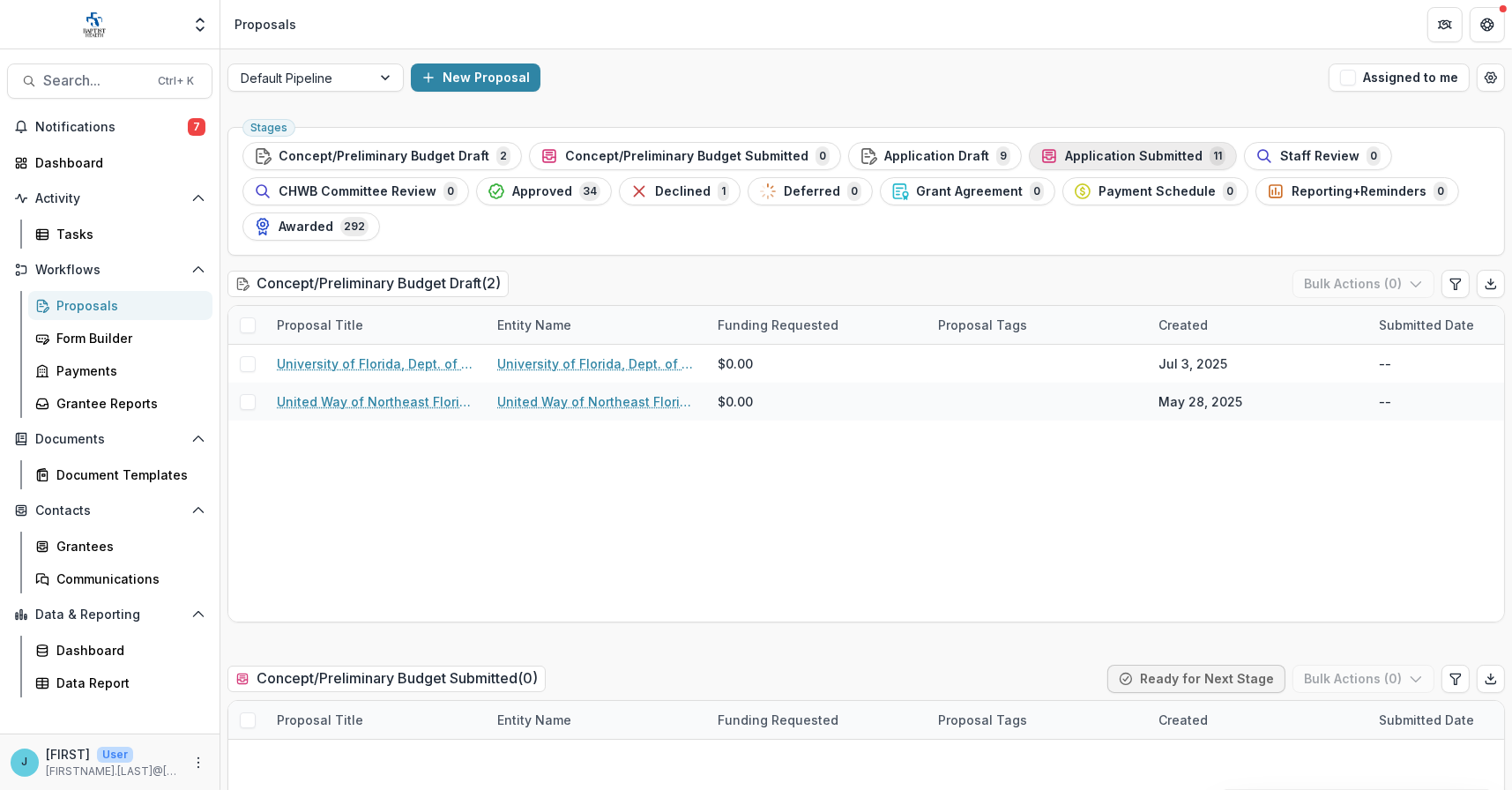click on "Application Submitted" at bounding box center (1134, 156) 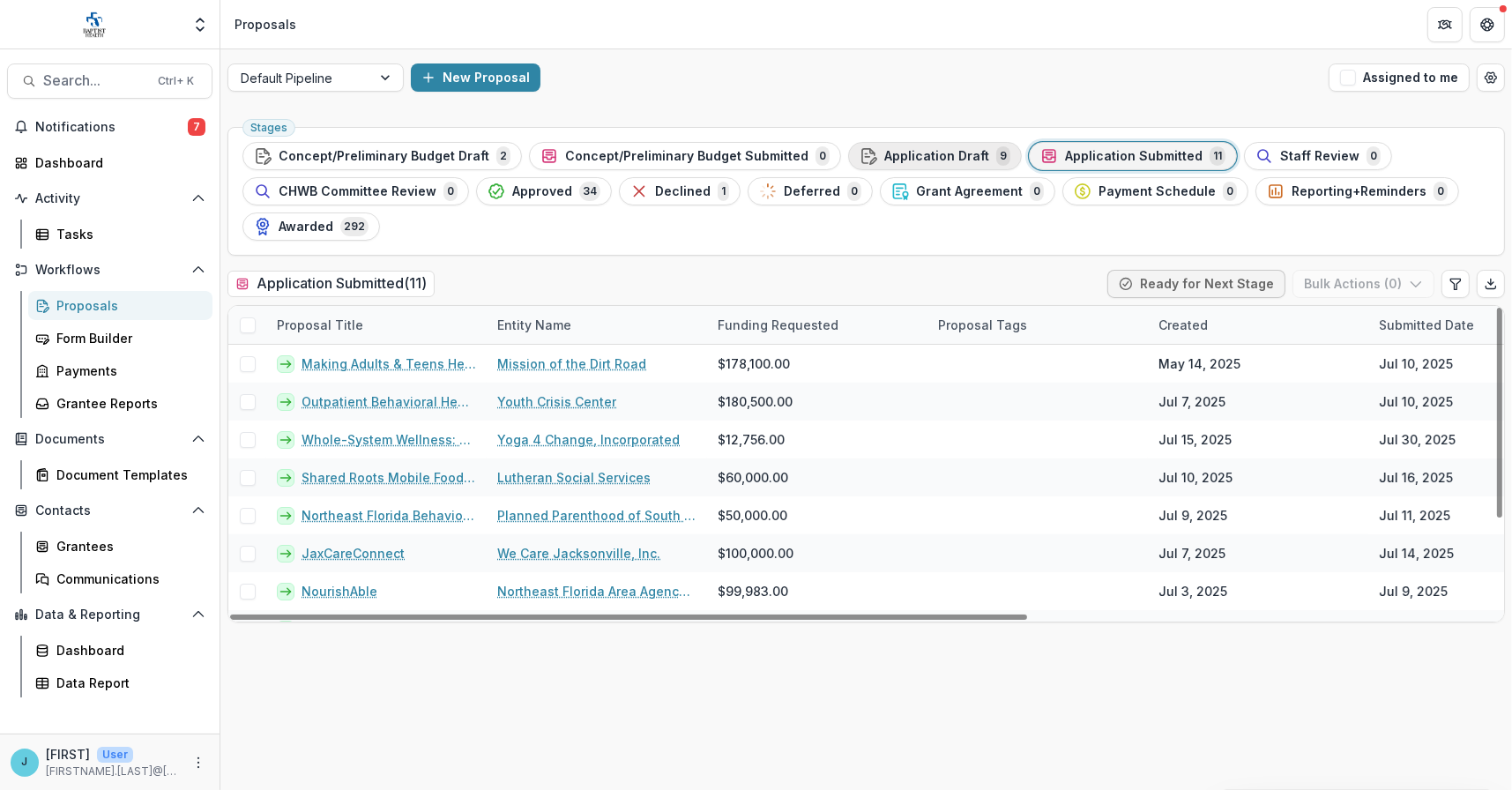 click on "Application Draft" at bounding box center (936, 156) 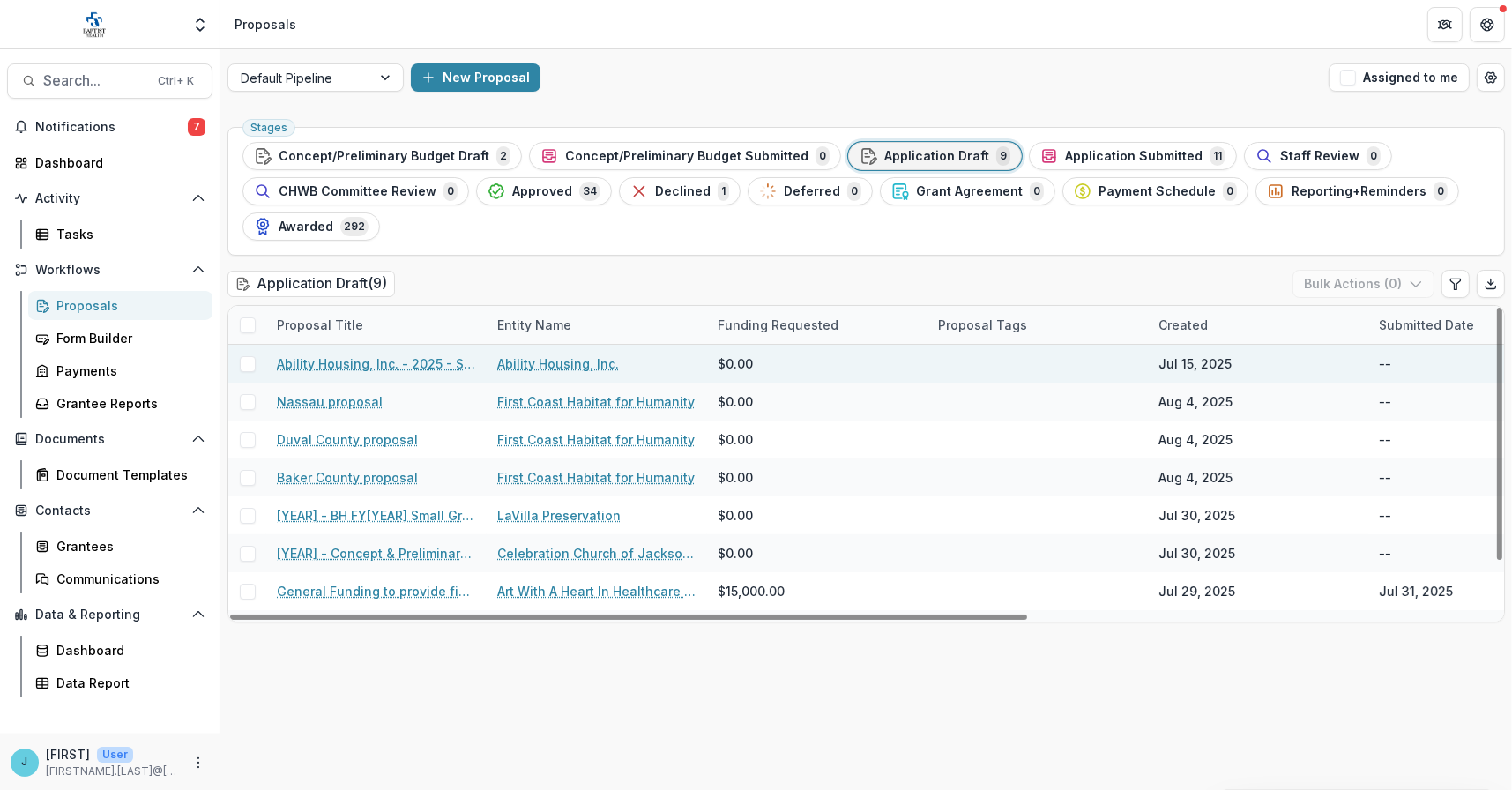 click on "Ability Housing, Inc. - 2025 - Strategic Investment Application" at bounding box center (376, 363) 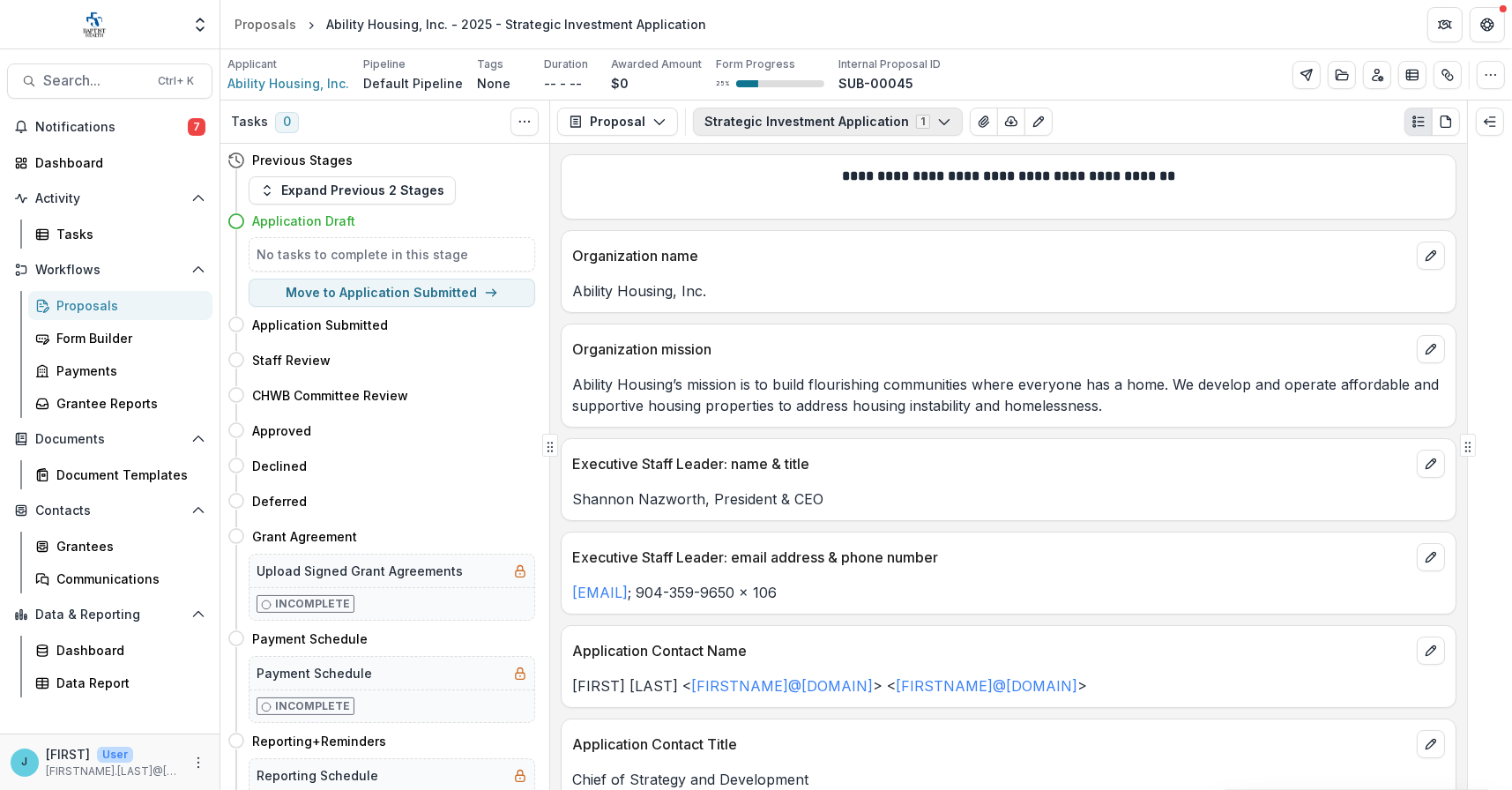 click 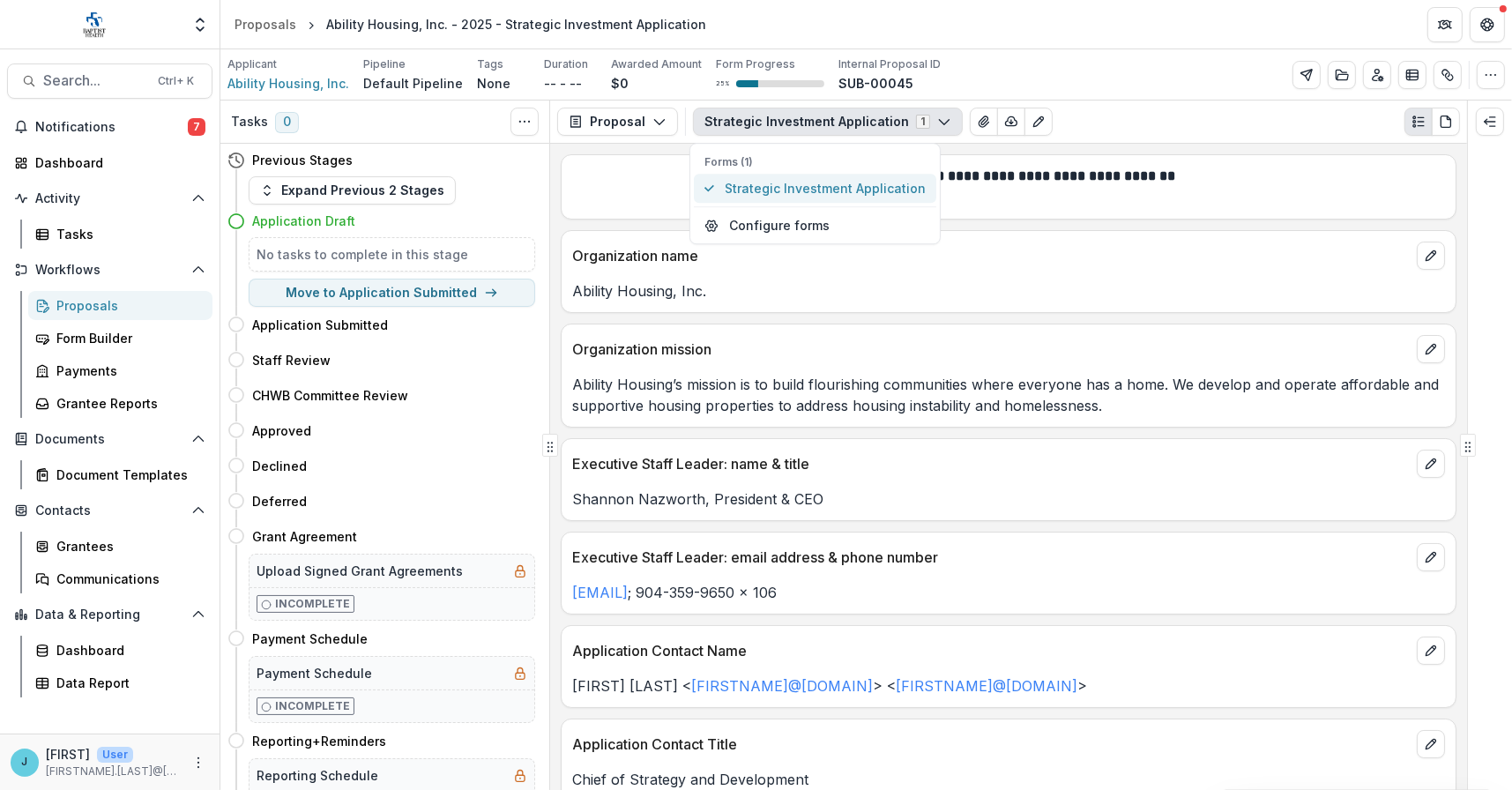 click on "Strategic Investment Application" at bounding box center (825, 188) 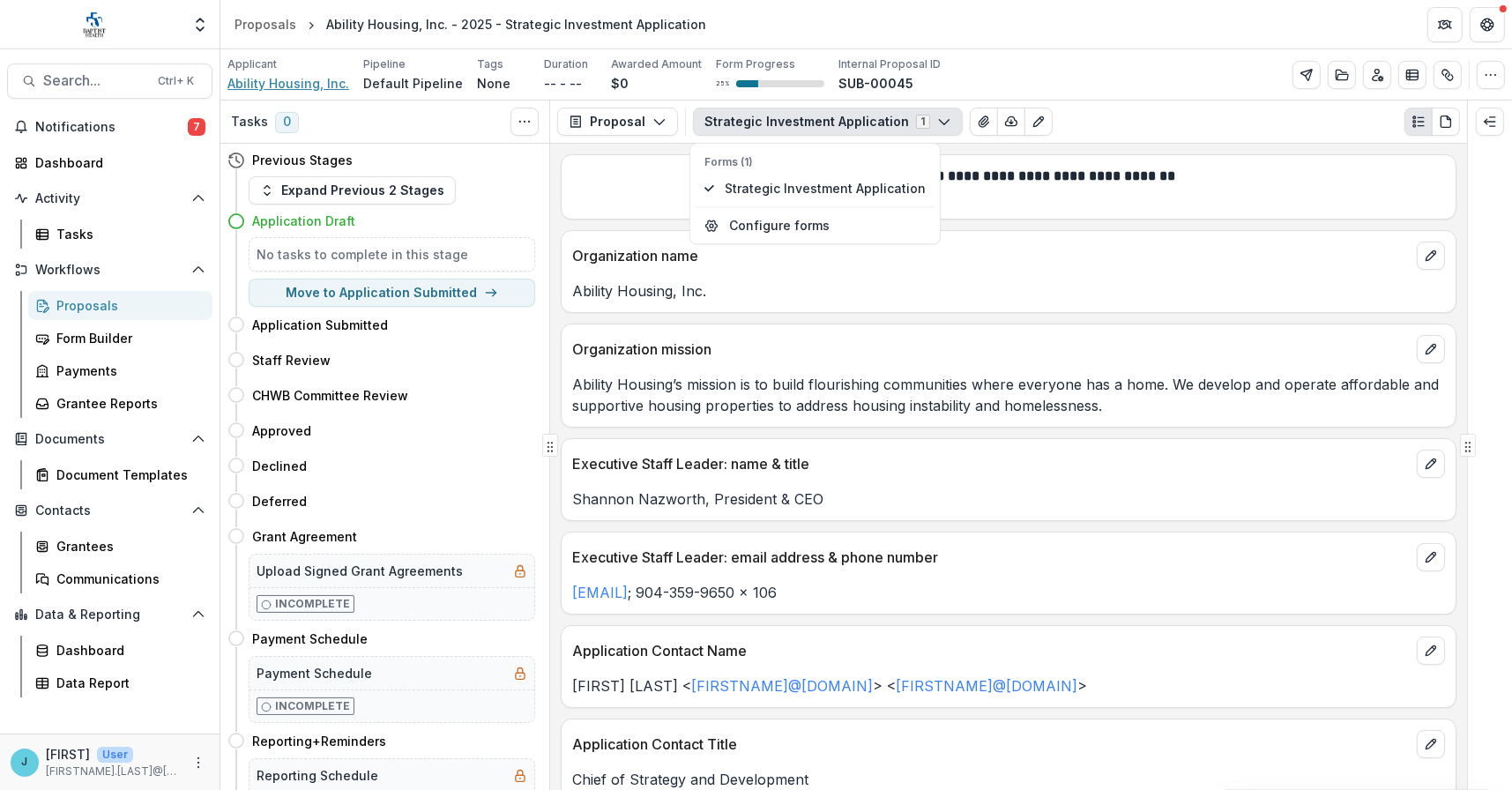 click on "Ability Housing, Inc." at bounding box center (288, 83) 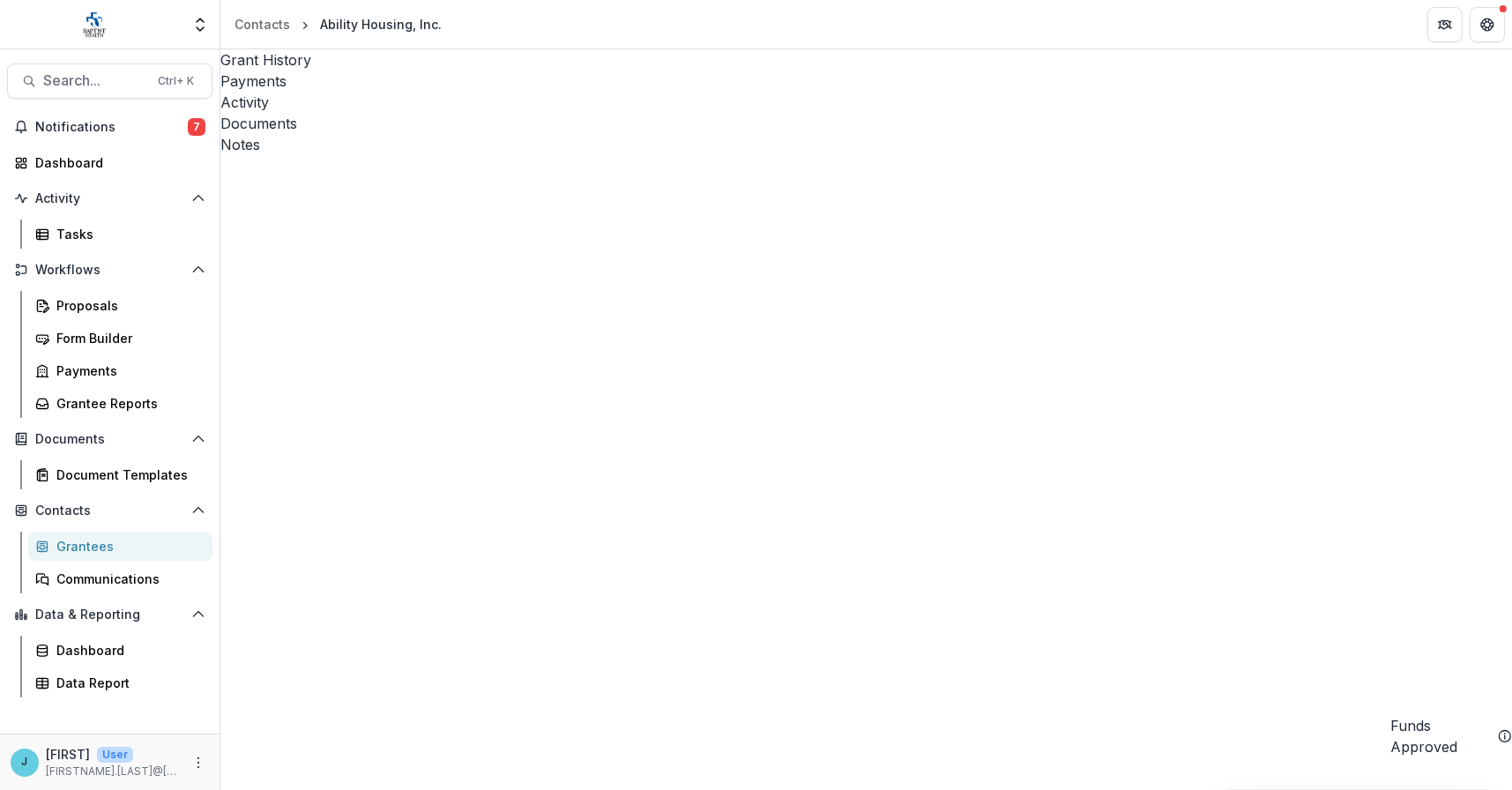 click on "Notes" at bounding box center [866, 145] 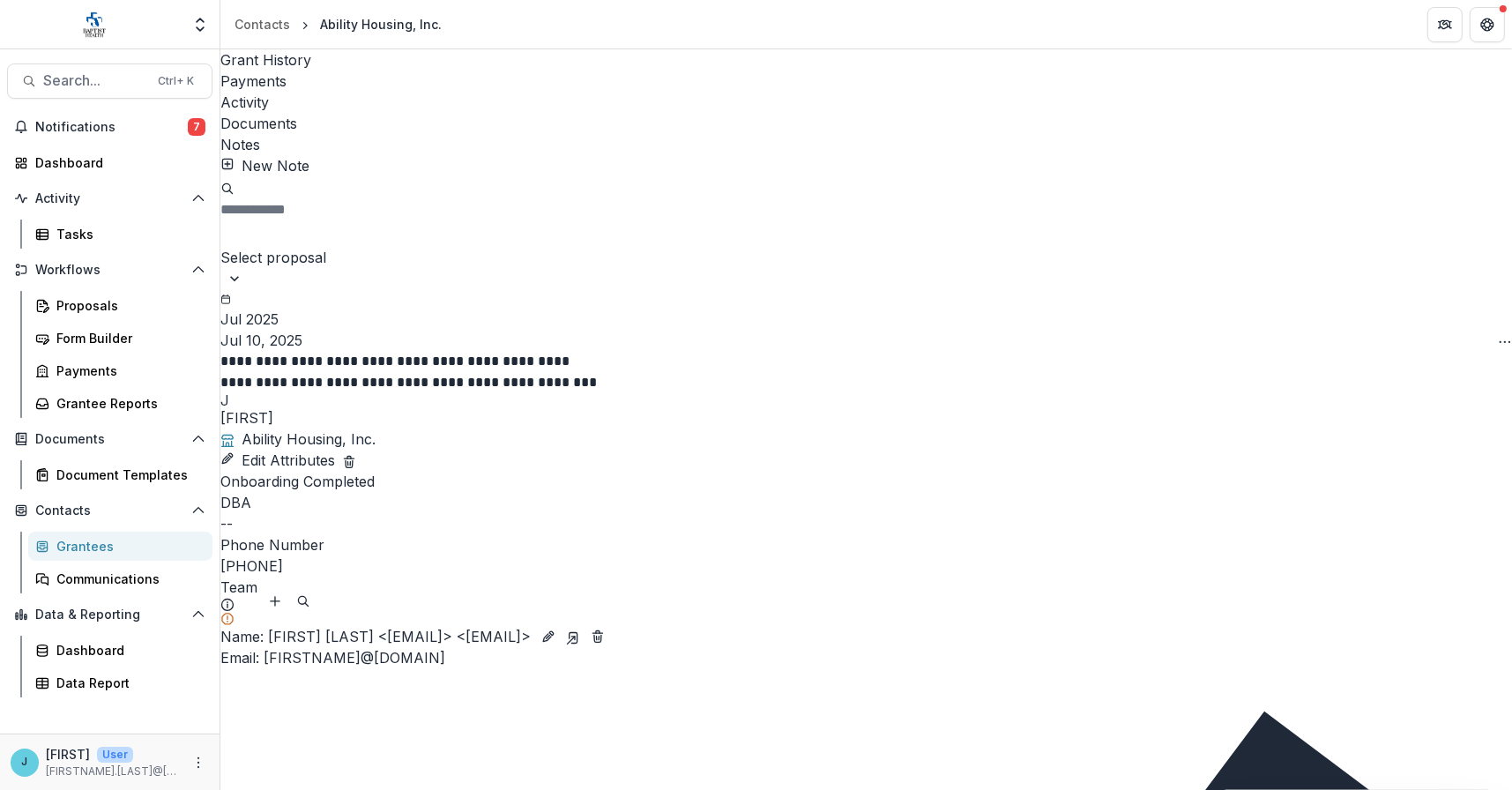 click on "Documents" at bounding box center [866, 123] 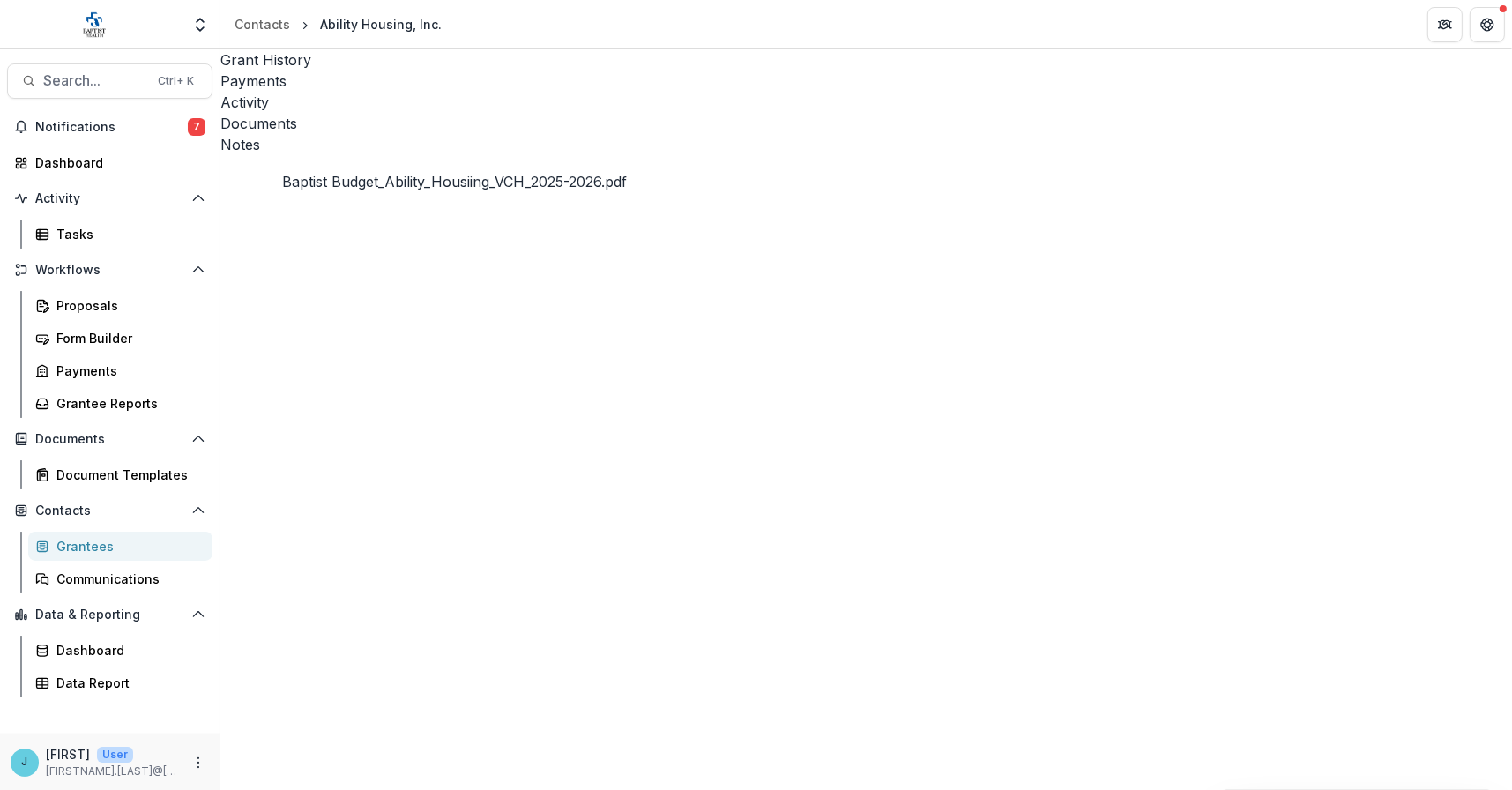 click on "Baptist Budget_Ability_Housiing_VCH_2025-2026.pdf" at bounding box center [392, 2906] 